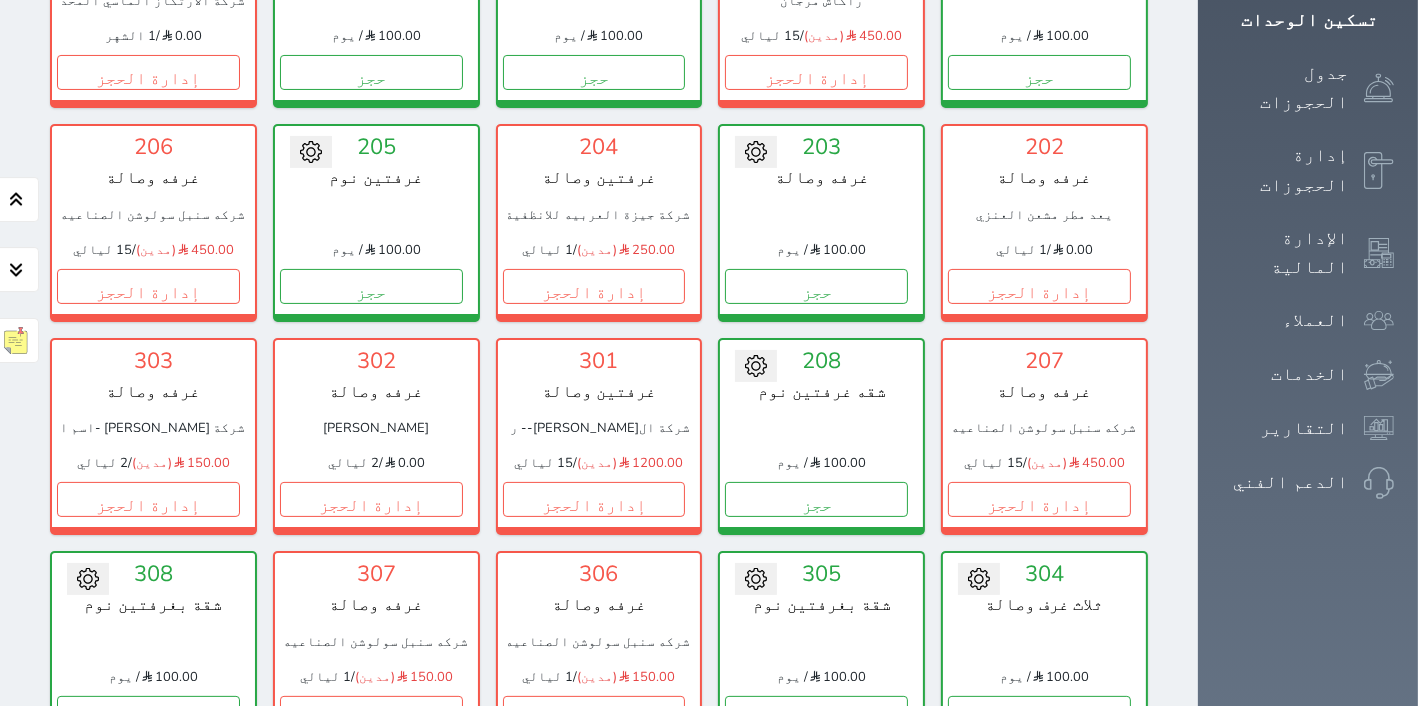 scroll, scrollTop: 148, scrollLeft: 0, axis: vertical 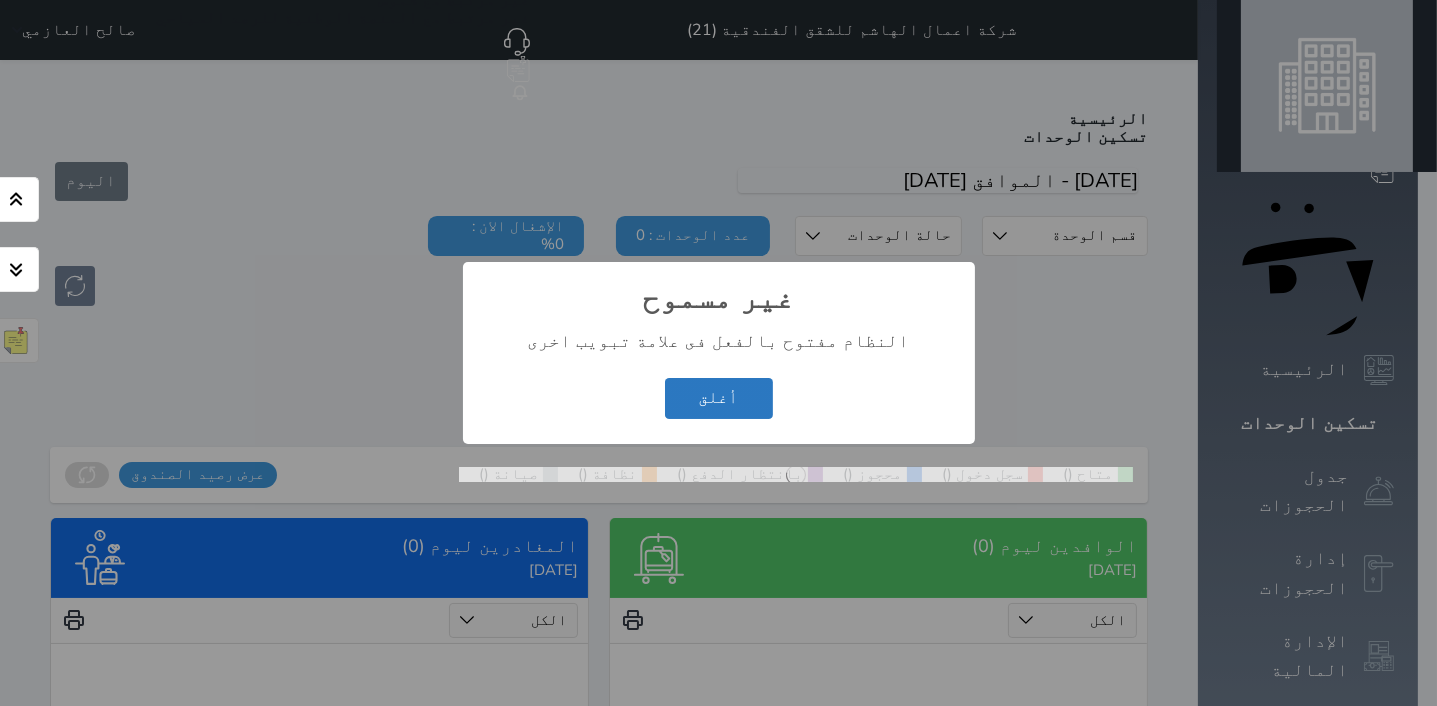 click on "أغلق" at bounding box center (719, 398) 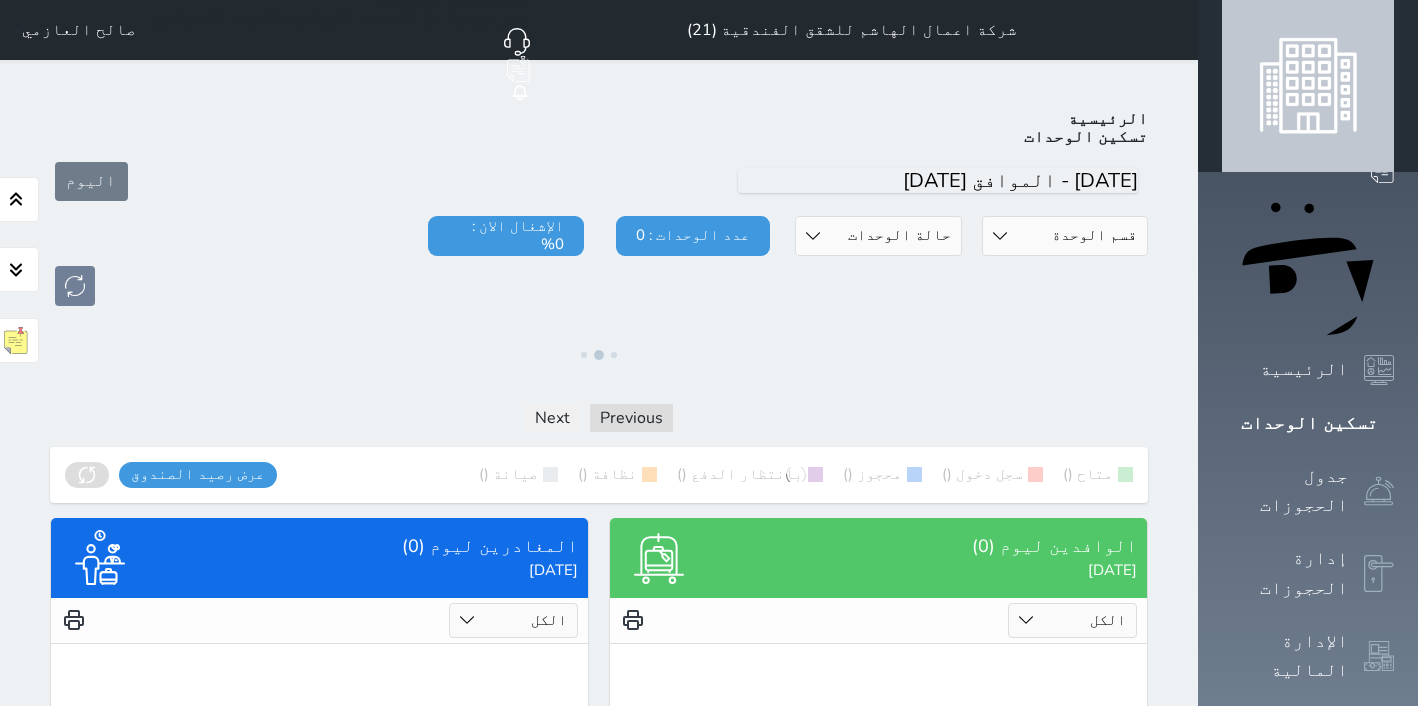 scroll, scrollTop: 0, scrollLeft: 0, axis: both 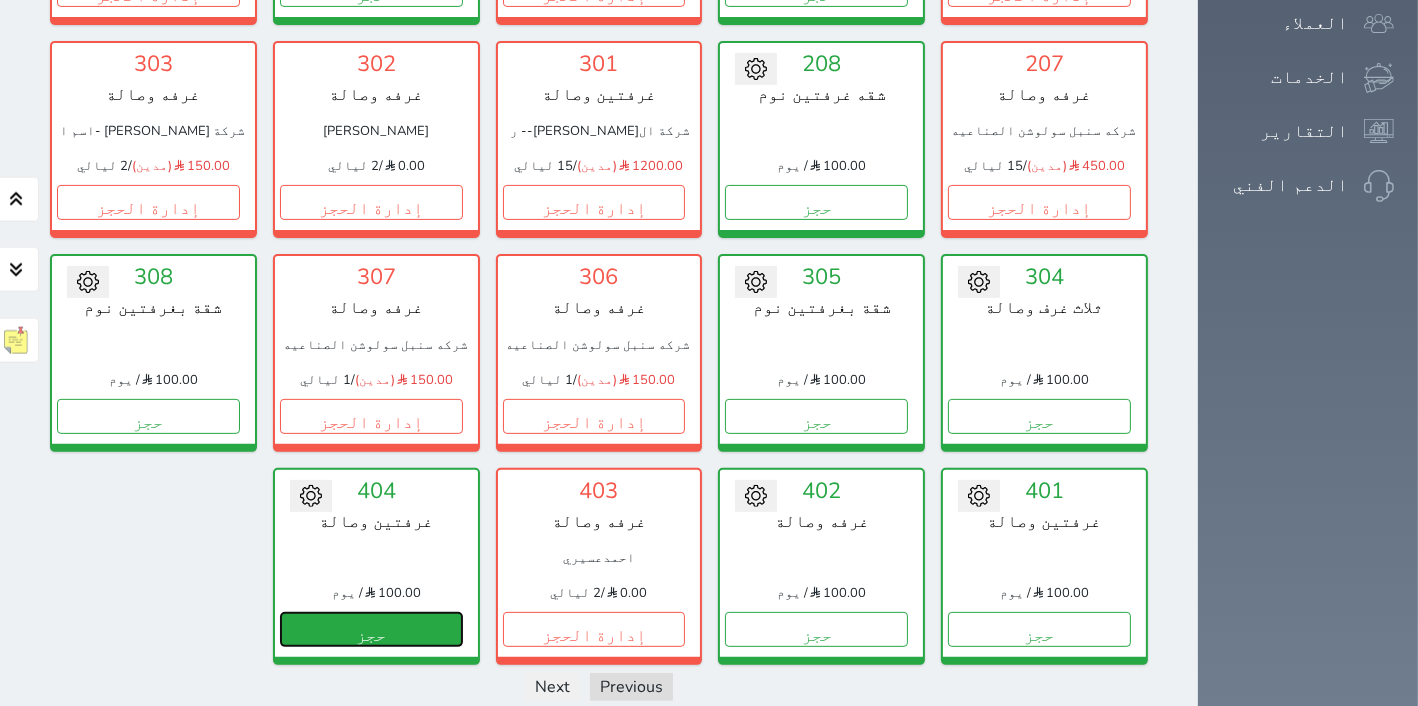 click on "حجز" at bounding box center (371, 629) 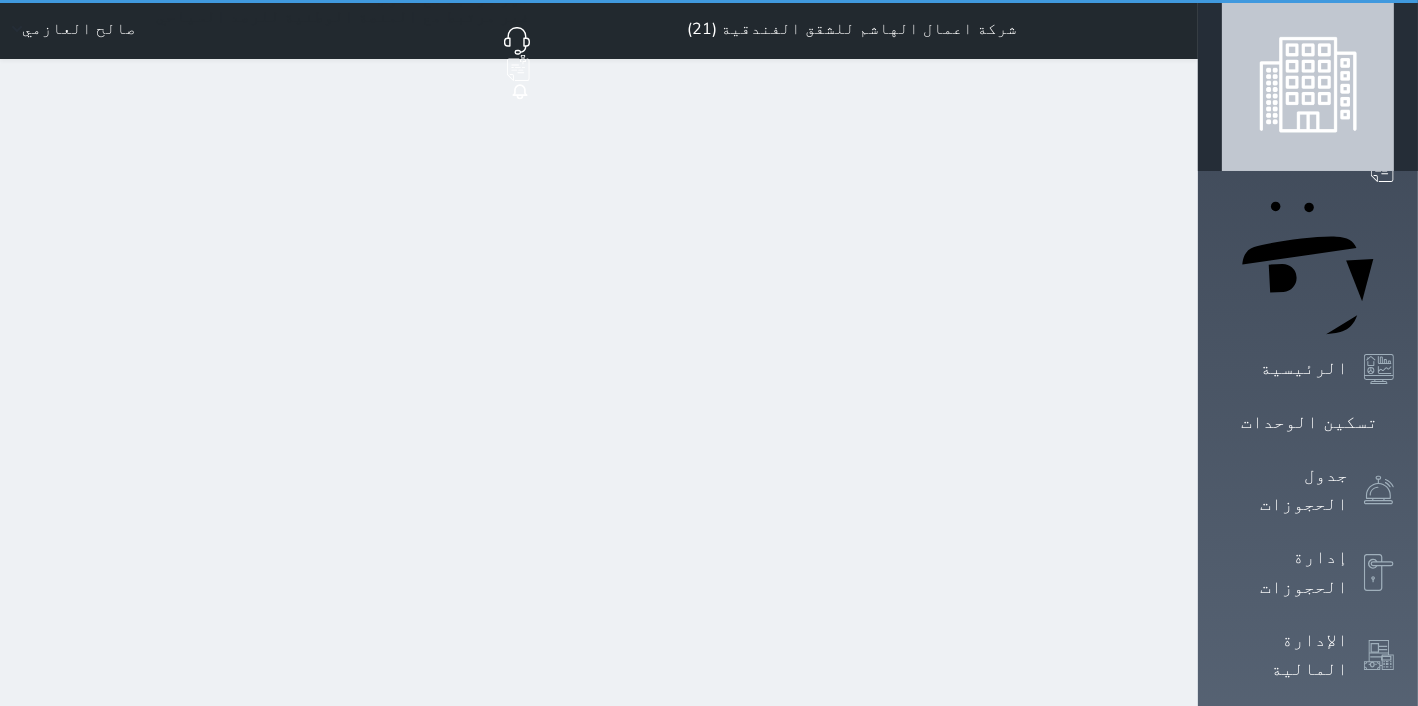 scroll, scrollTop: 0, scrollLeft: 0, axis: both 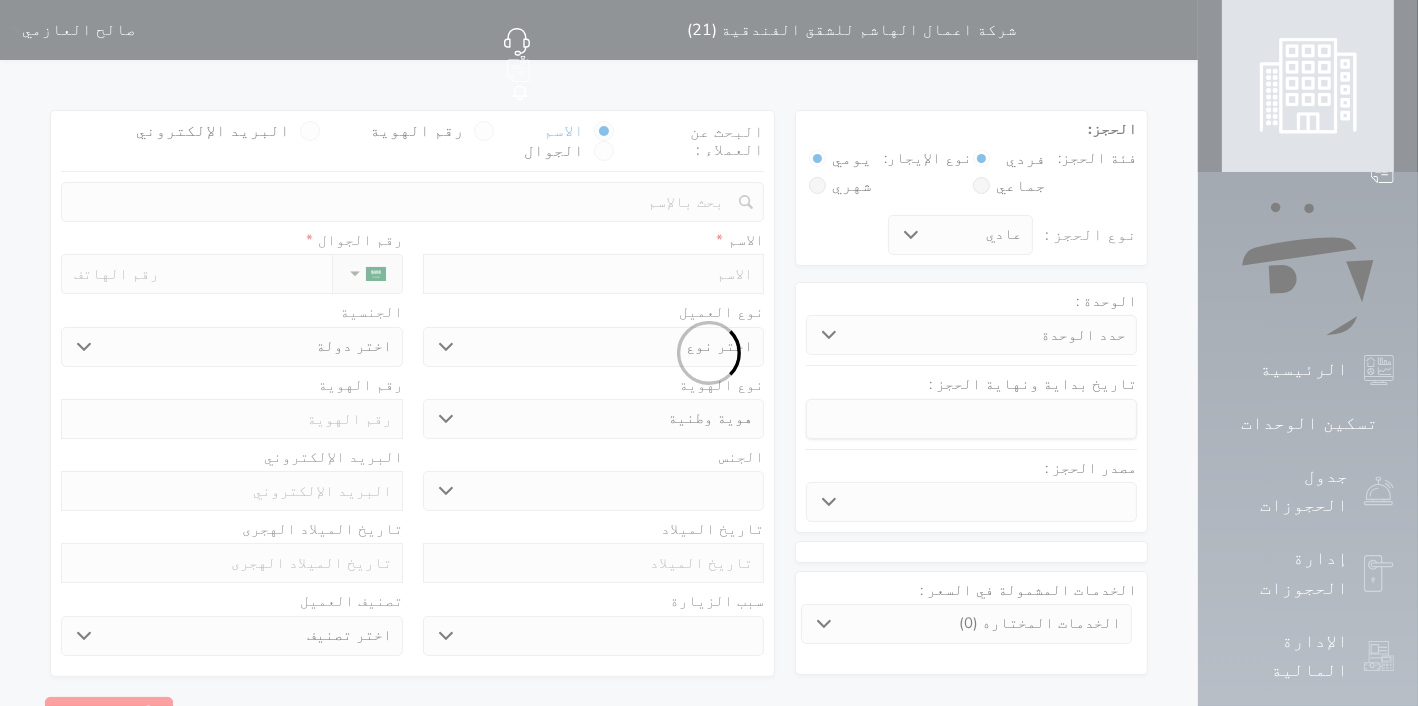 select 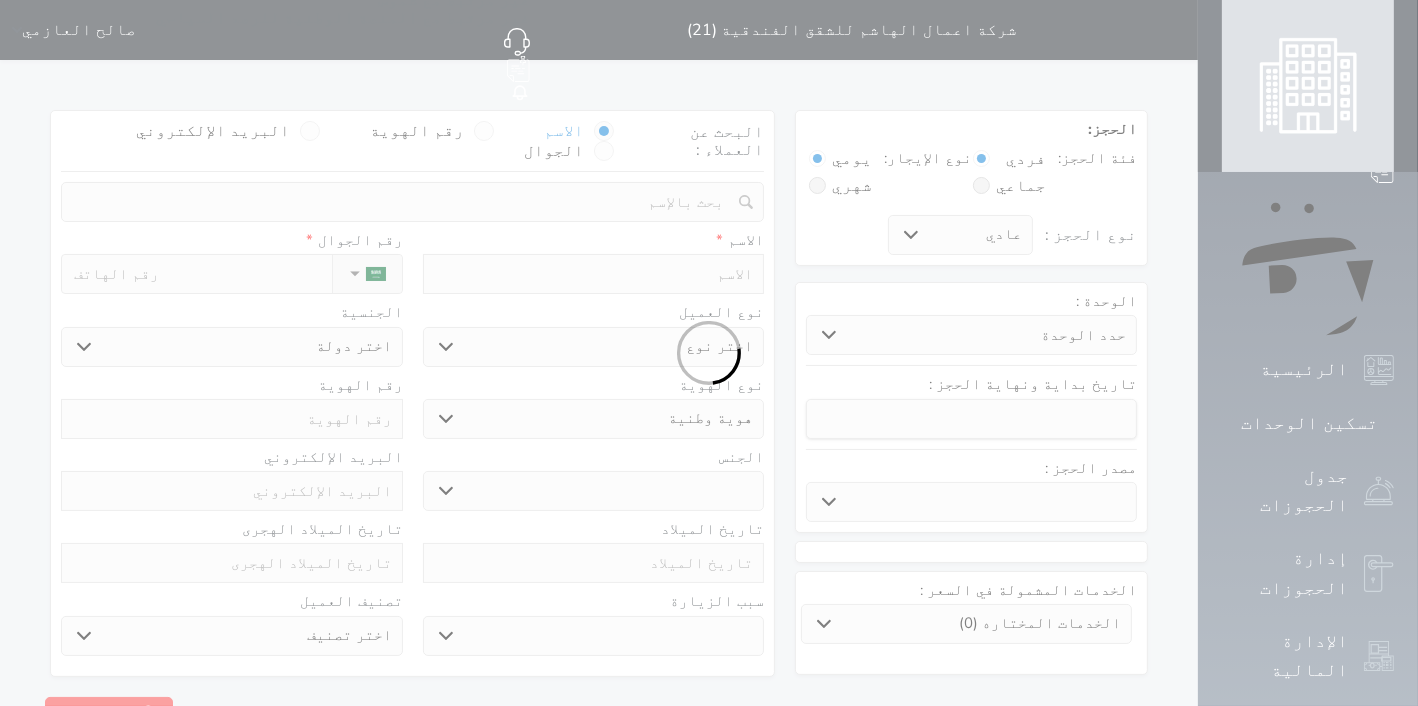 select 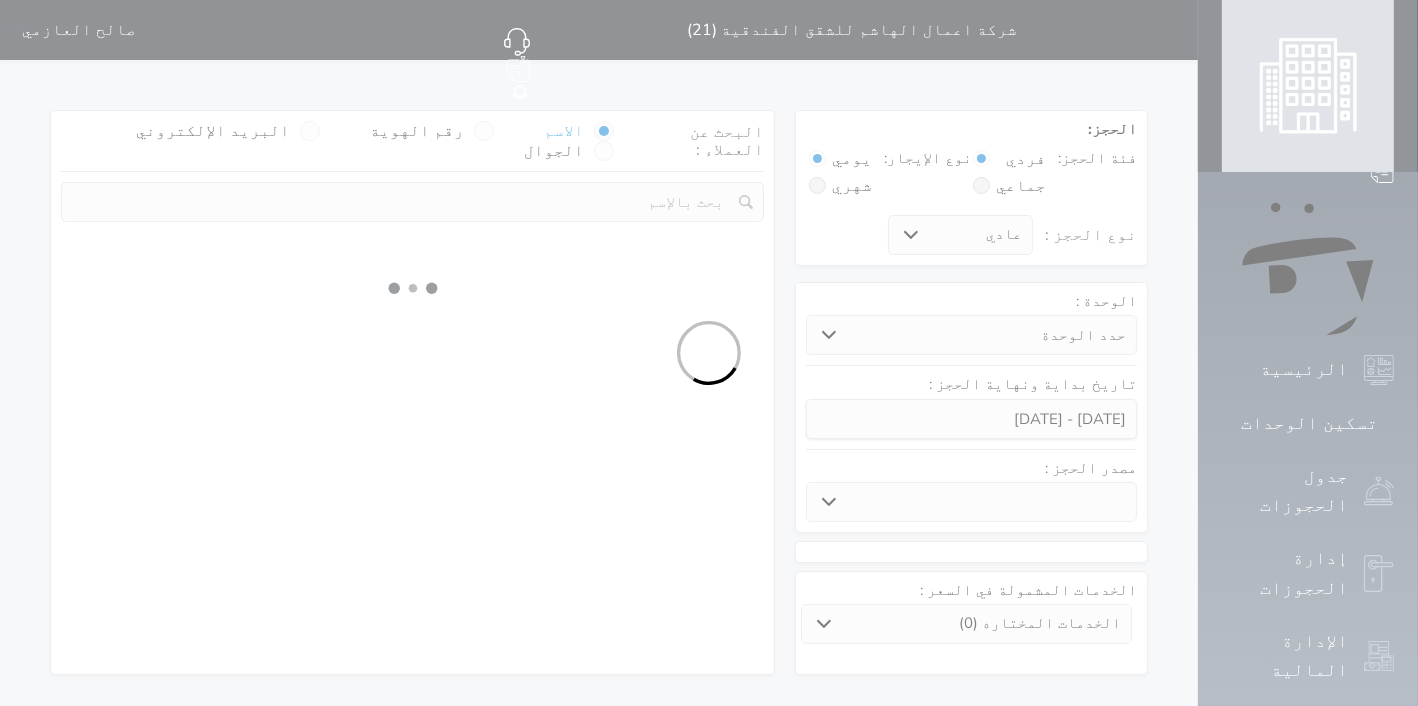 select 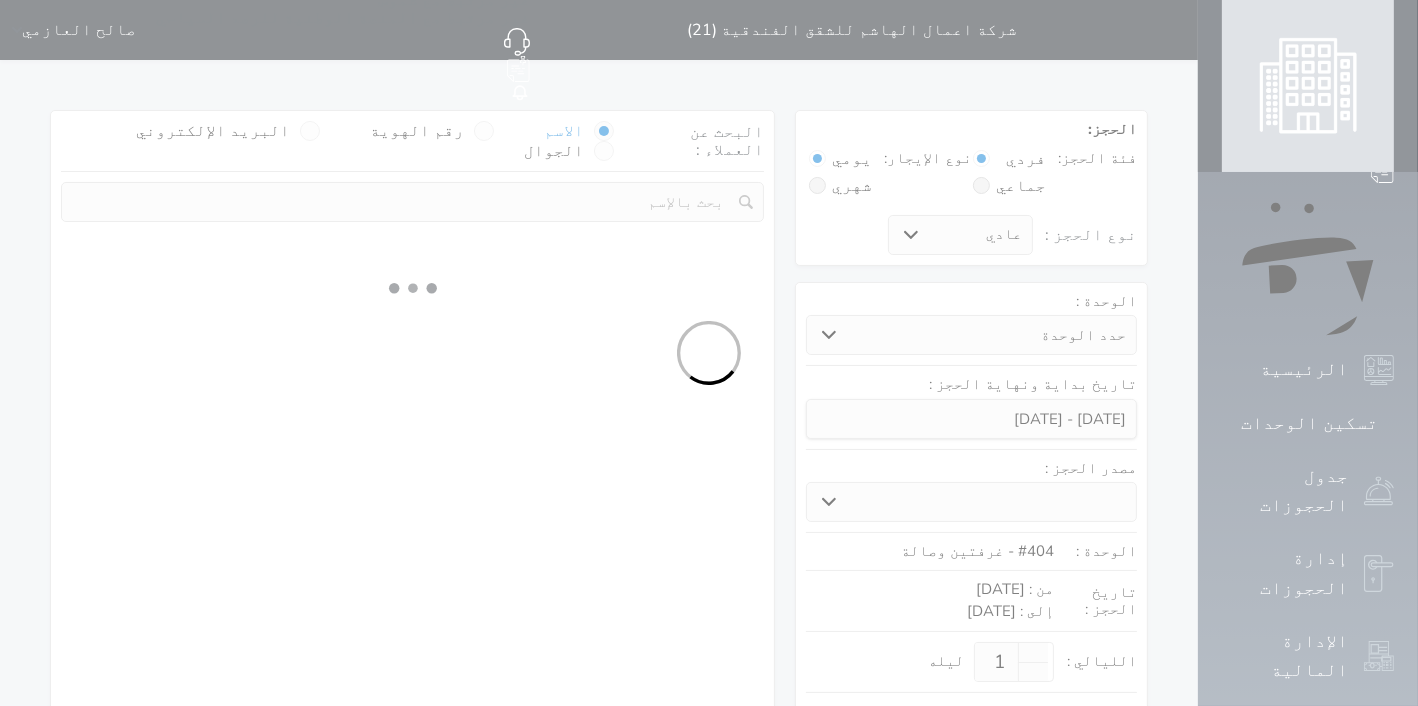 select on "1" 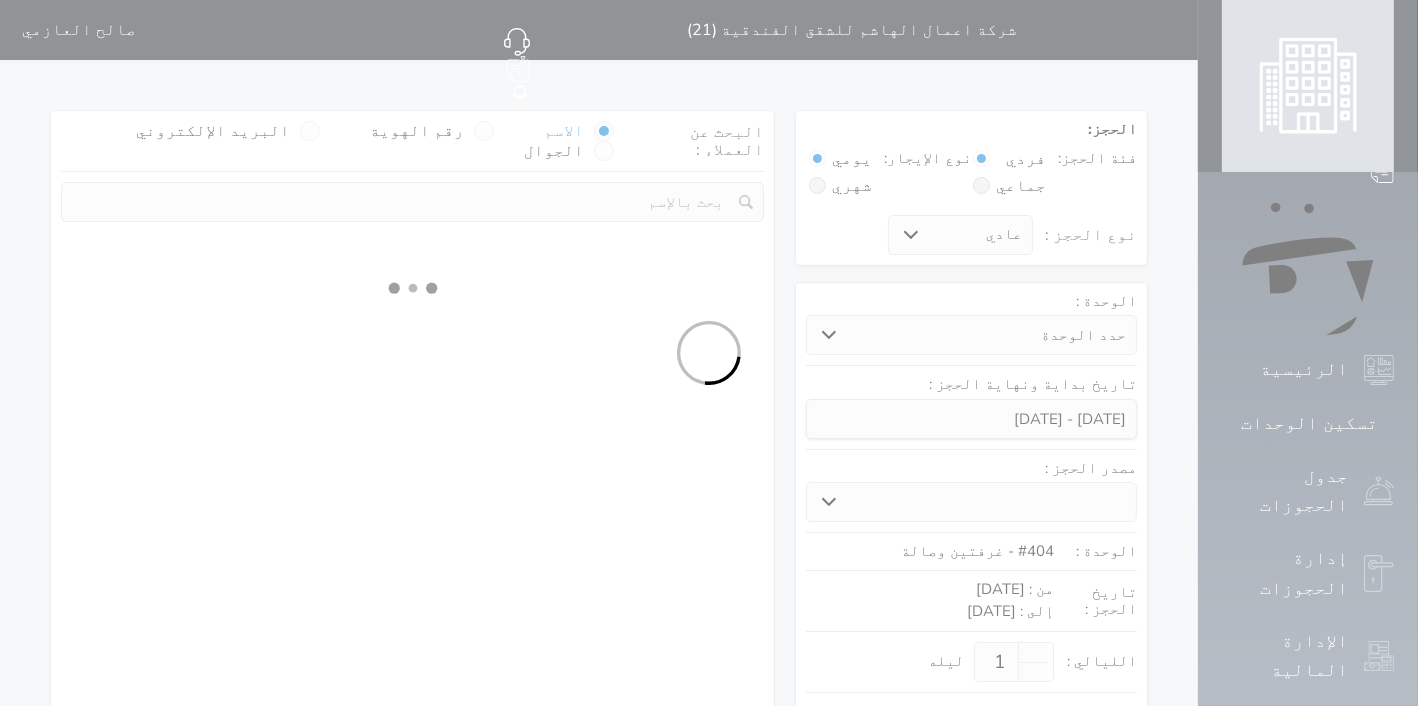 select on "113" 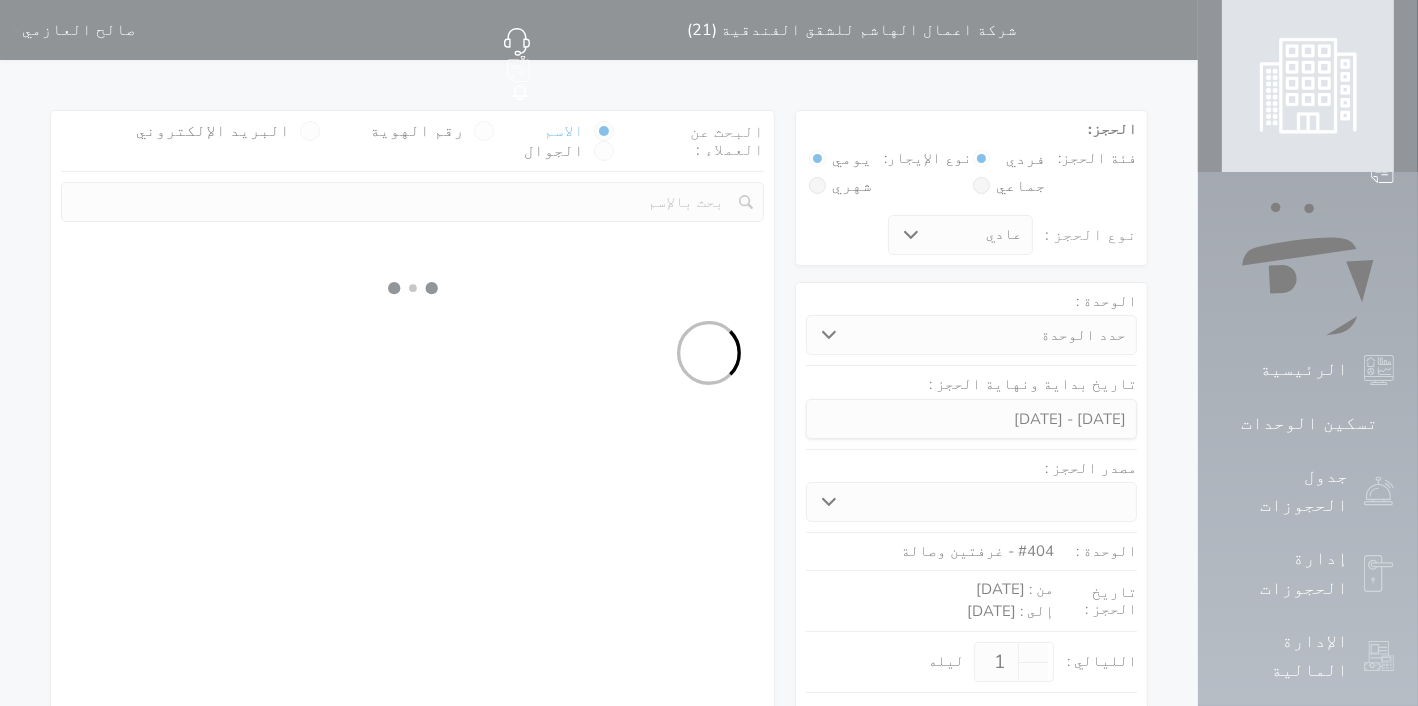 select on "1" 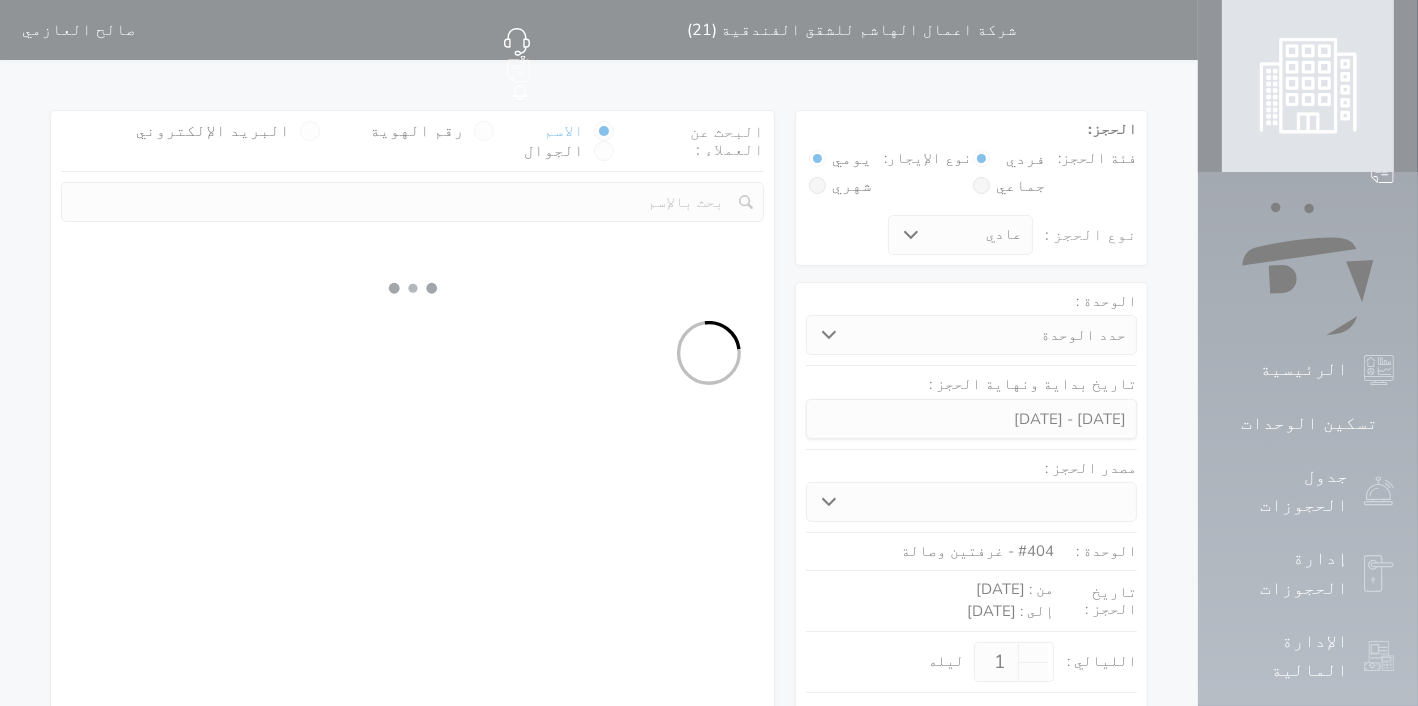 select 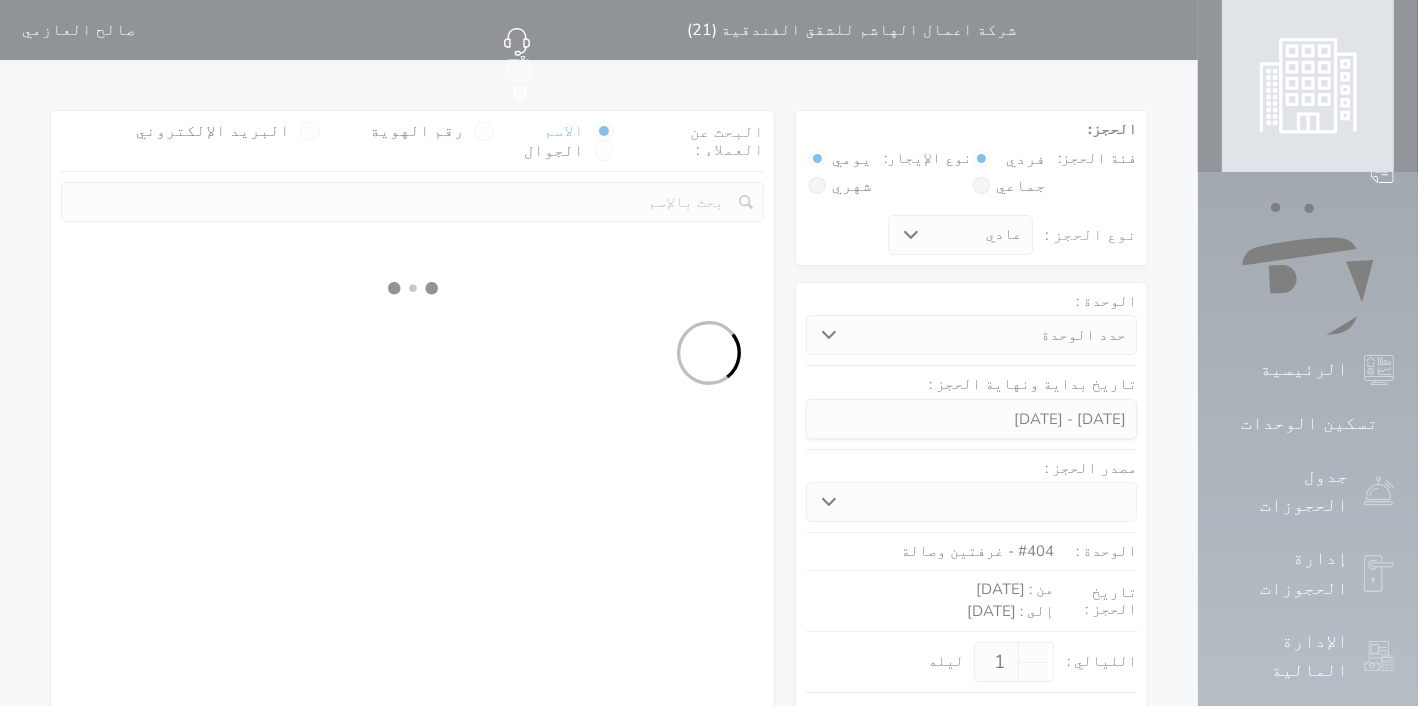 select on "7" 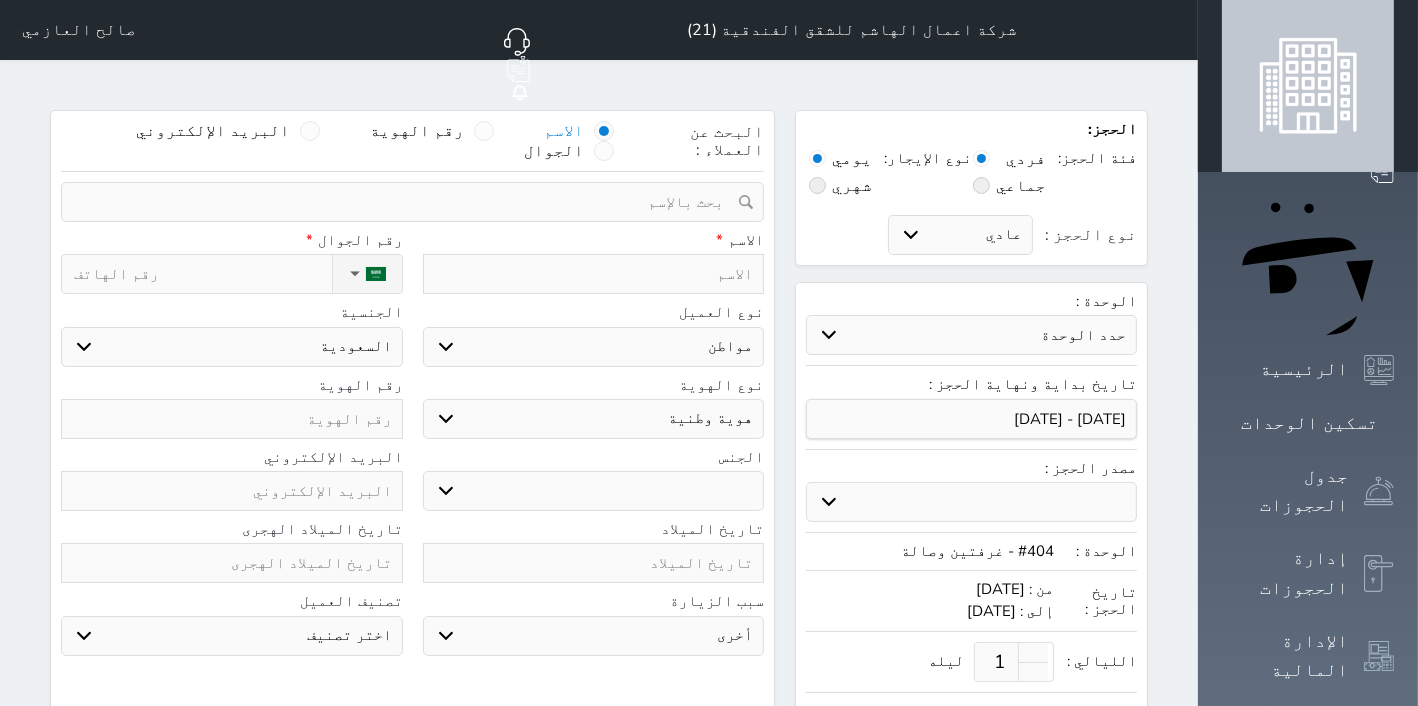 select 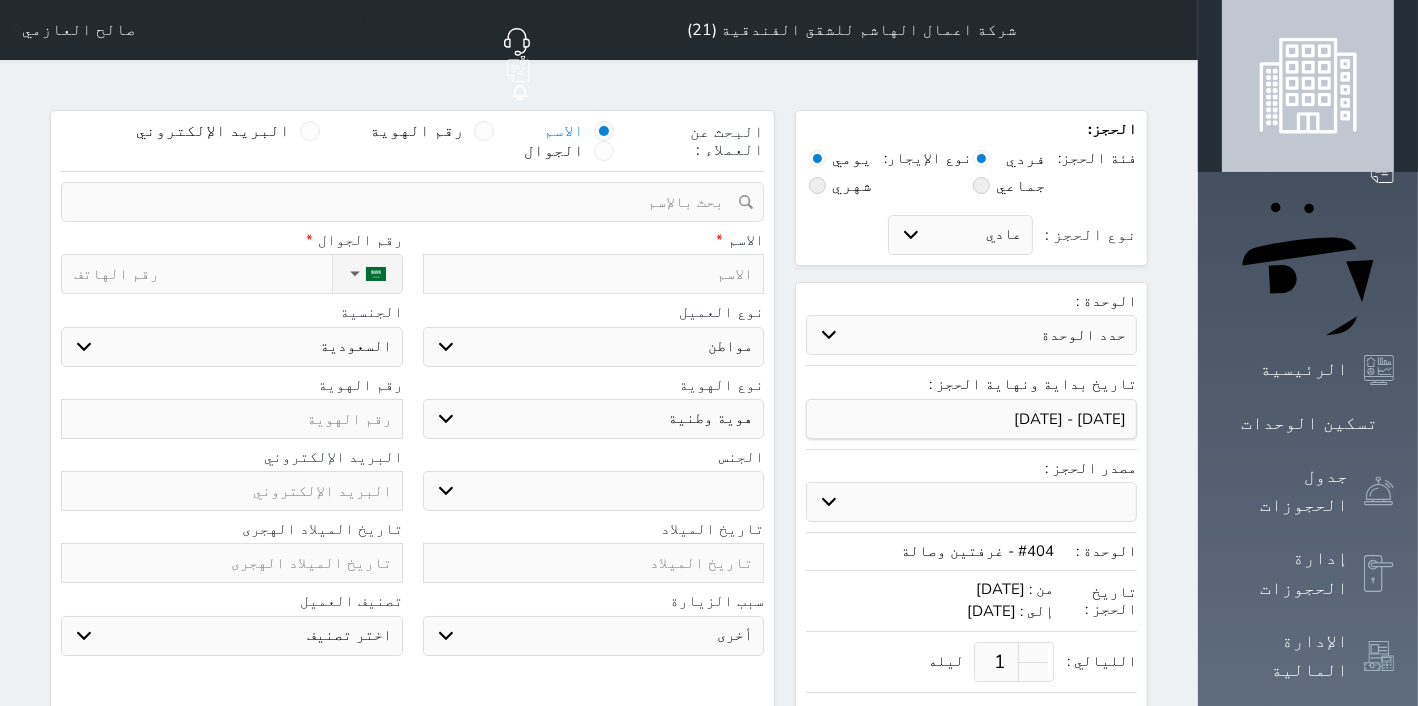 click at bounding box center (594, 274) 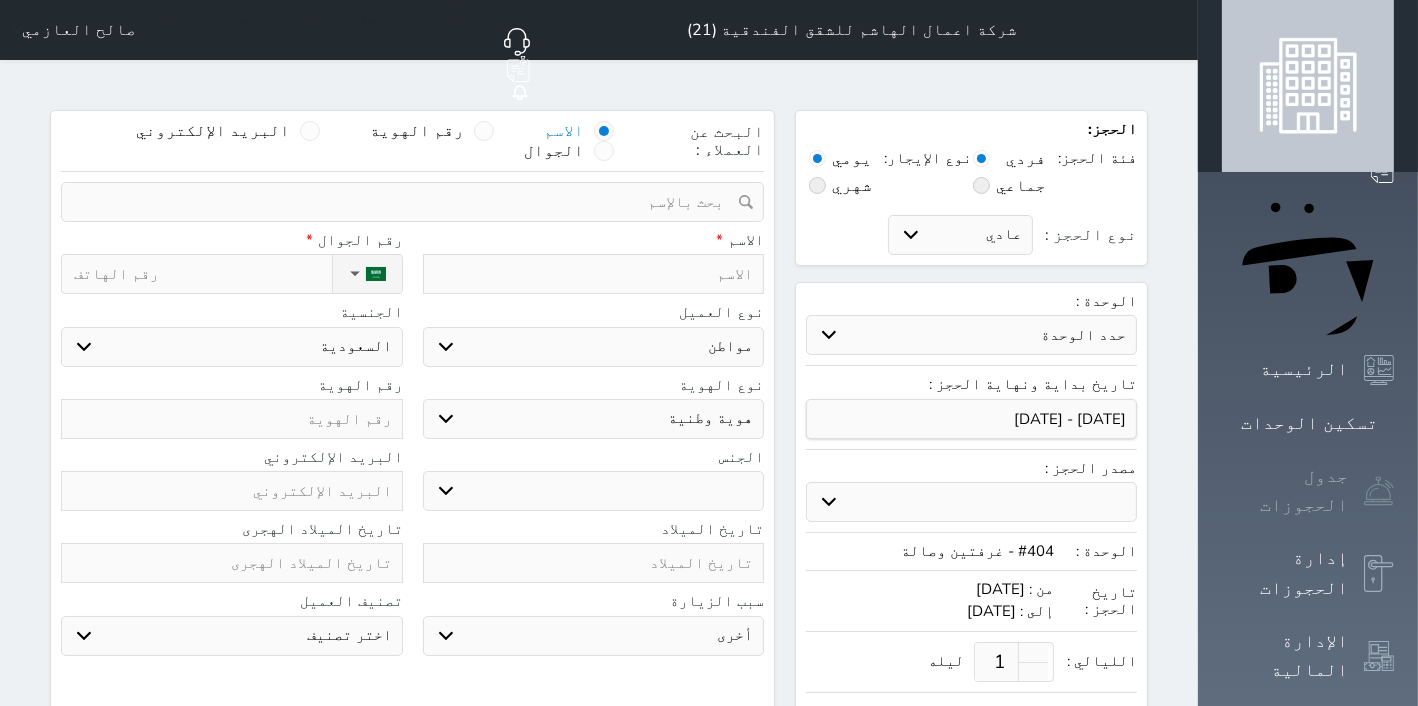 type on "ح" 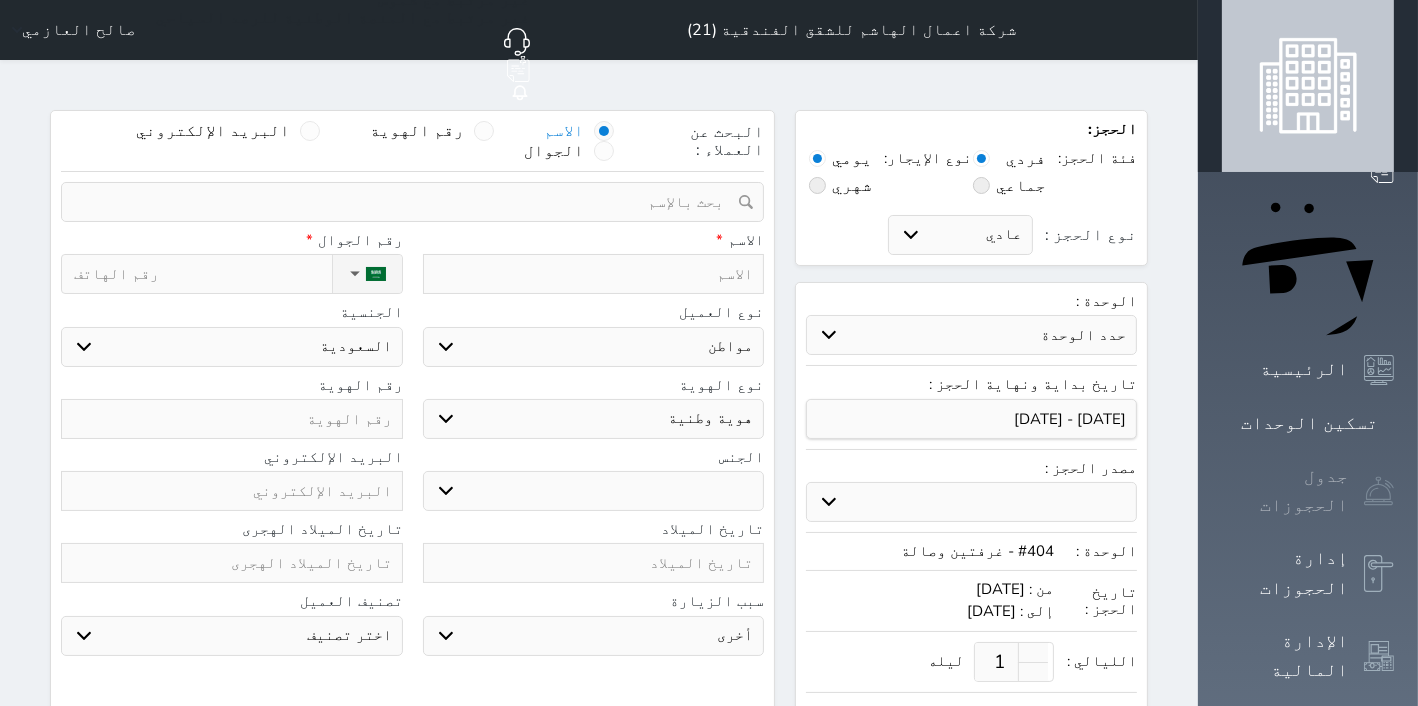 select 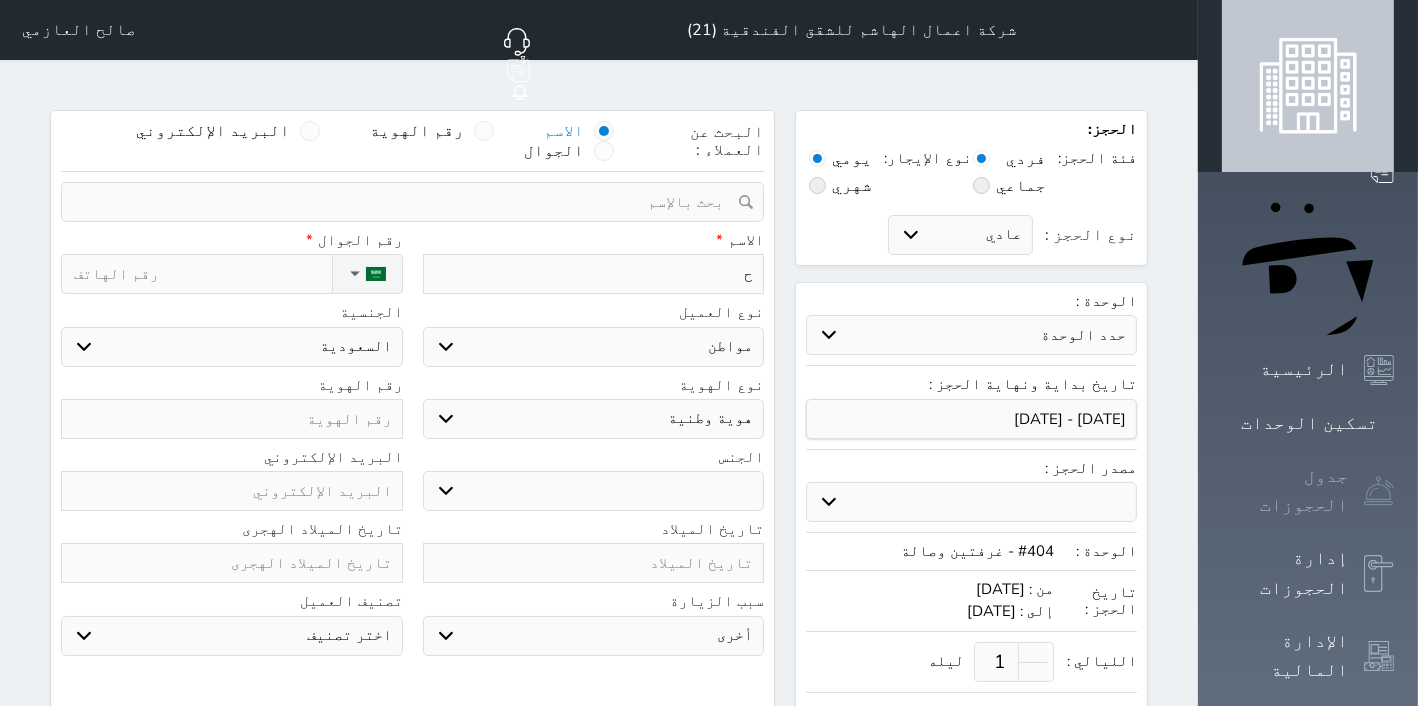 type on "حم" 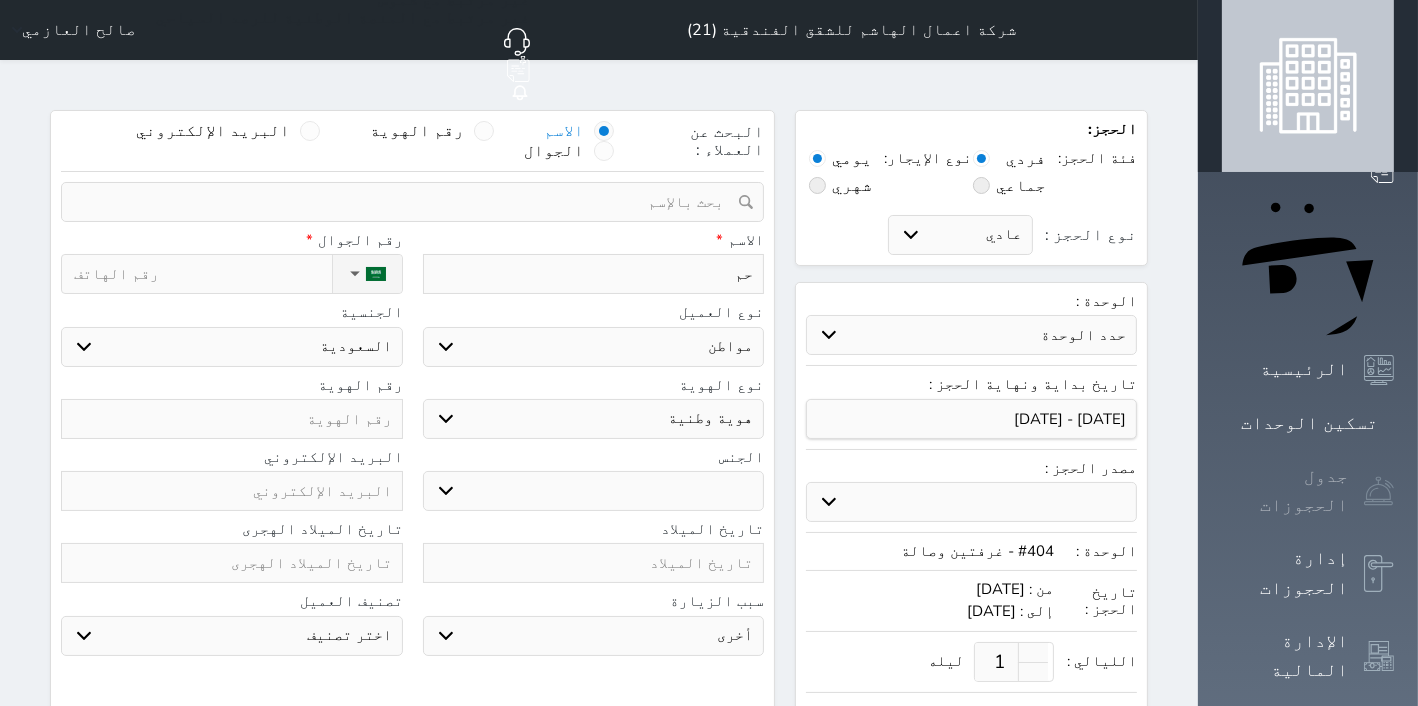 select 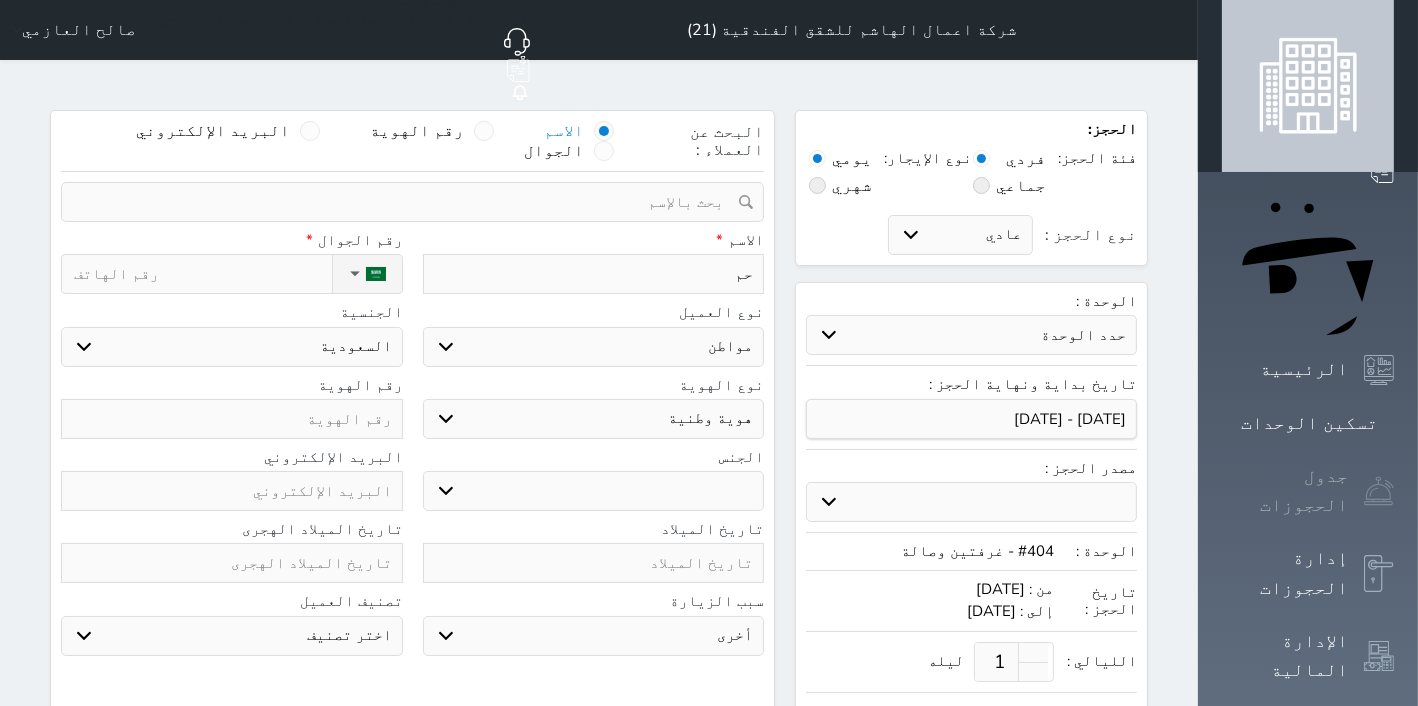 type on "حمو" 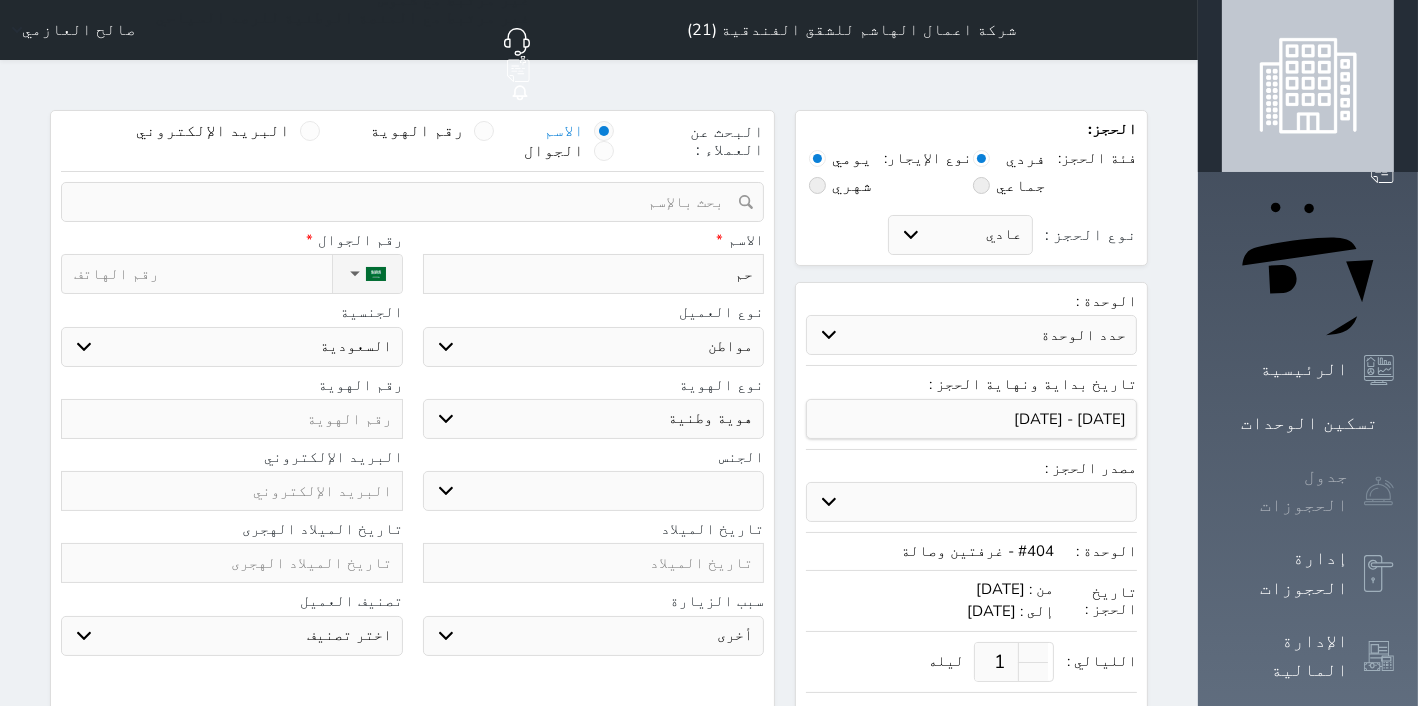 select 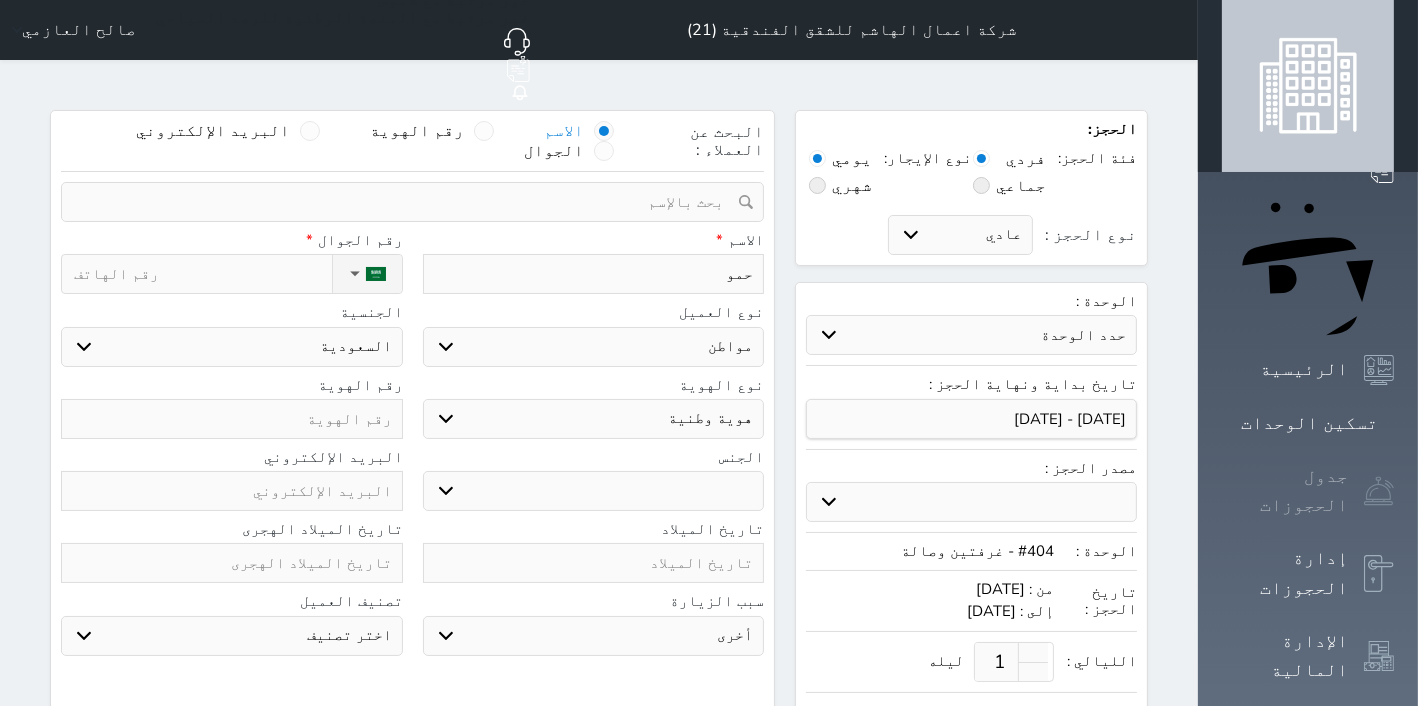 type on "حمود" 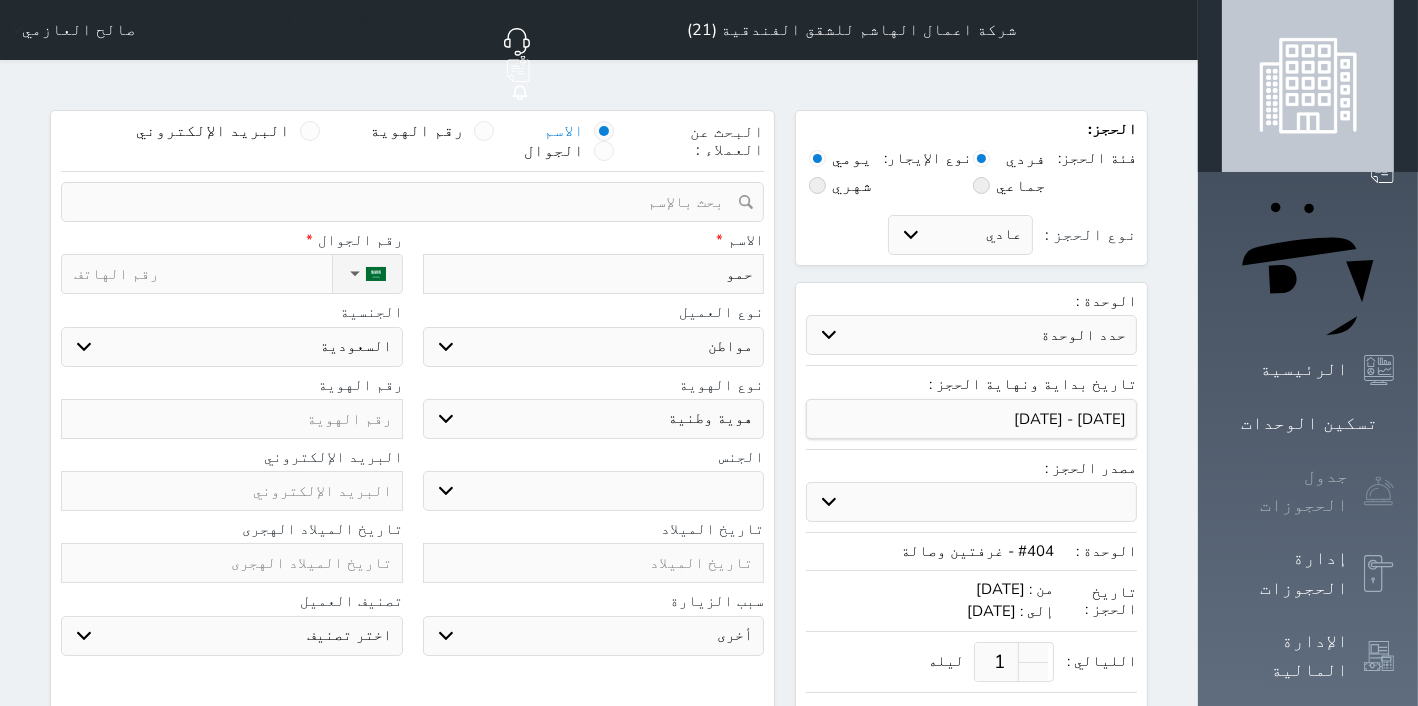 select 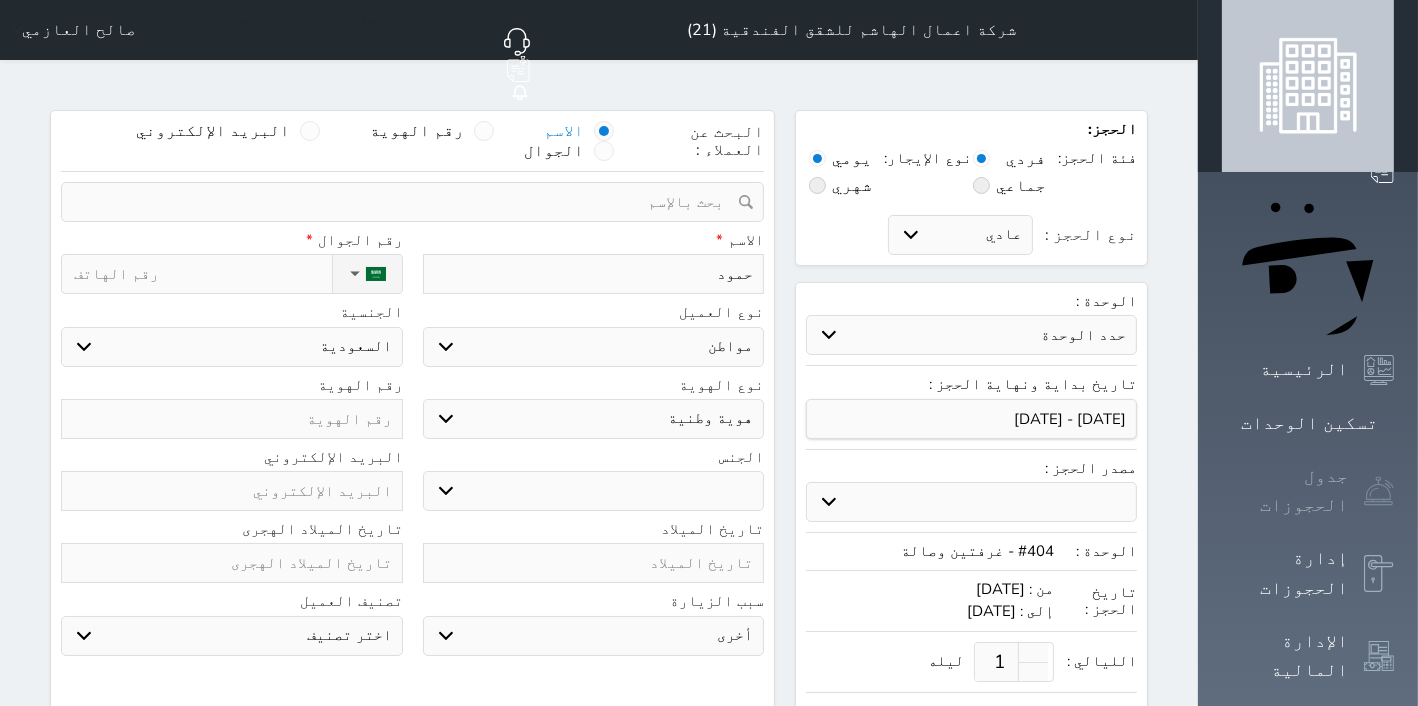 type on "حمو" 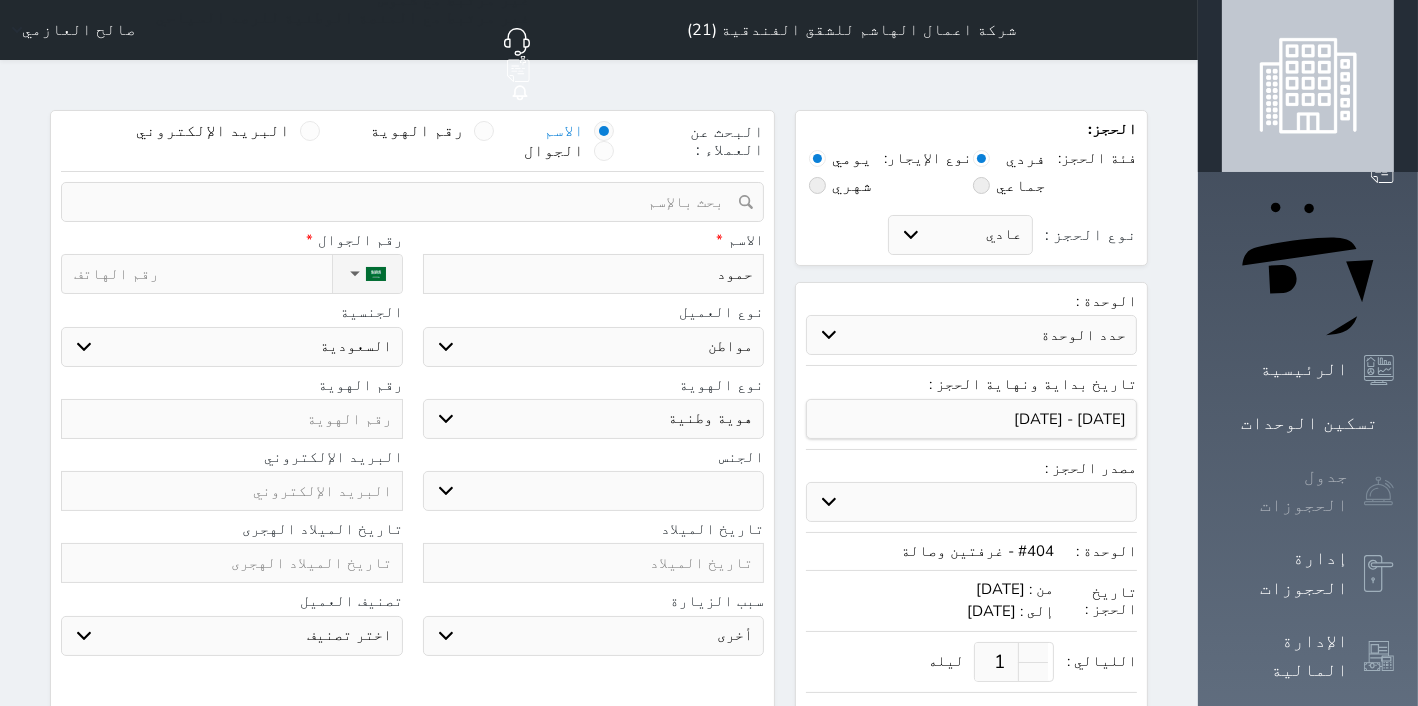 select 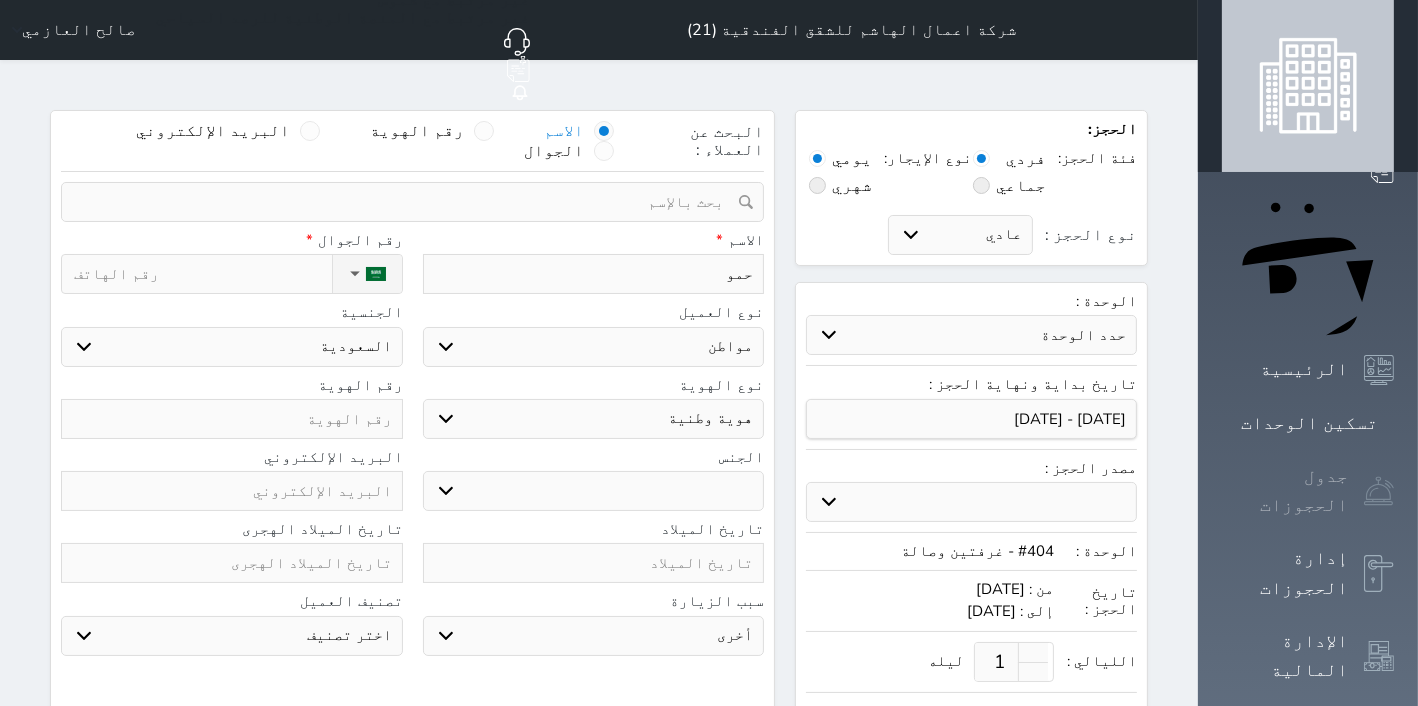type on "حم" 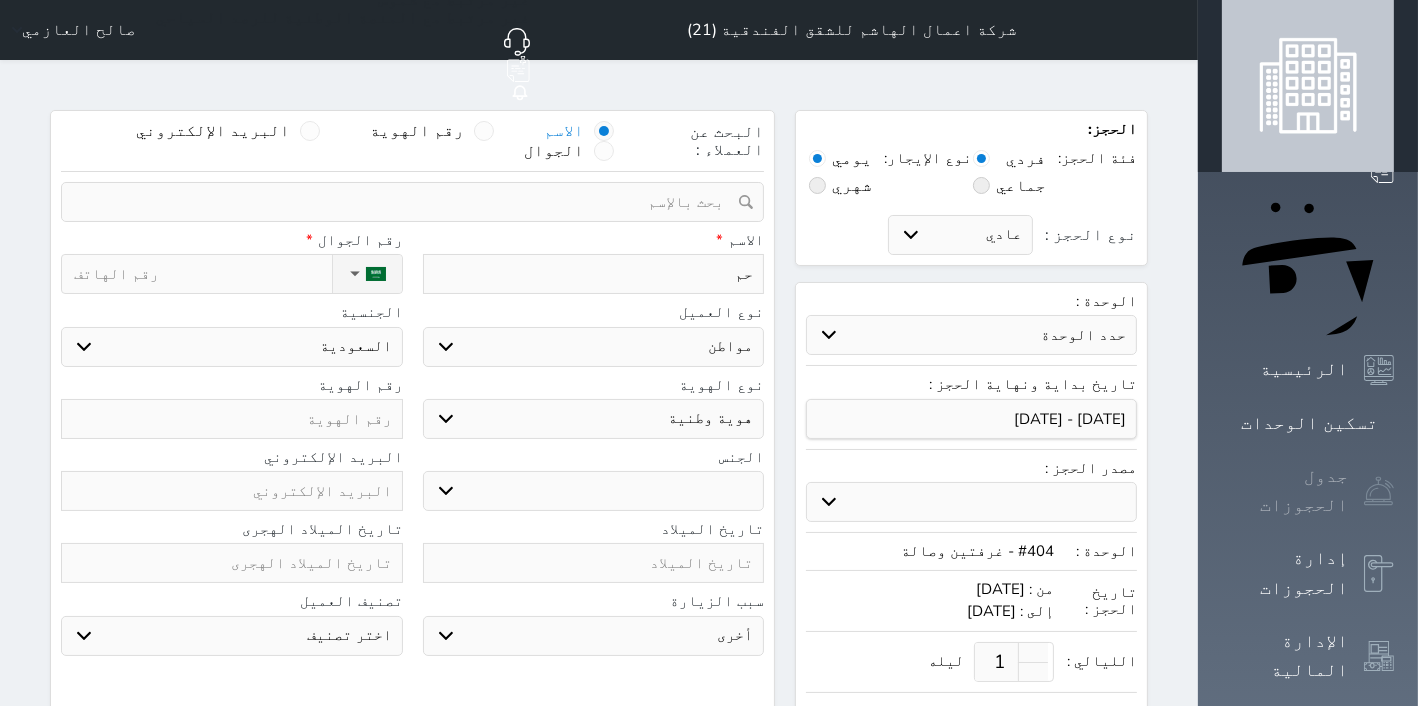 select 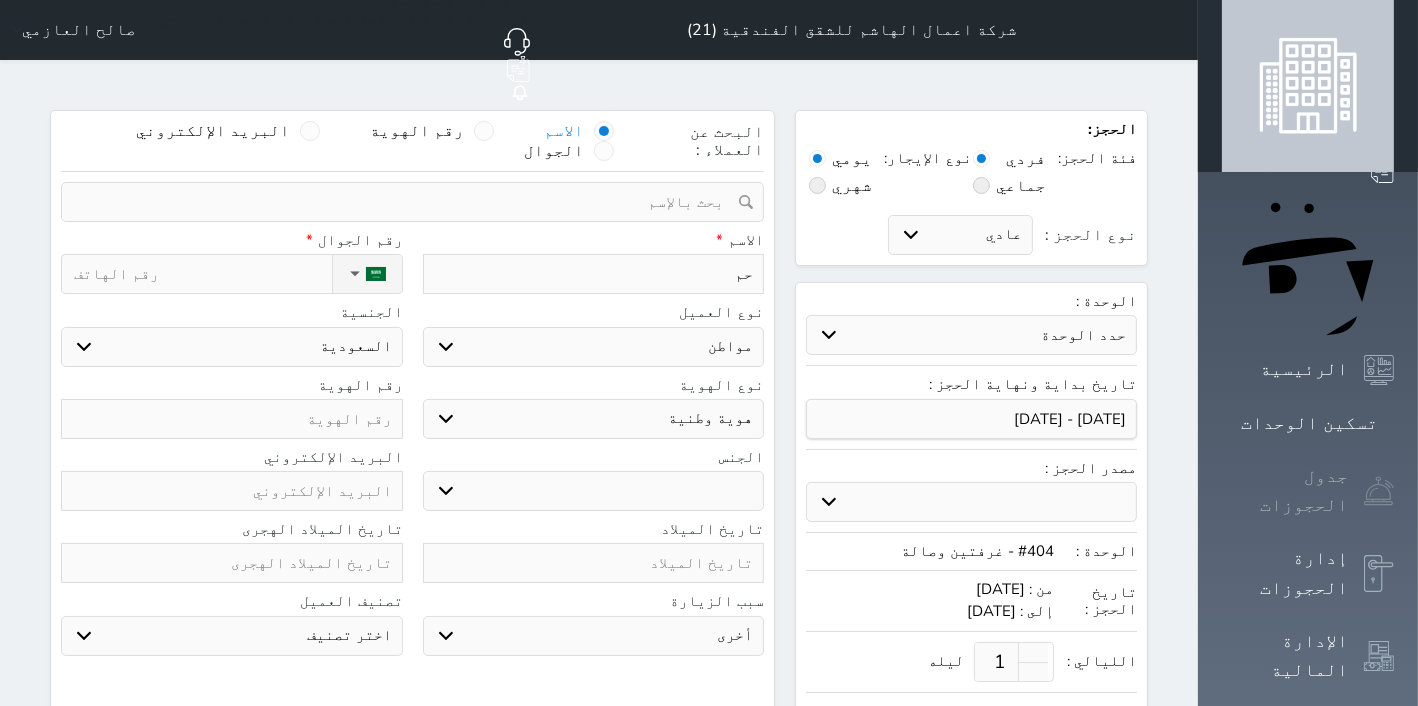 type on "ح" 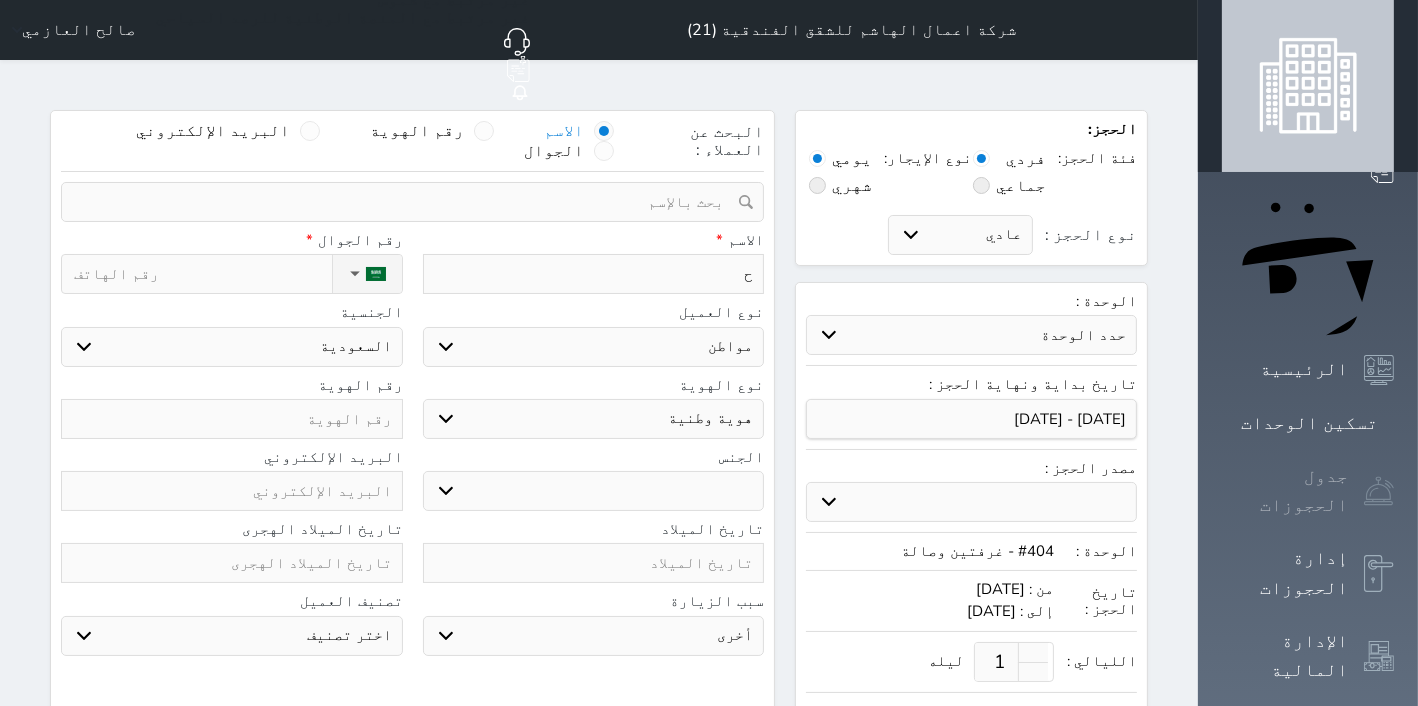 select 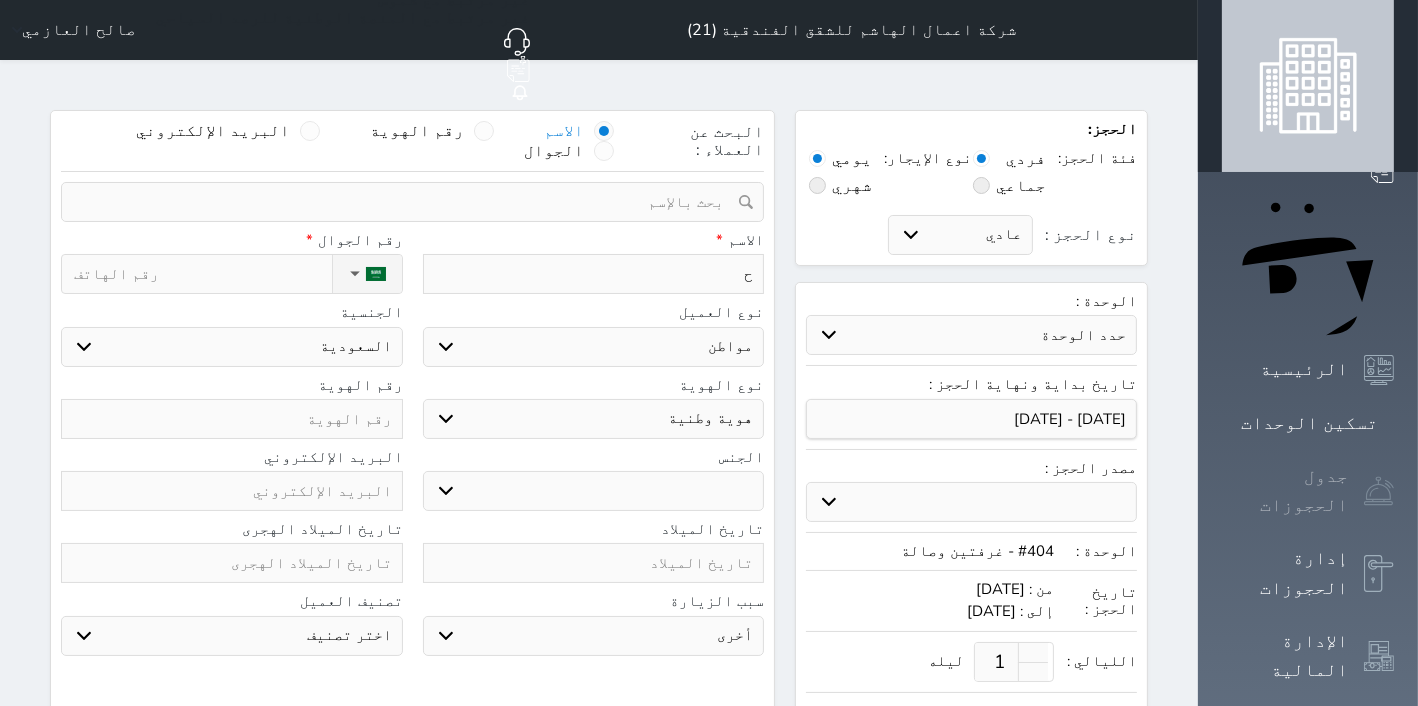 type 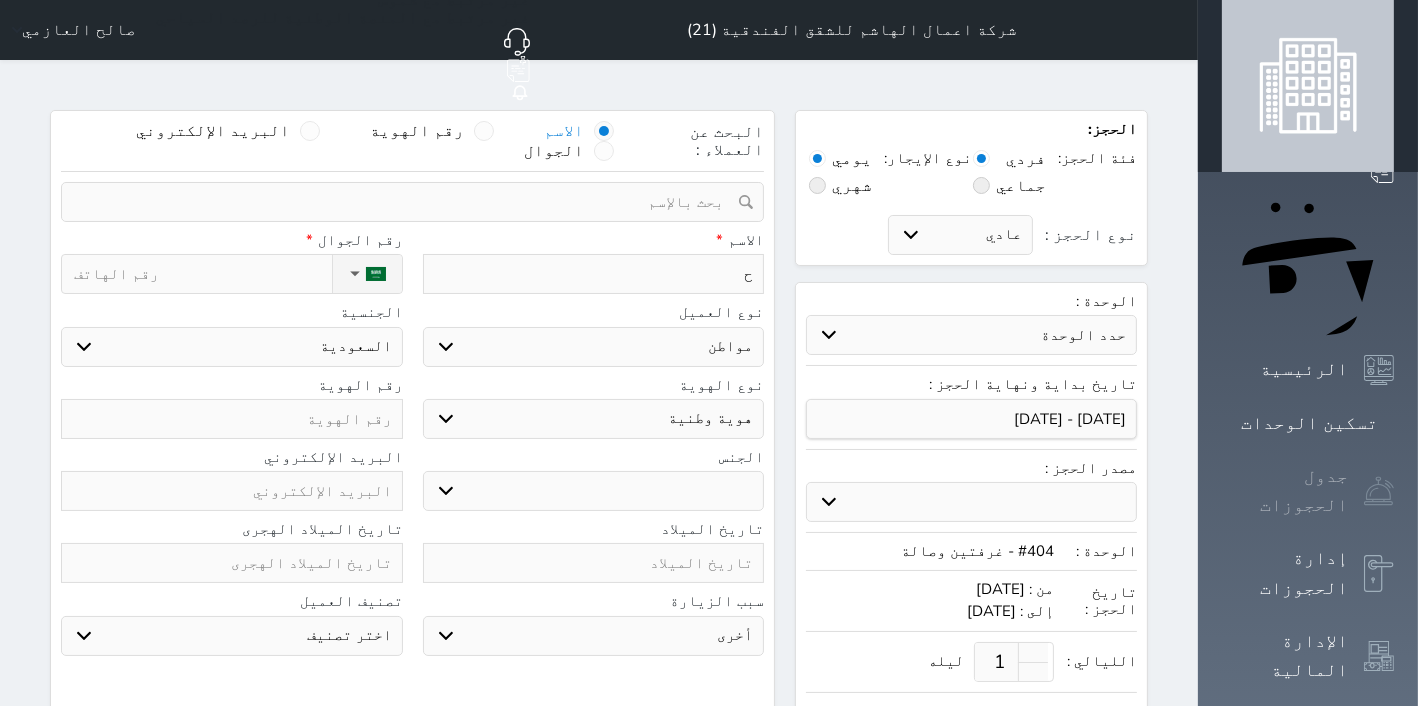 select 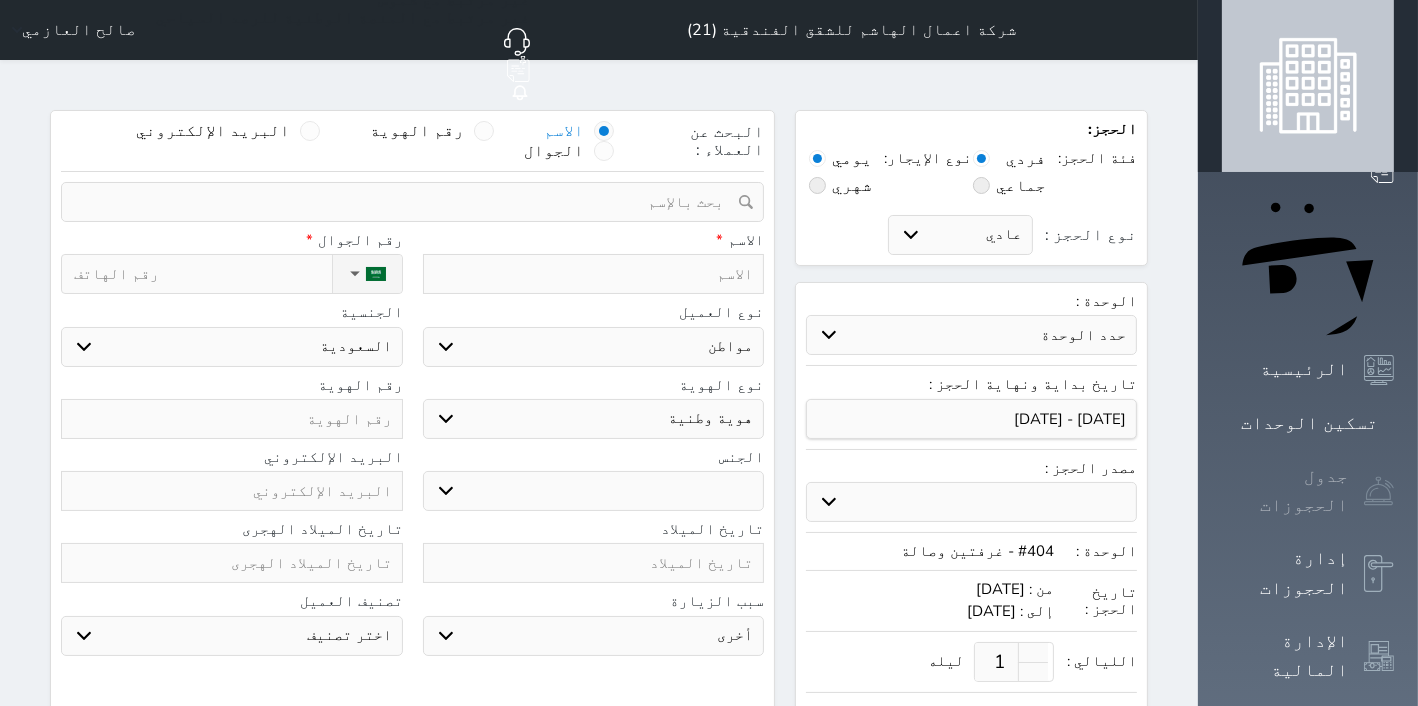 type on "ع" 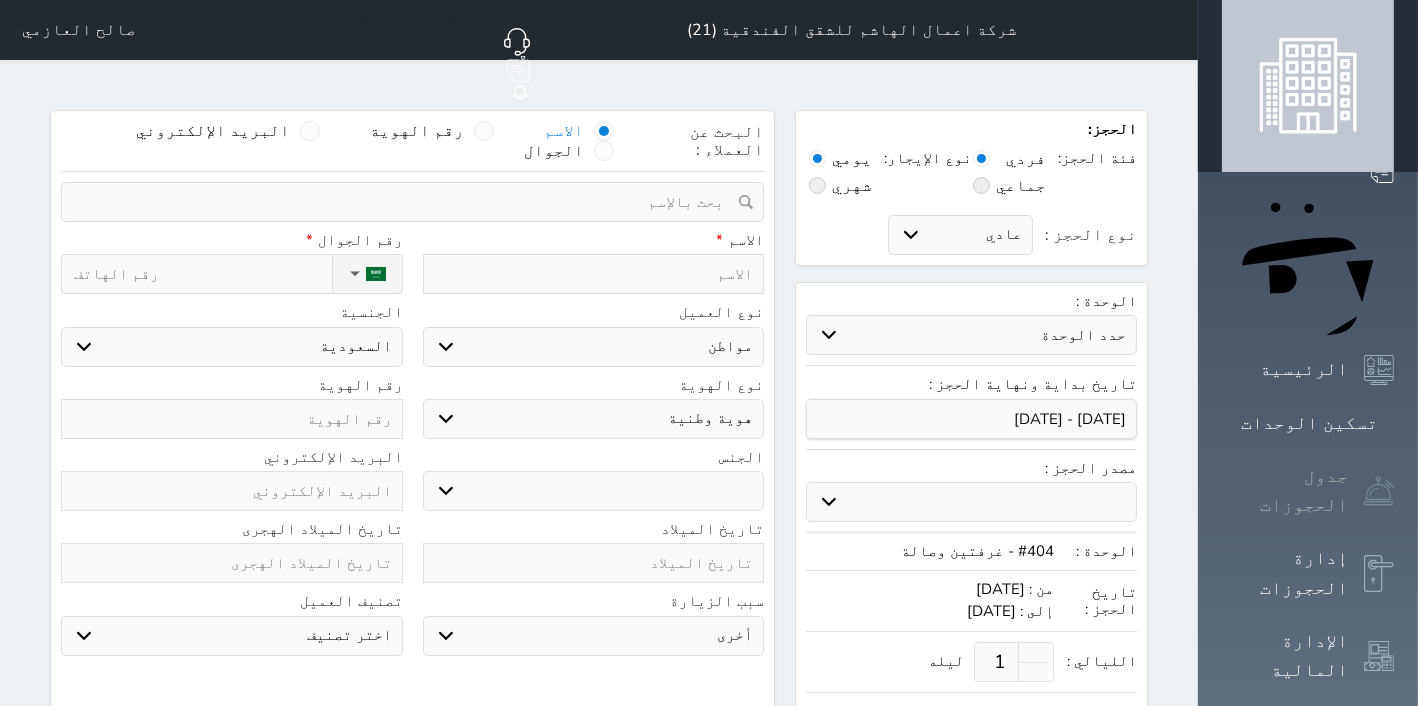 select 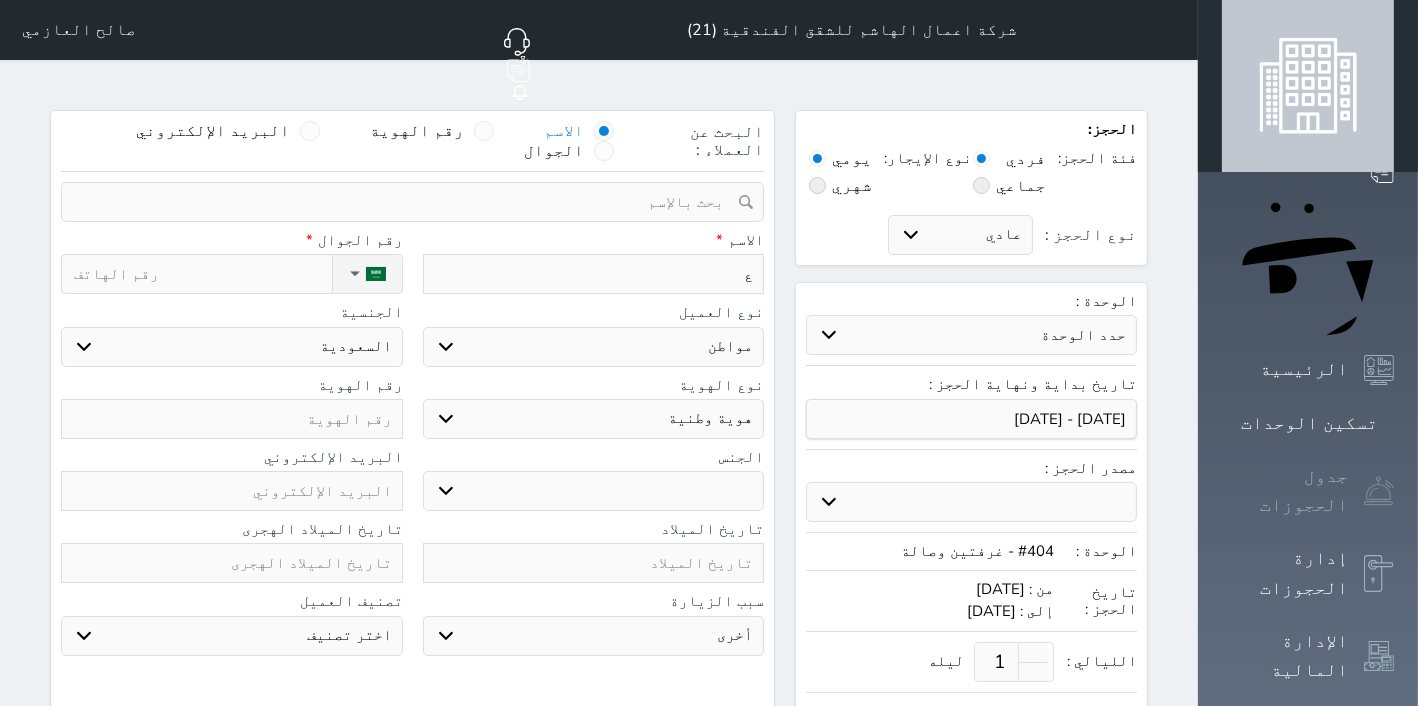 type on "عو" 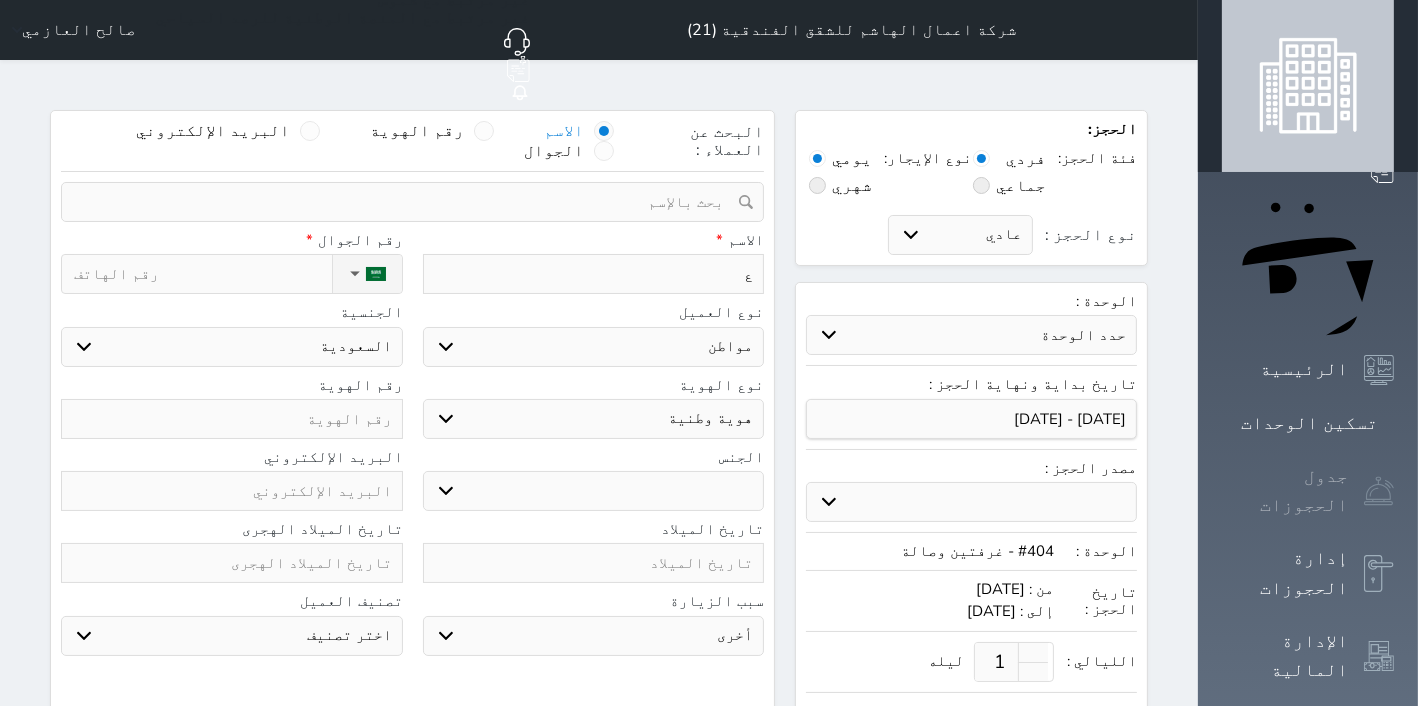 select 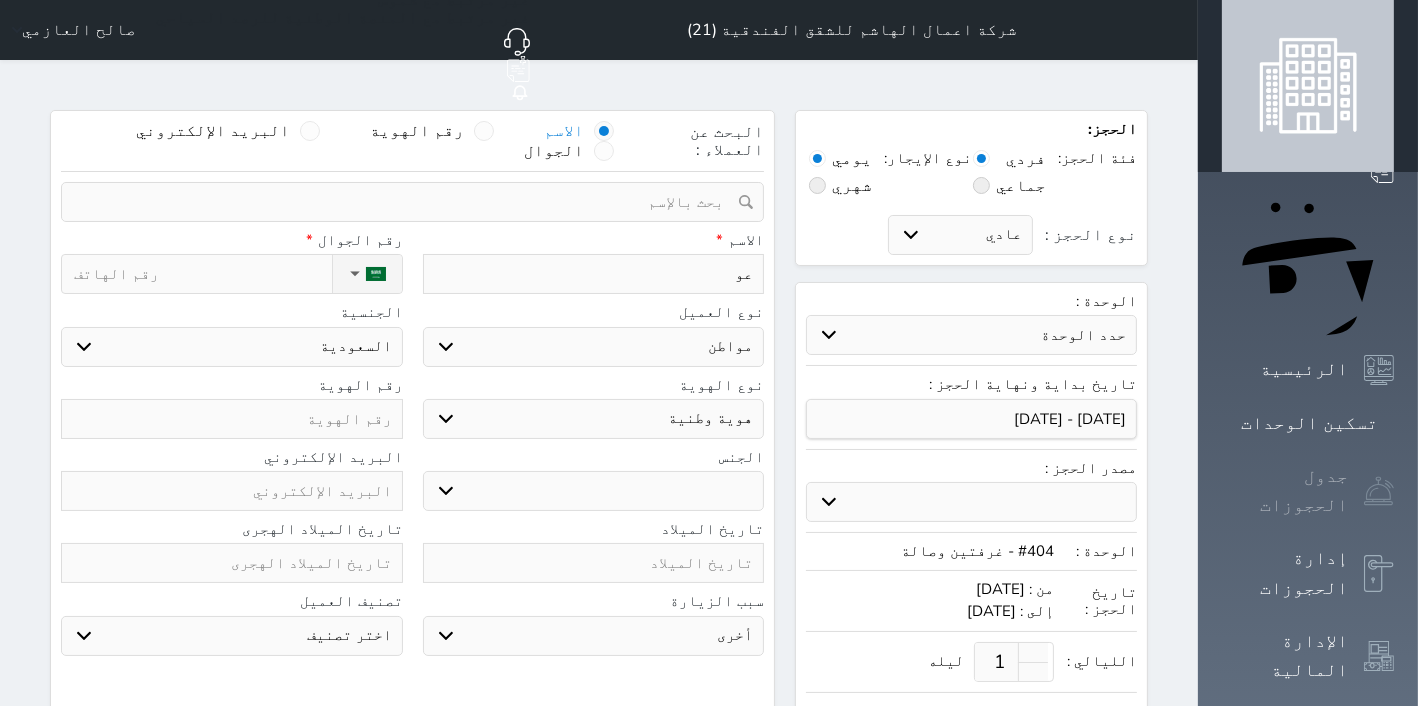 type on "عود" 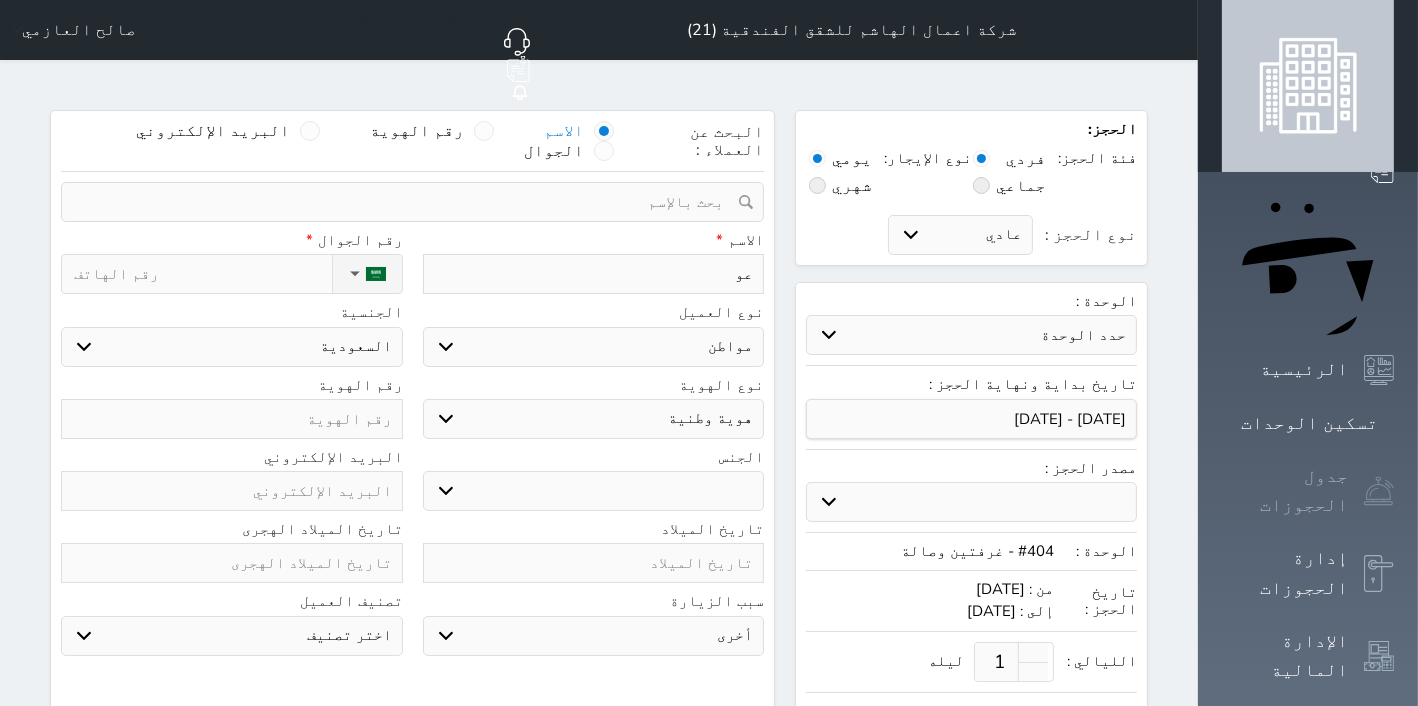 select 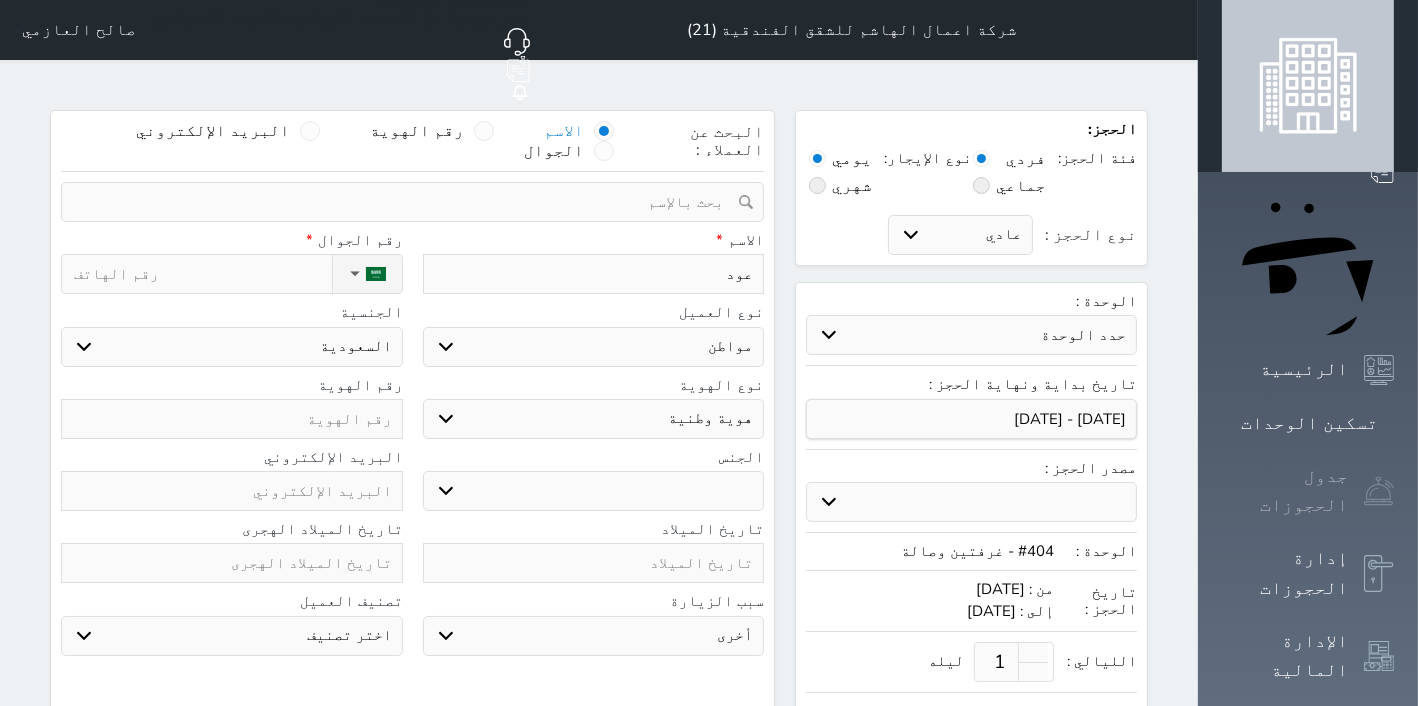 type on "عوده" 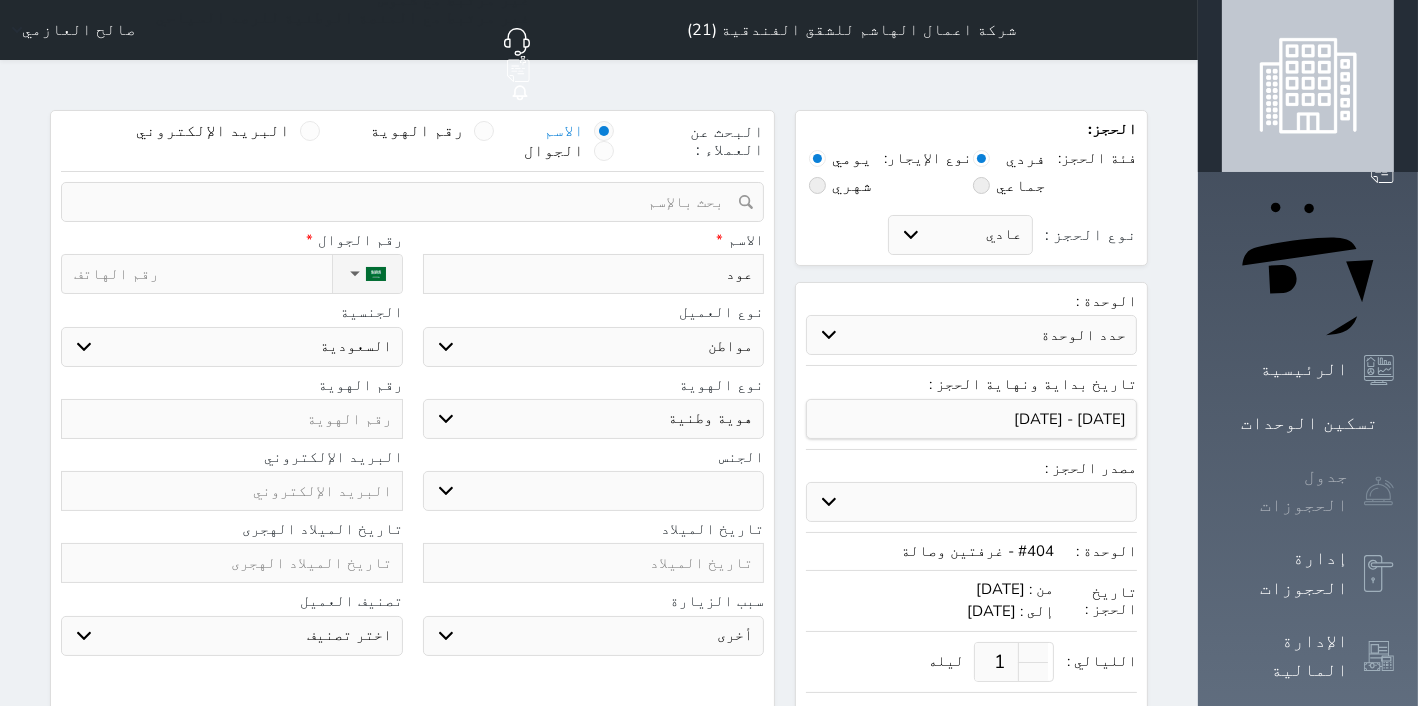 select 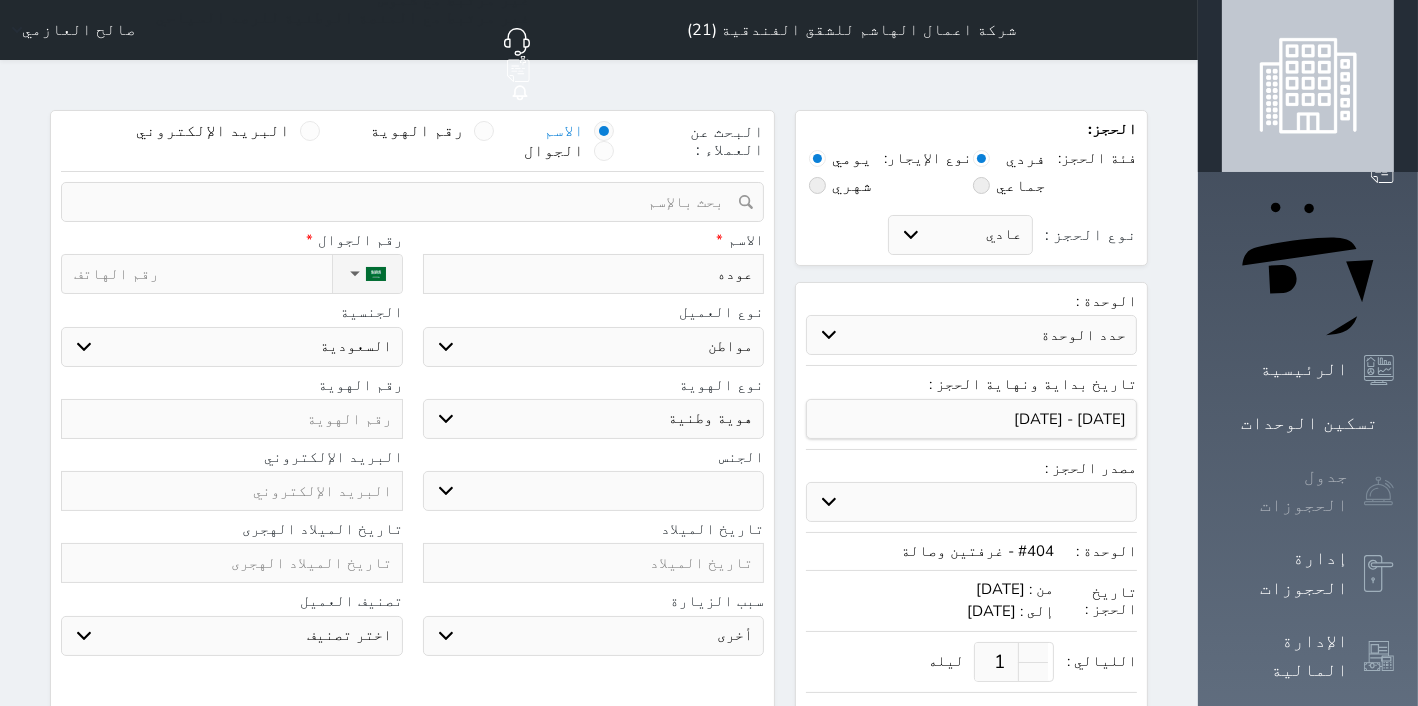 type on "عوده" 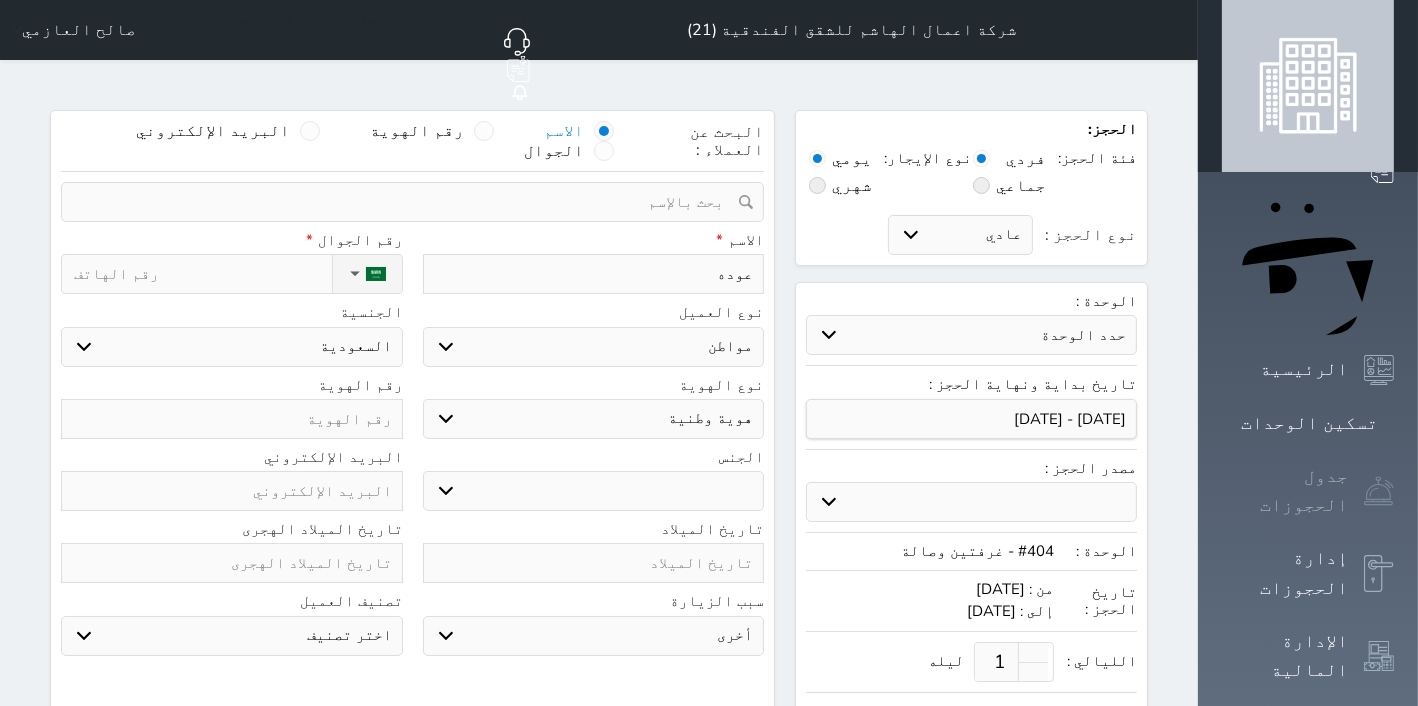 select 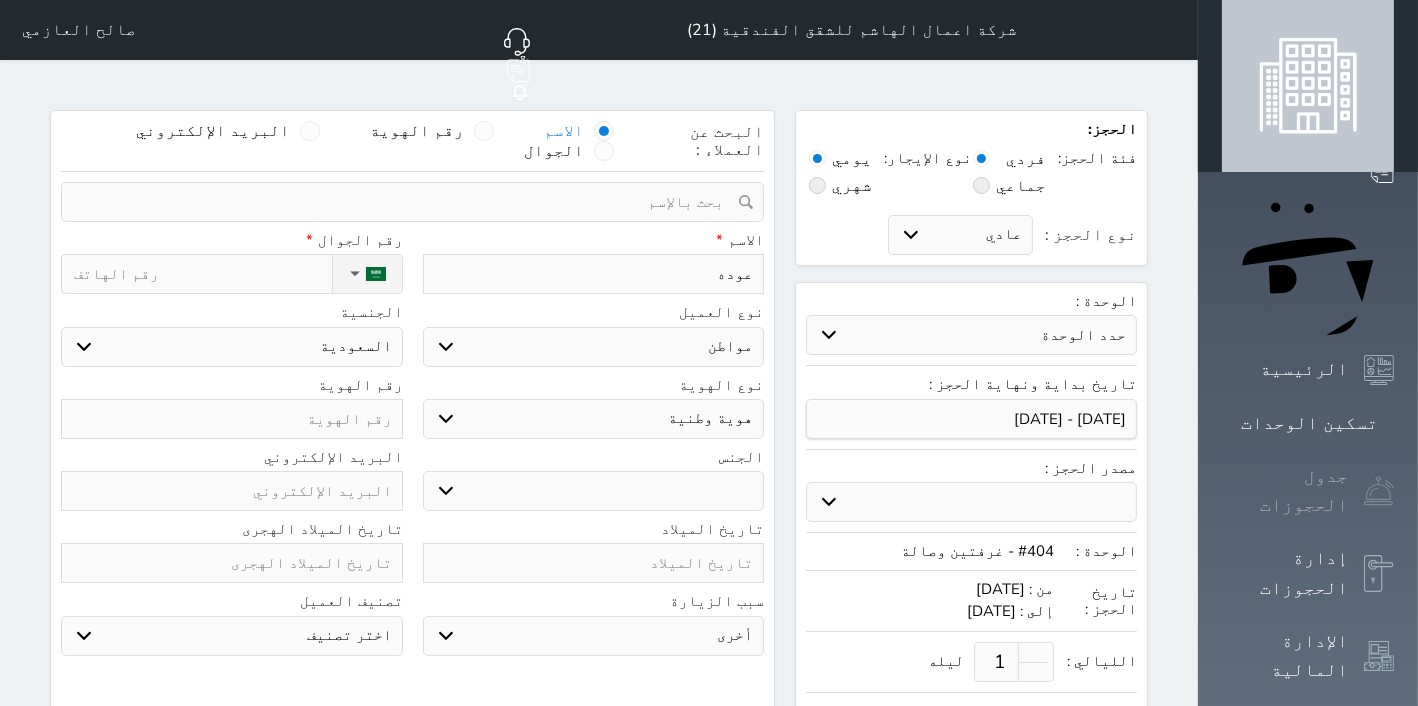 type on "عوده ق" 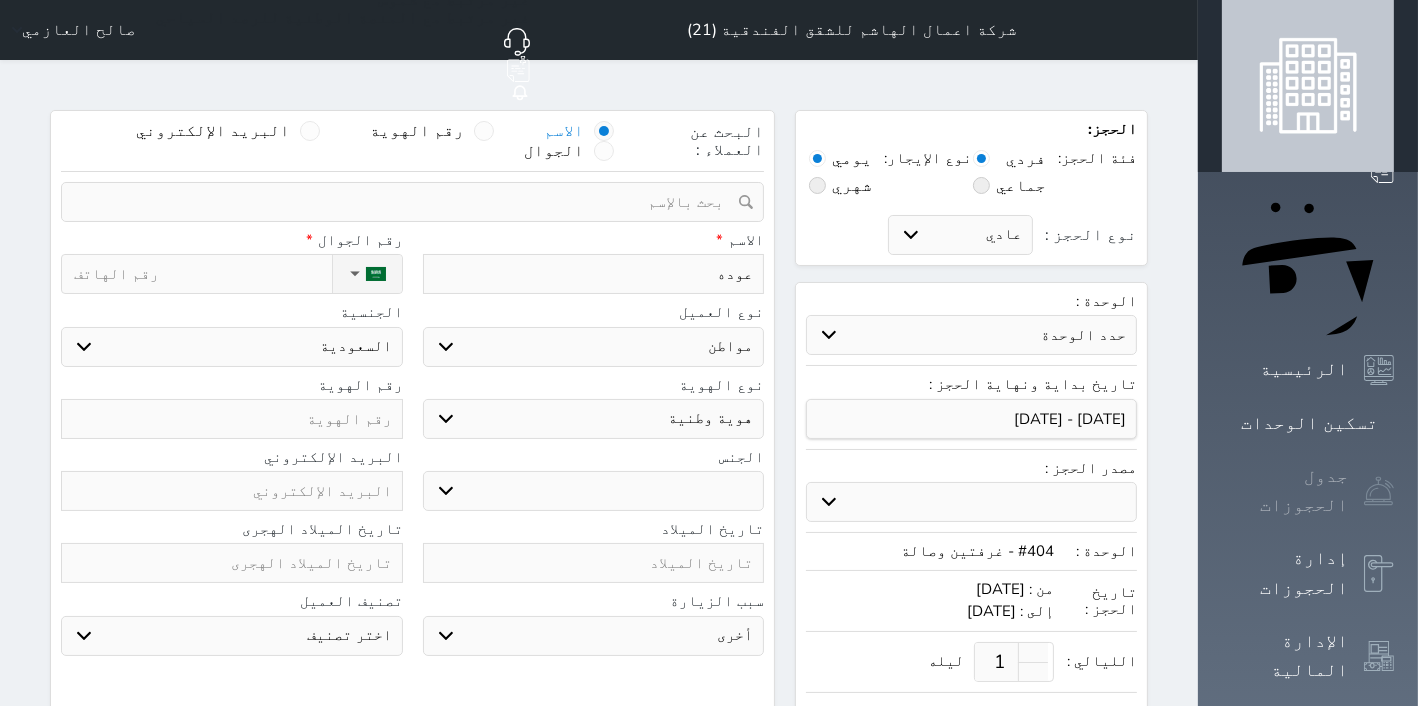 select 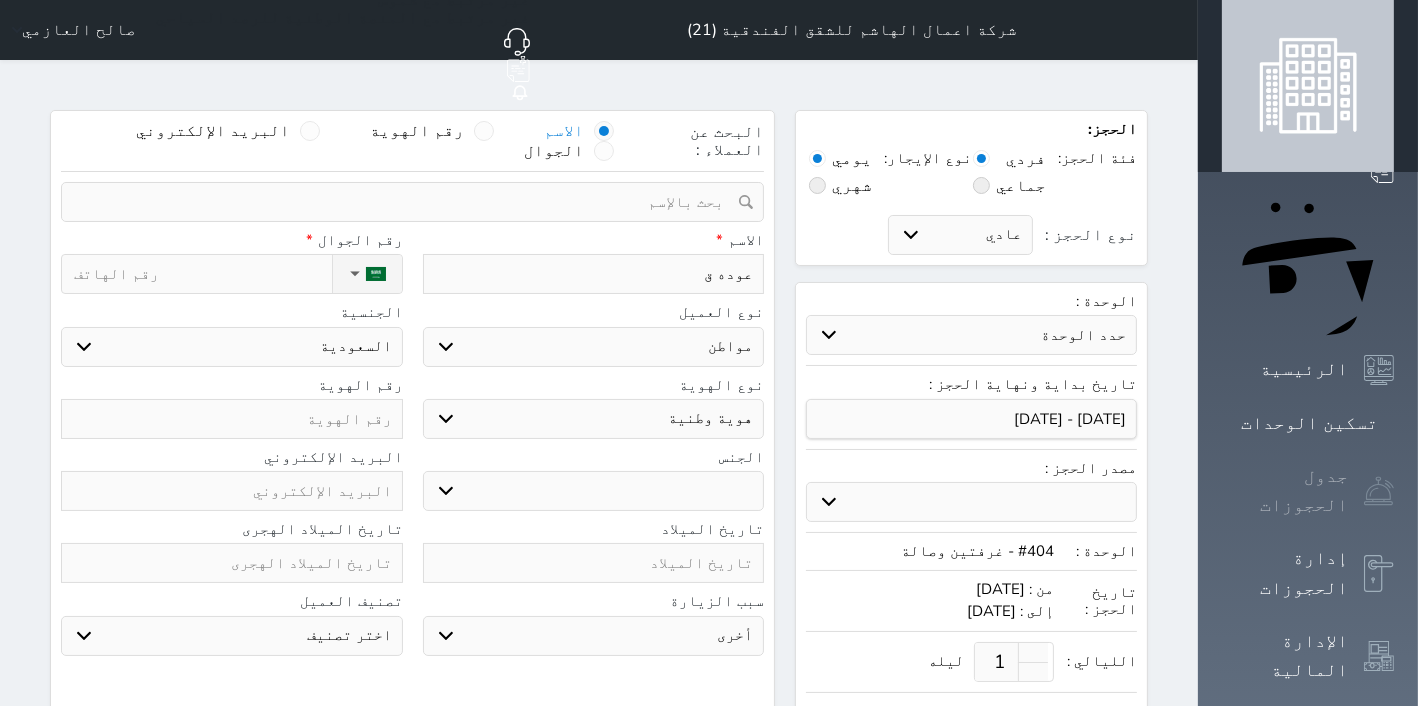 type on "عوده" 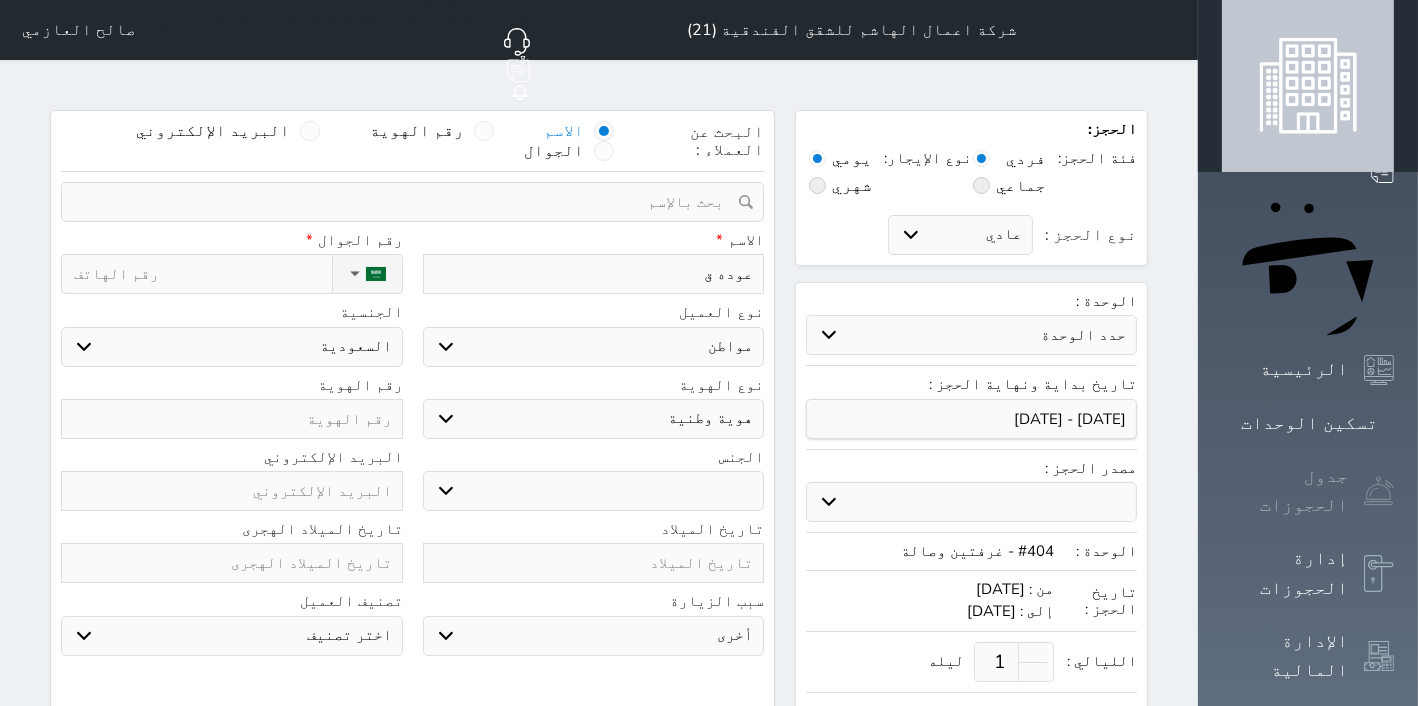 select 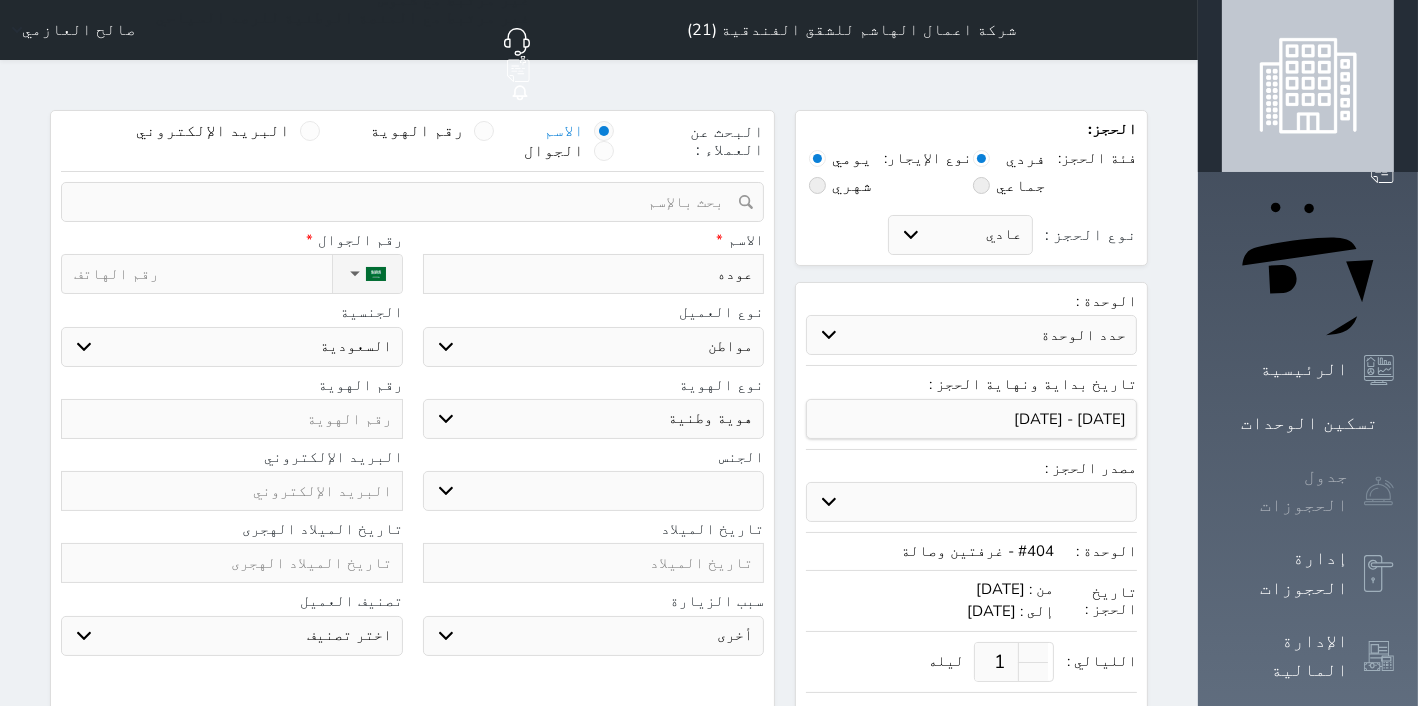 type on "عوده ف" 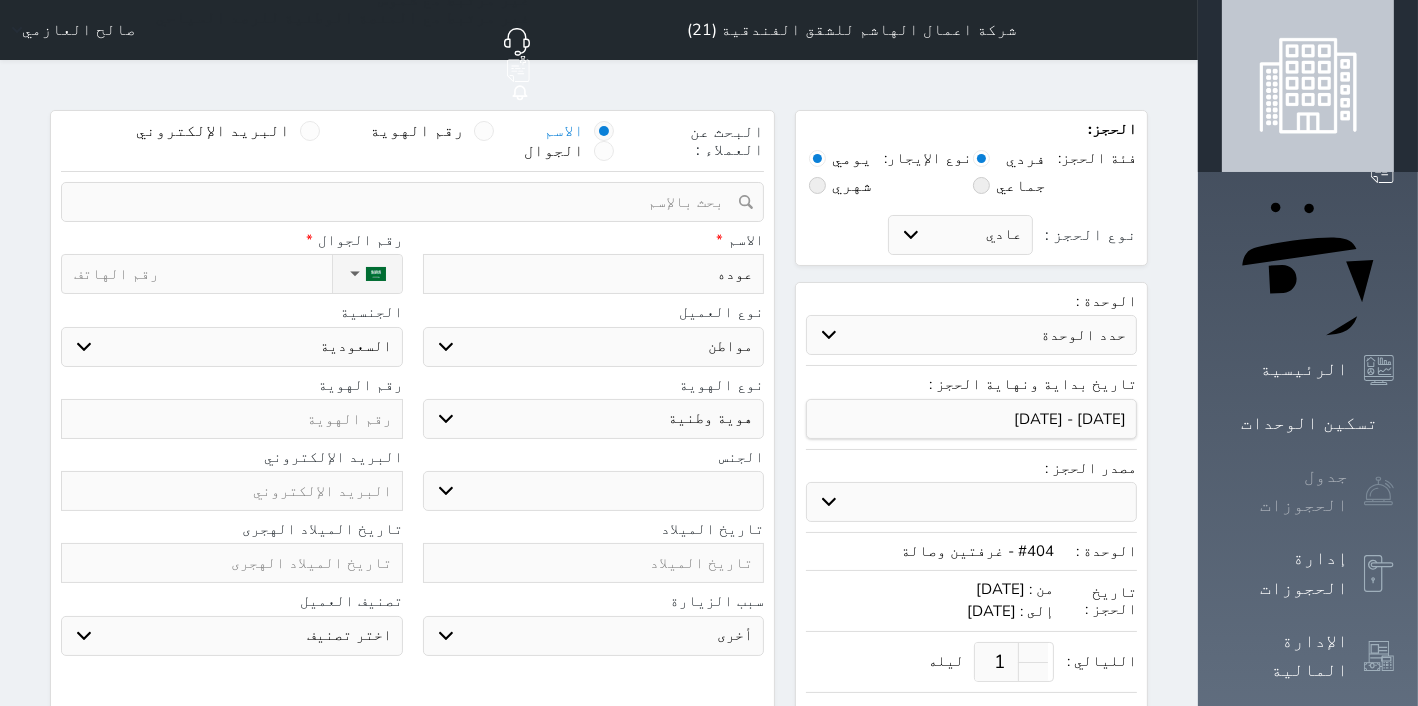select 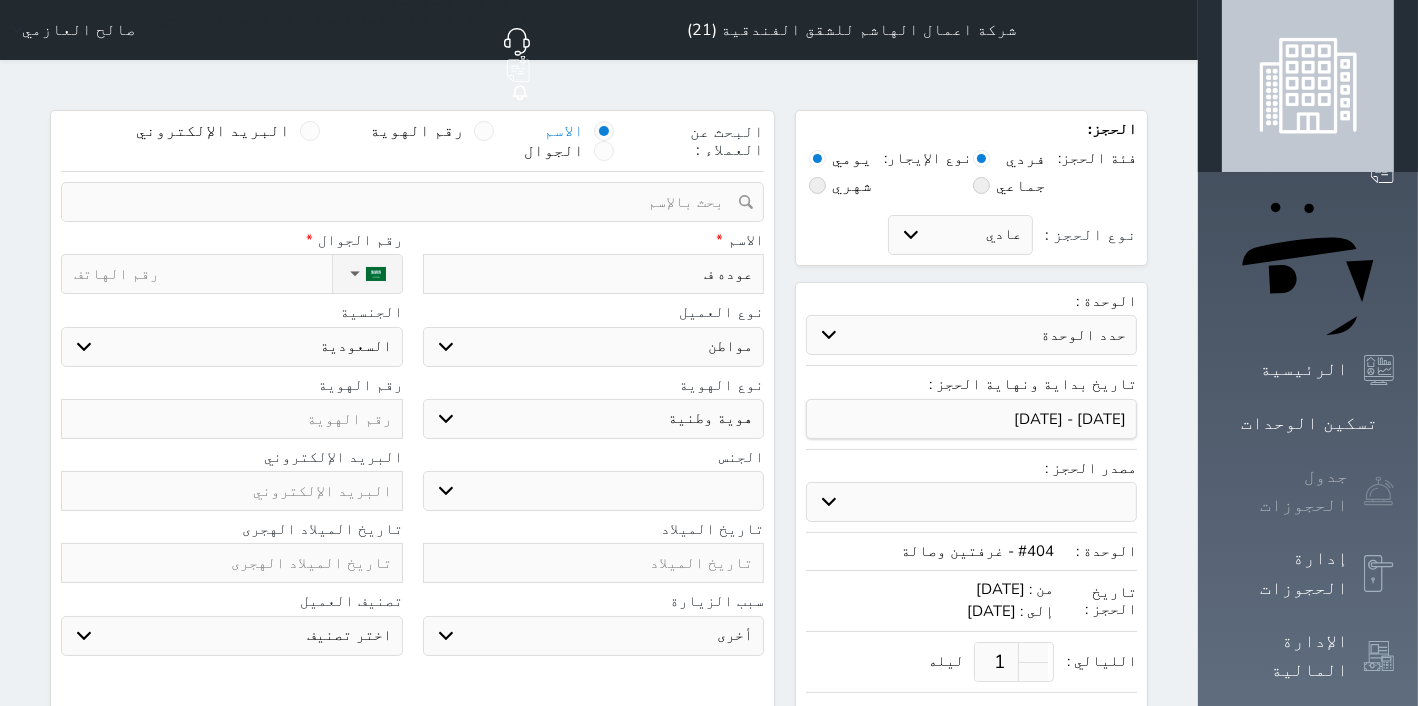 type on "عوده فا" 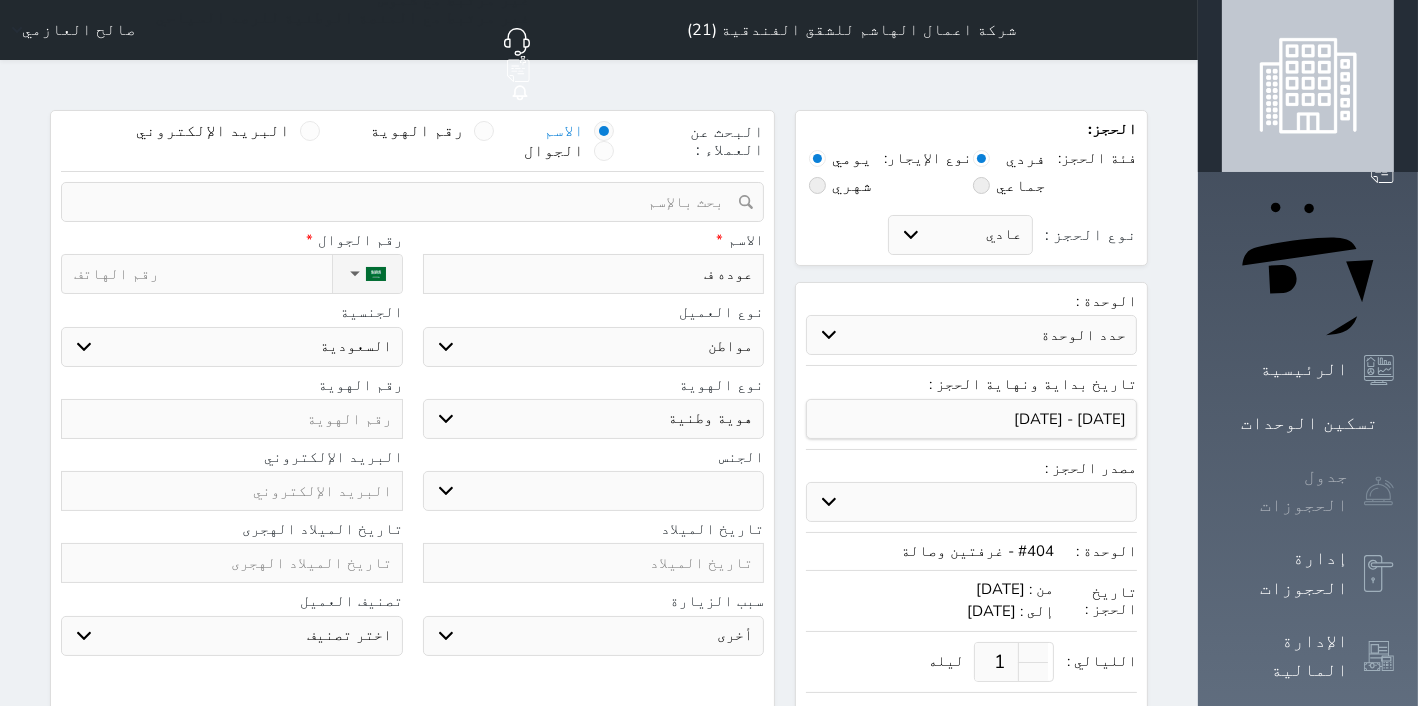 select 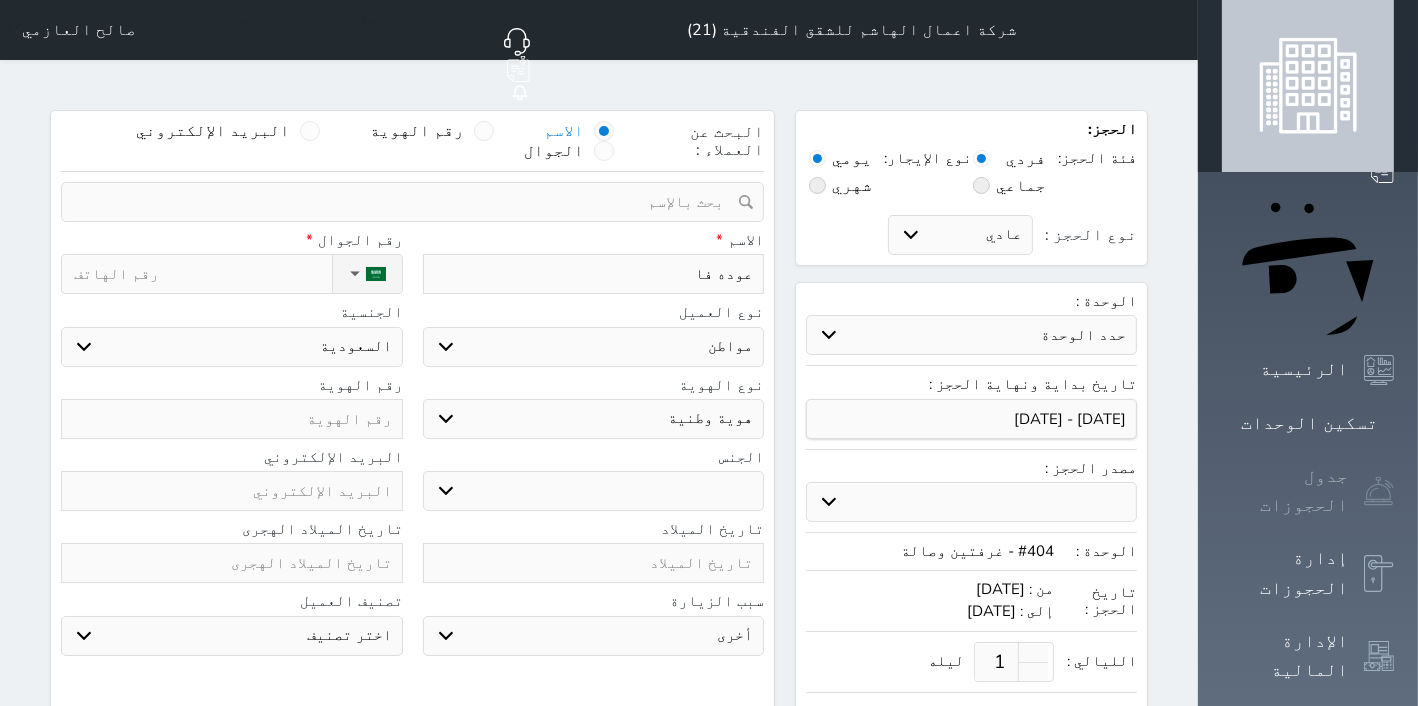 type on "عوده فال" 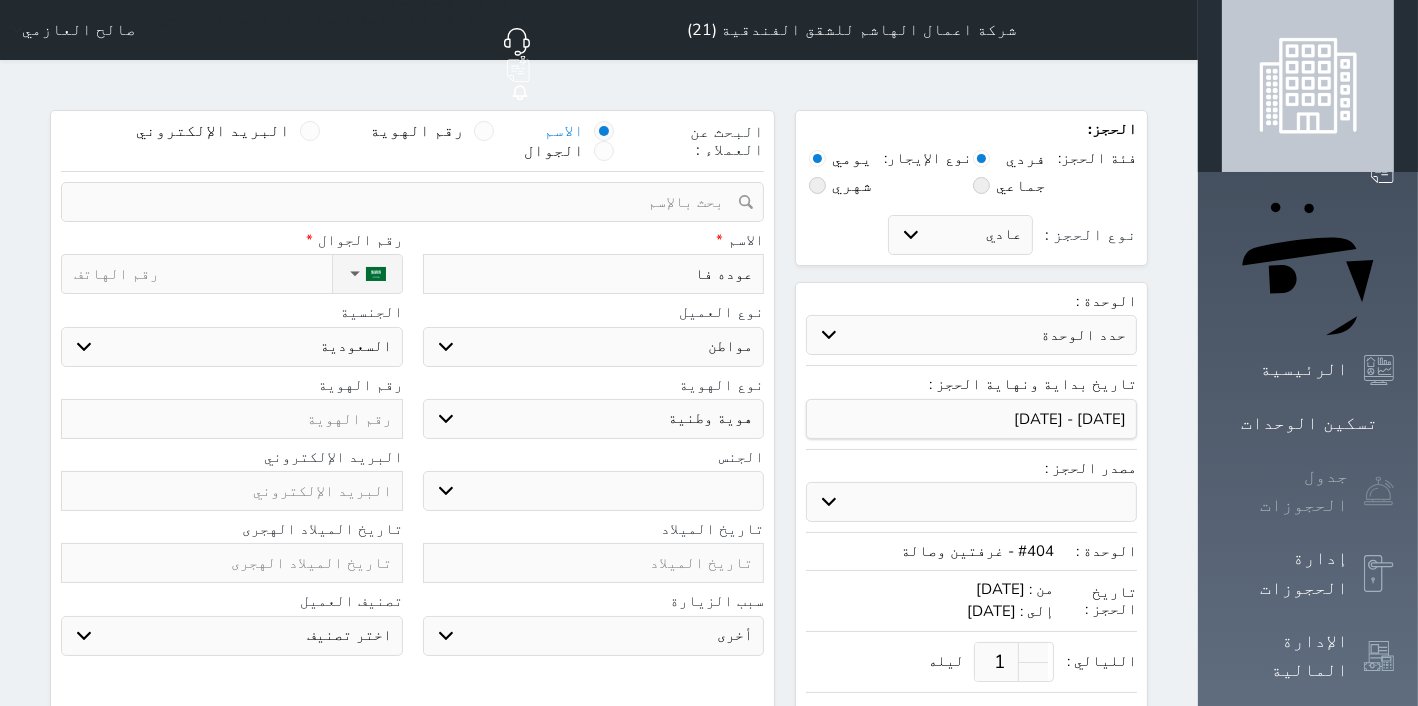 select 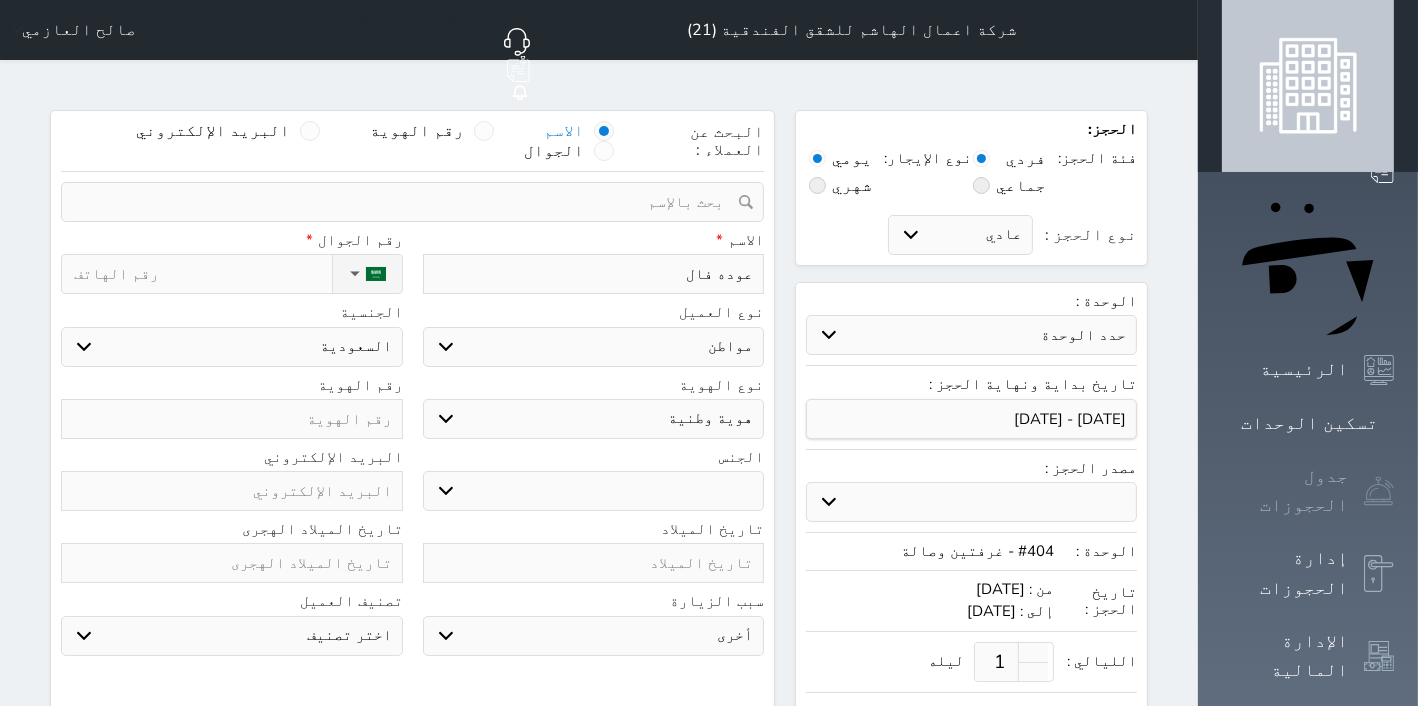 type on "عوده فالح" 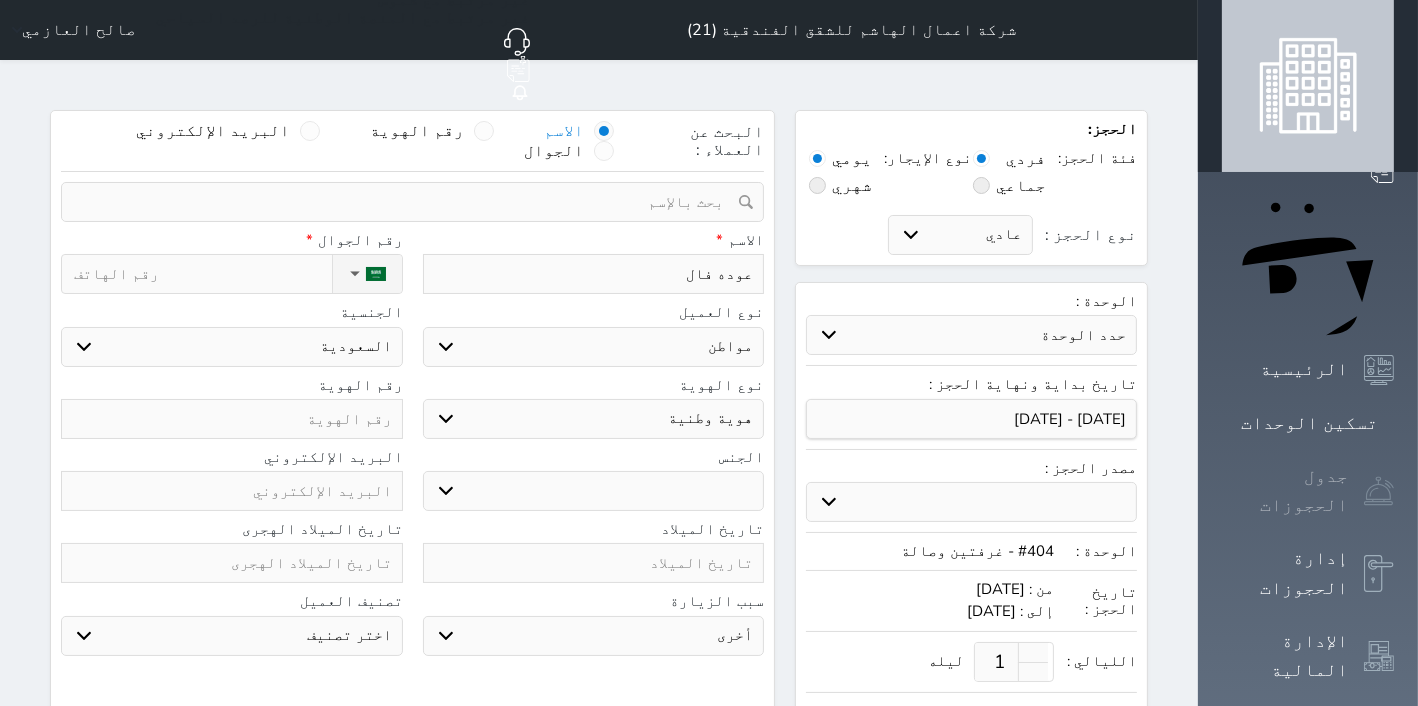 select 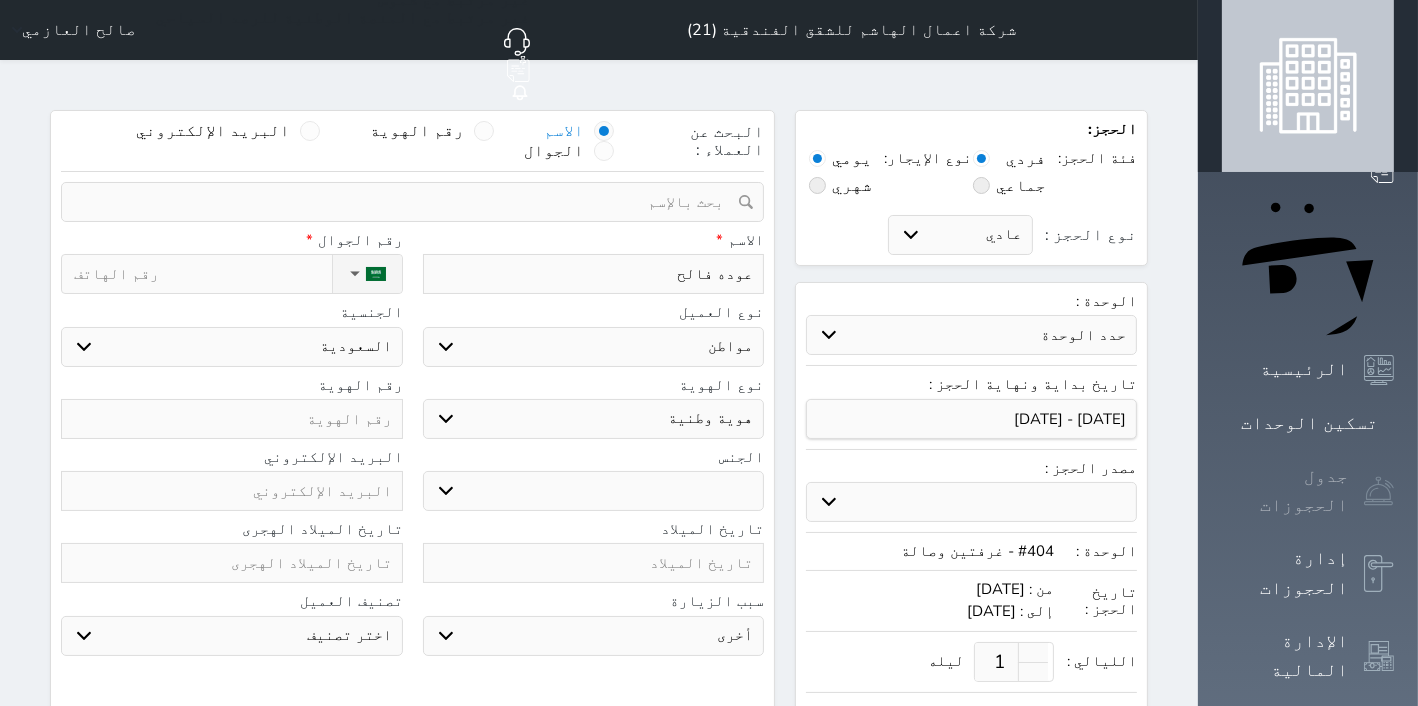 type on "عوده فالح" 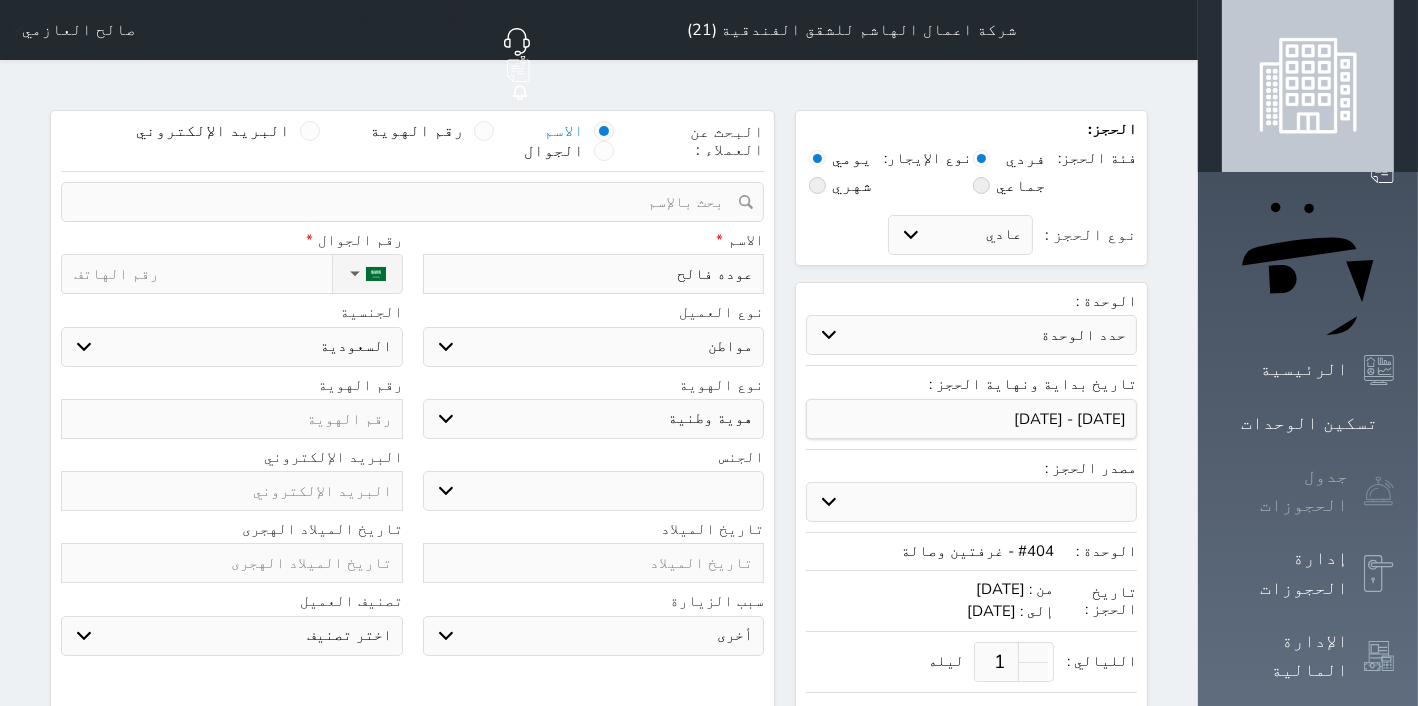 select 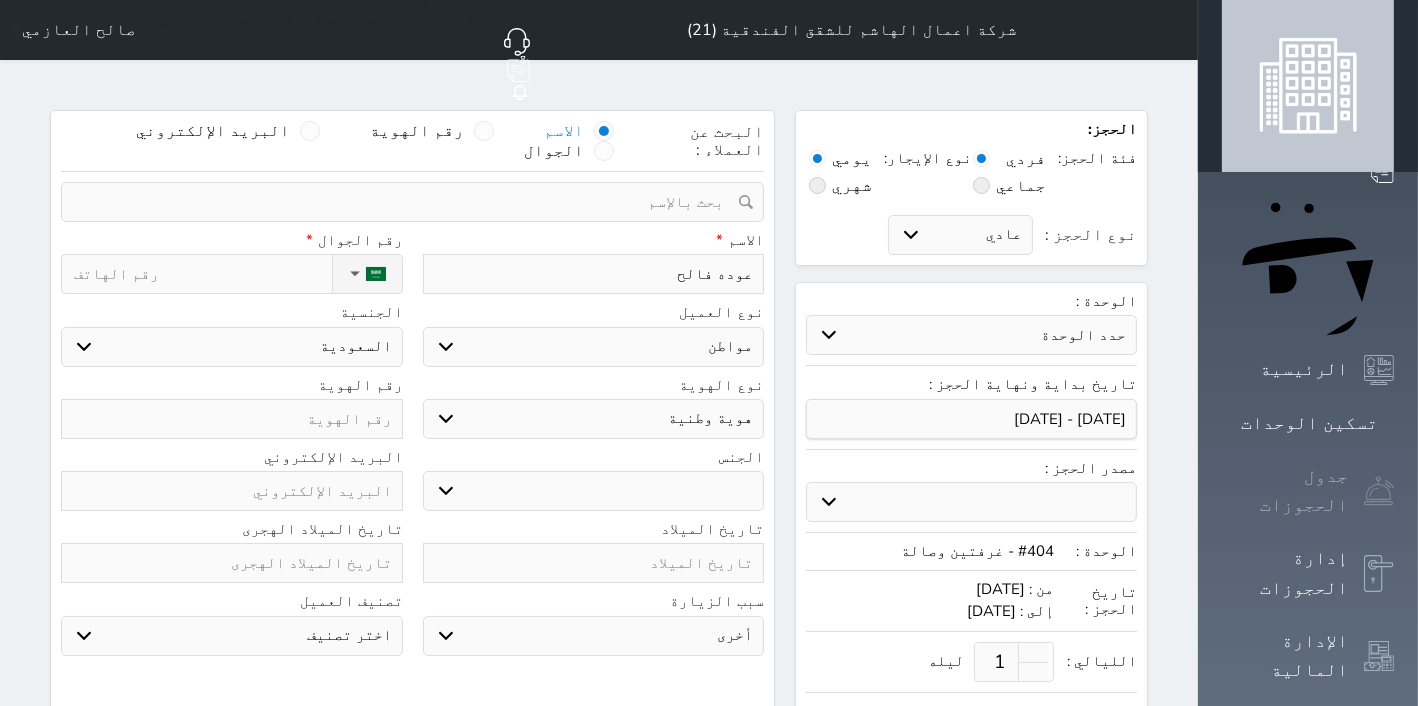type on "عوده [PERSON_NAME]" 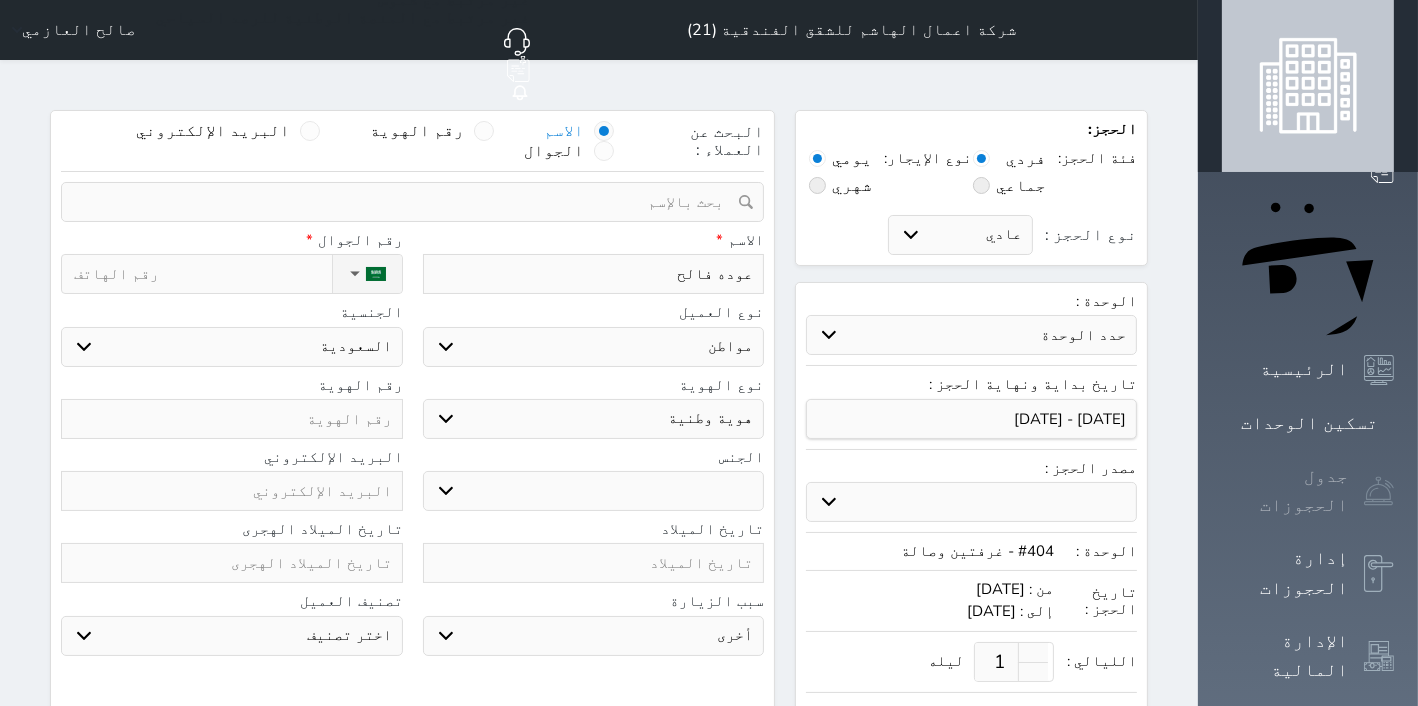 select 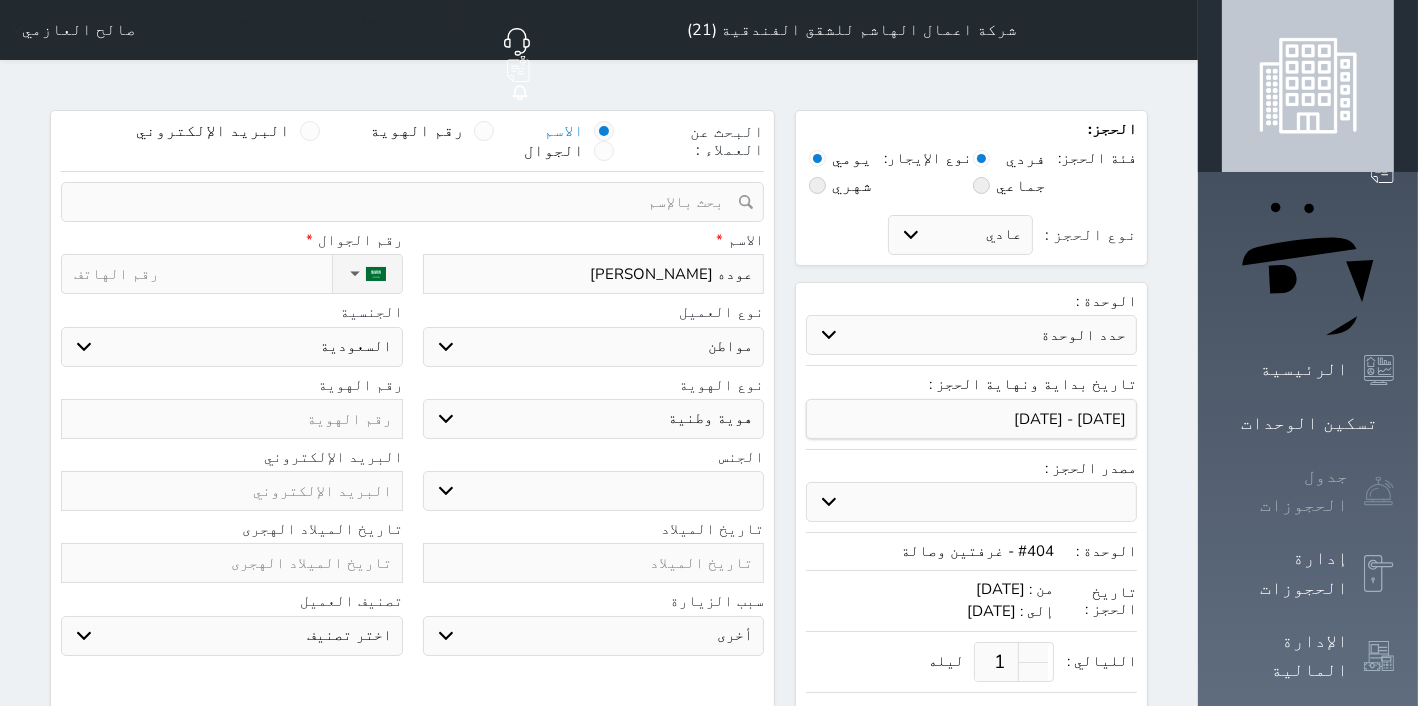 type on "عوده [PERSON_NAME]" 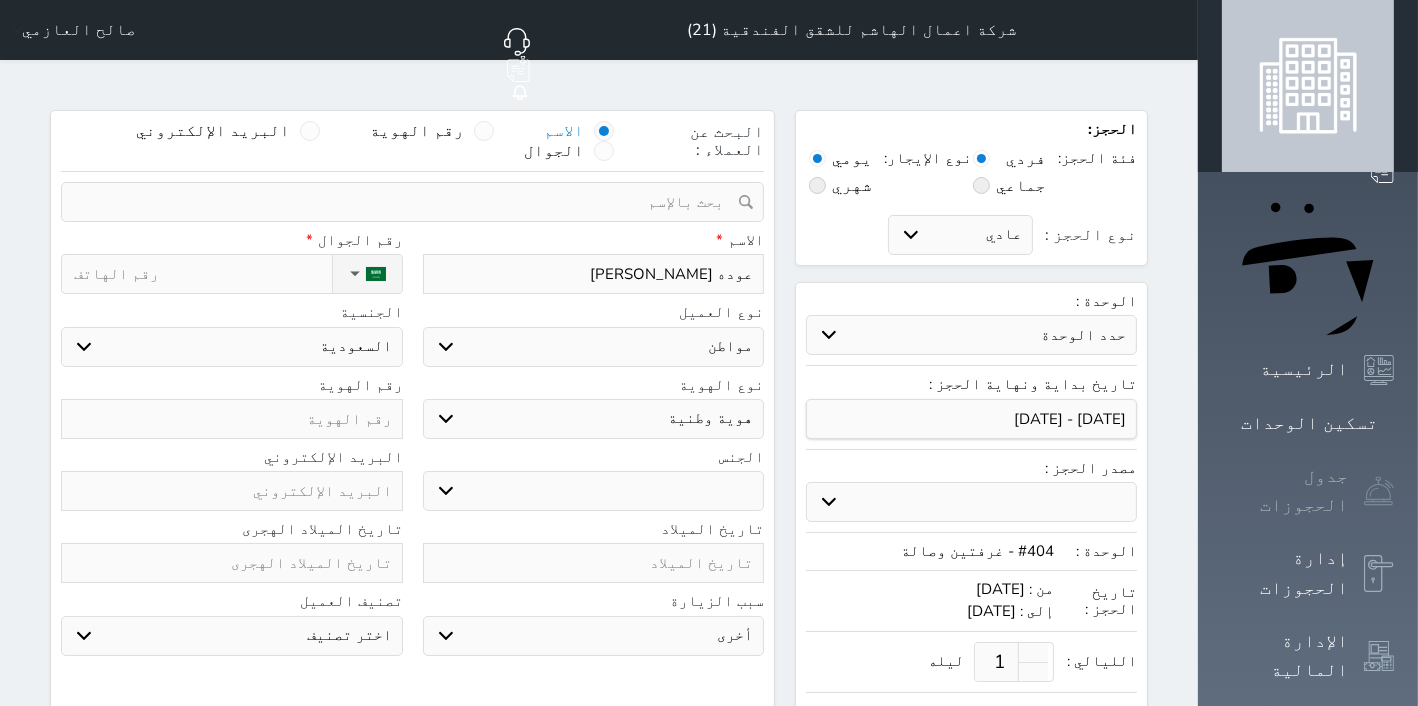 select 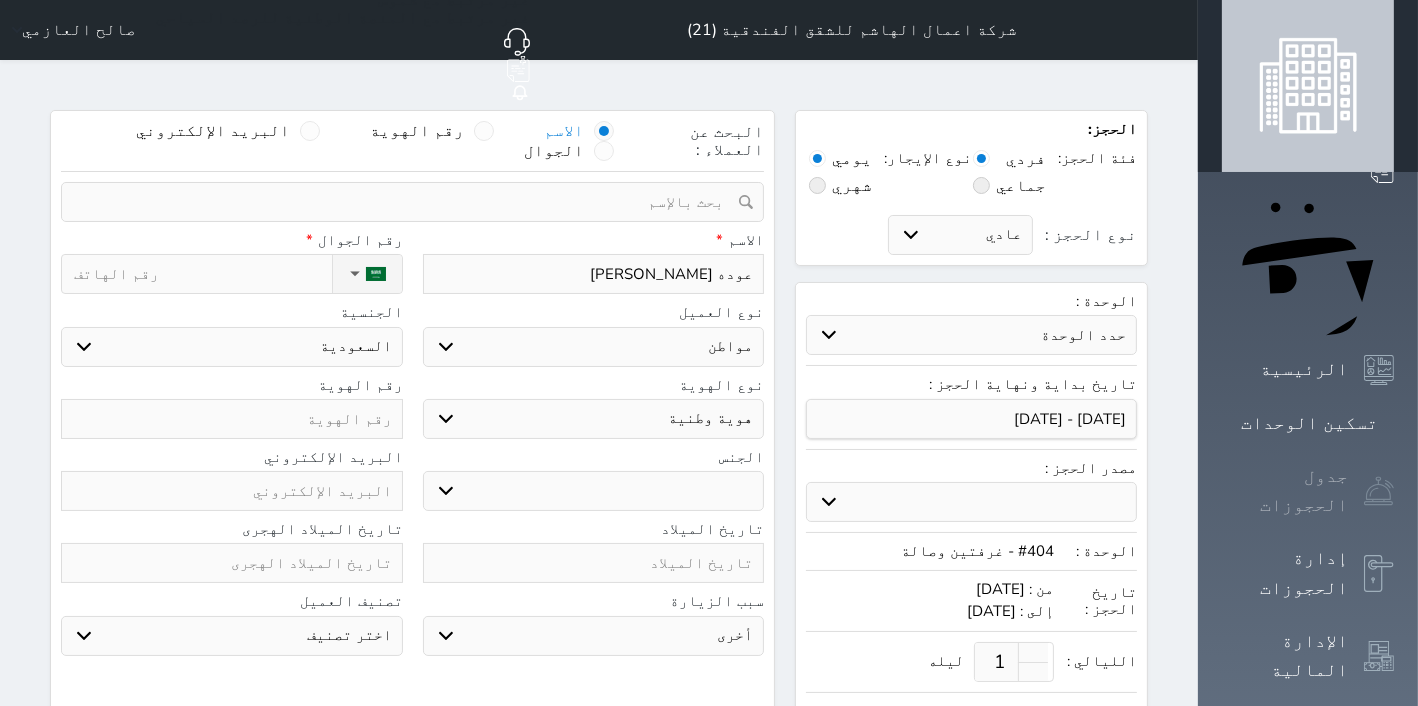 type on "عوده [PERSON_NAME]" 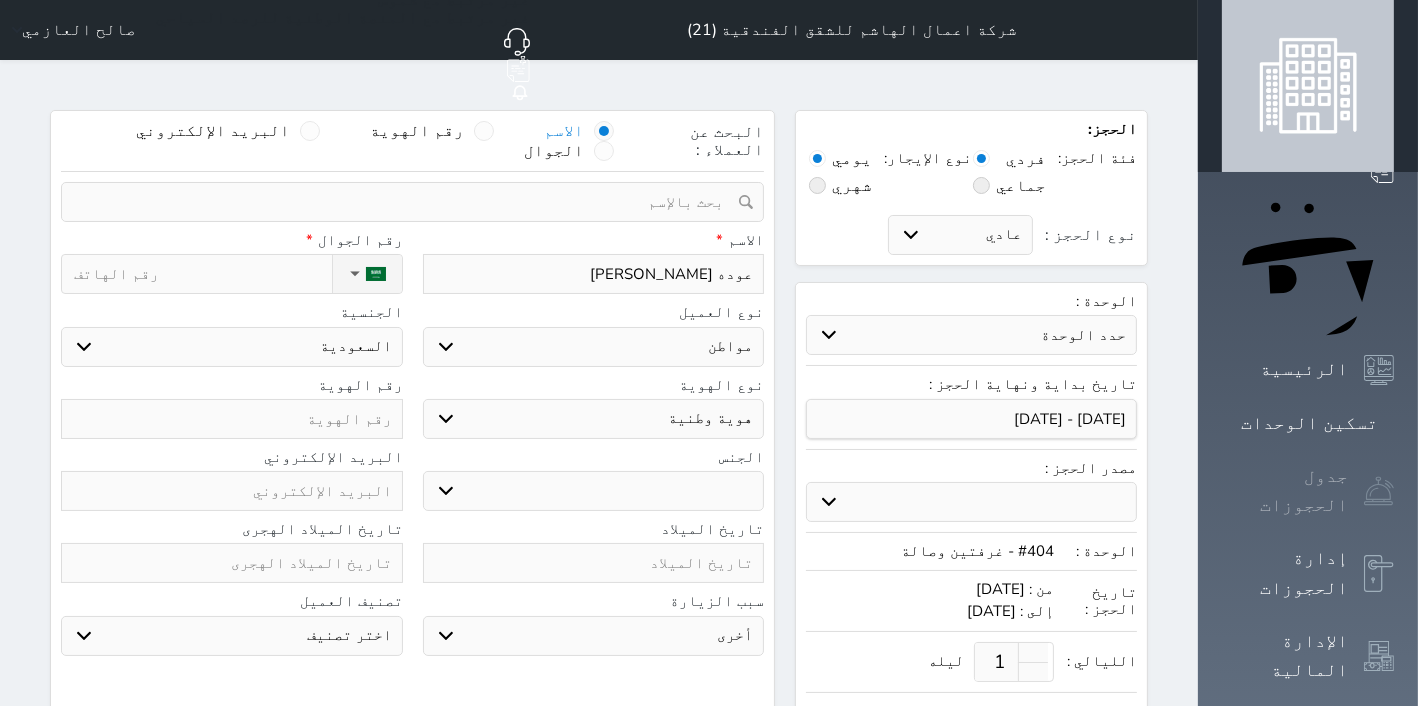 select 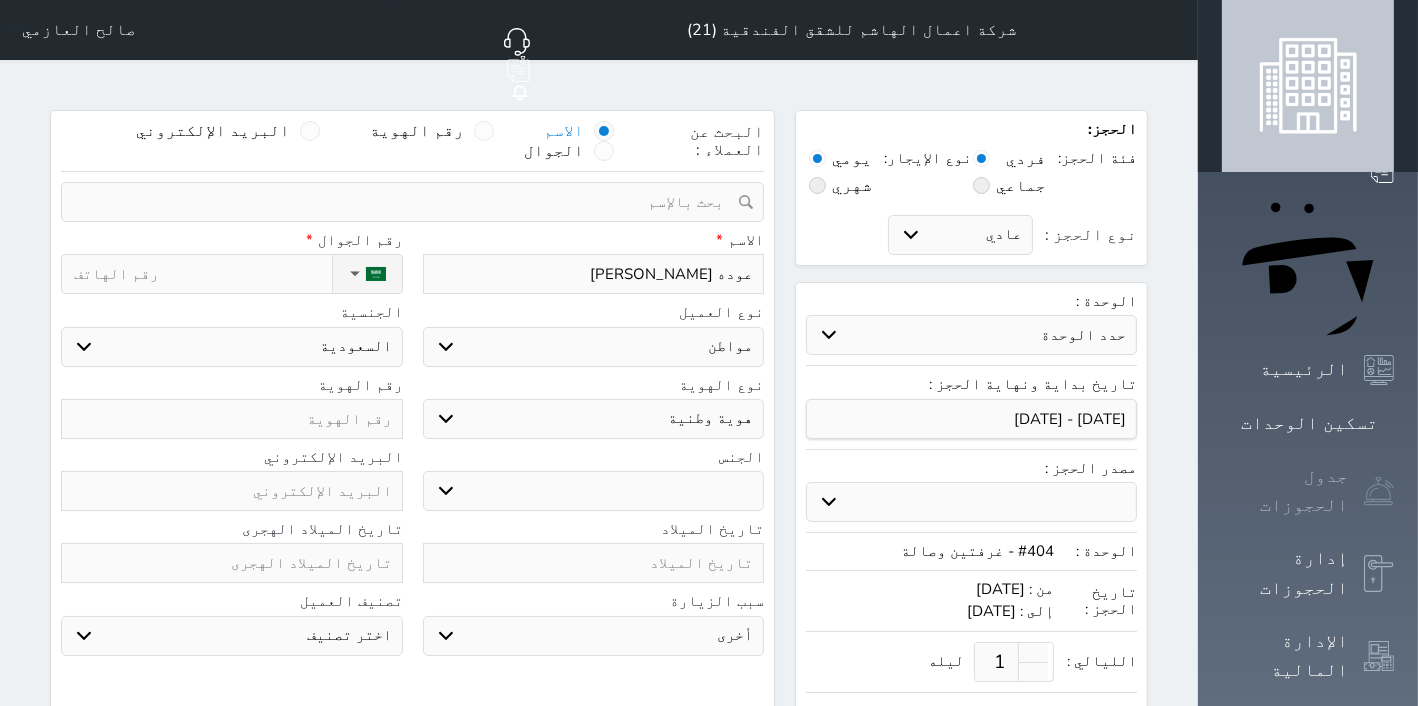 type on "عوده [PERSON_NAME]" 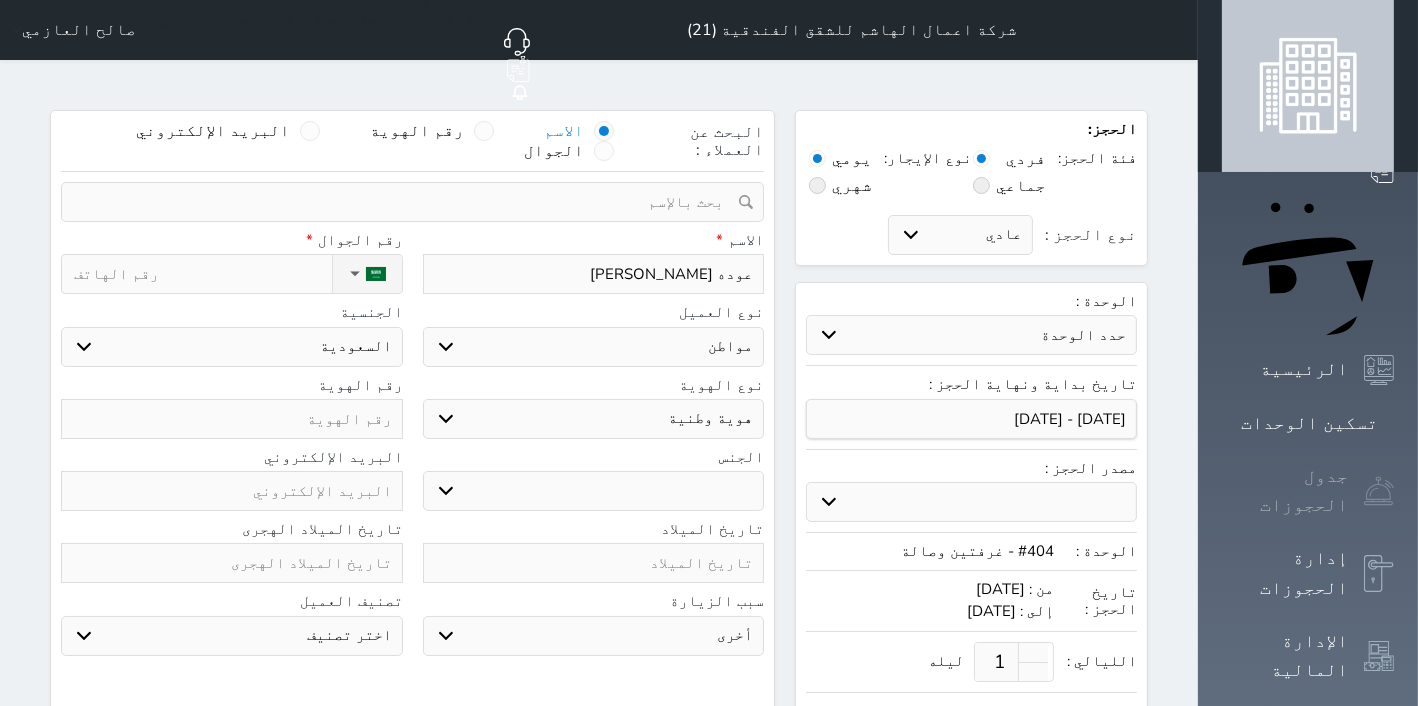 select 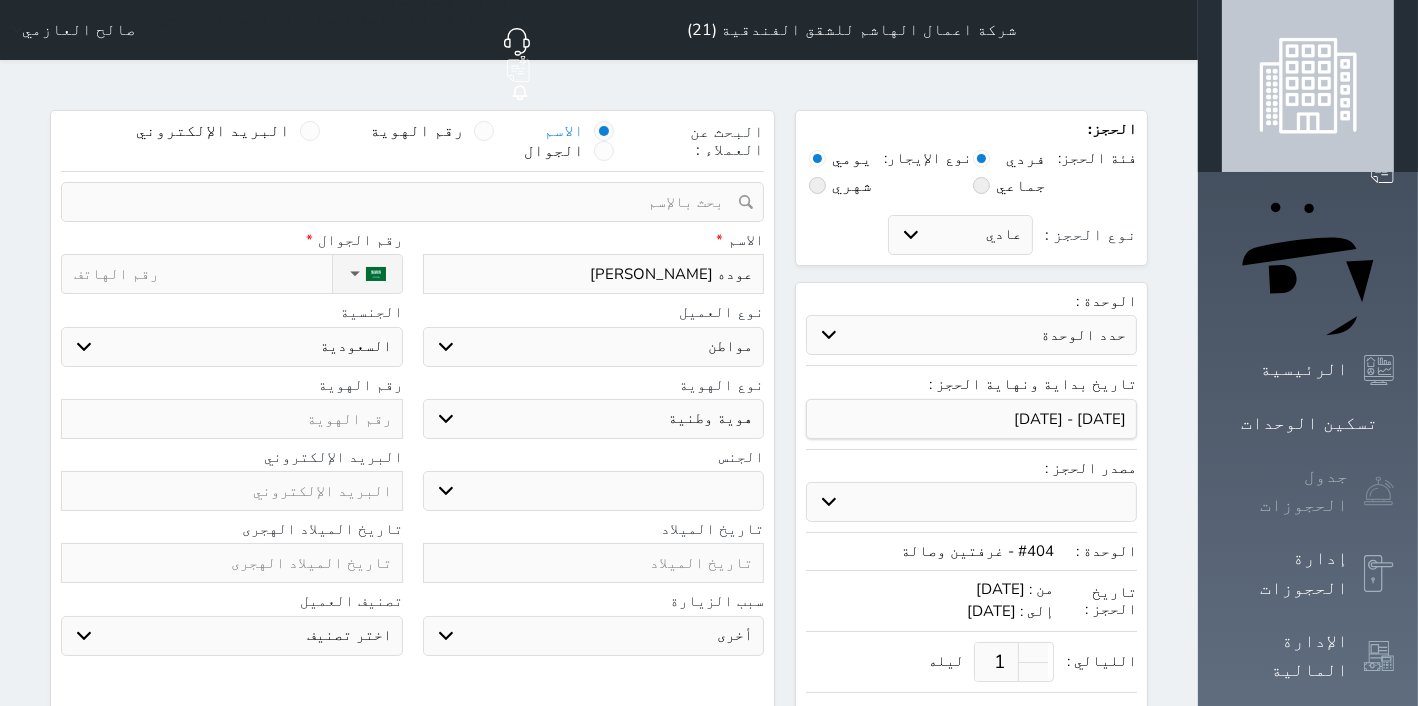 type on "عوده [PERSON_NAME]" 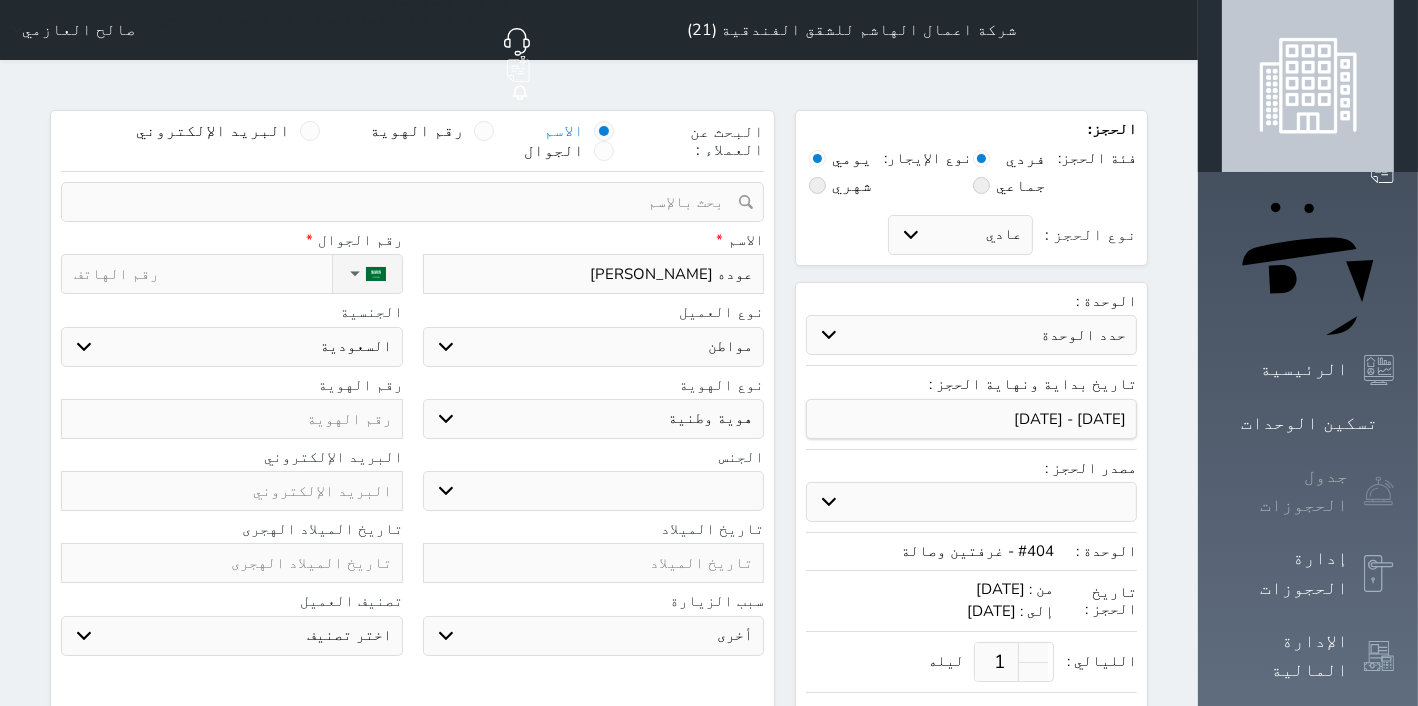 select 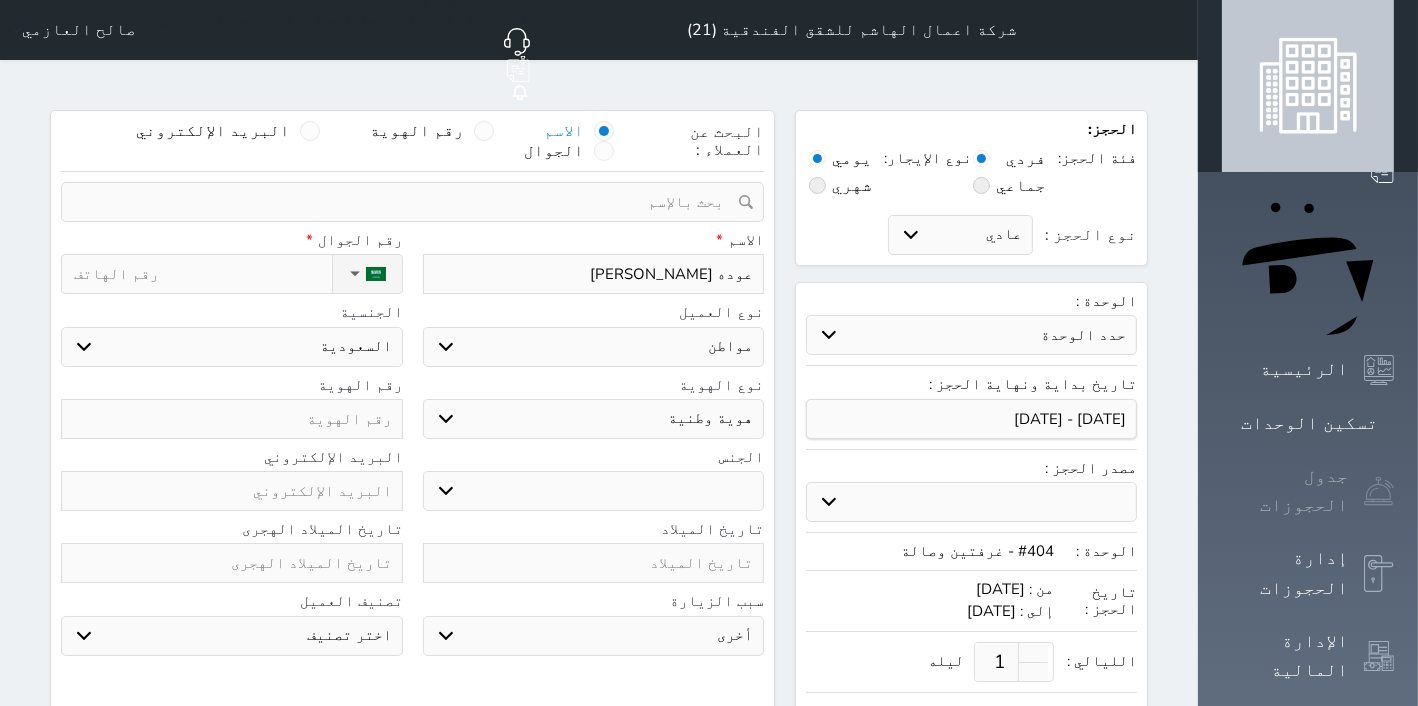 type on "عوده [PERSON_NAME]" 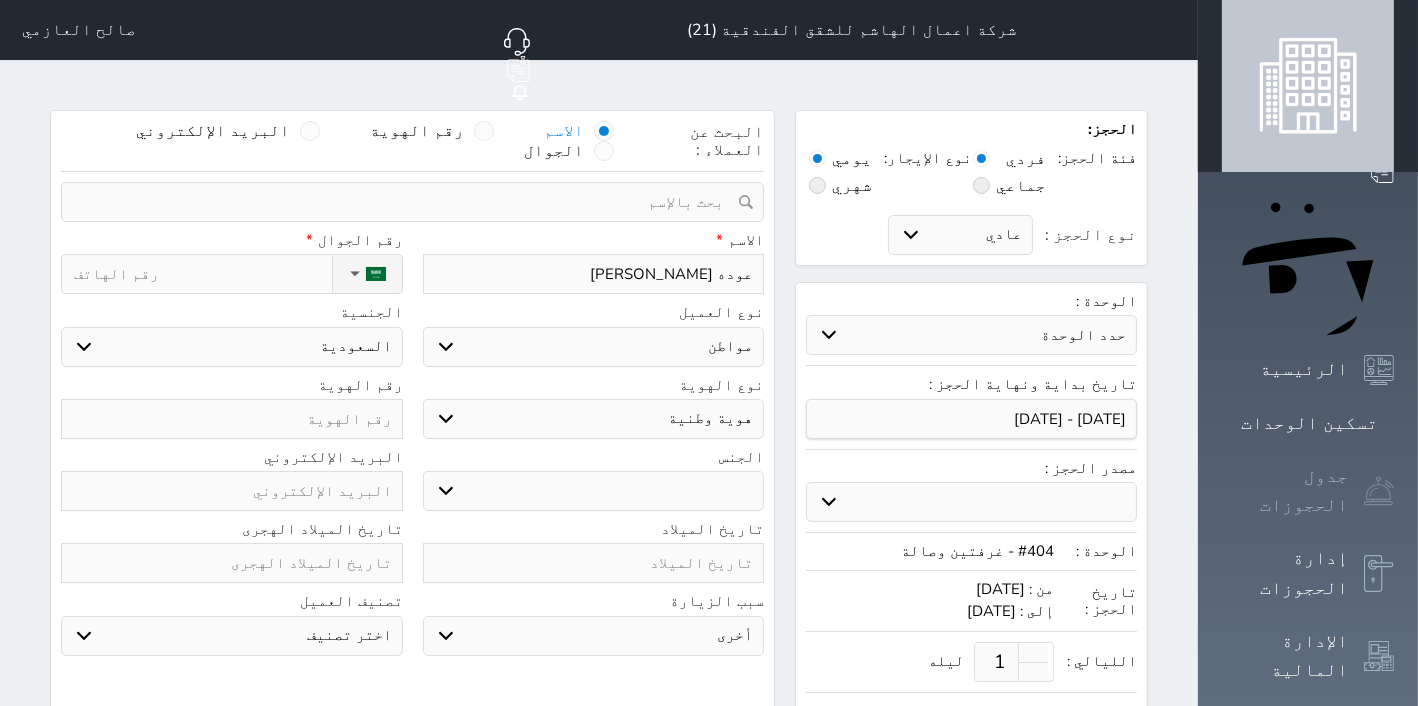 select 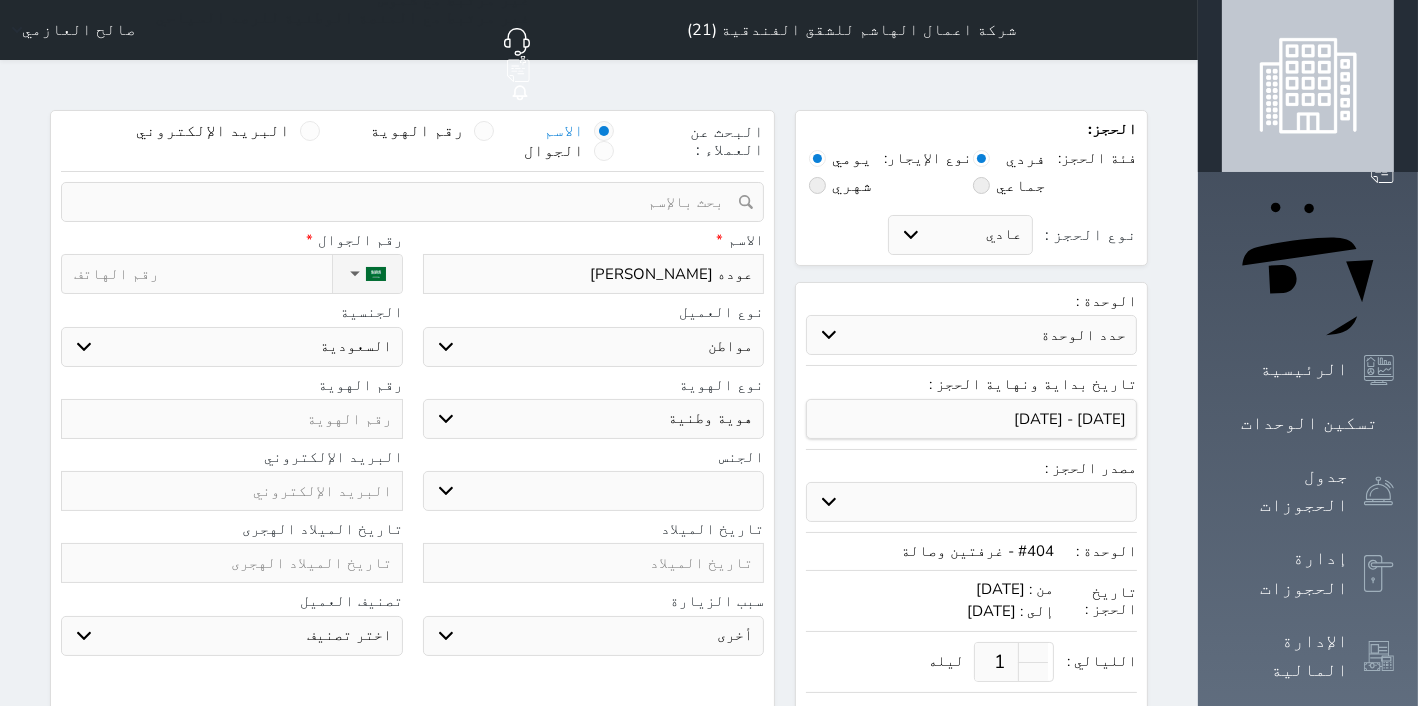 type on "عوده [PERSON_NAME]" 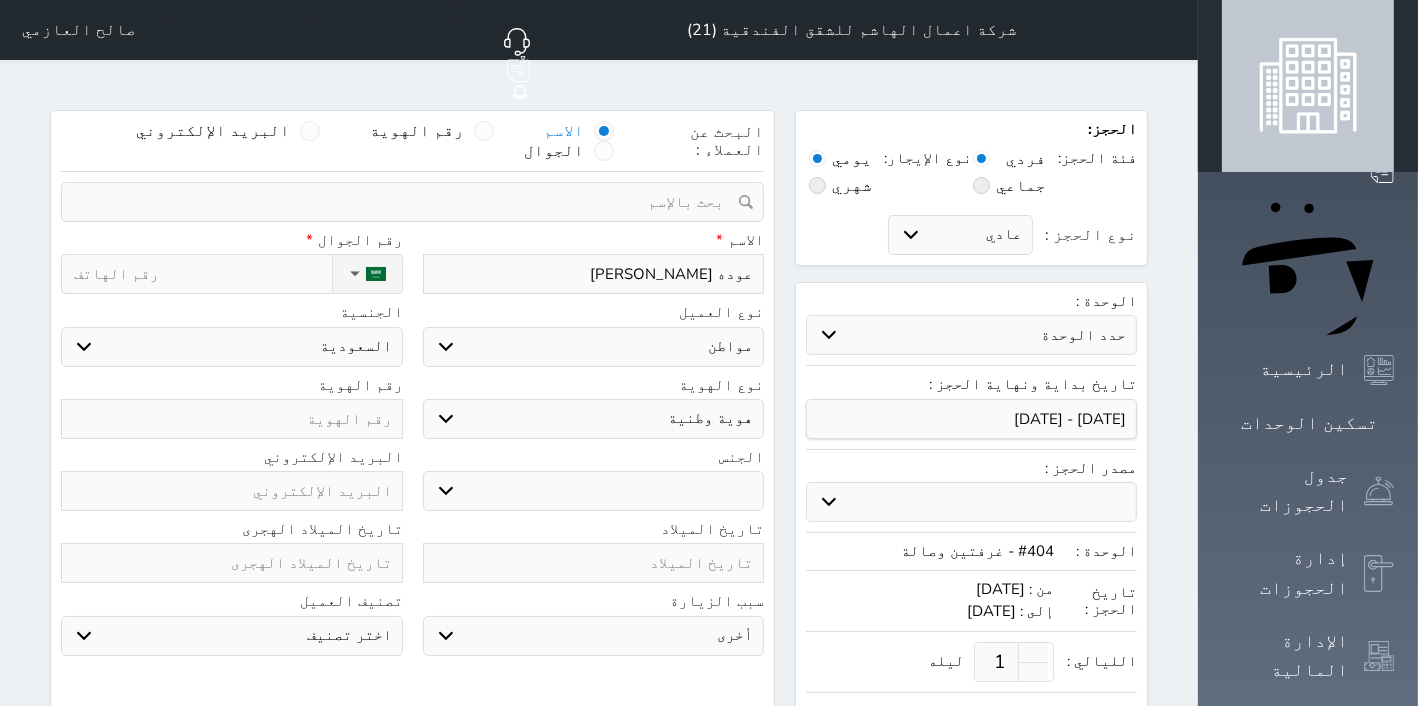 type on "1" 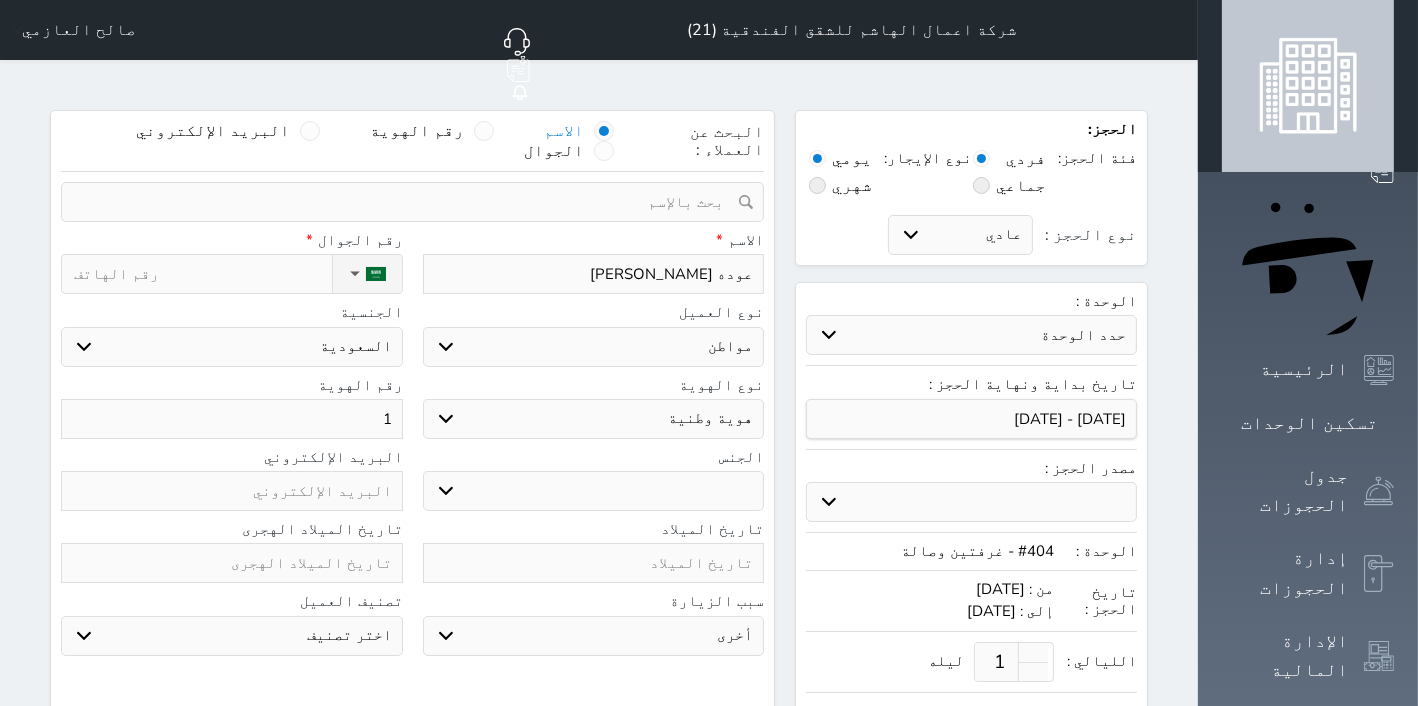 select 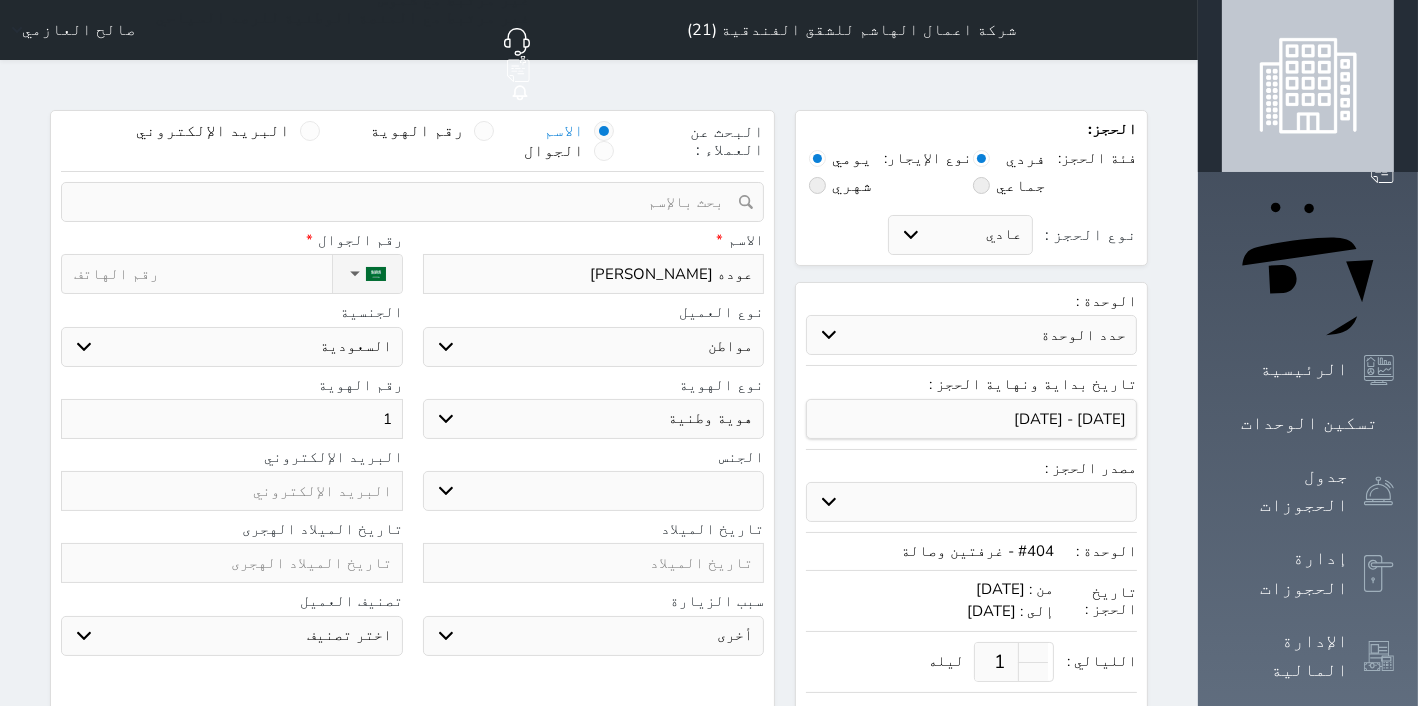 type on "10" 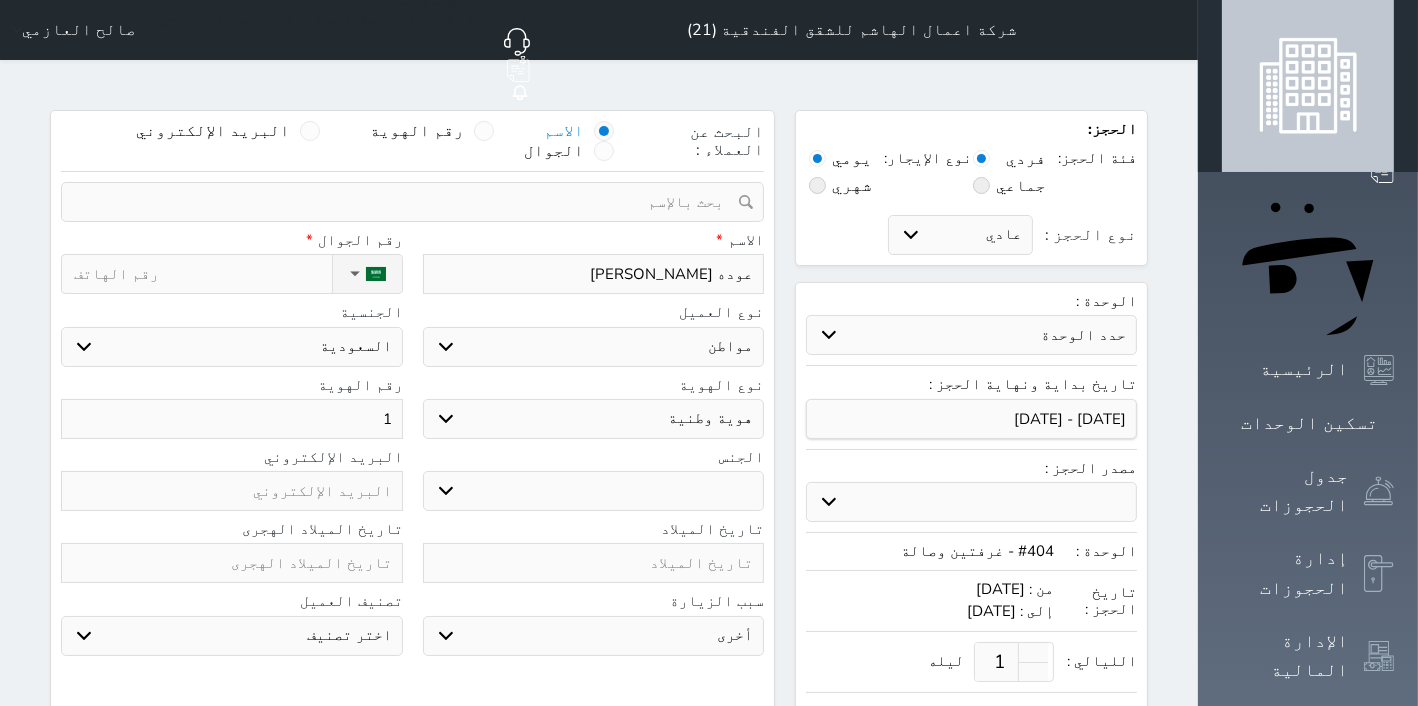 select 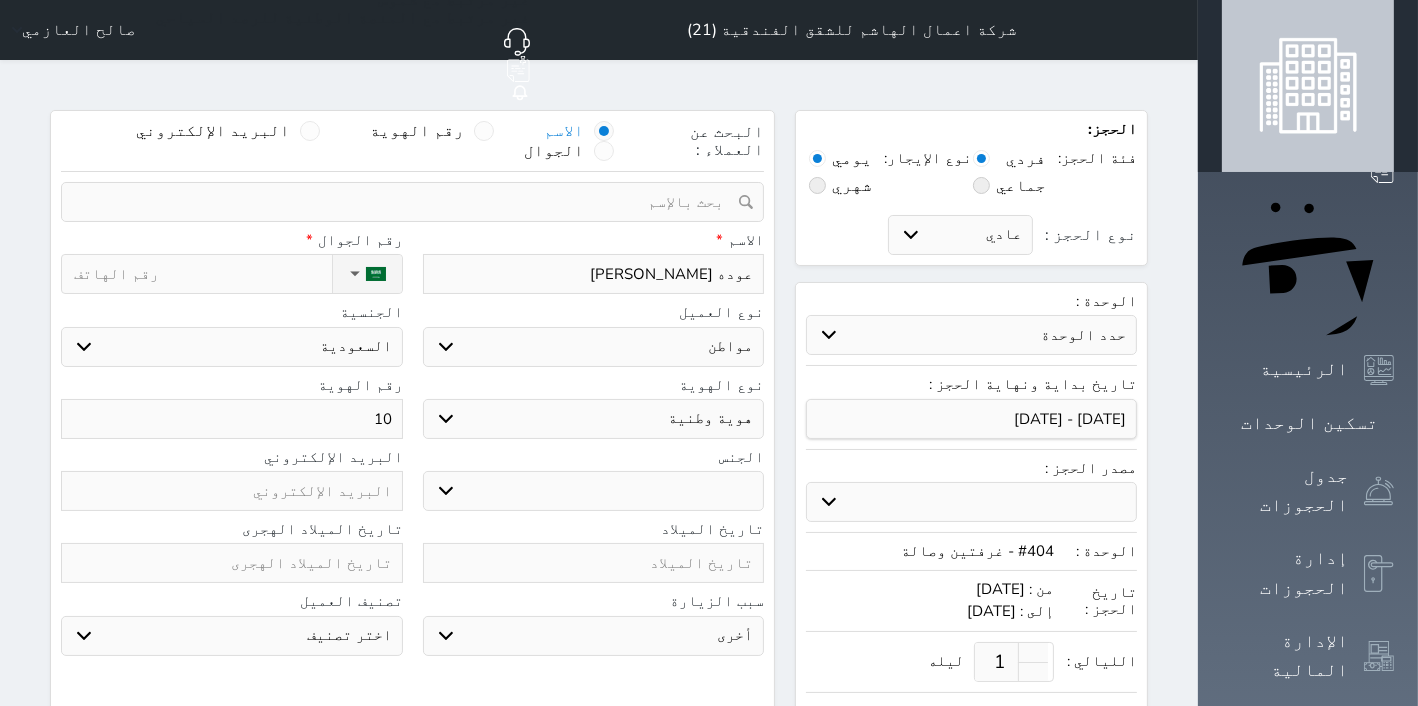 type on "103" 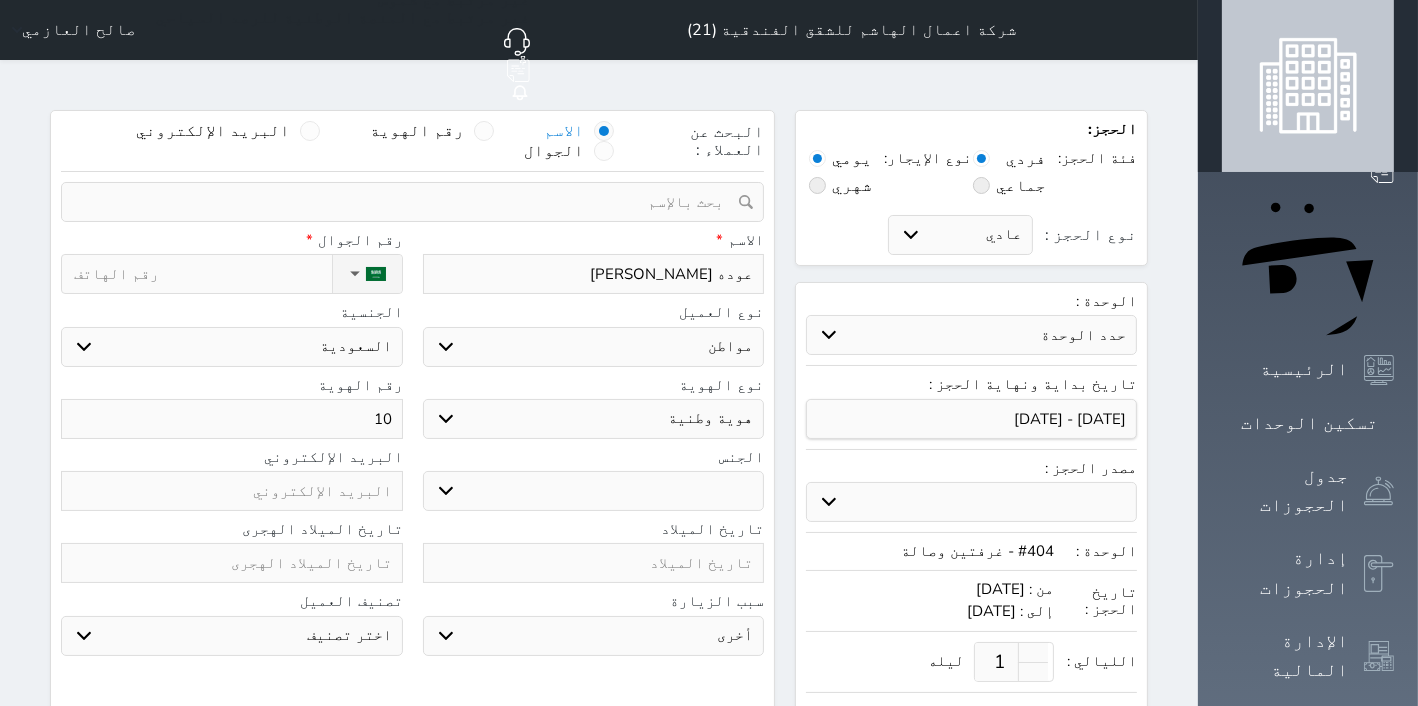select 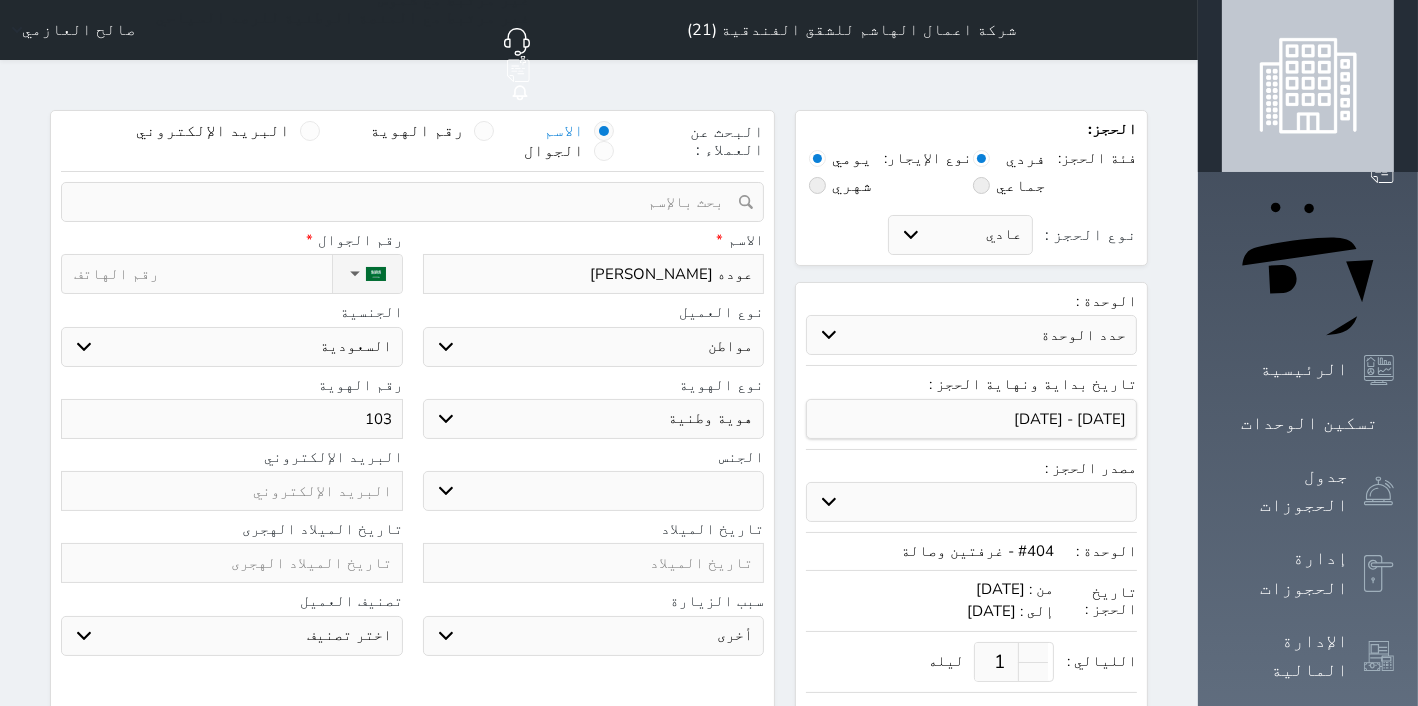 type on "1038" 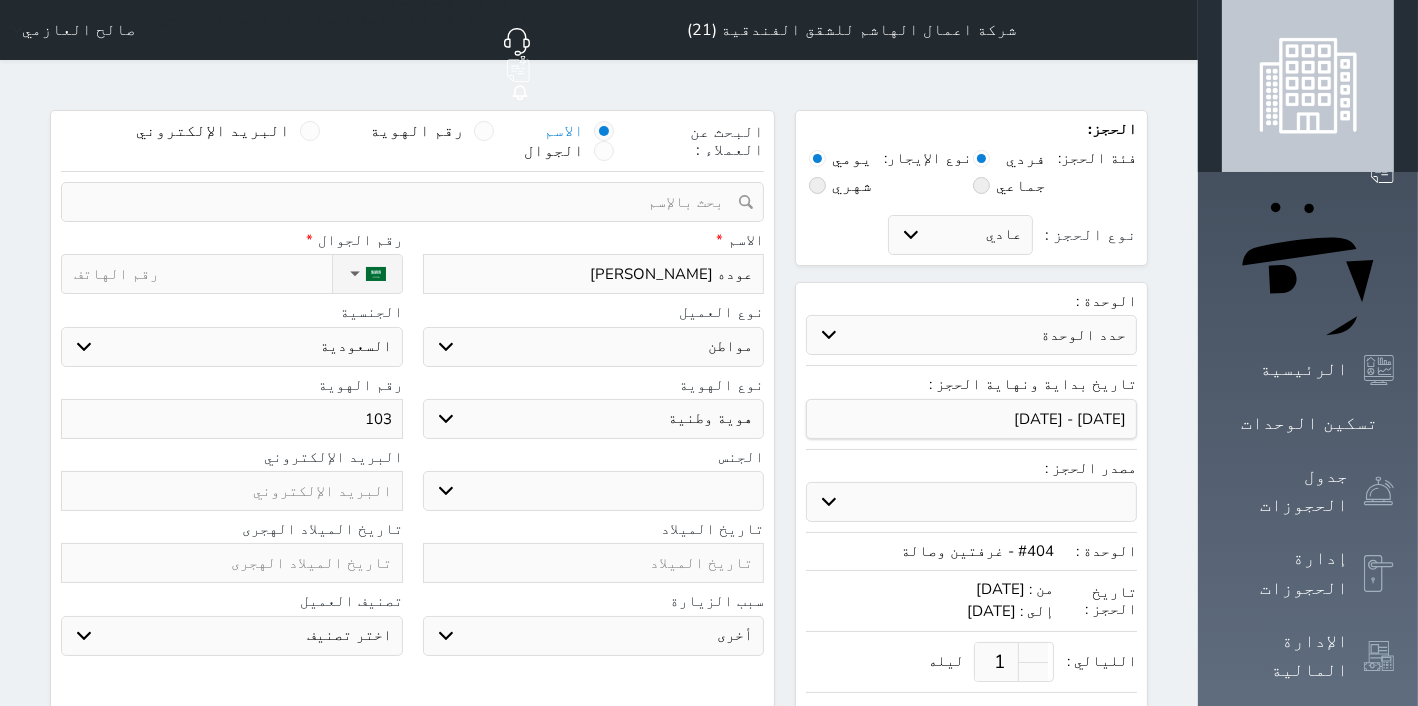 select 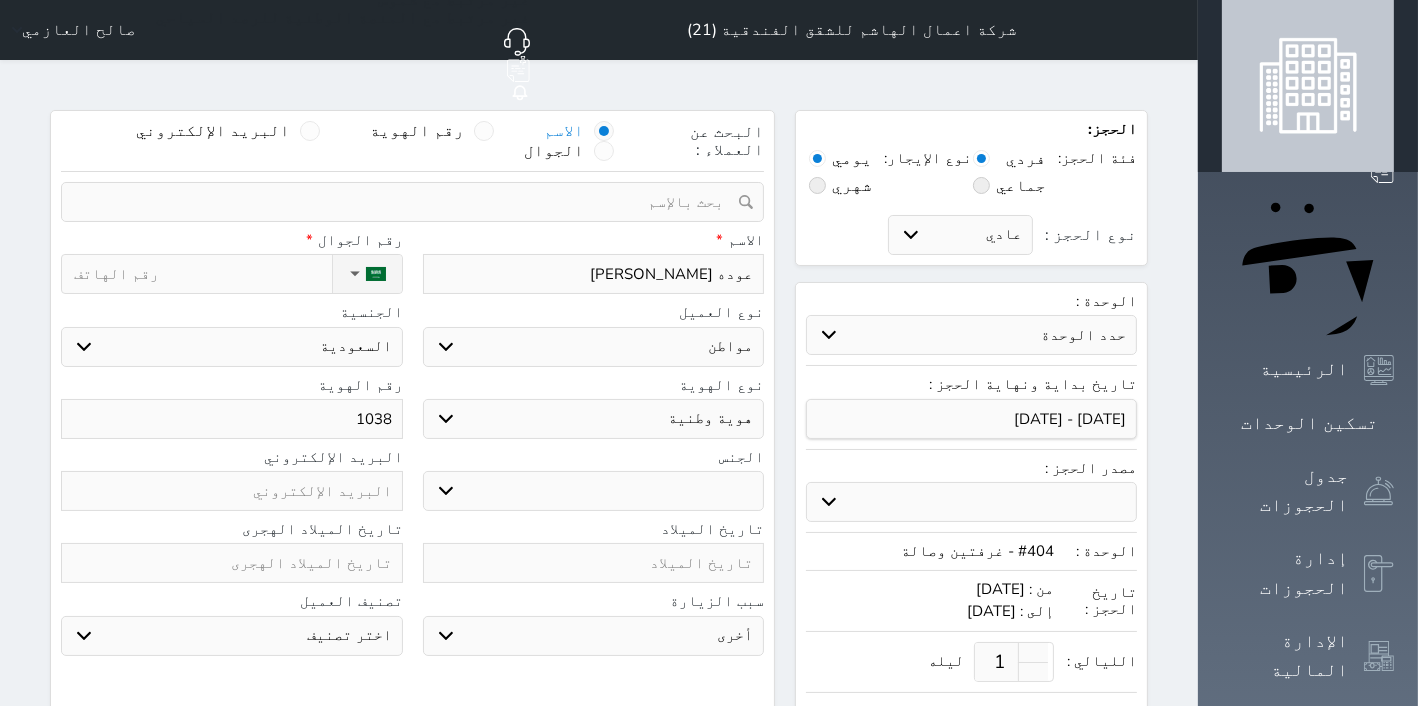 type on "10381" 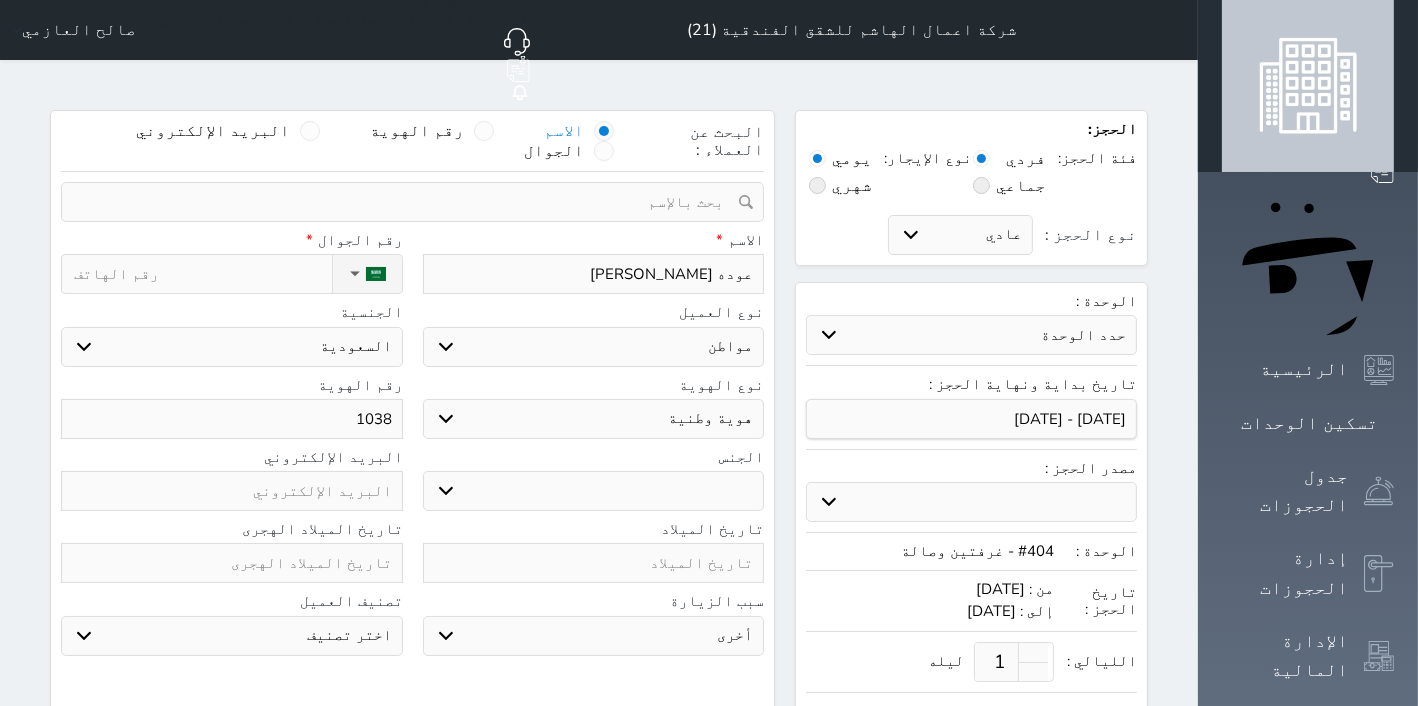 select 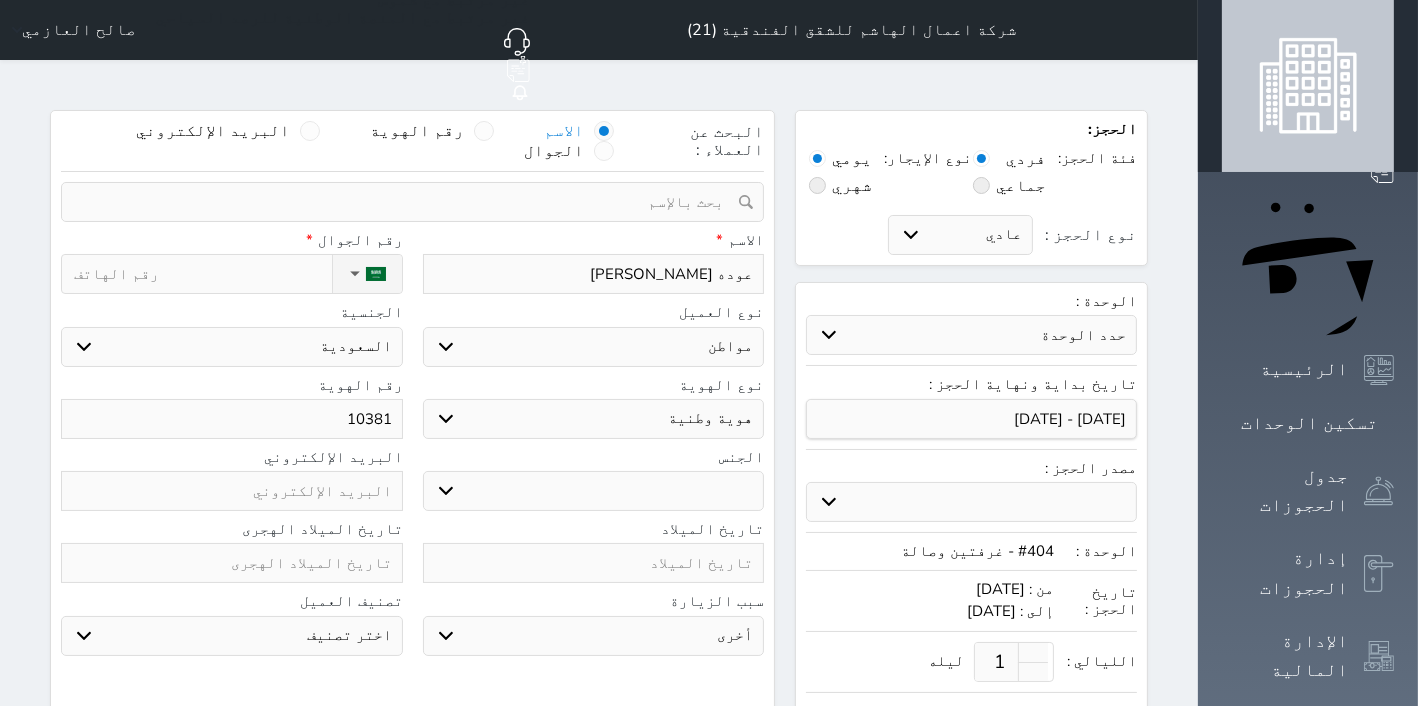 type on "103814" 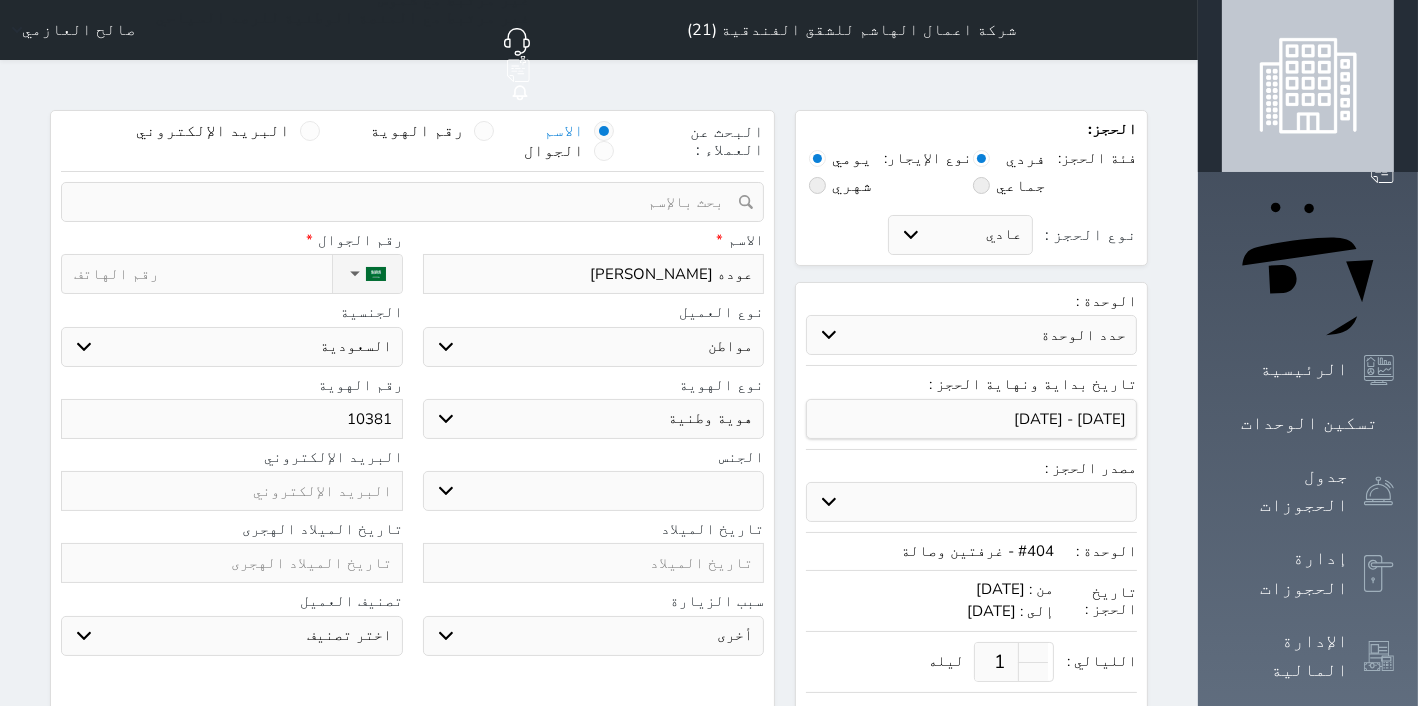 select 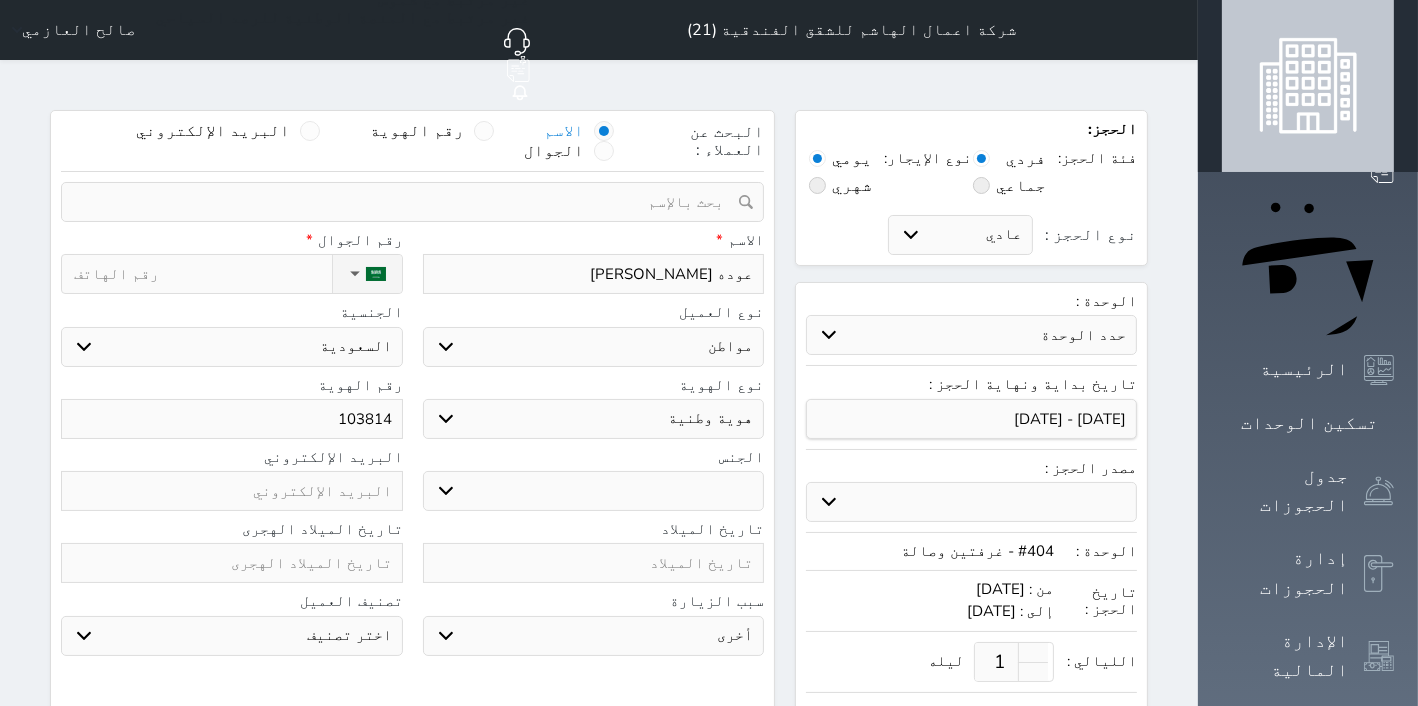 type on "1038147" 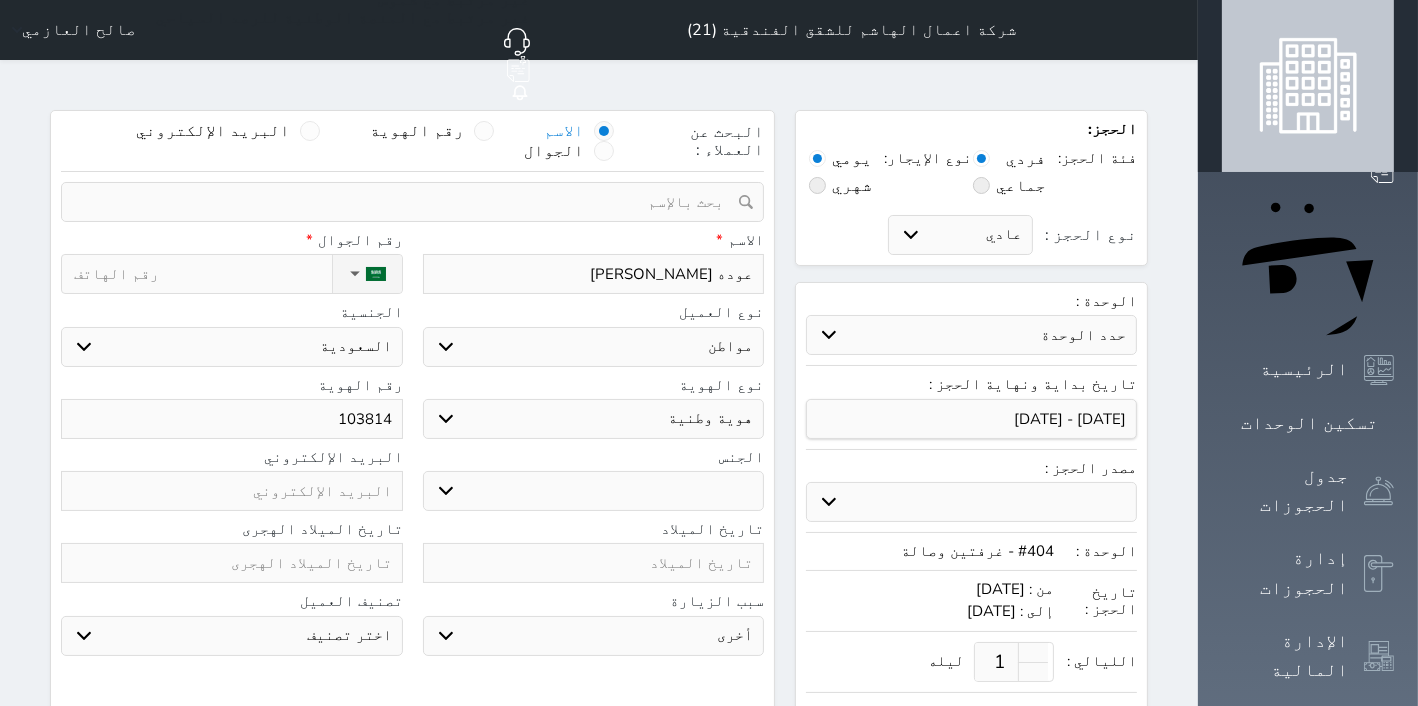 select 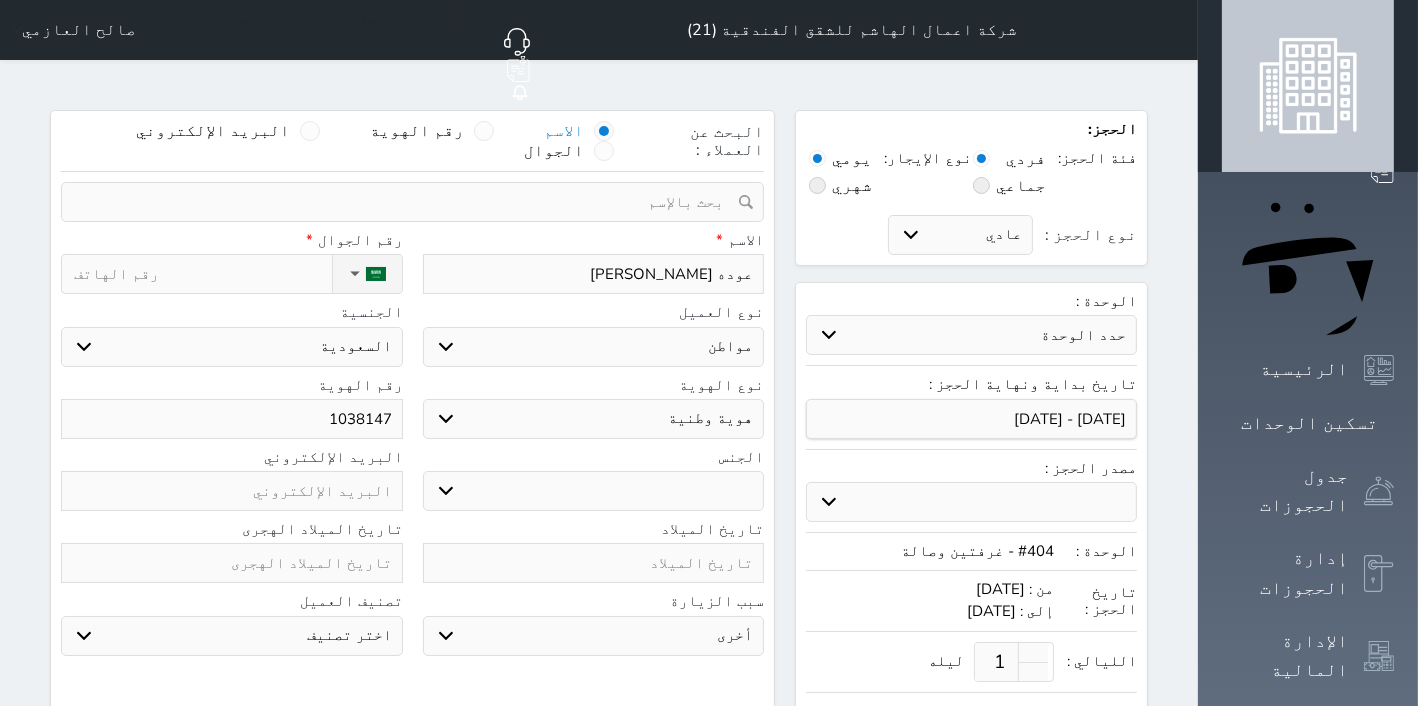 type on "10381474" 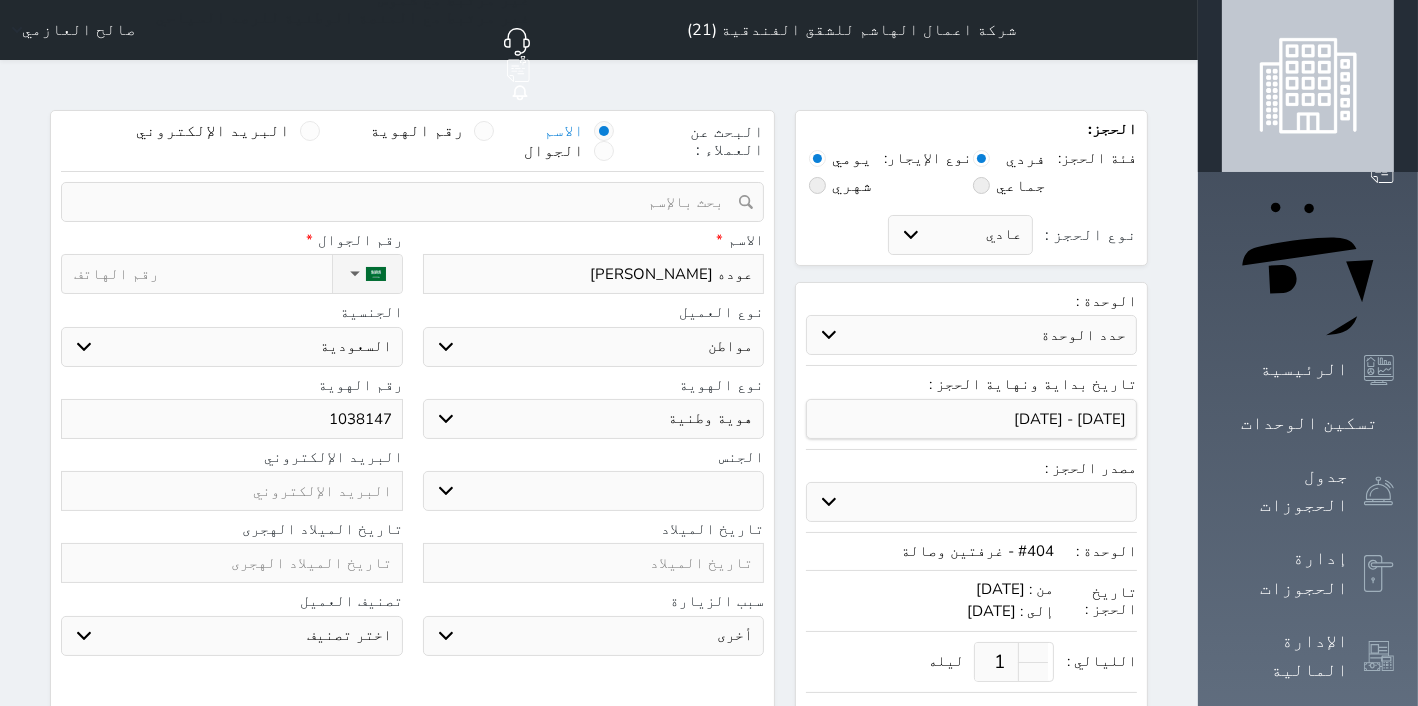 select 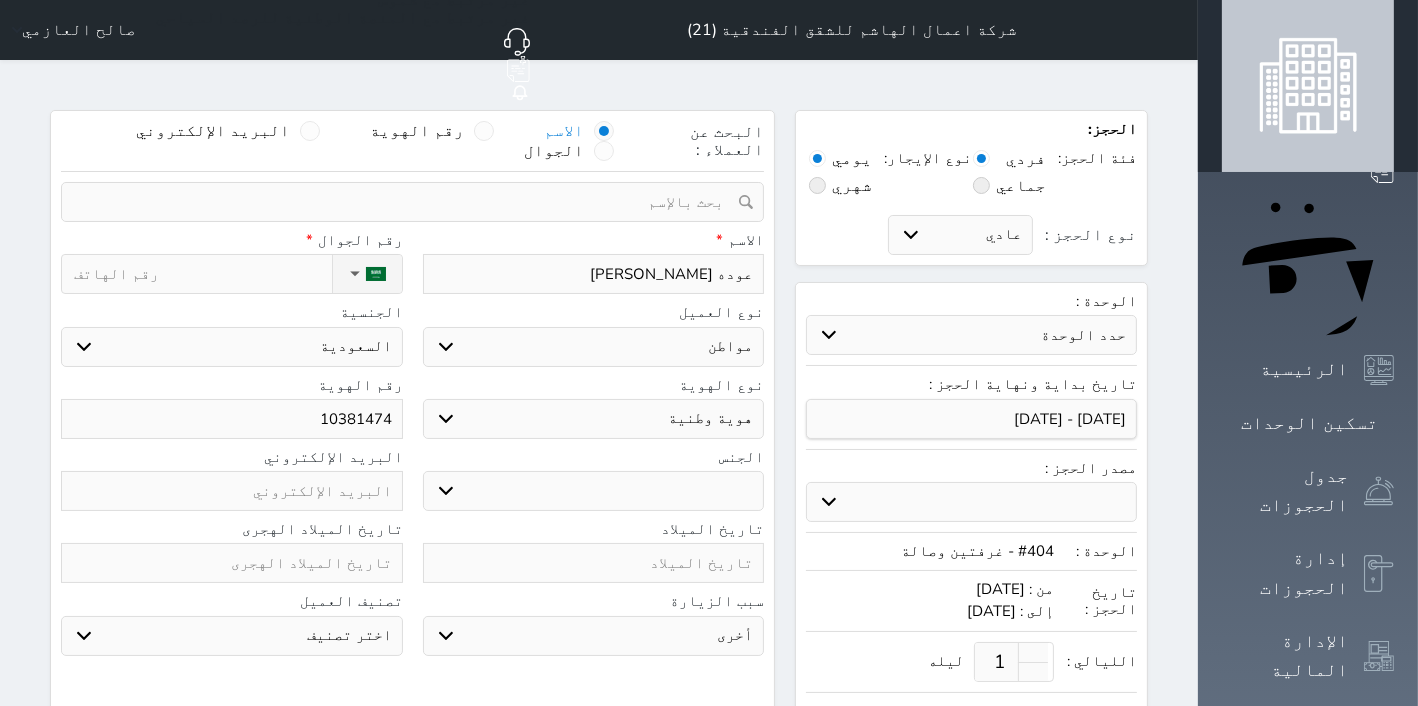 type on "103814742" 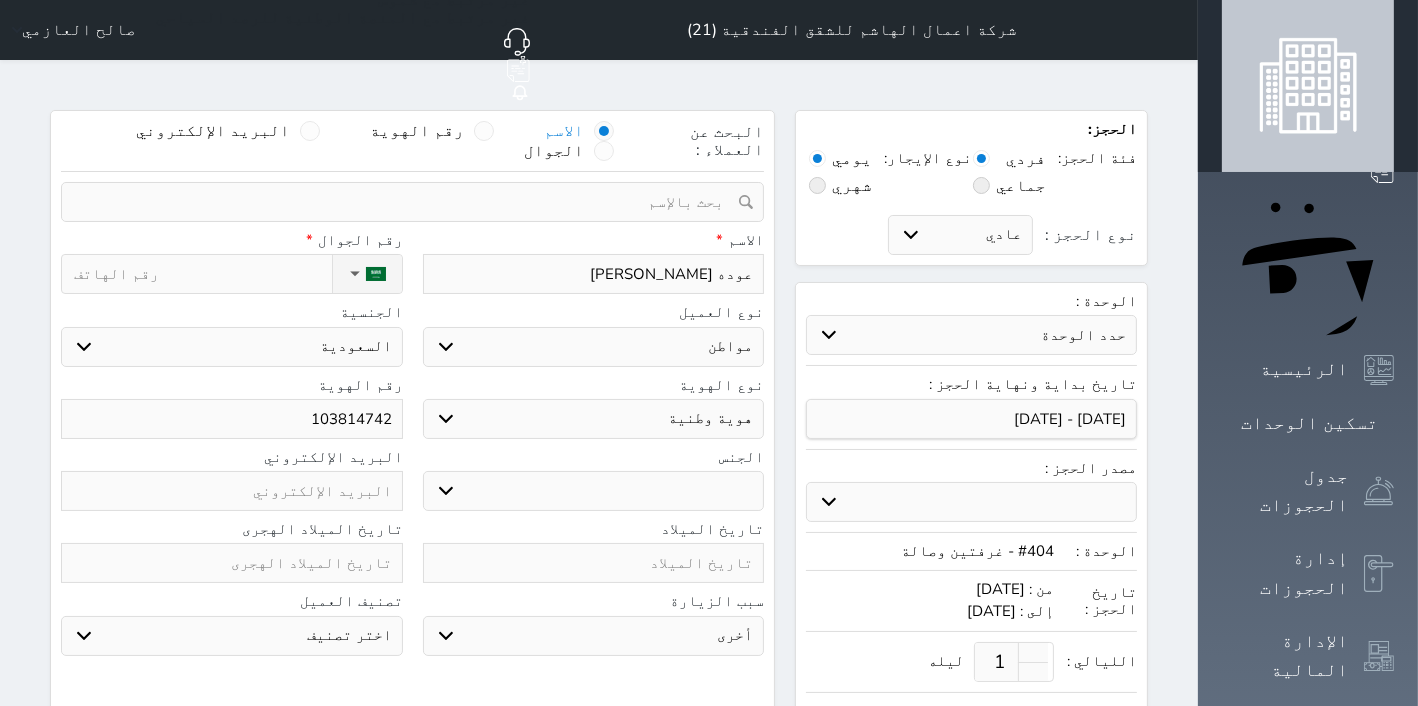 select 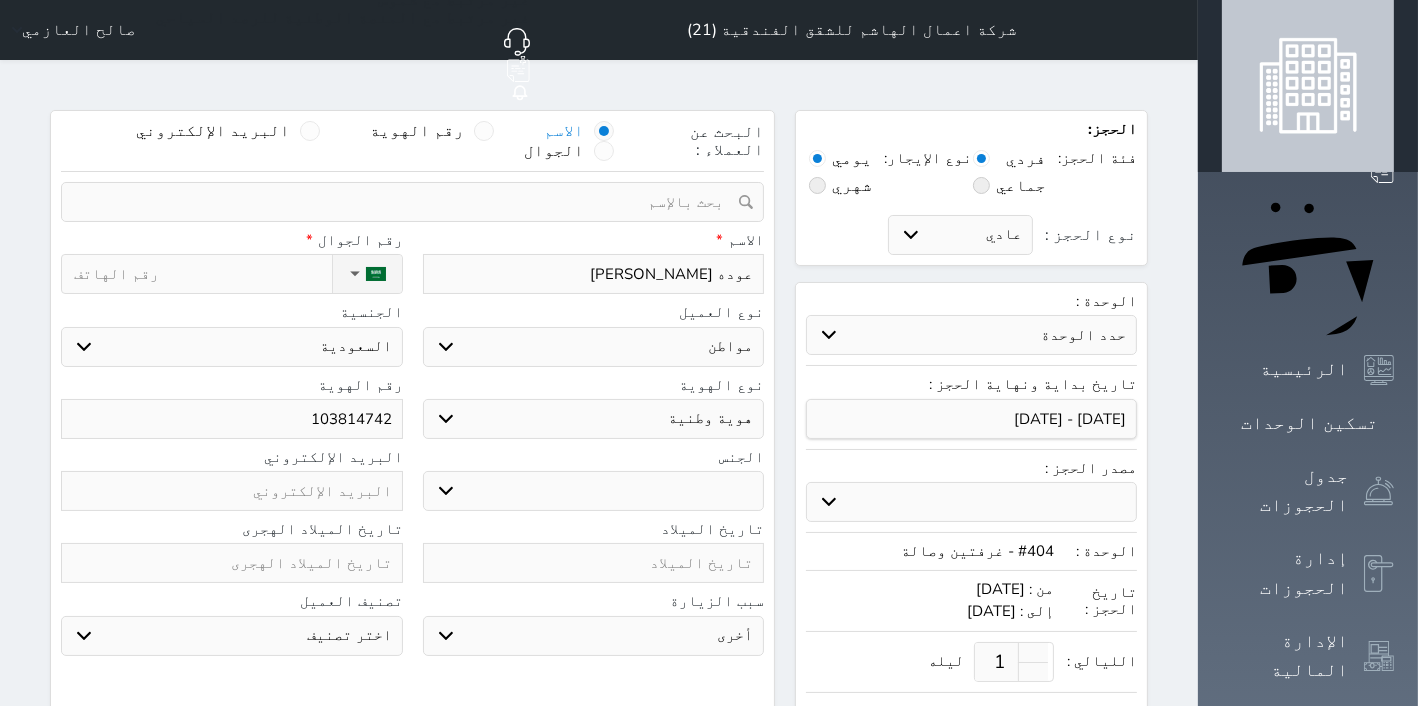 type on "1038147425" 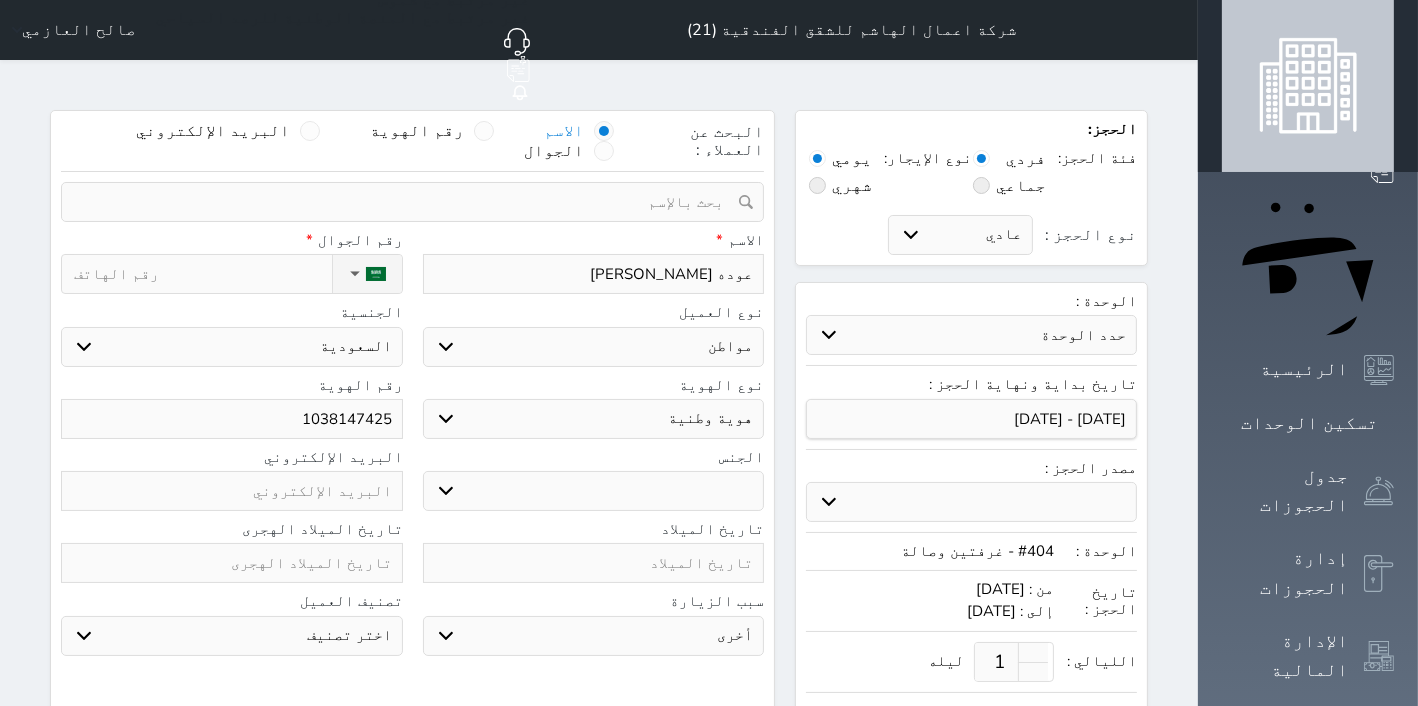 select 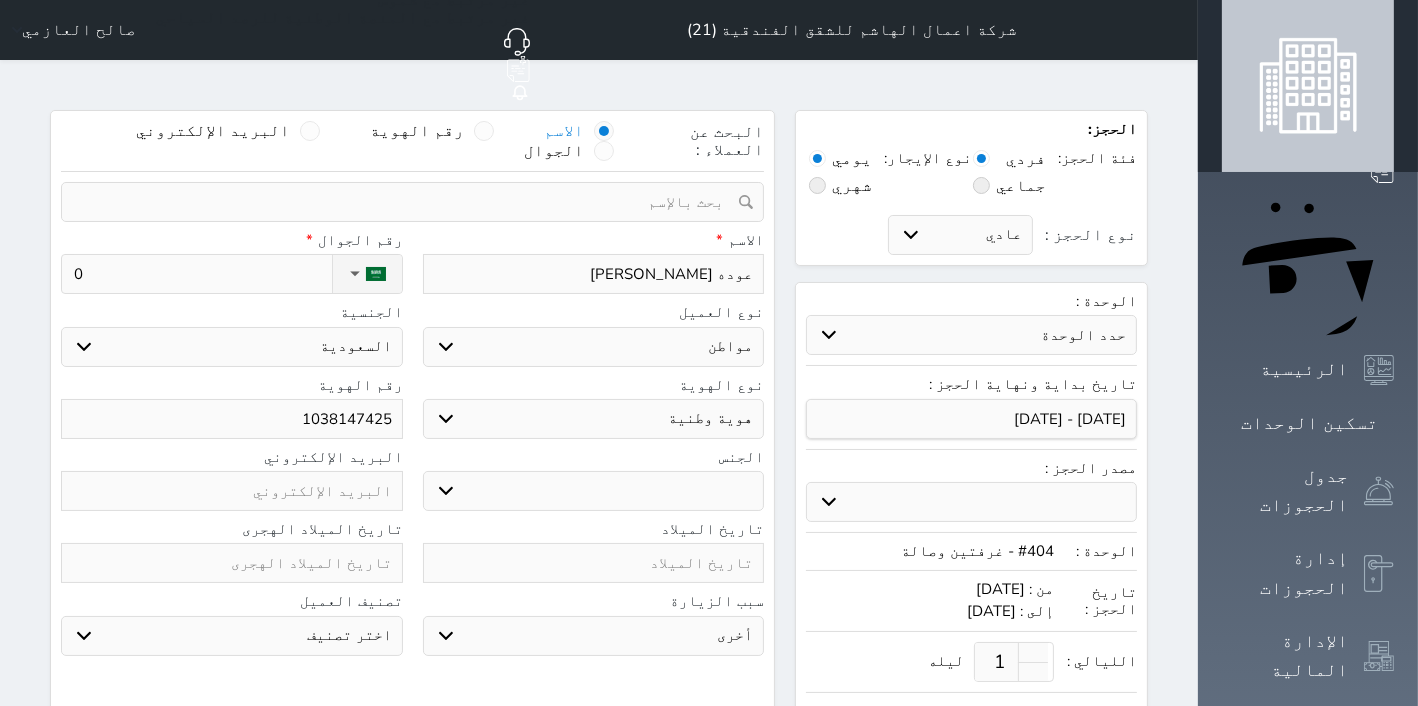 select 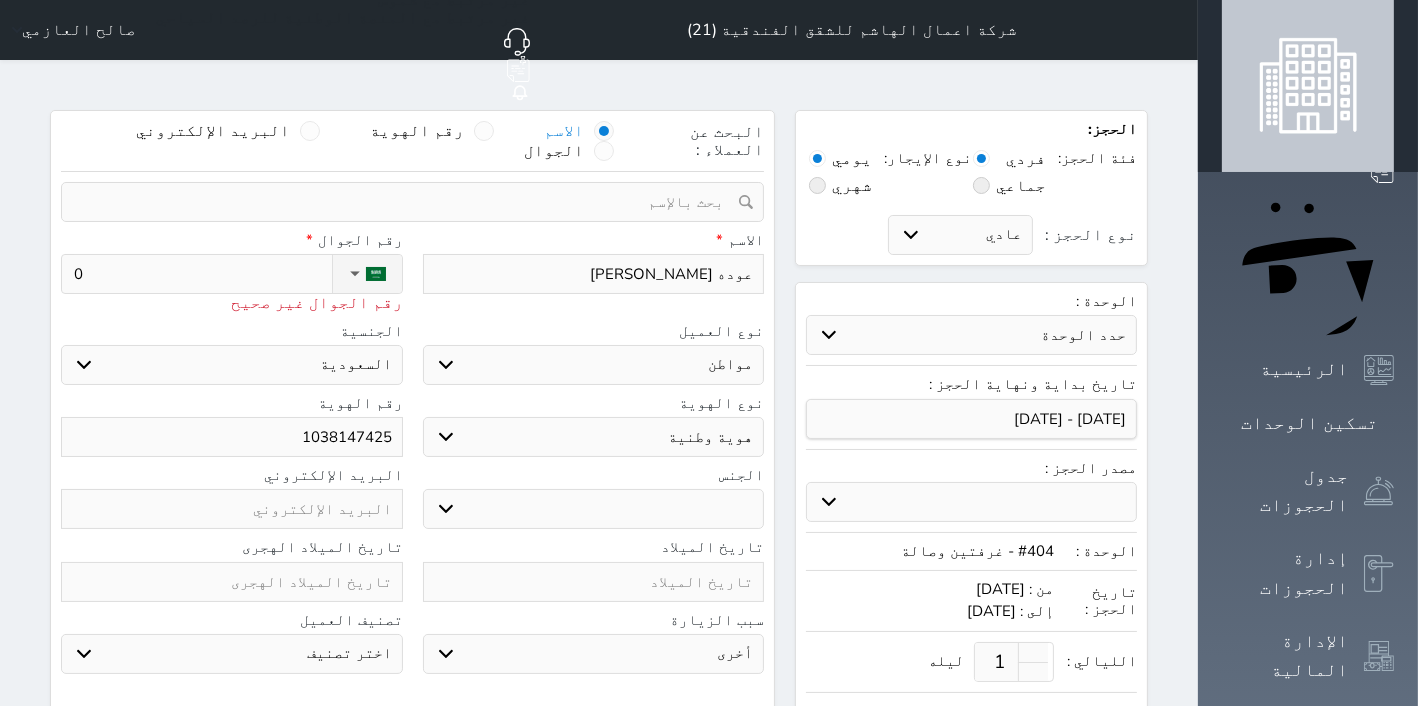 type on "05" 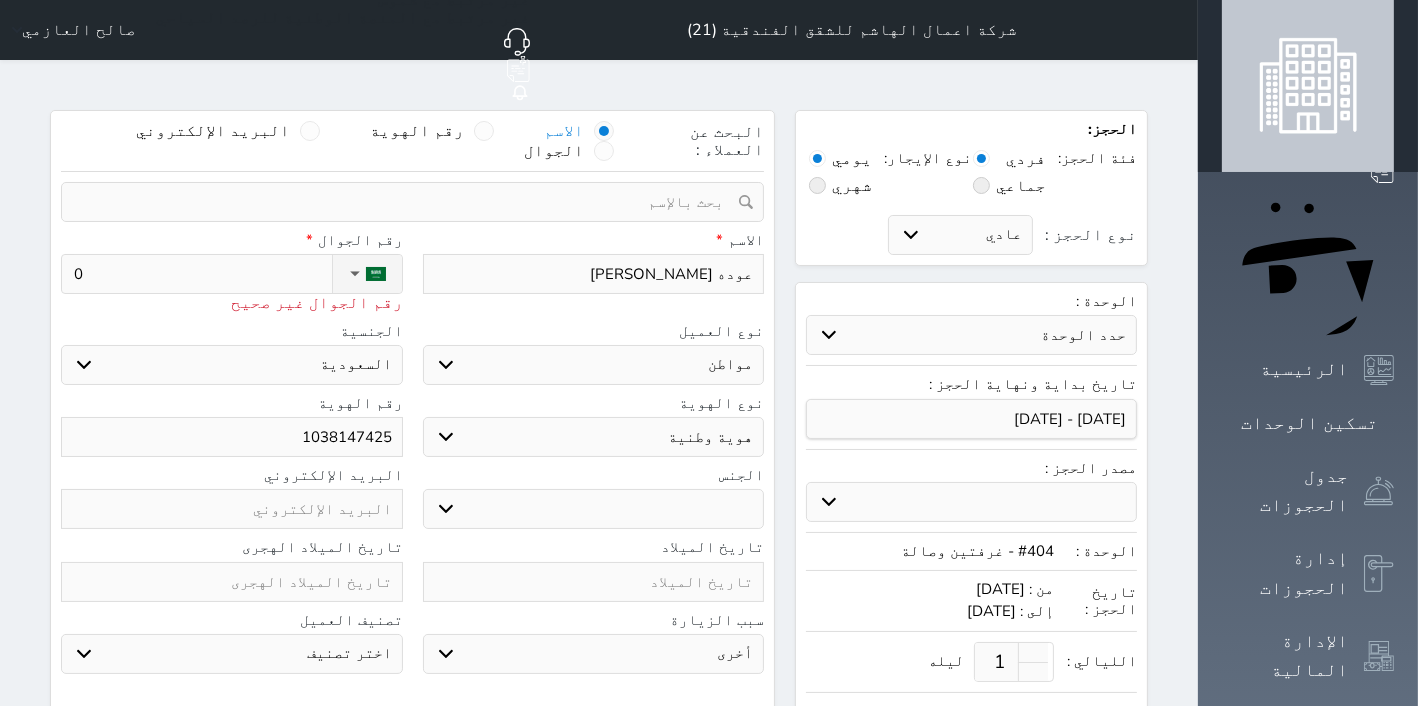 select 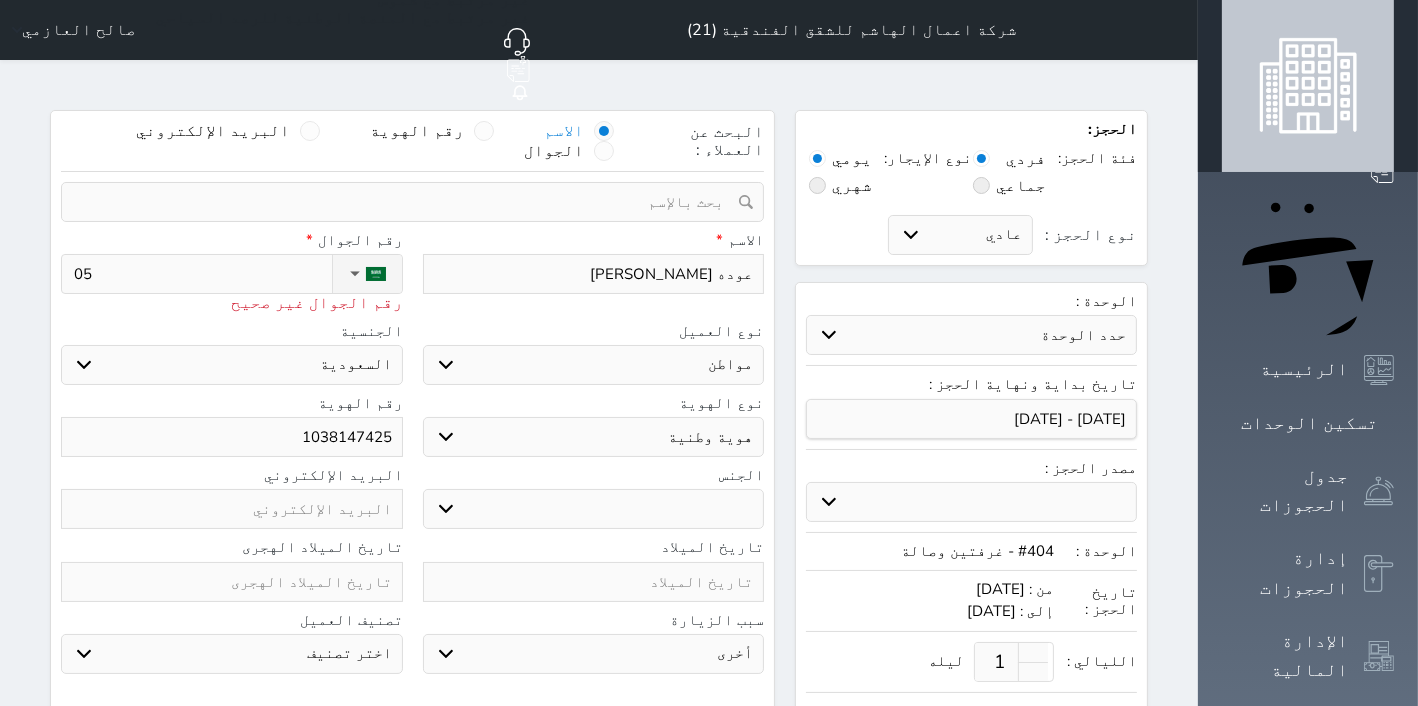 type on "055" 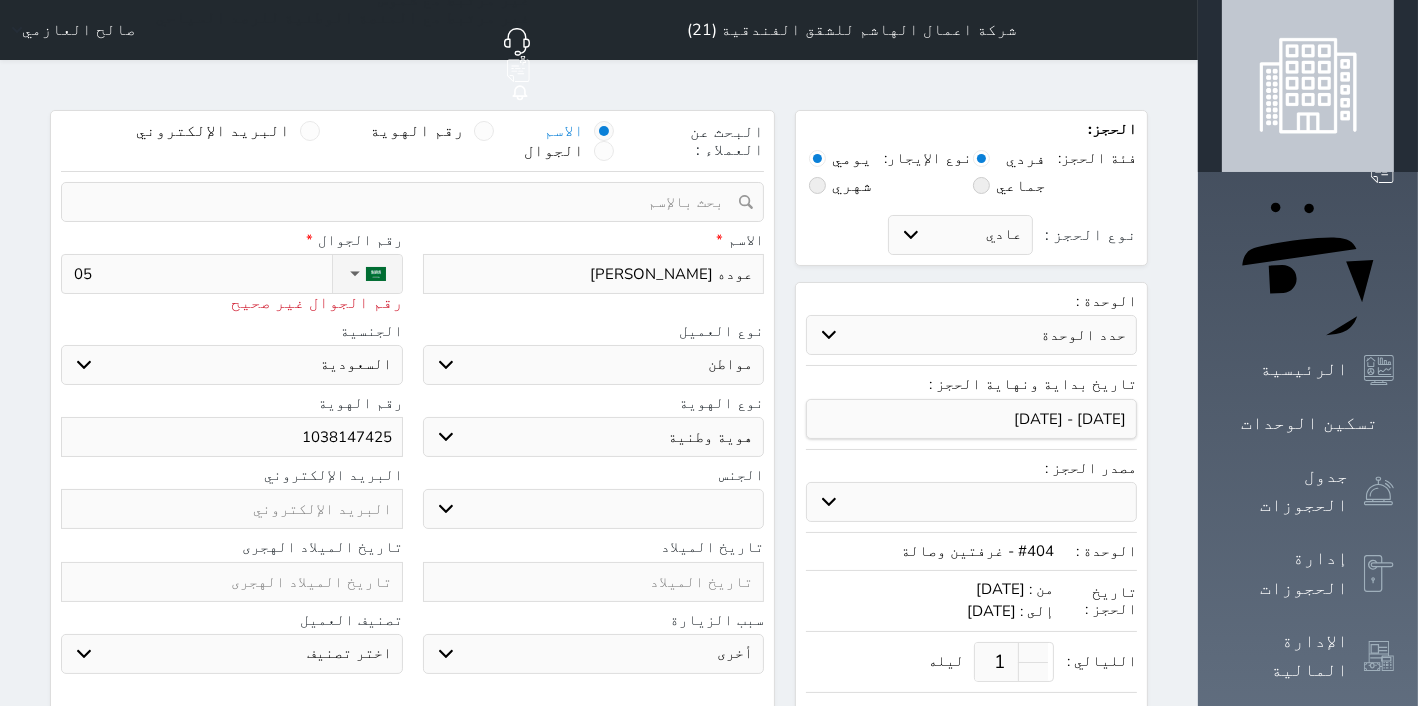 select 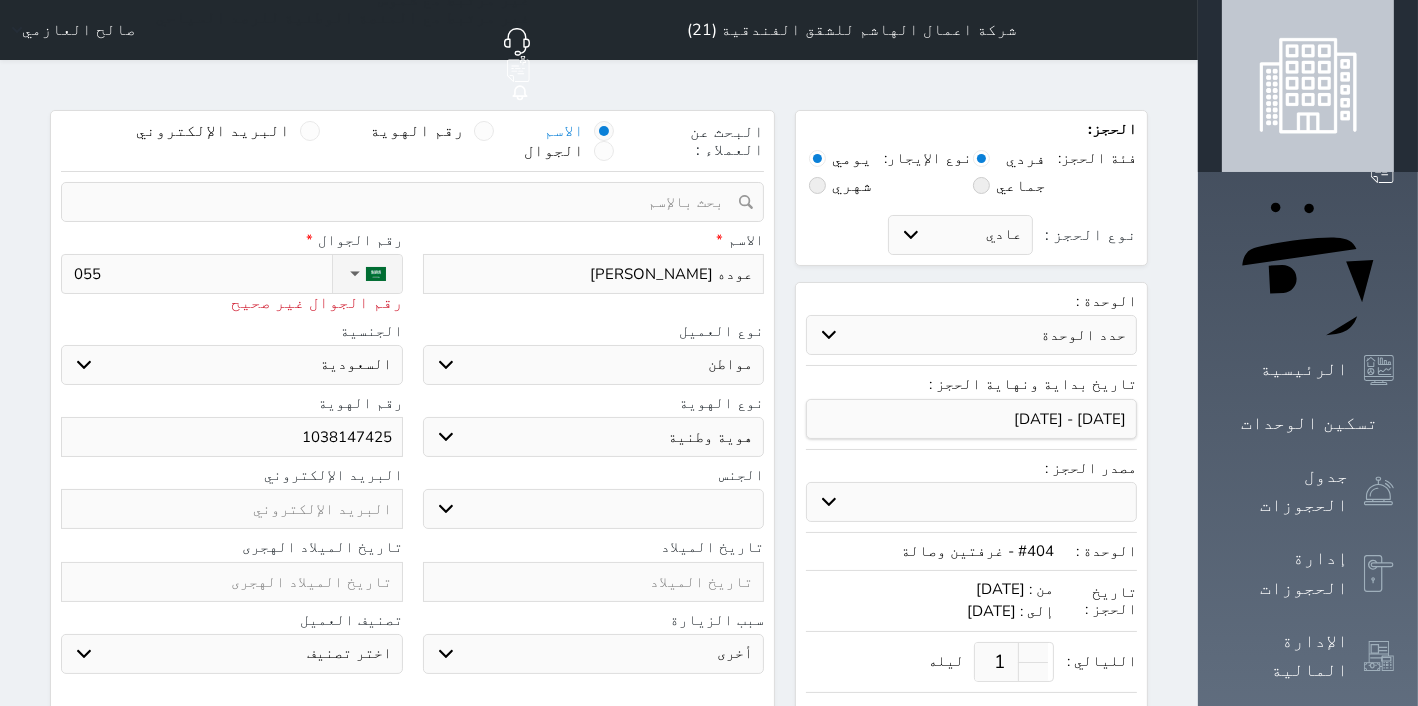 type on "0551" 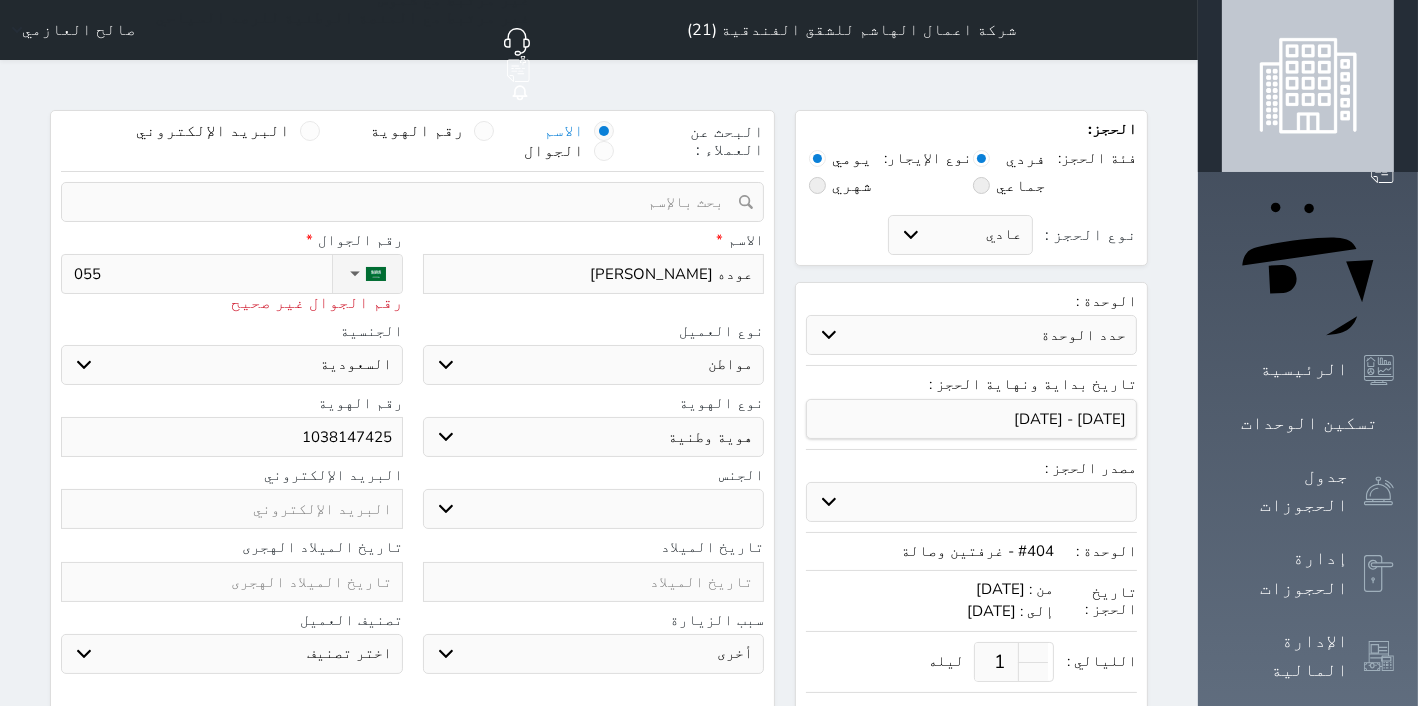 select 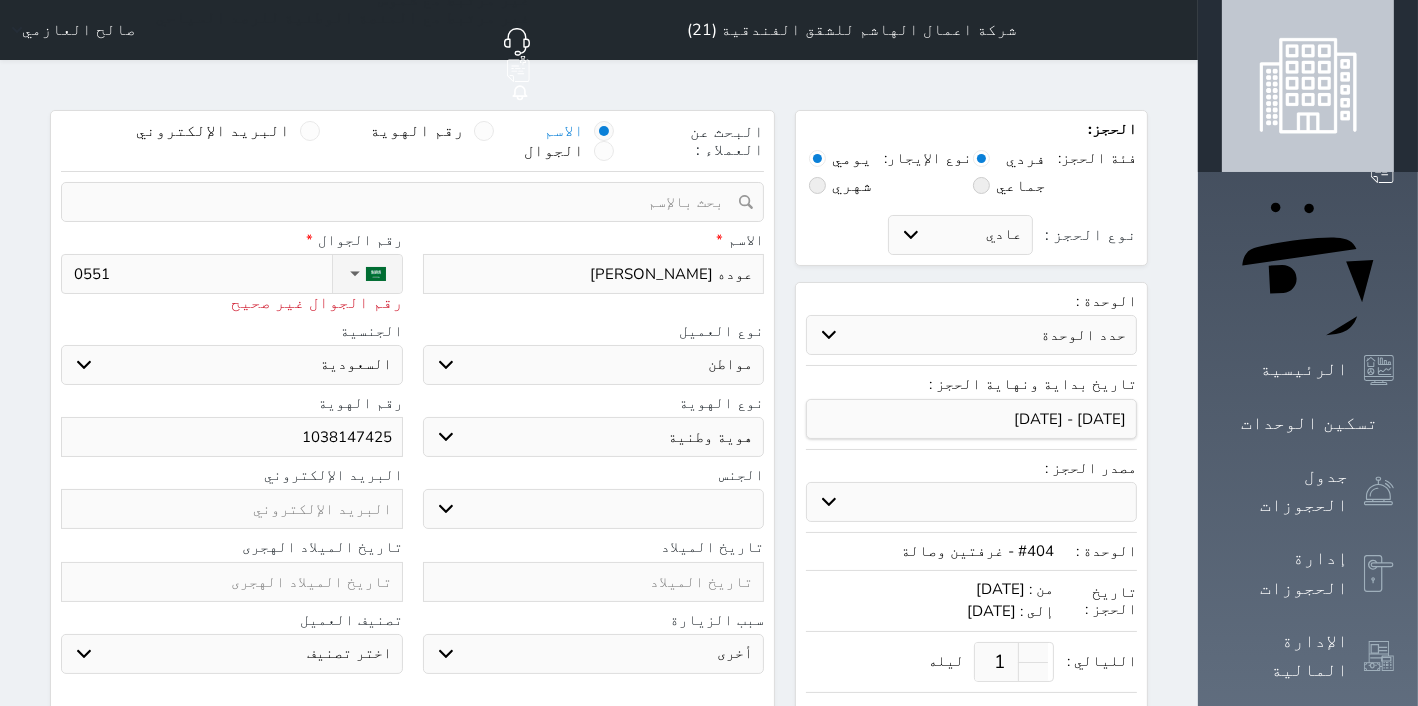 type on "05510" 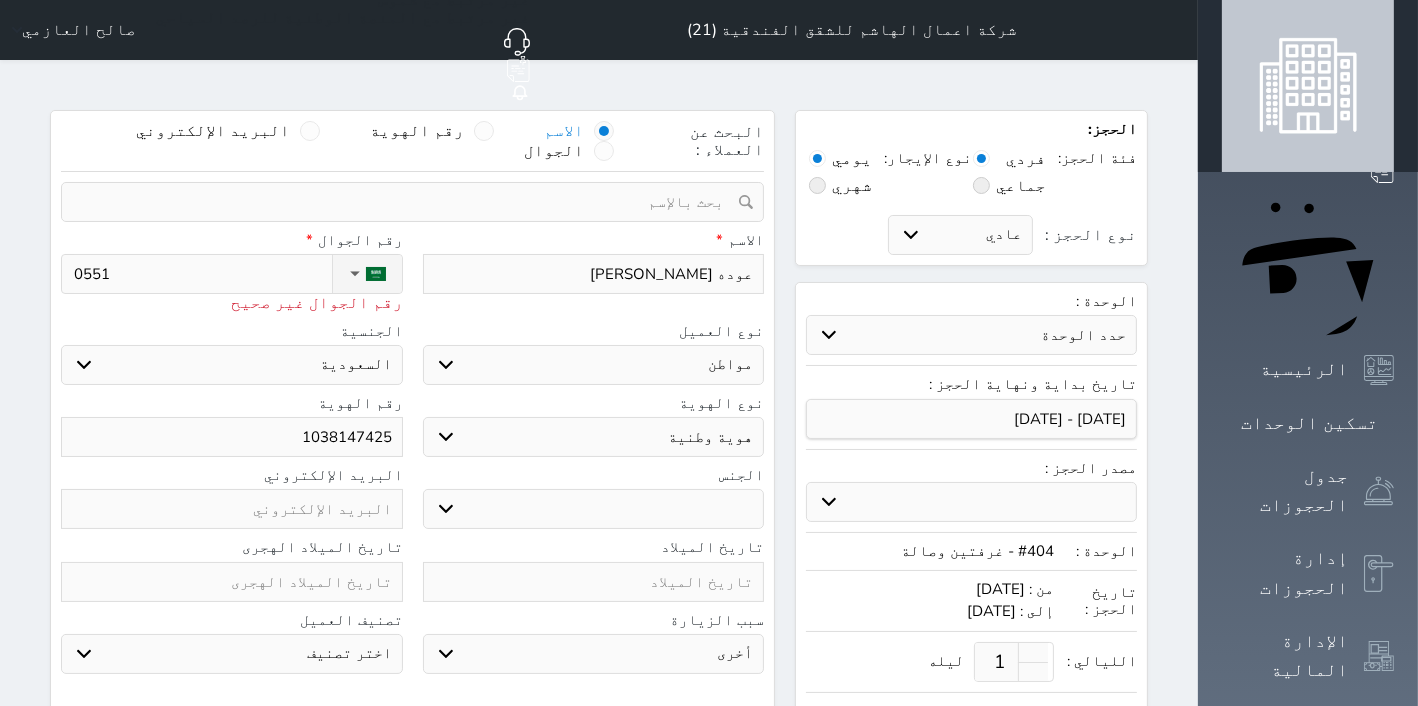 select 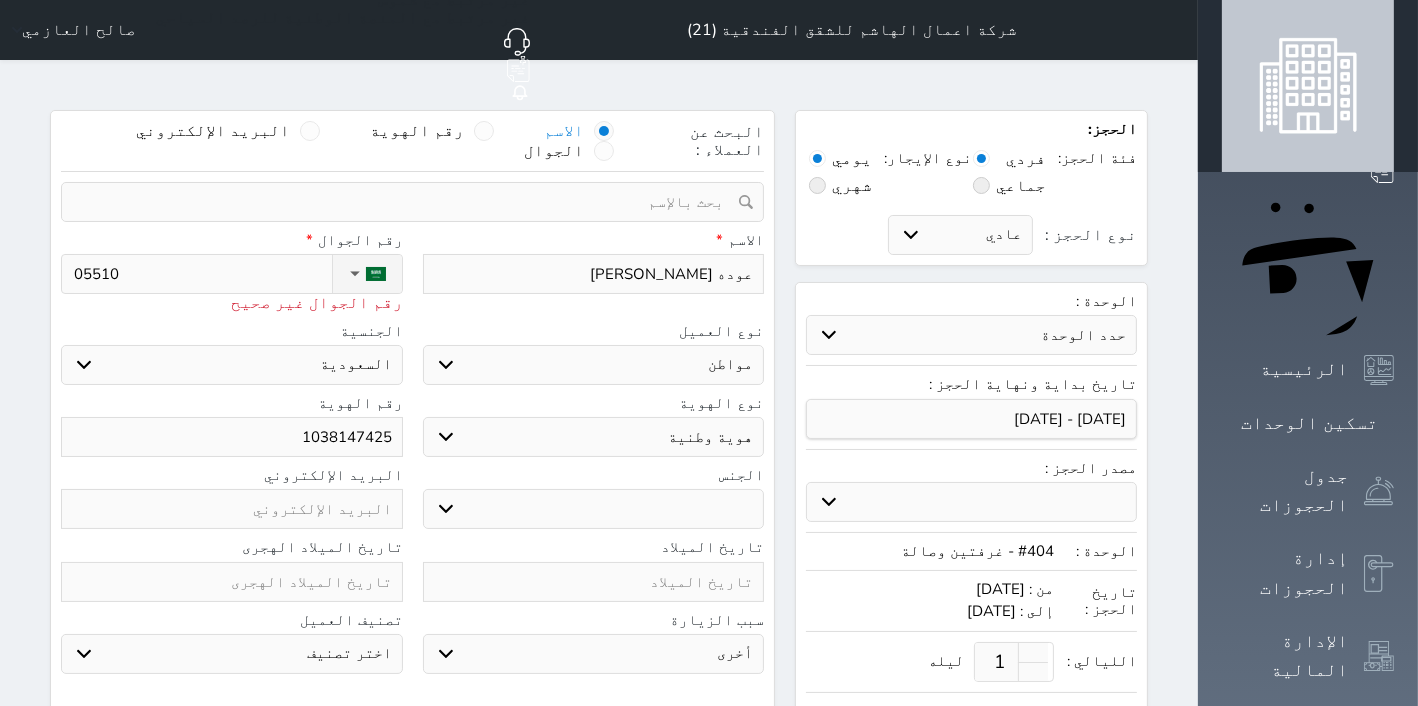 type on "055108" 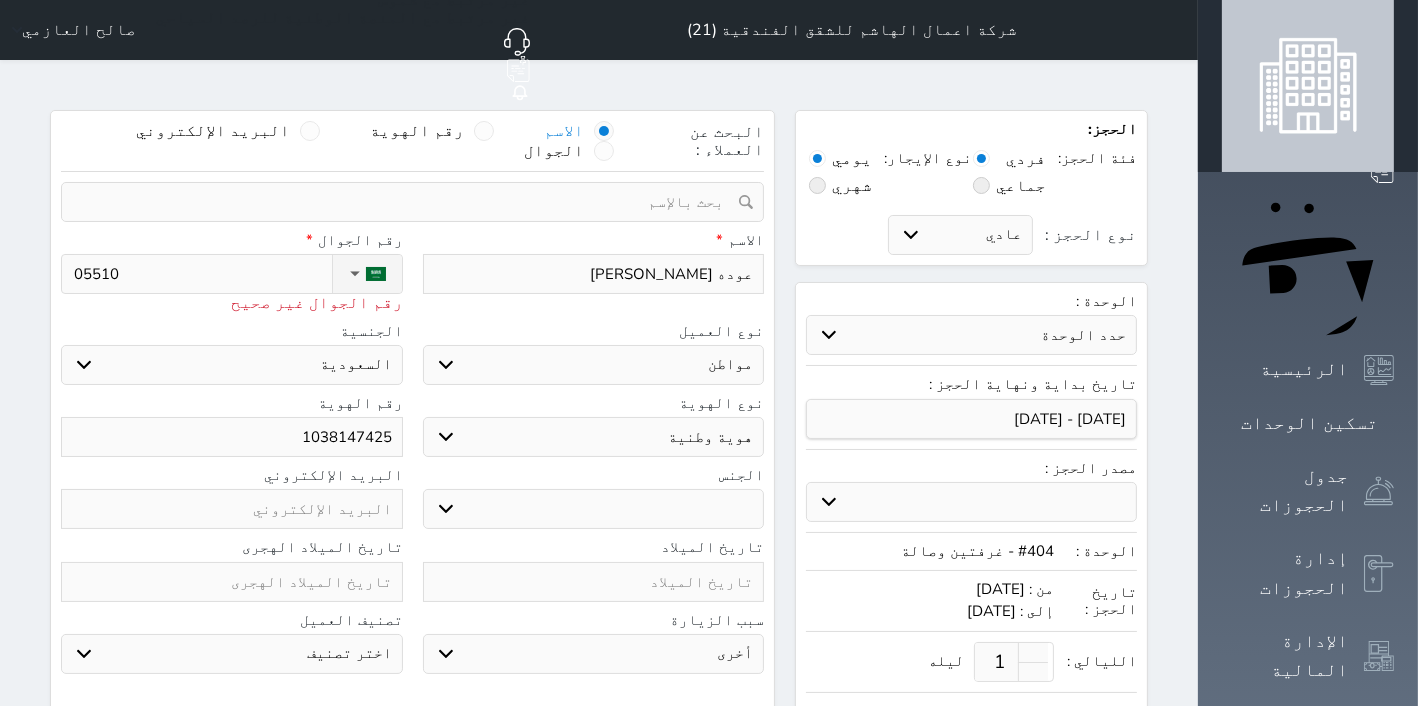 select 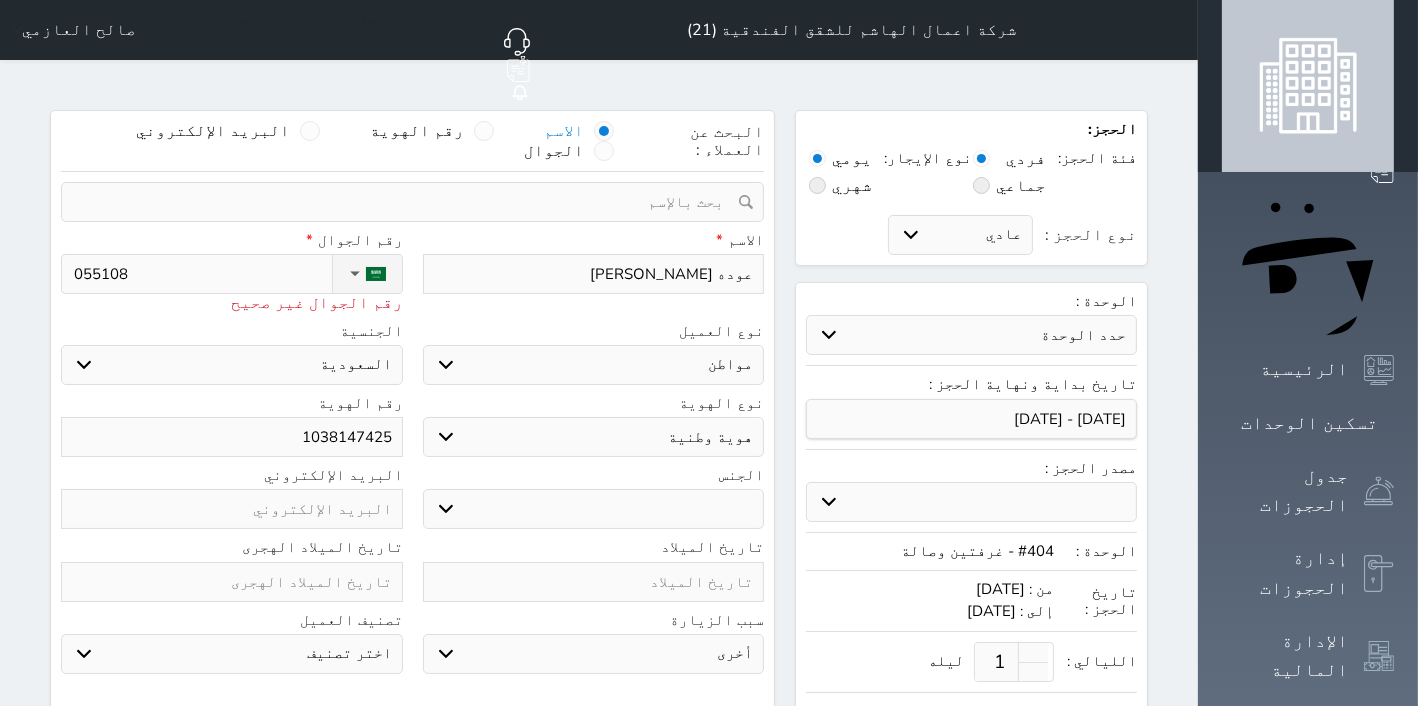 type on "0551080" 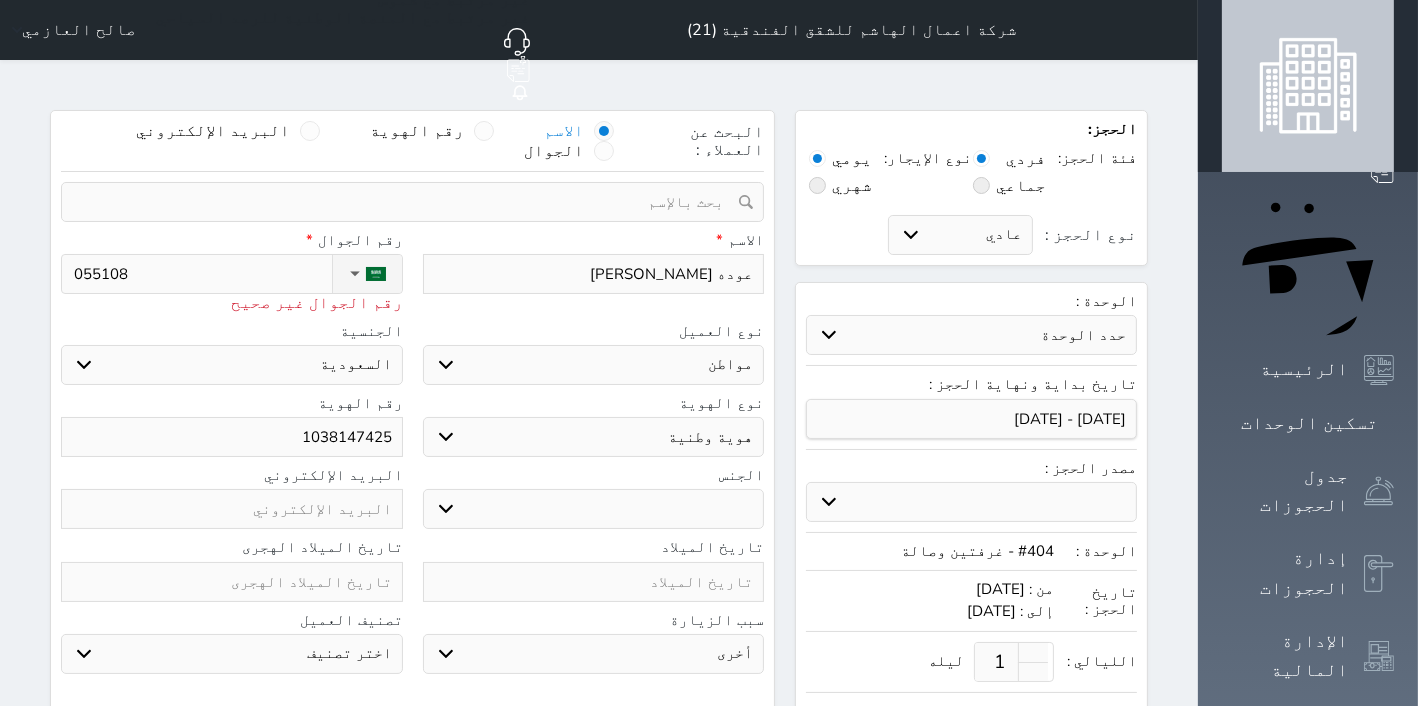 select 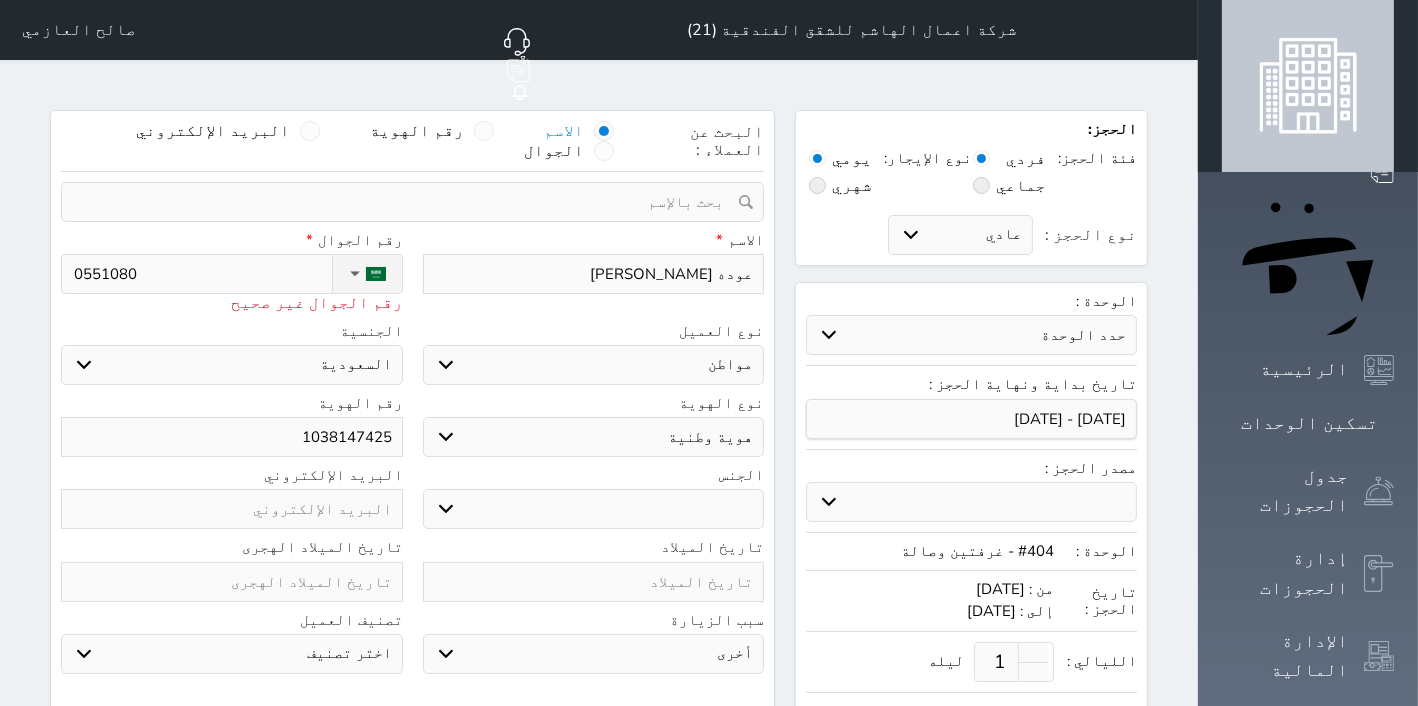 type on "05510800" 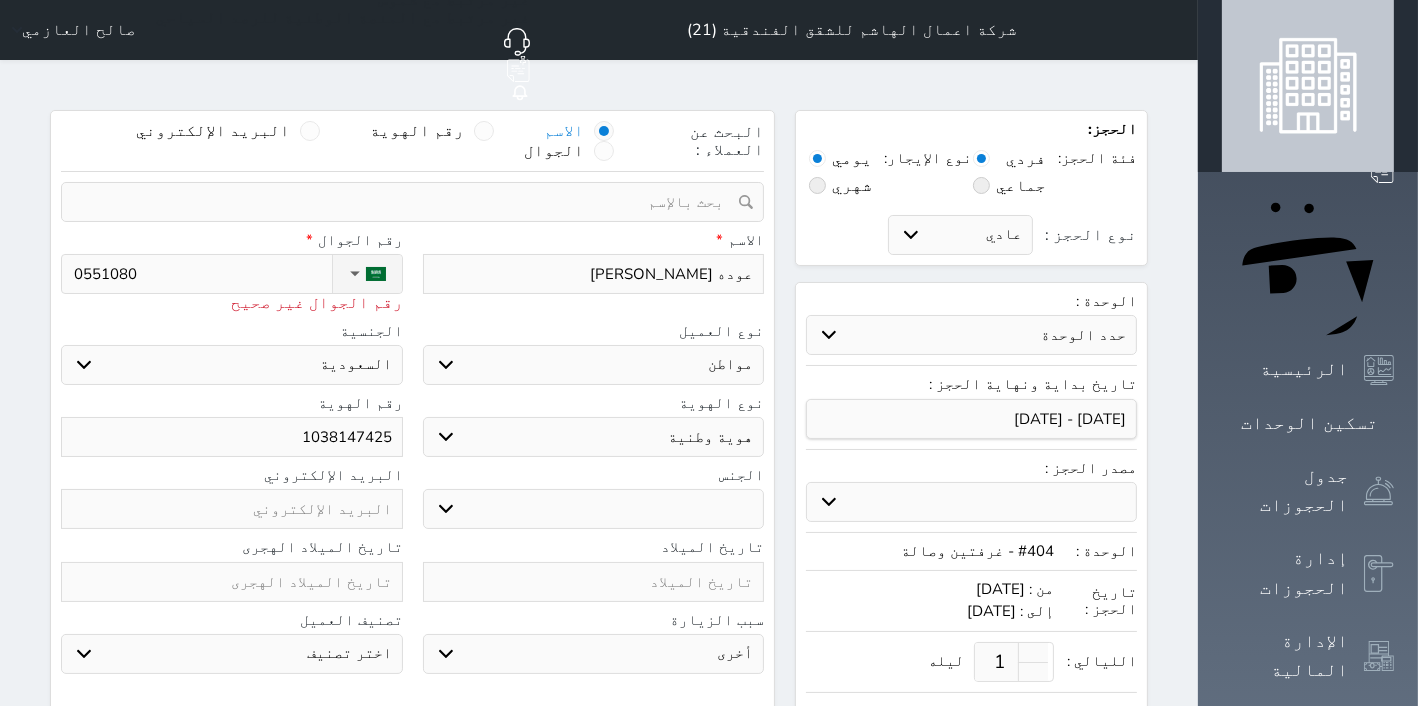 select 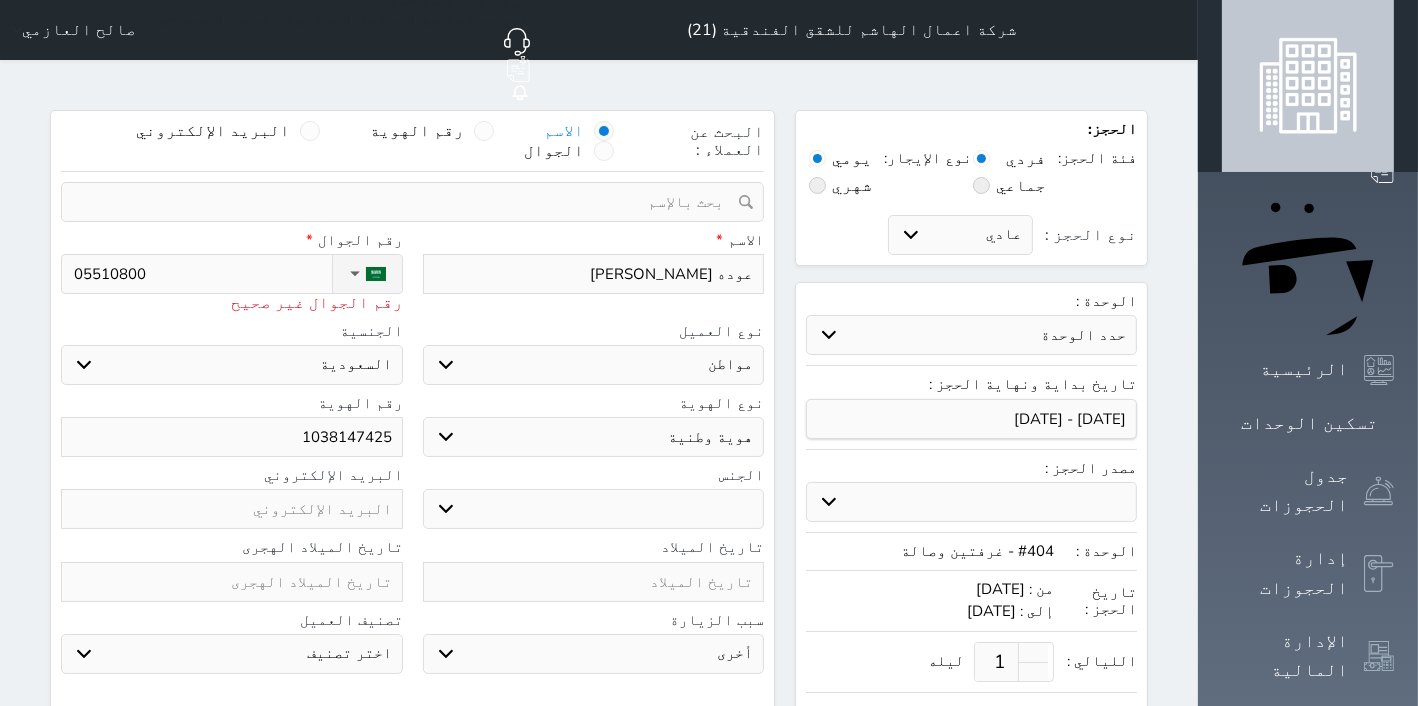 type on "055108007" 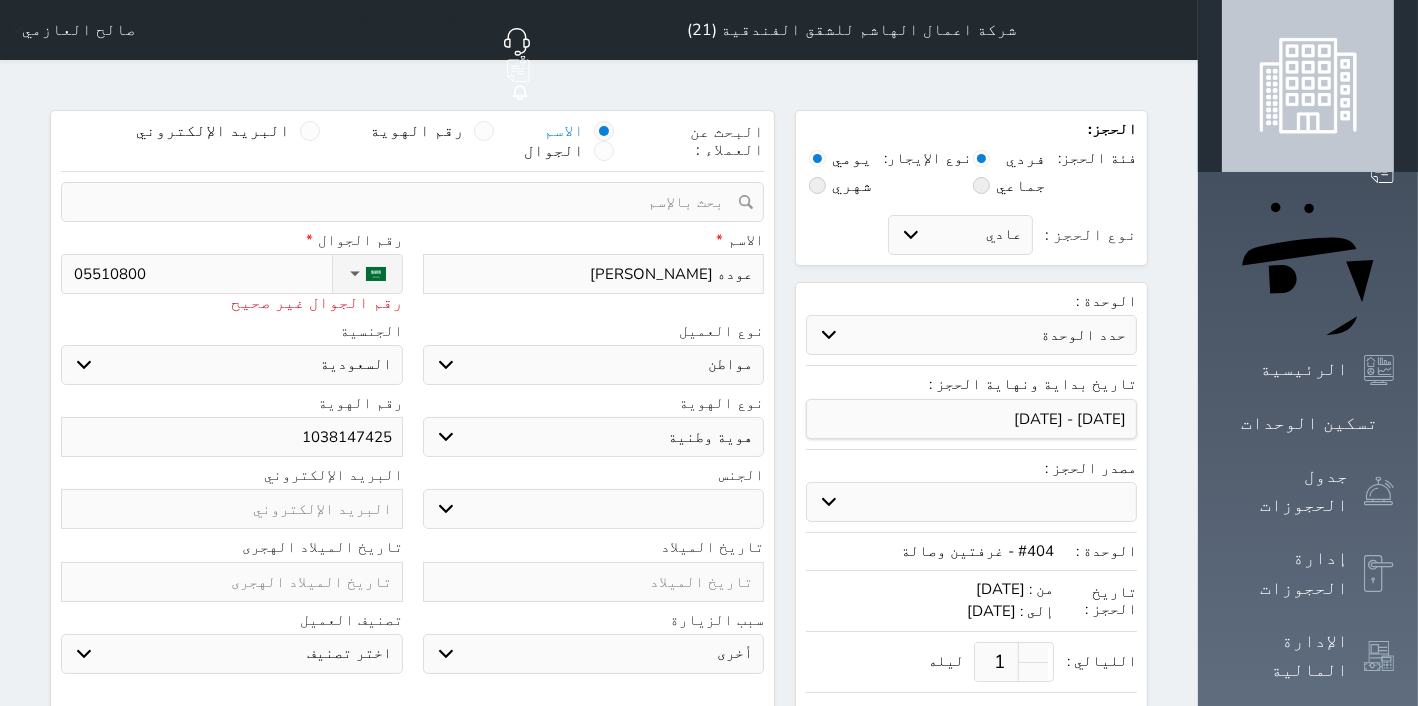 select 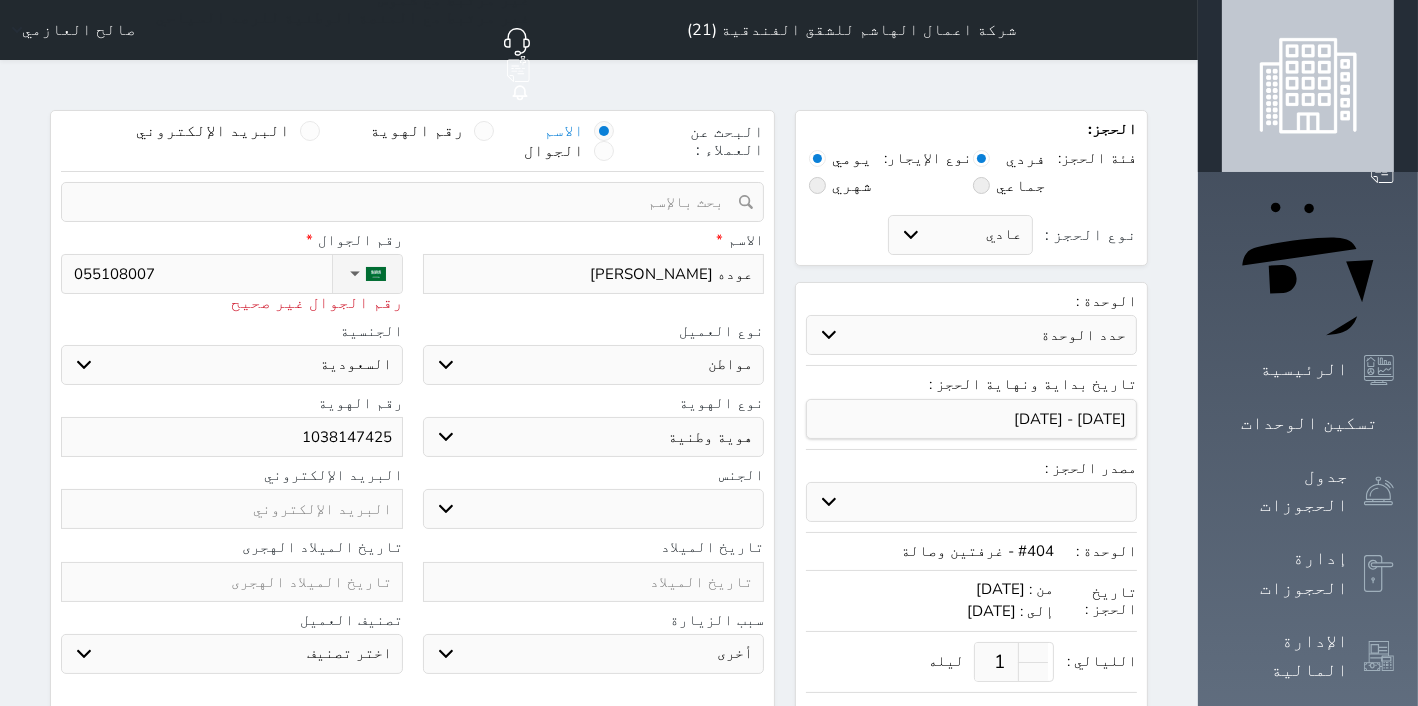 type on "[PHONE_NUMBER]" 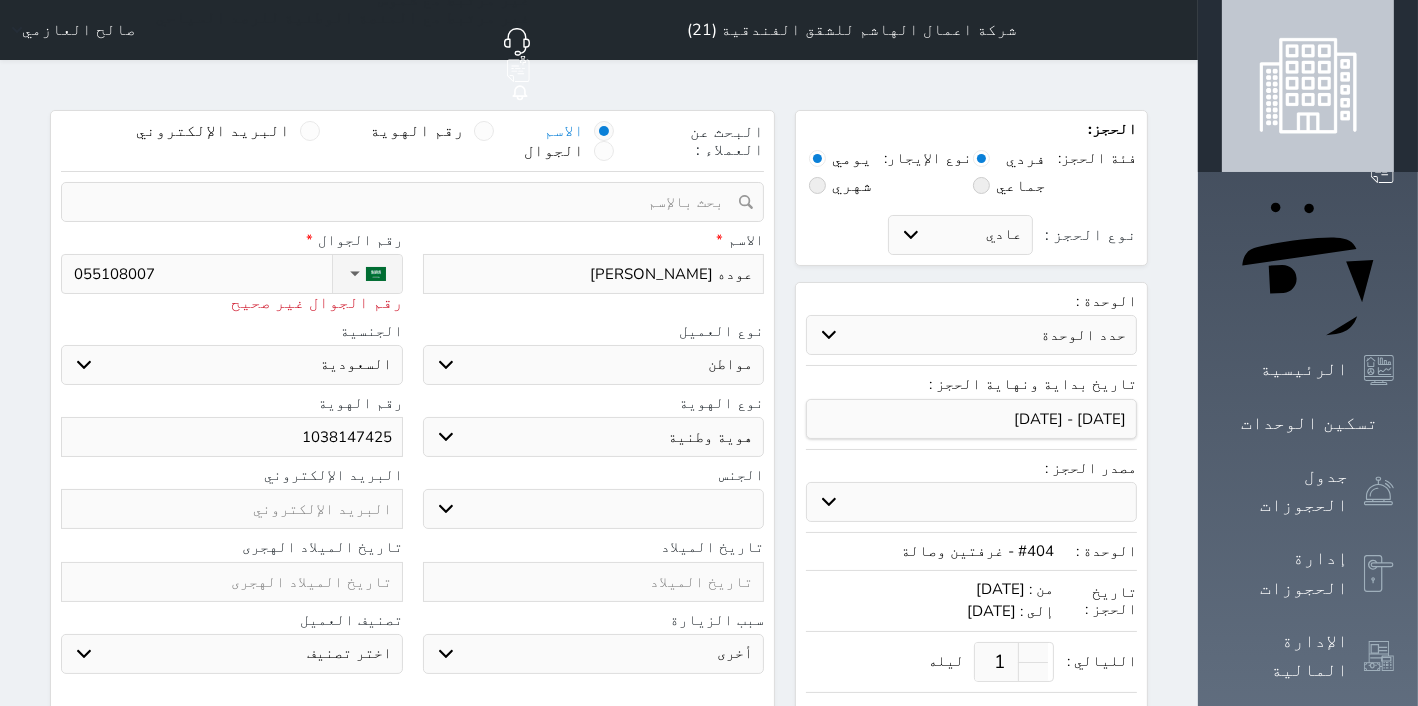select 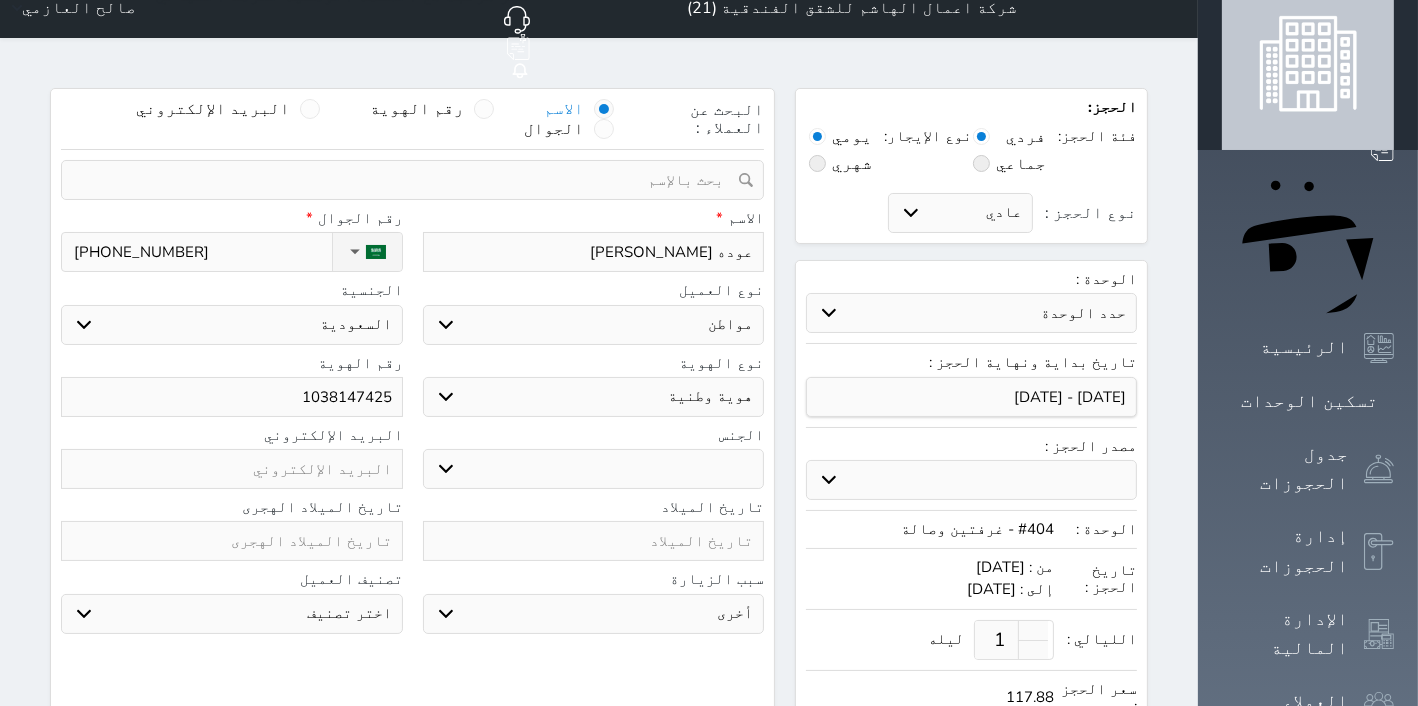 scroll, scrollTop: 127, scrollLeft: 0, axis: vertical 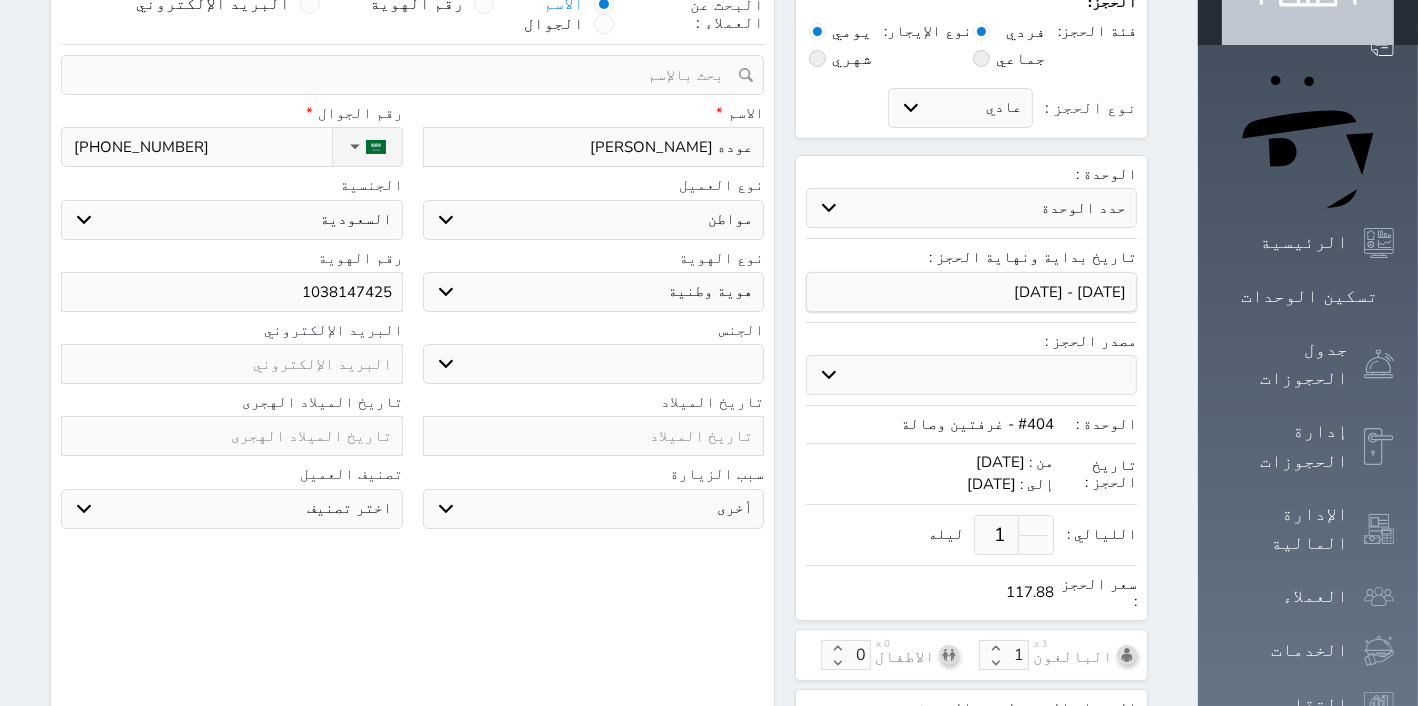 type on "[PHONE_NUMBER]" 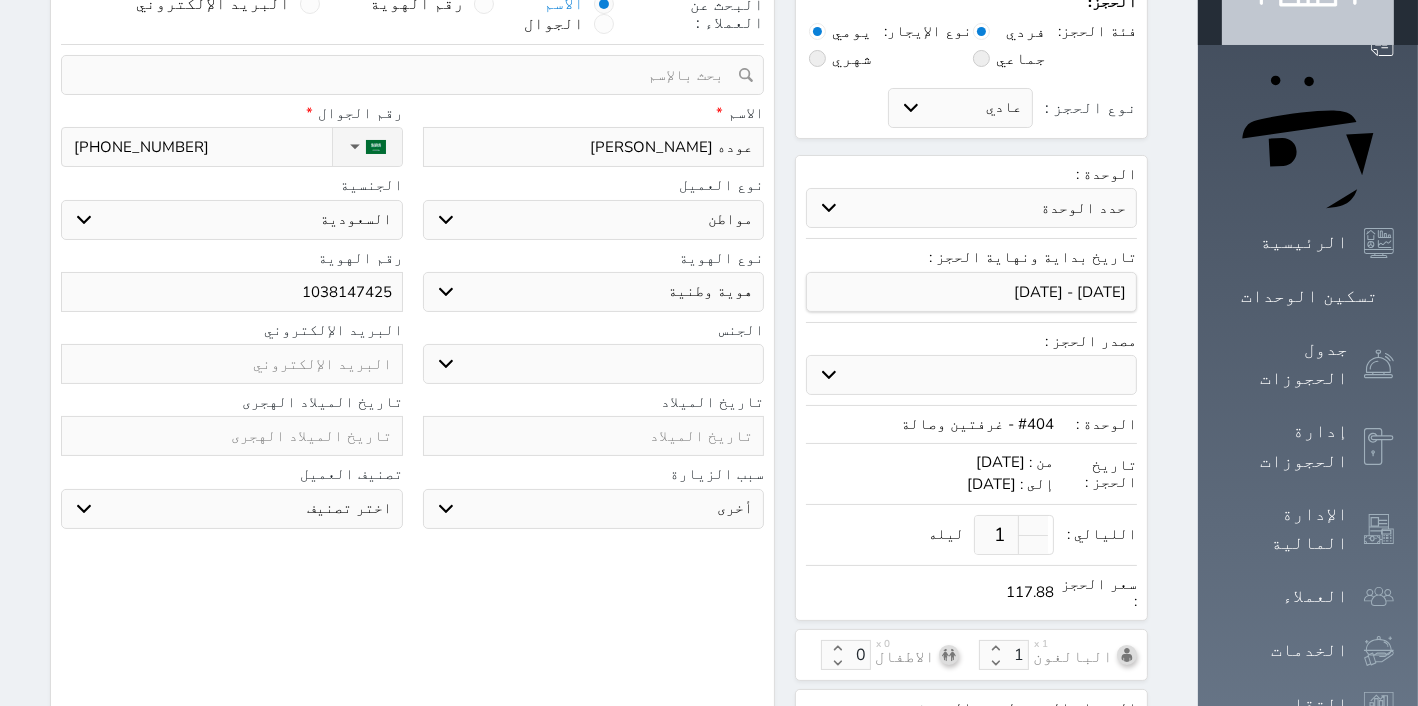 click on "ذكر   انثى" at bounding box center (594, 364) 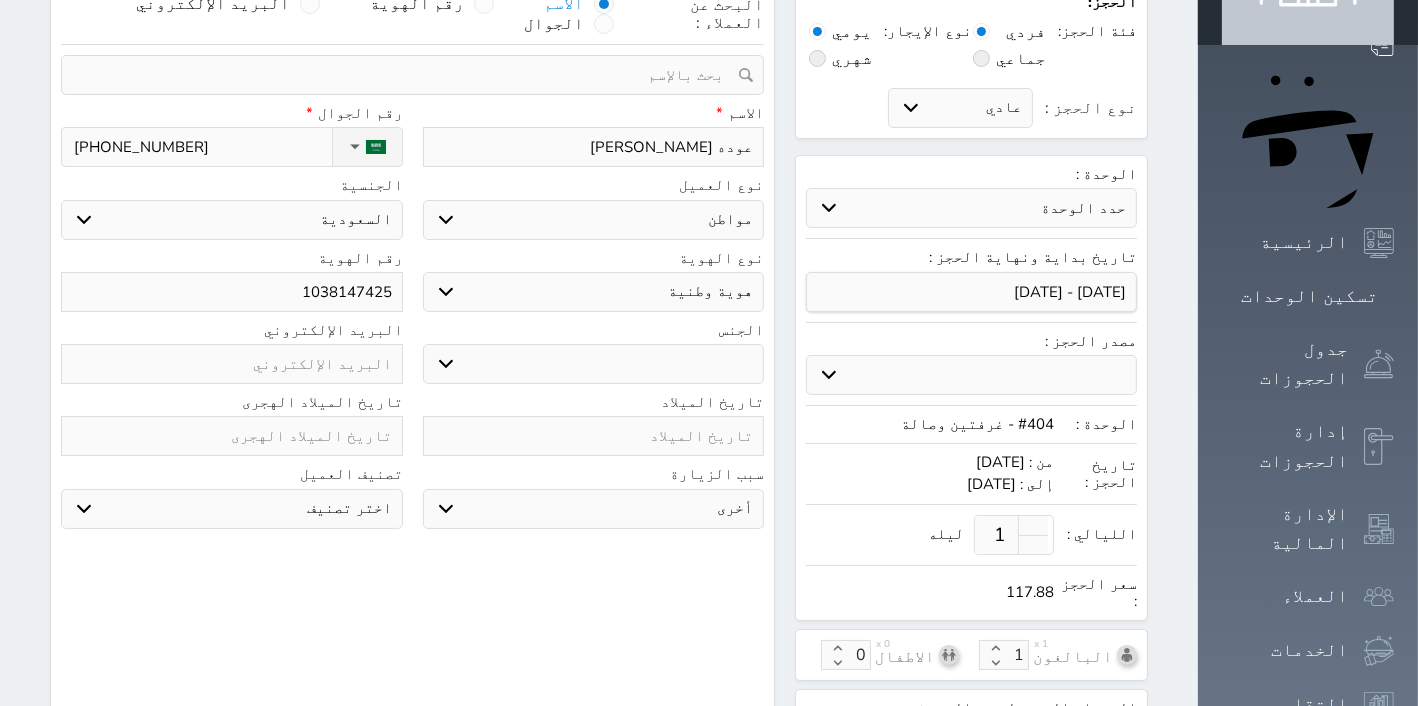 select on "[DEMOGRAPHIC_DATA]" 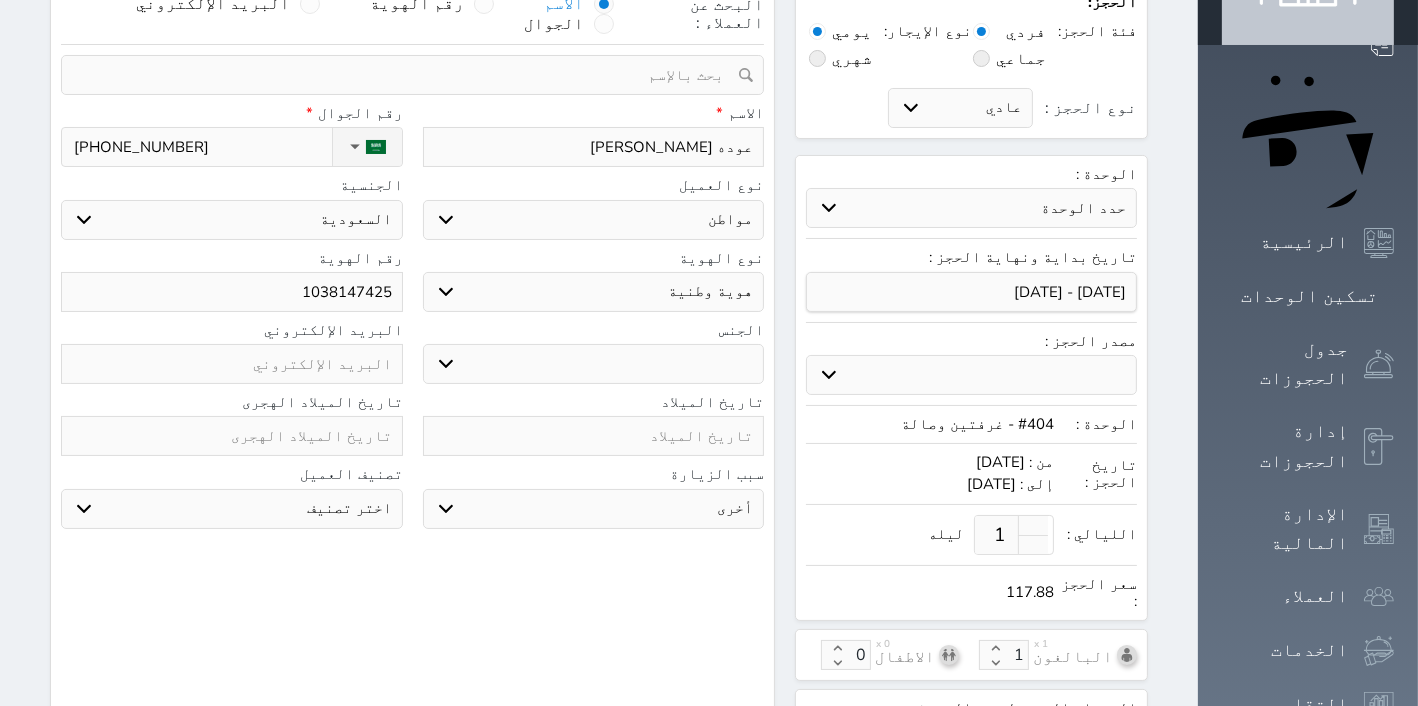 click on "ذكر" at bounding box center [0, 0] 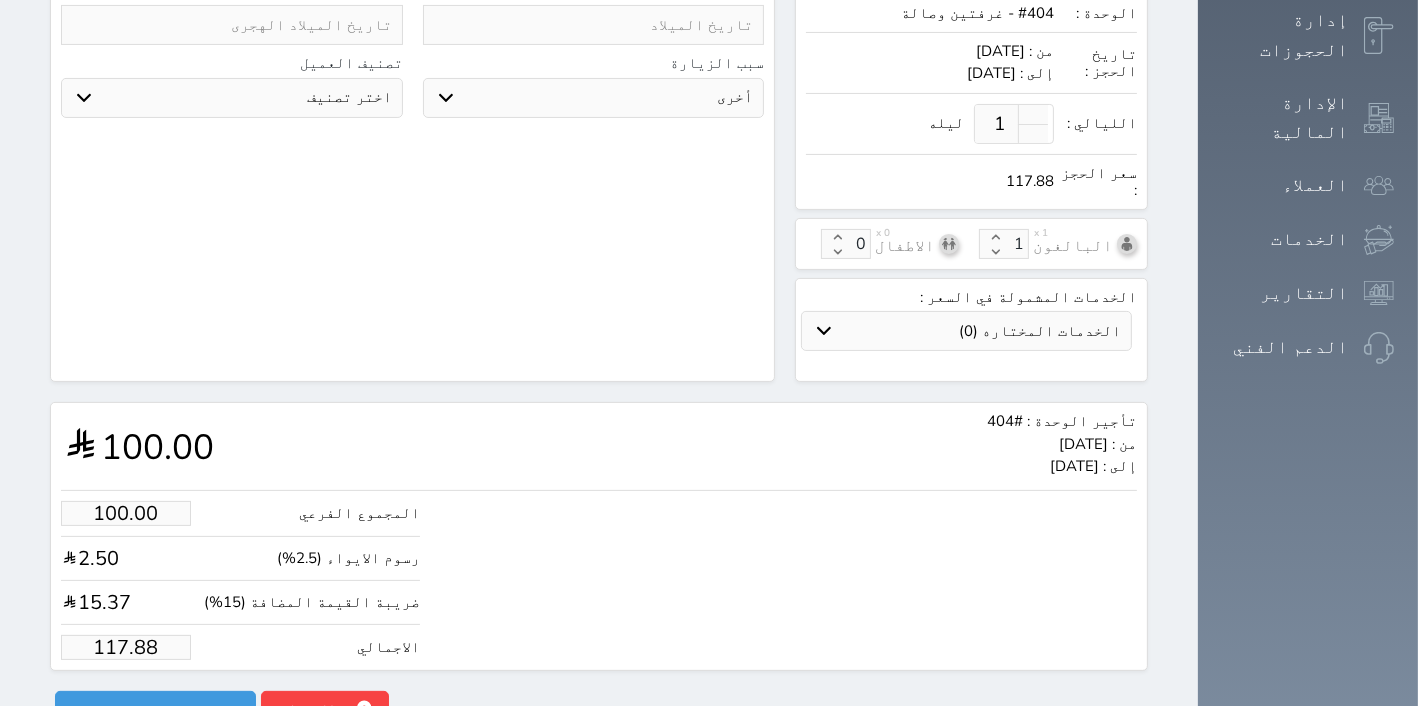 scroll, scrollTop: 550, scrollLeft: 0, axis: vertical 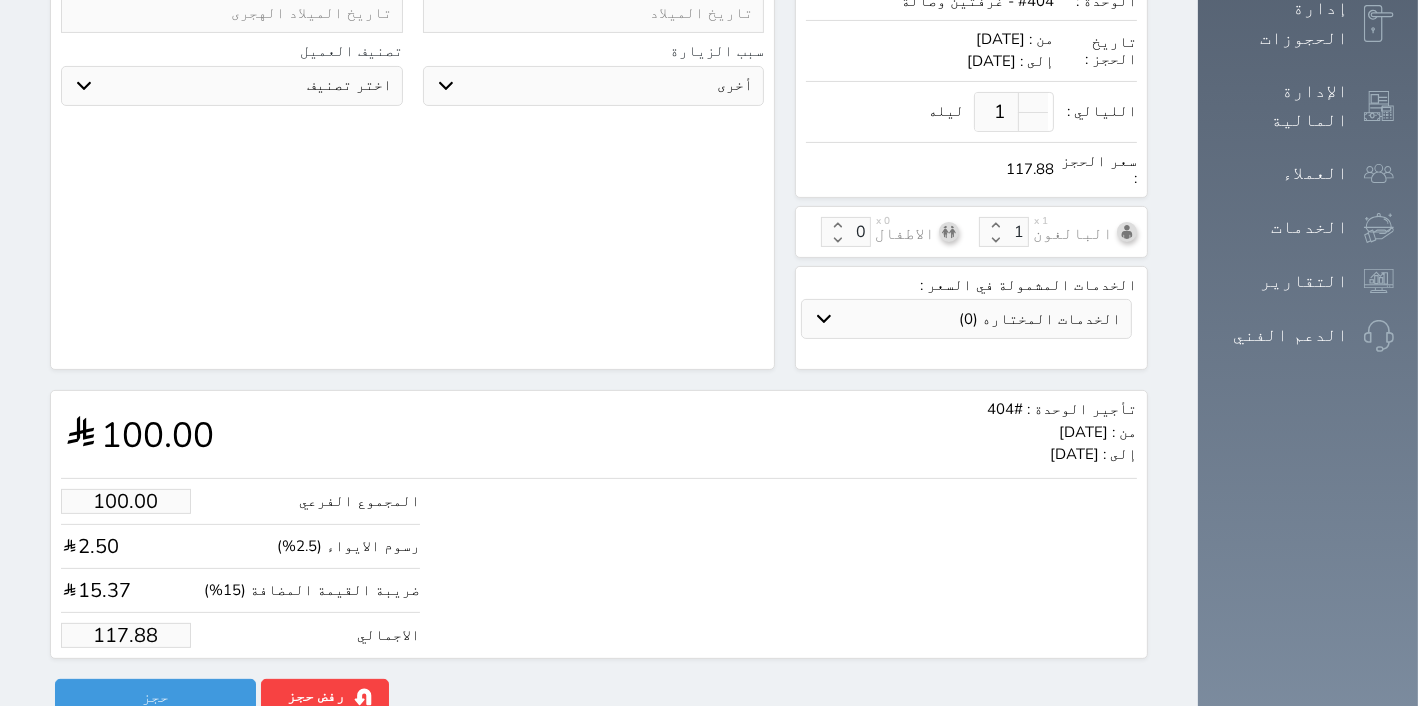 click on "117.88" at bounding box center (126, 635) 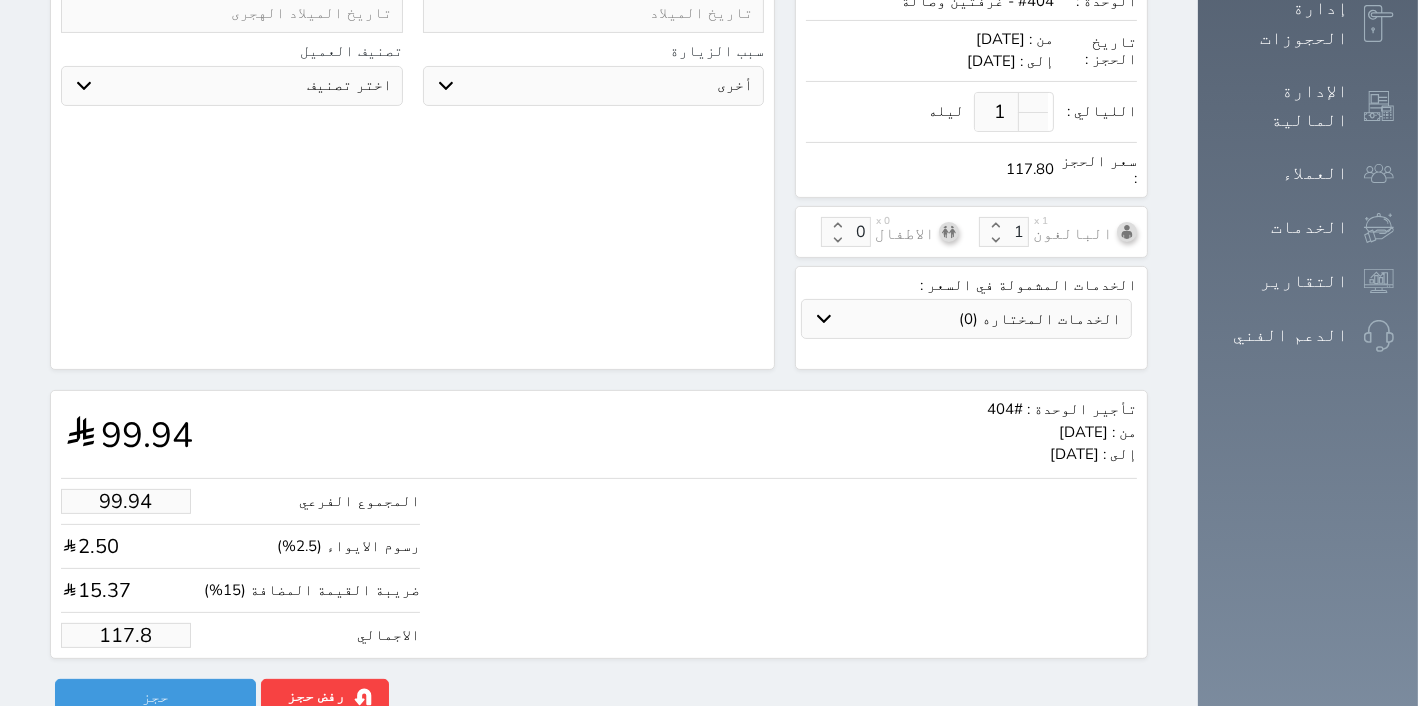 type on "99.26" 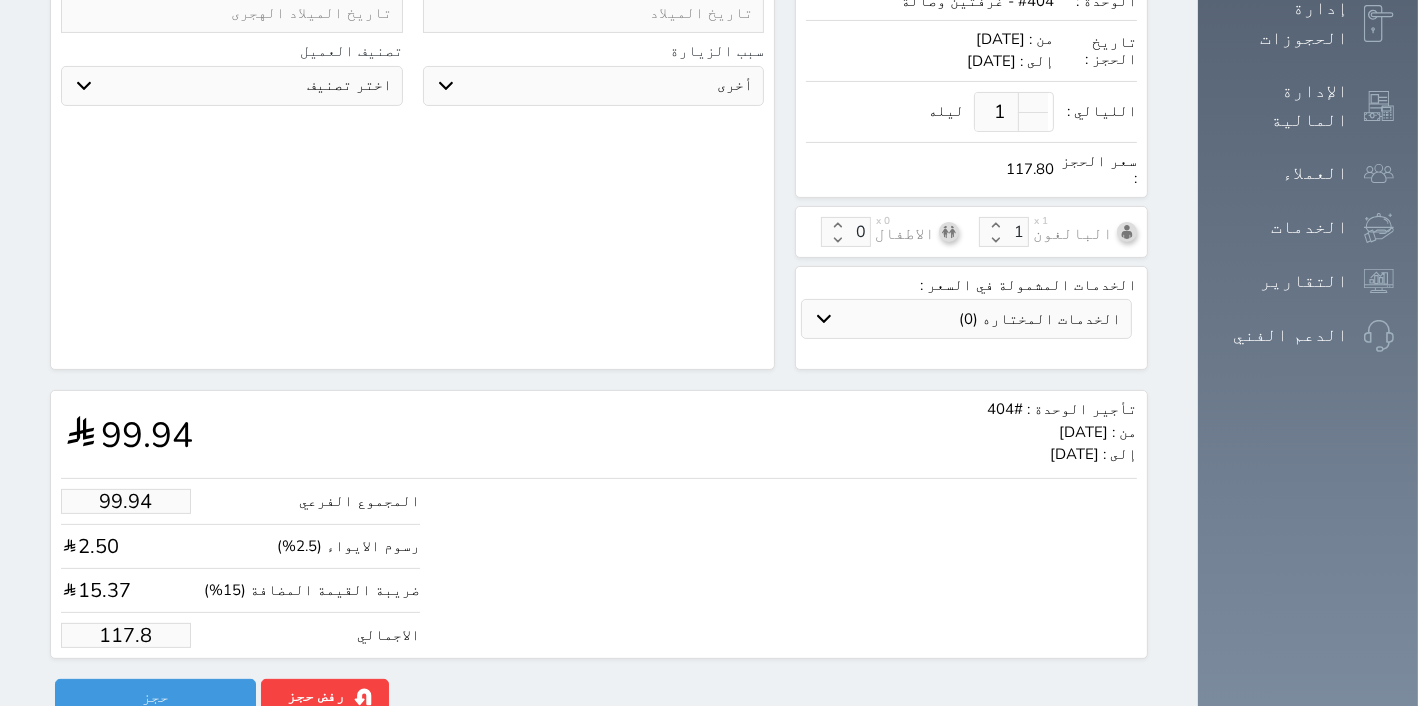 type on "117" 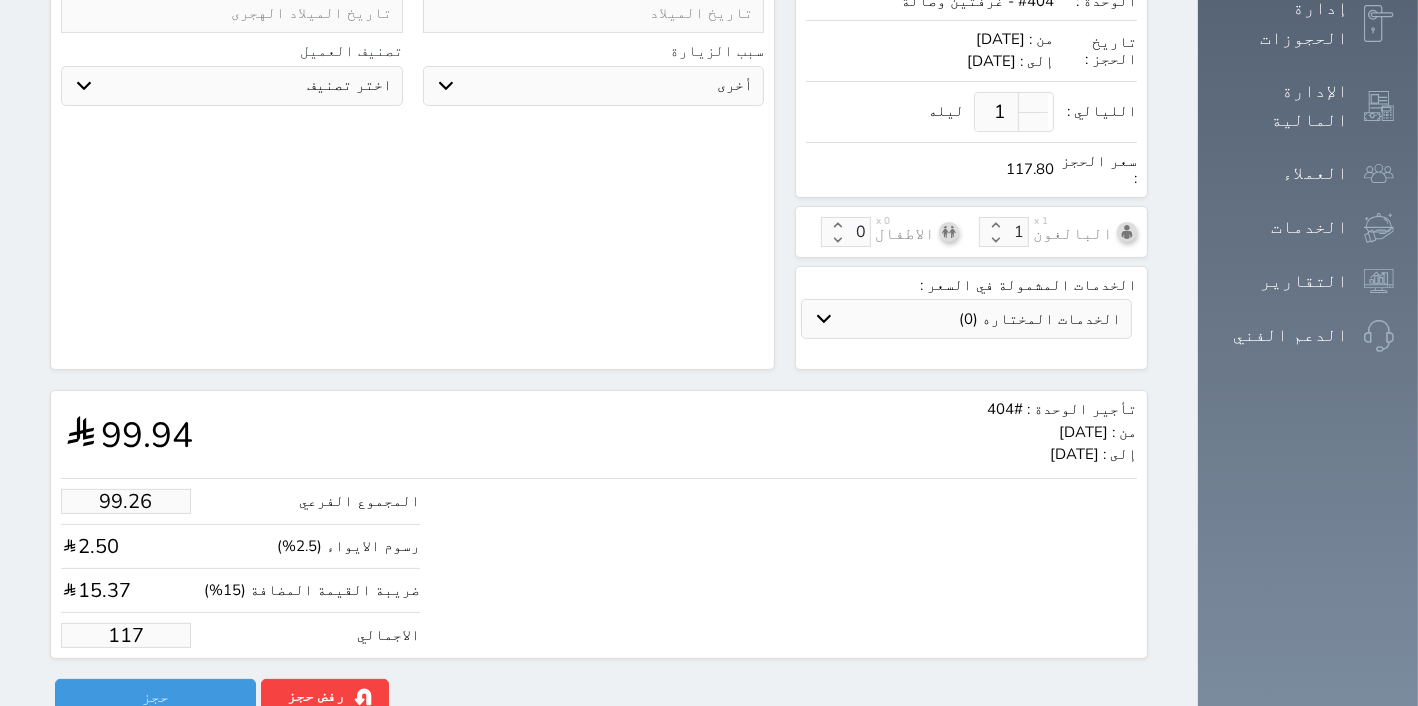 type on "9.33" 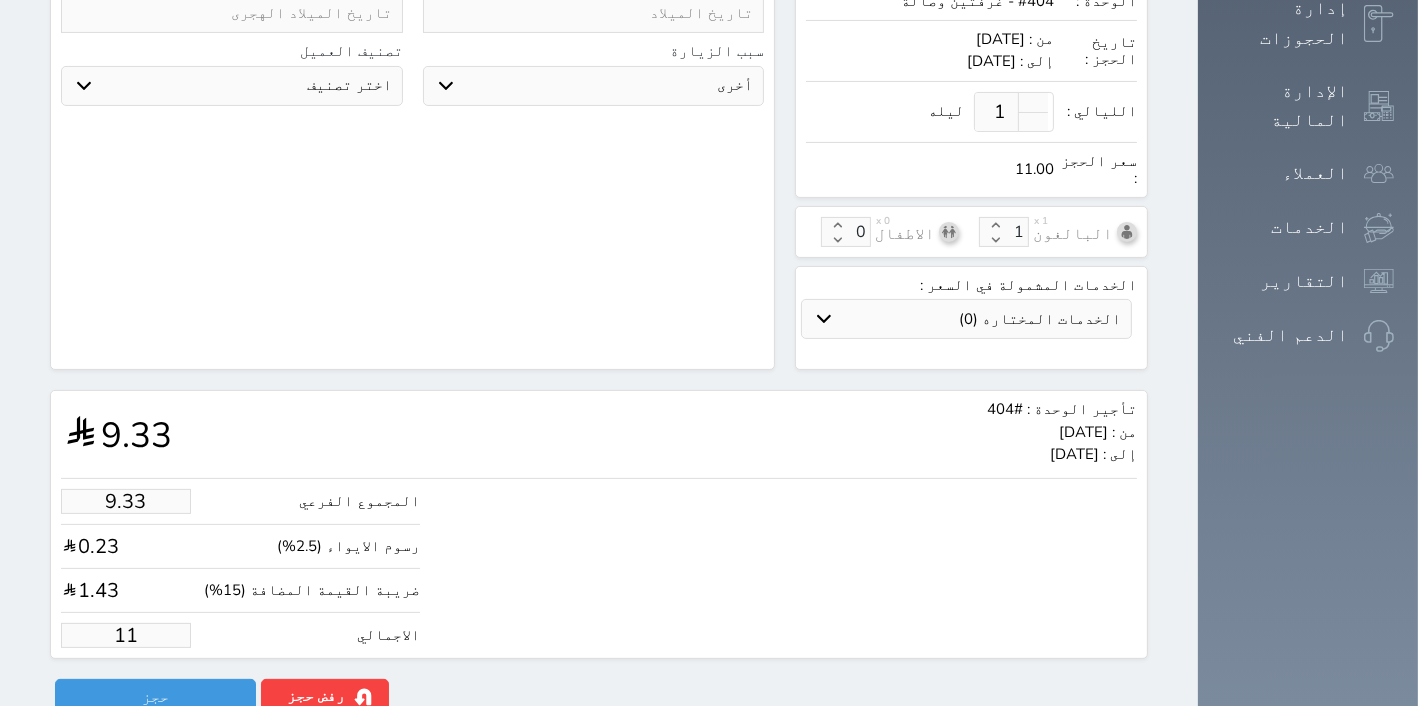 type on "1.00" 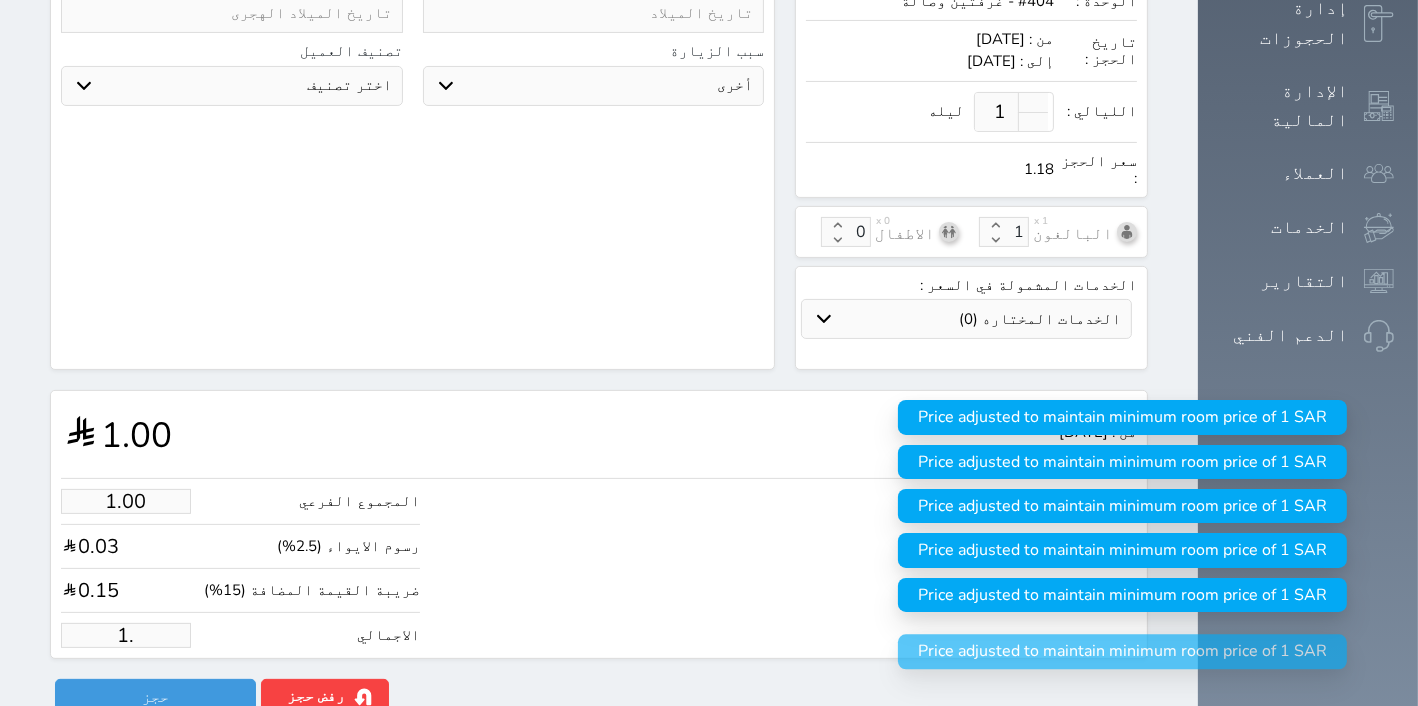 type on "1" 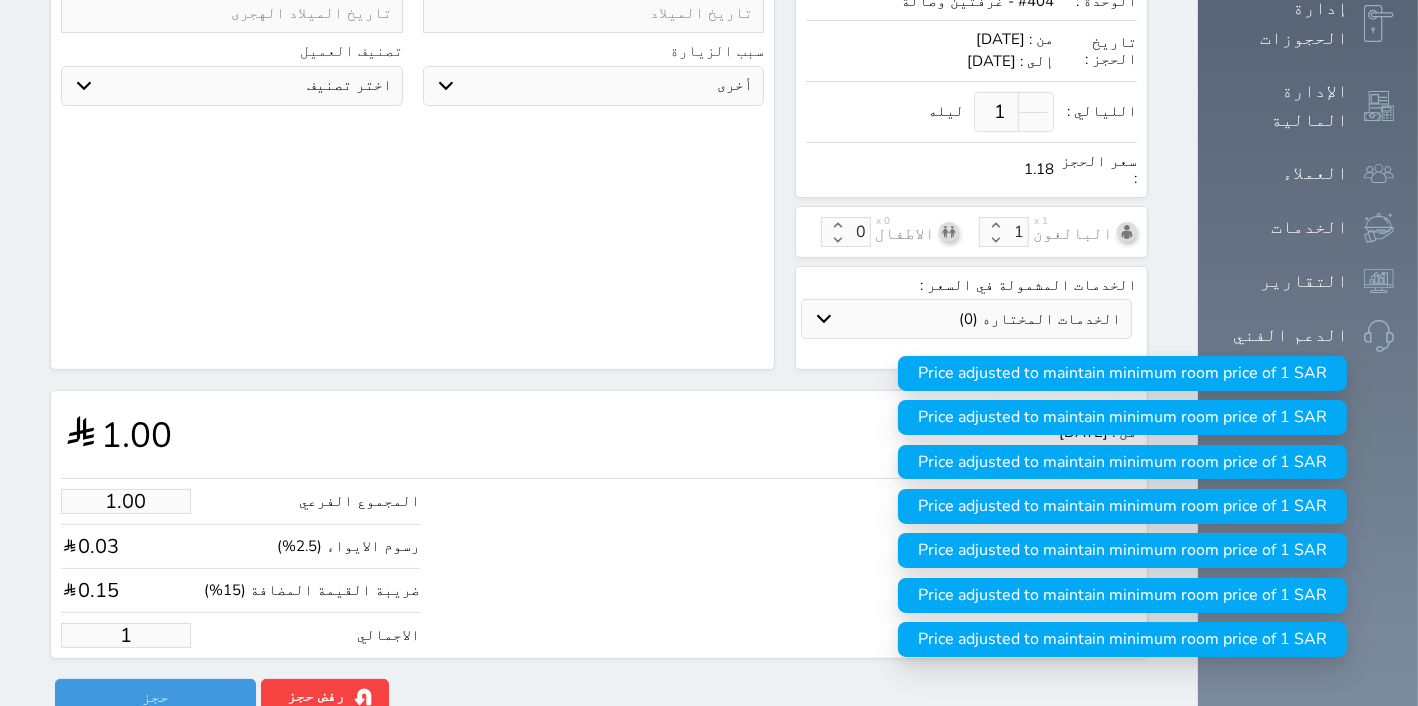 type on "12.73" 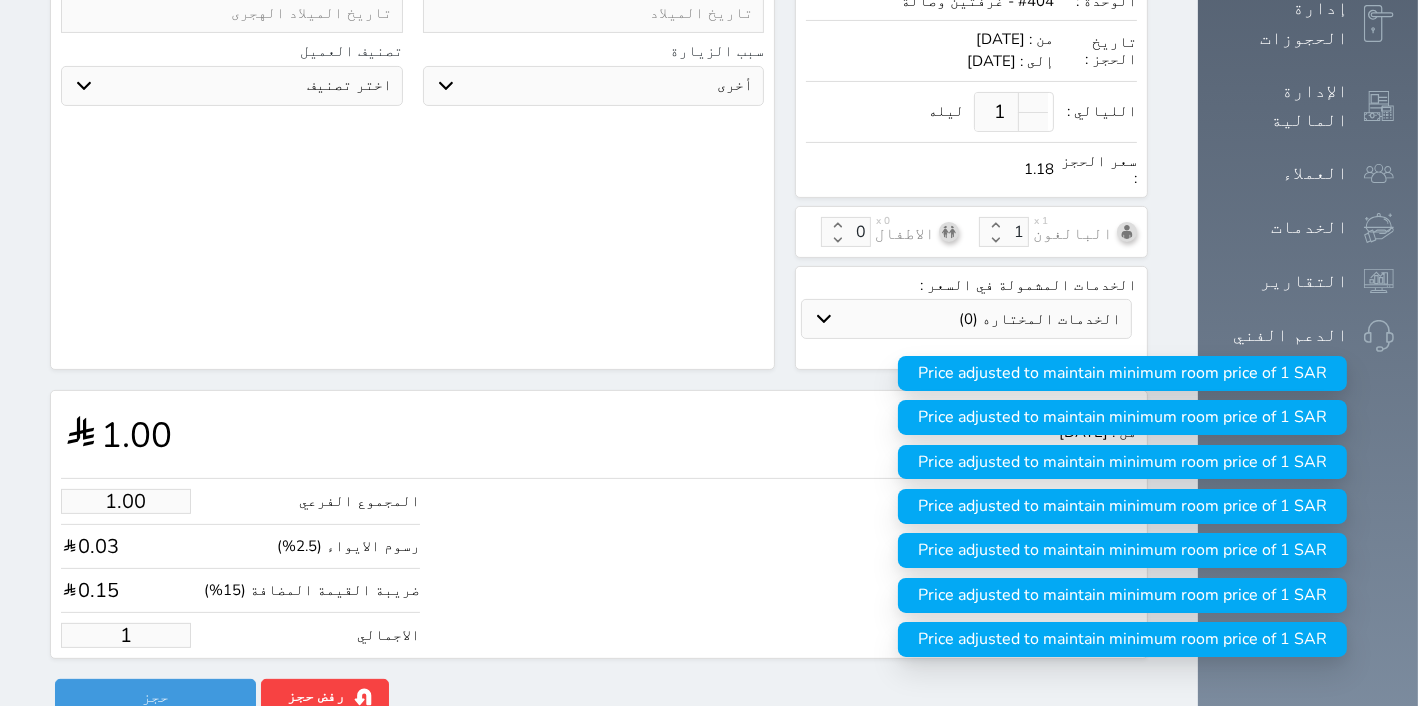 type on "15" 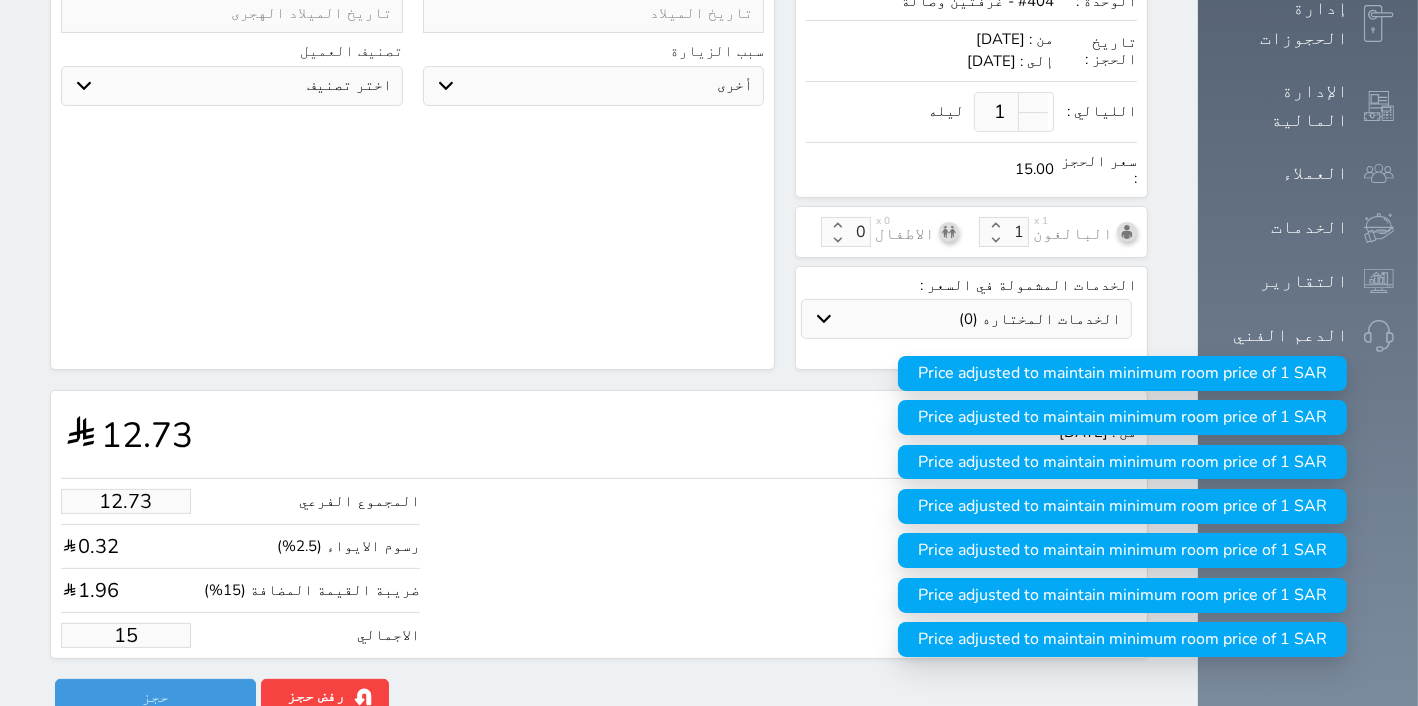 type on "127.25" 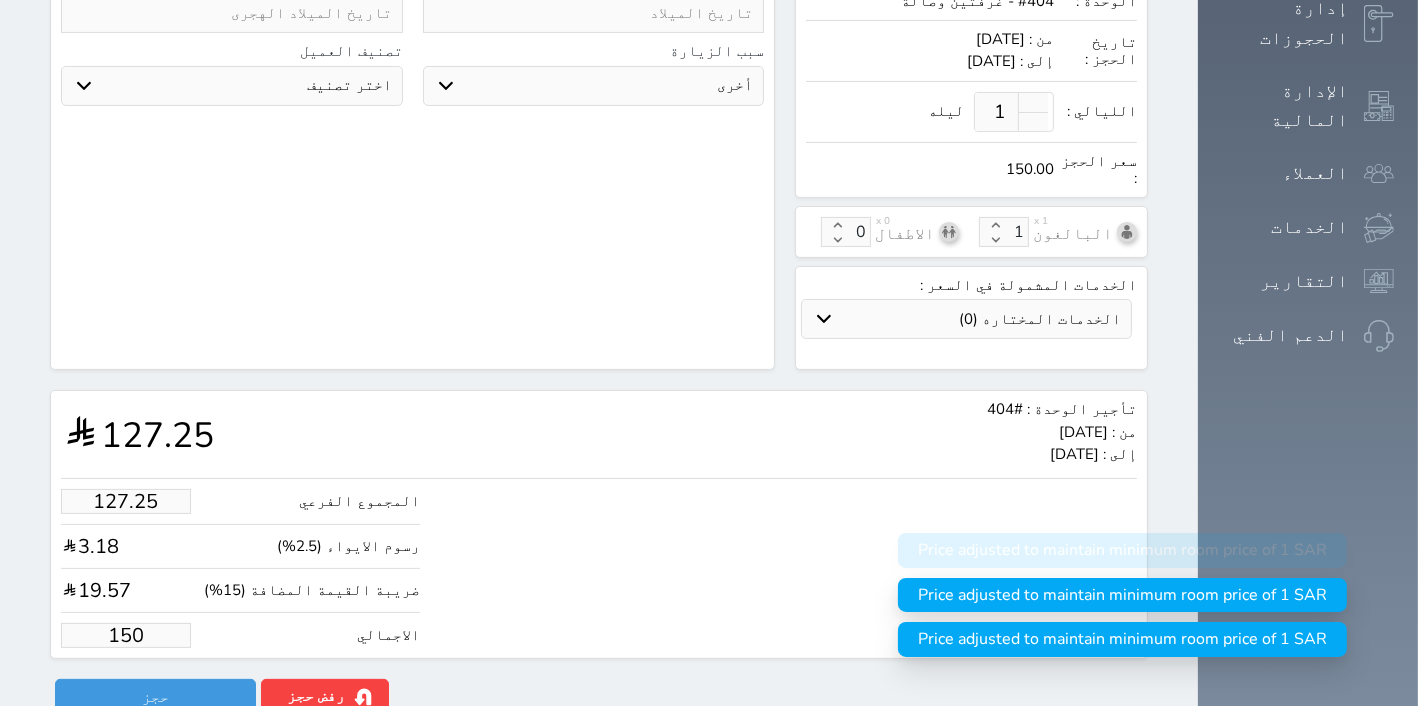 type on "12.73" 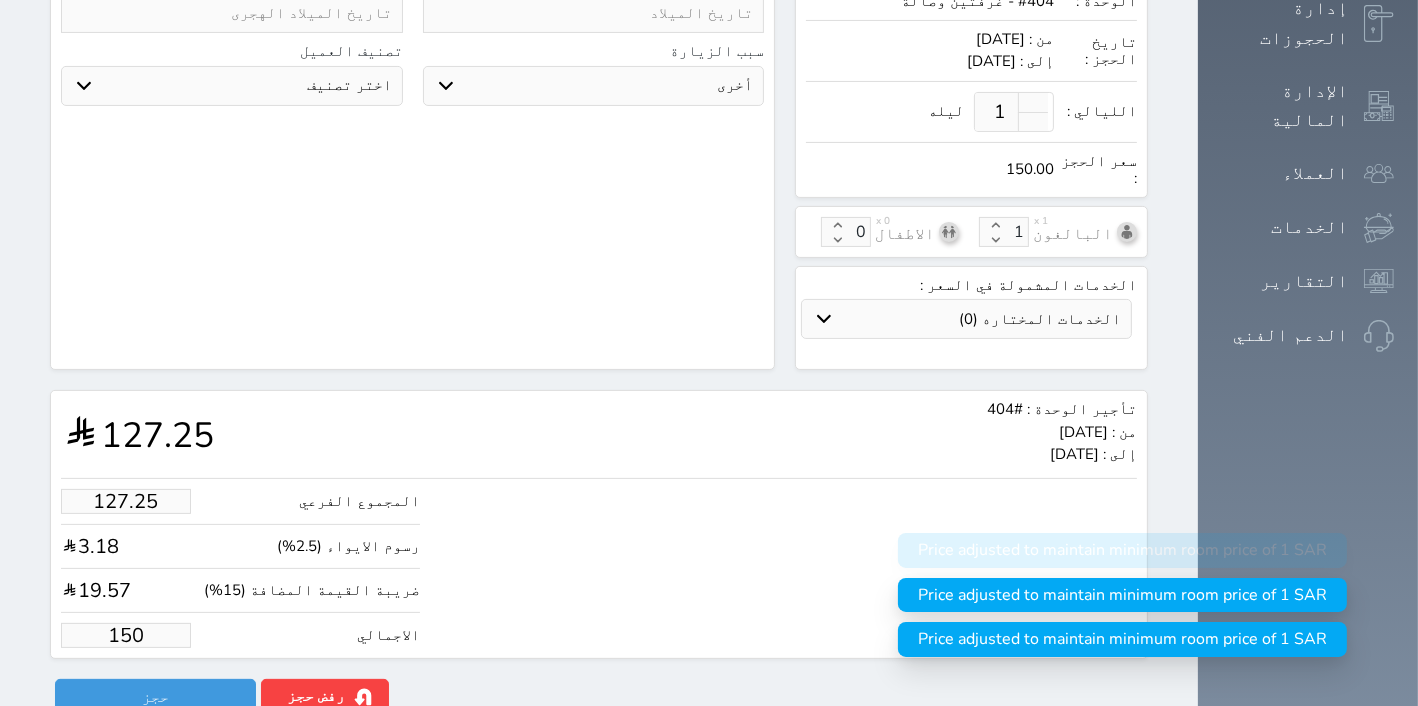 type on "15" 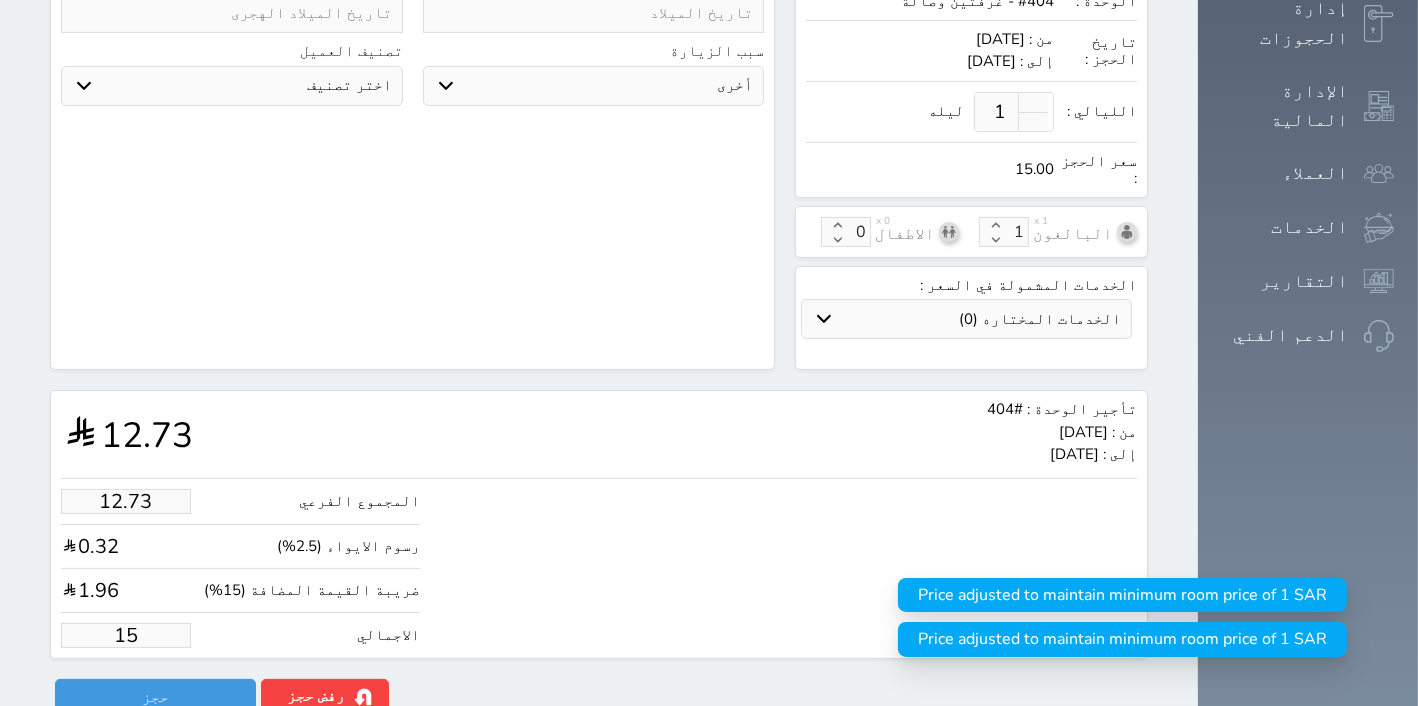 type on "1.00" 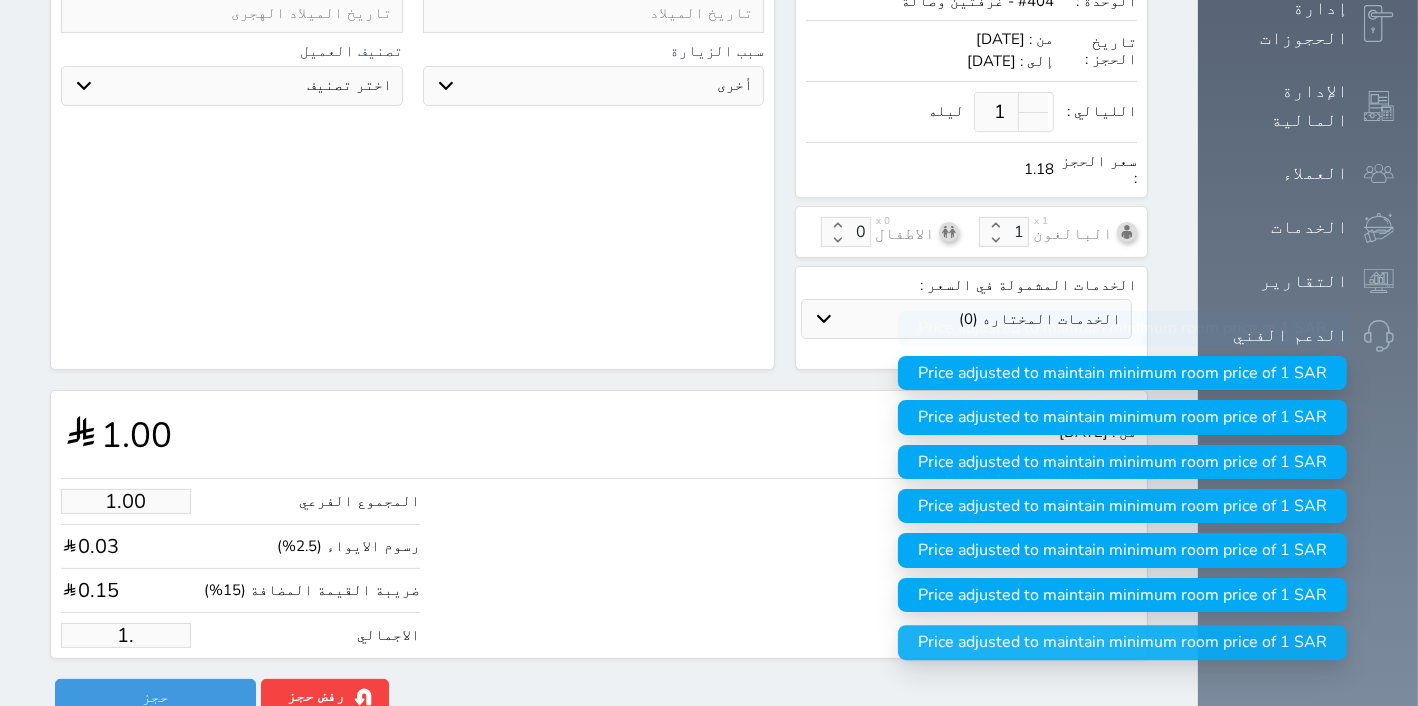 type on "1" 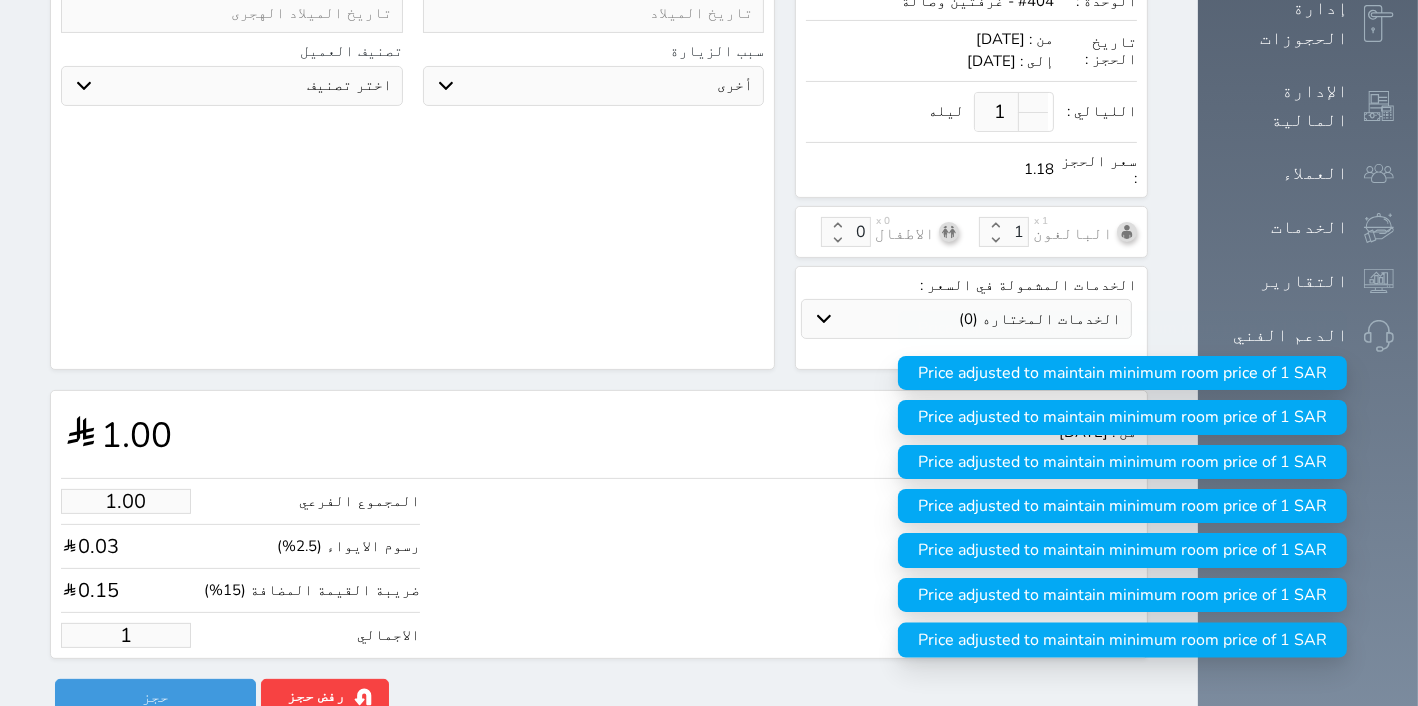 type 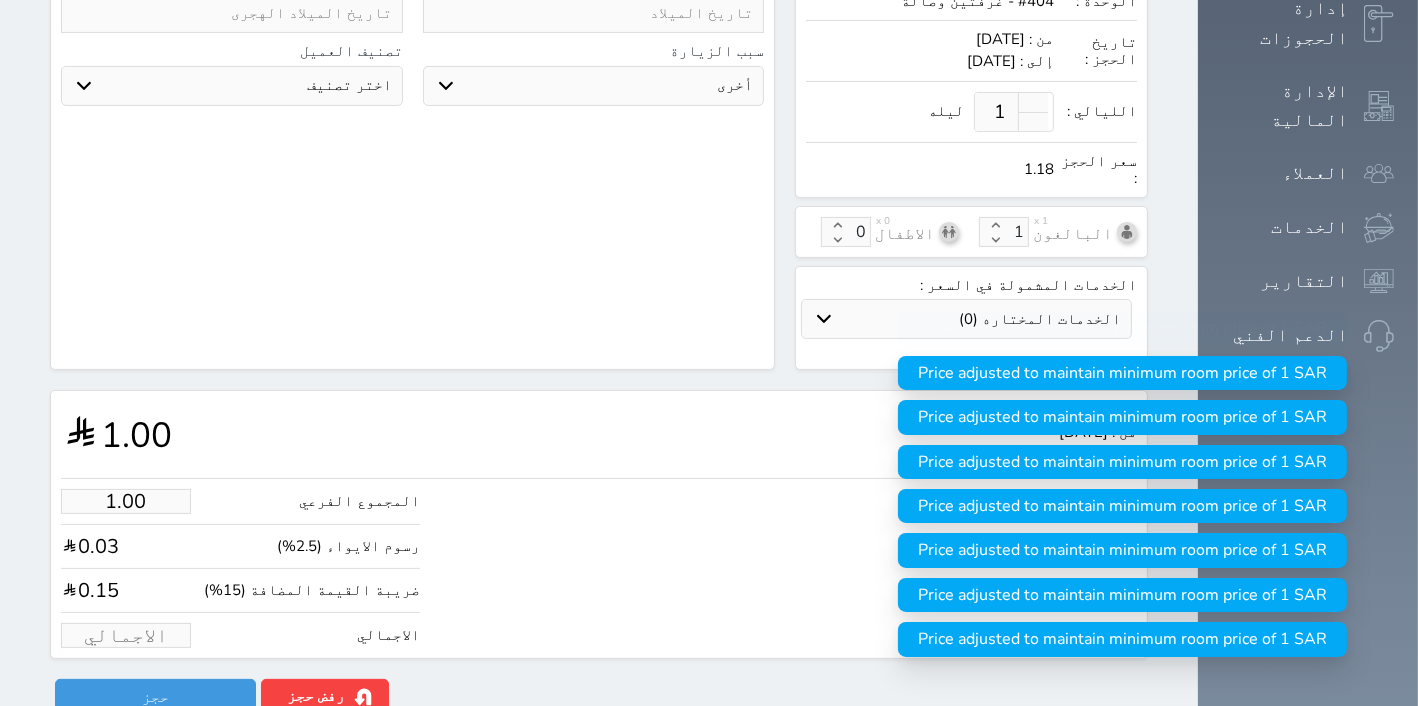 type on "1.70" 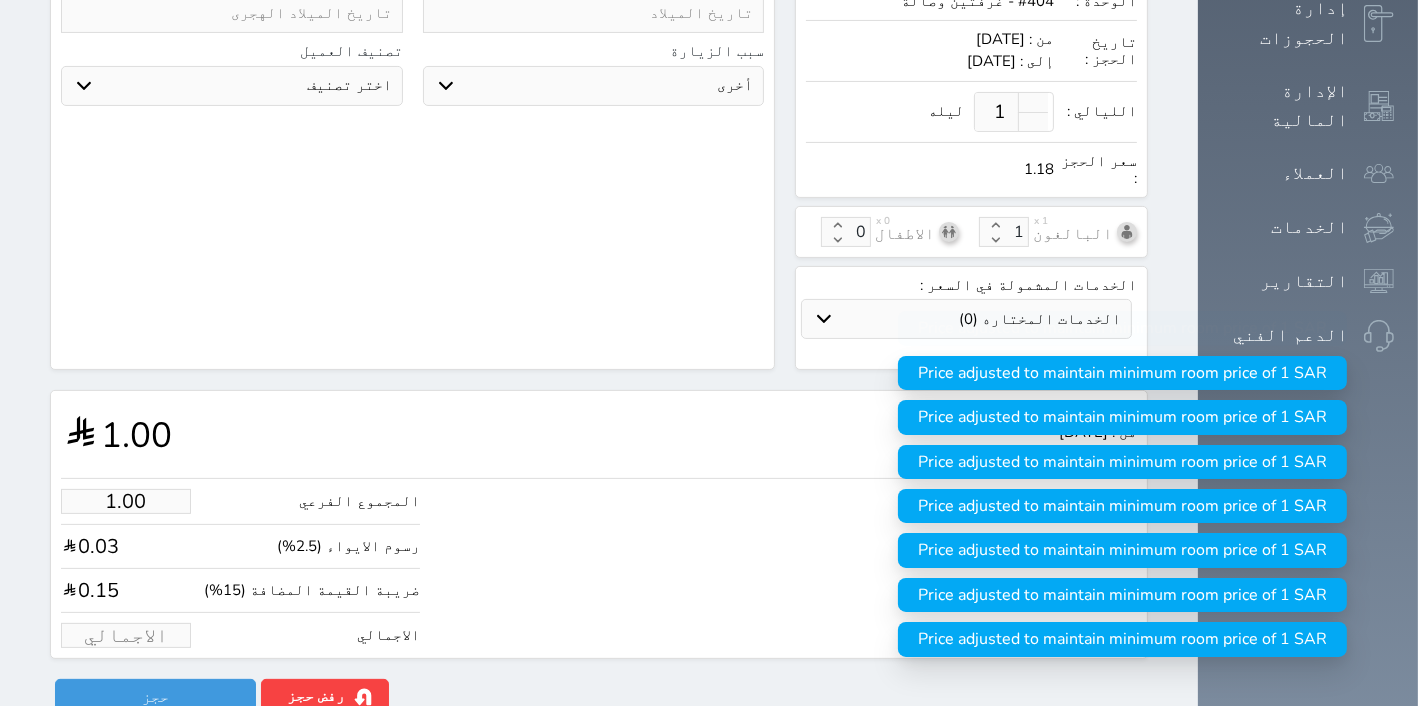 type on "2" 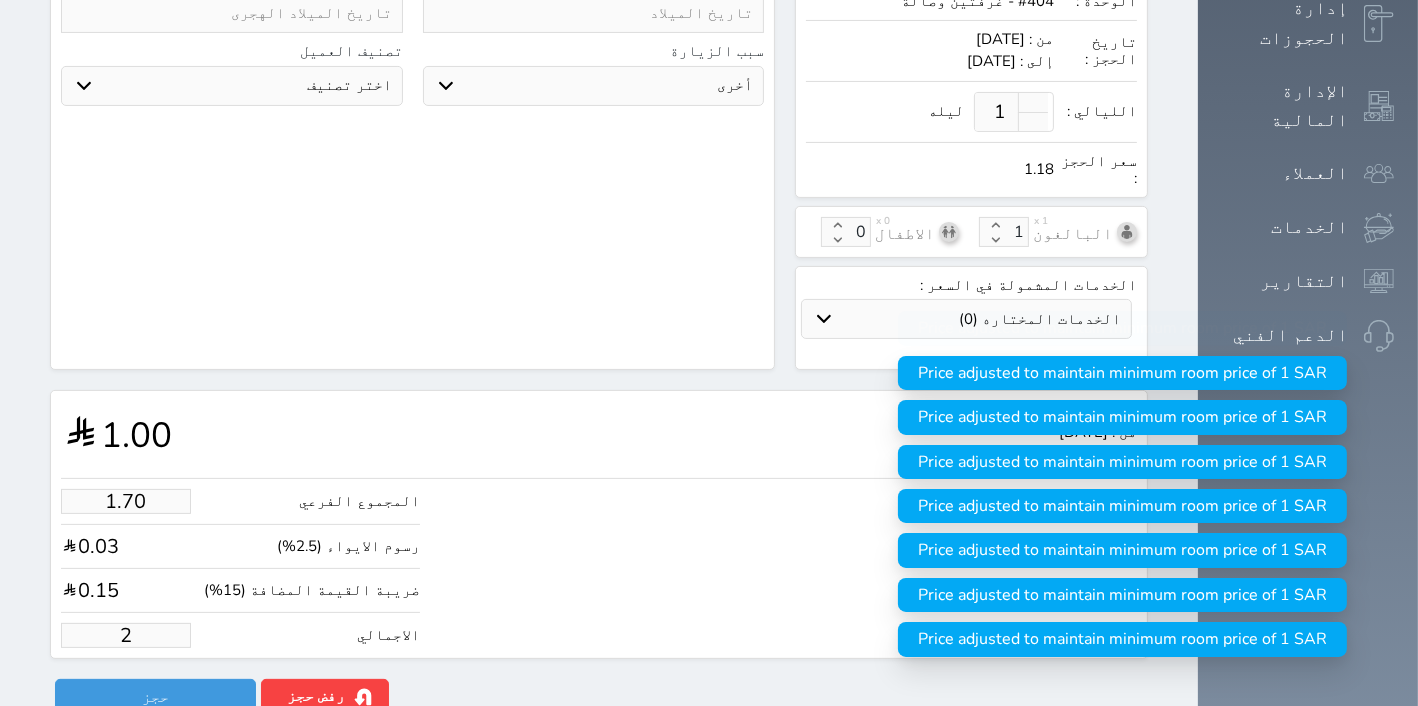 type on "21.21" 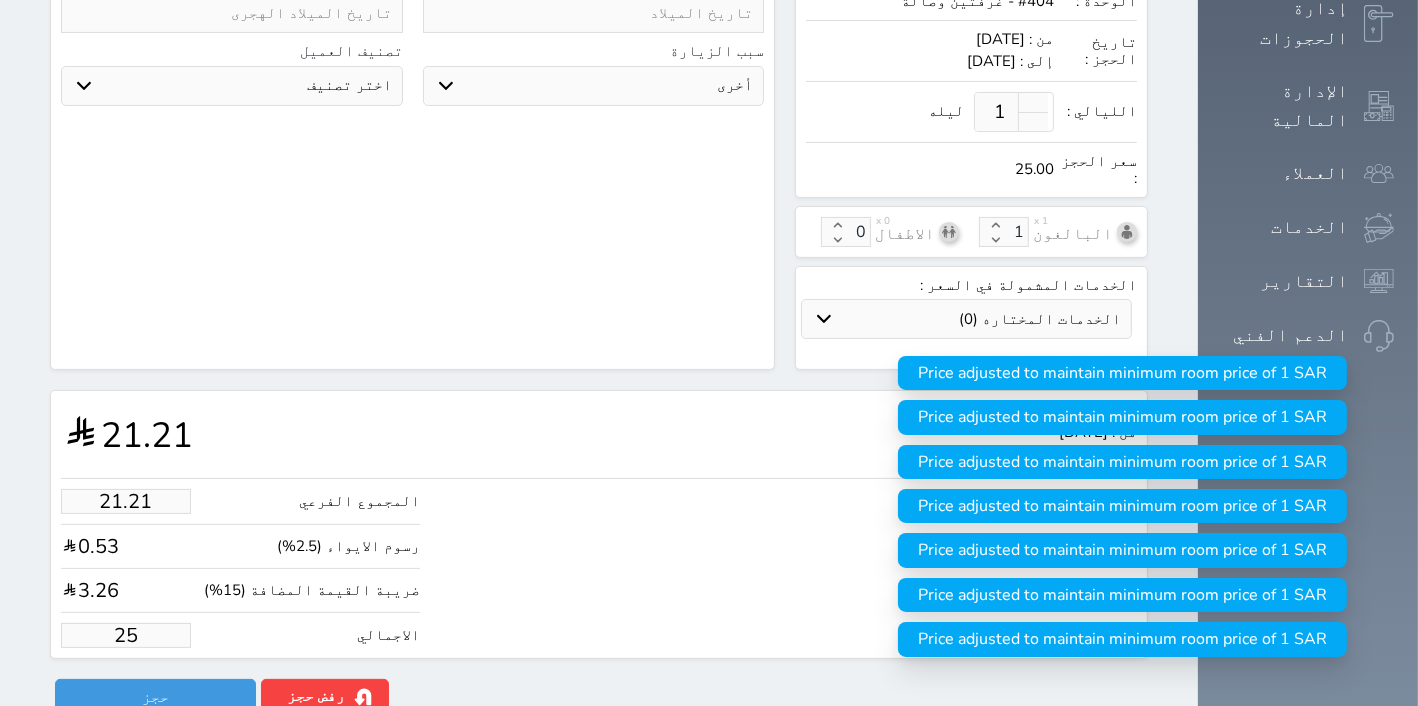 type on "212.09" 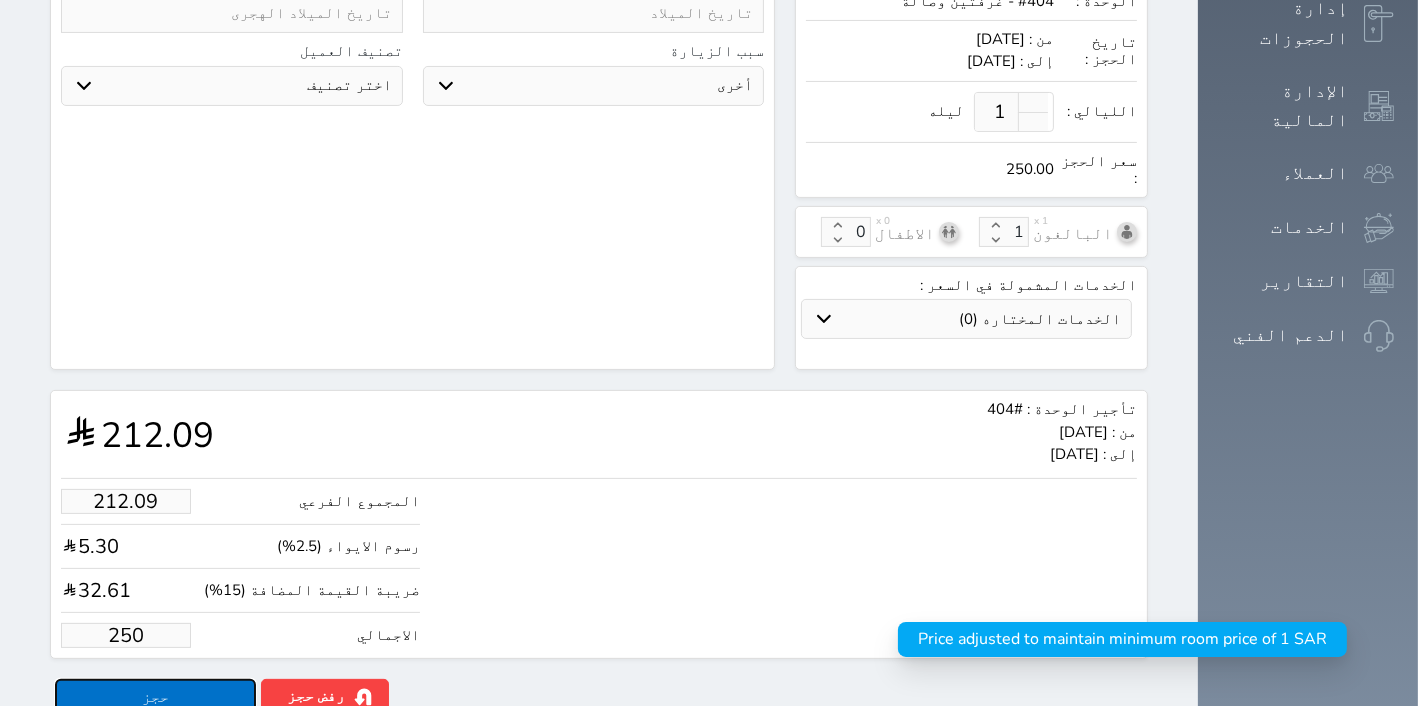 type on "250.00" 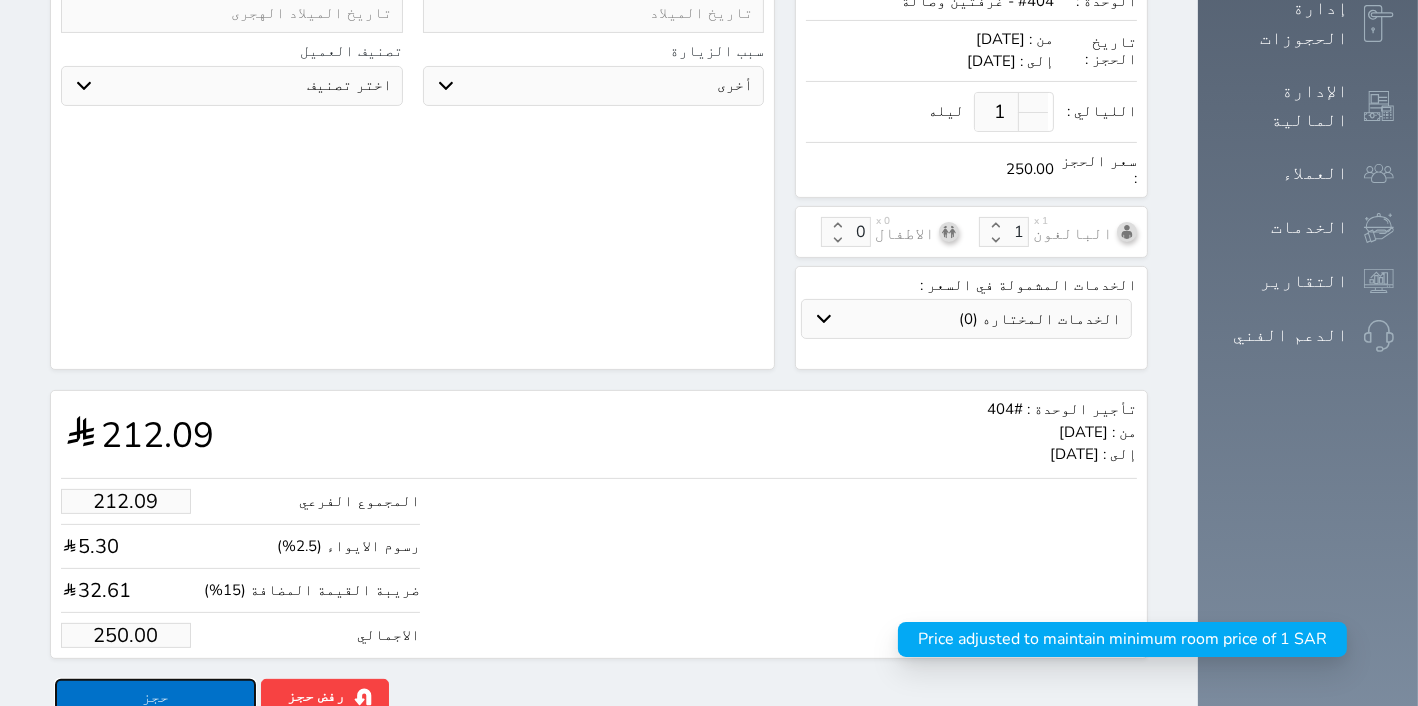 click on "حجز" at bounding box center [155, 696] 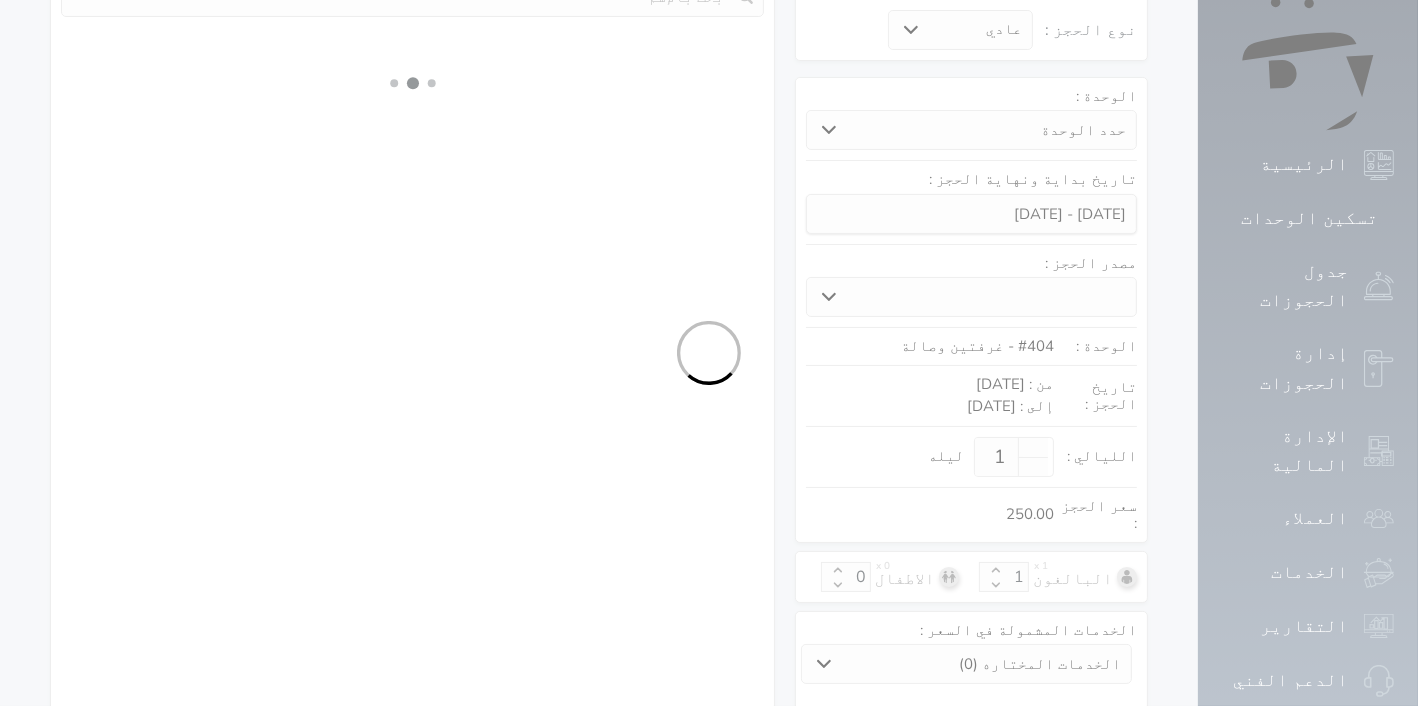 select on "1" 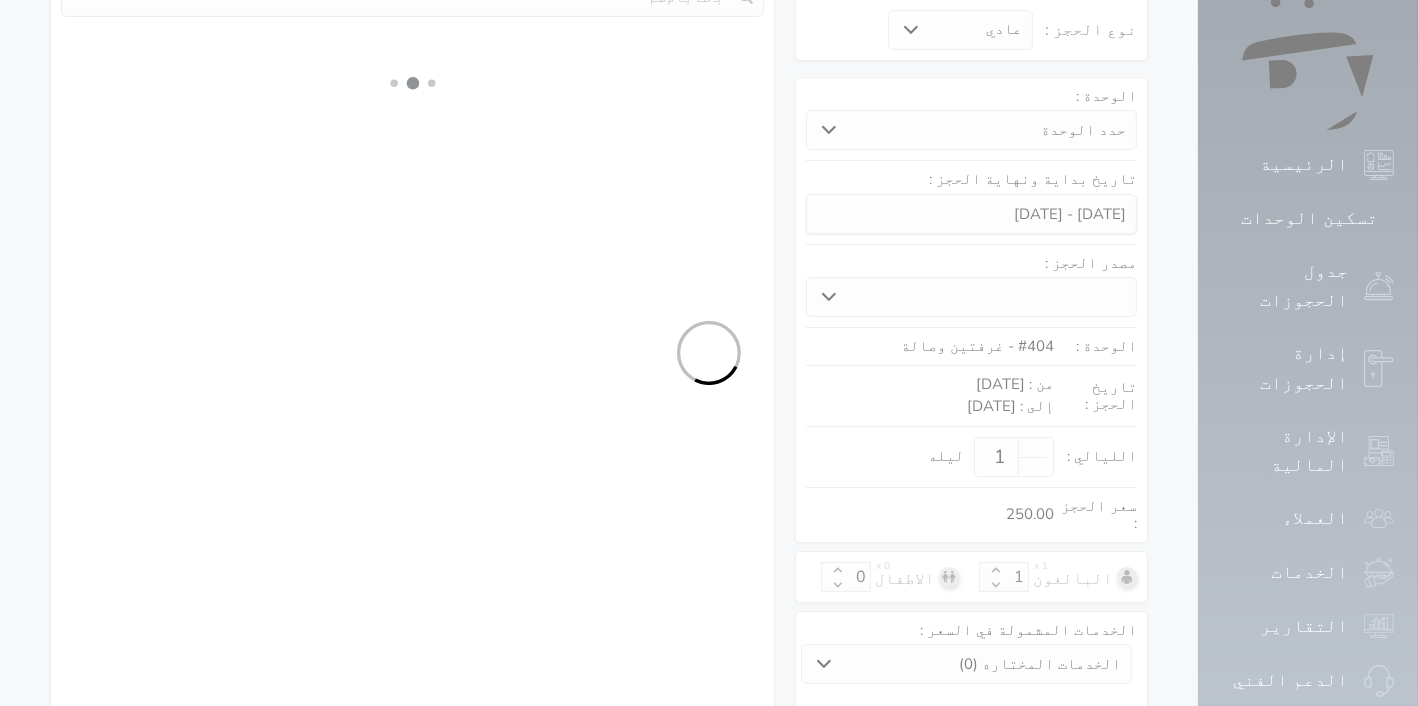 select on "113" 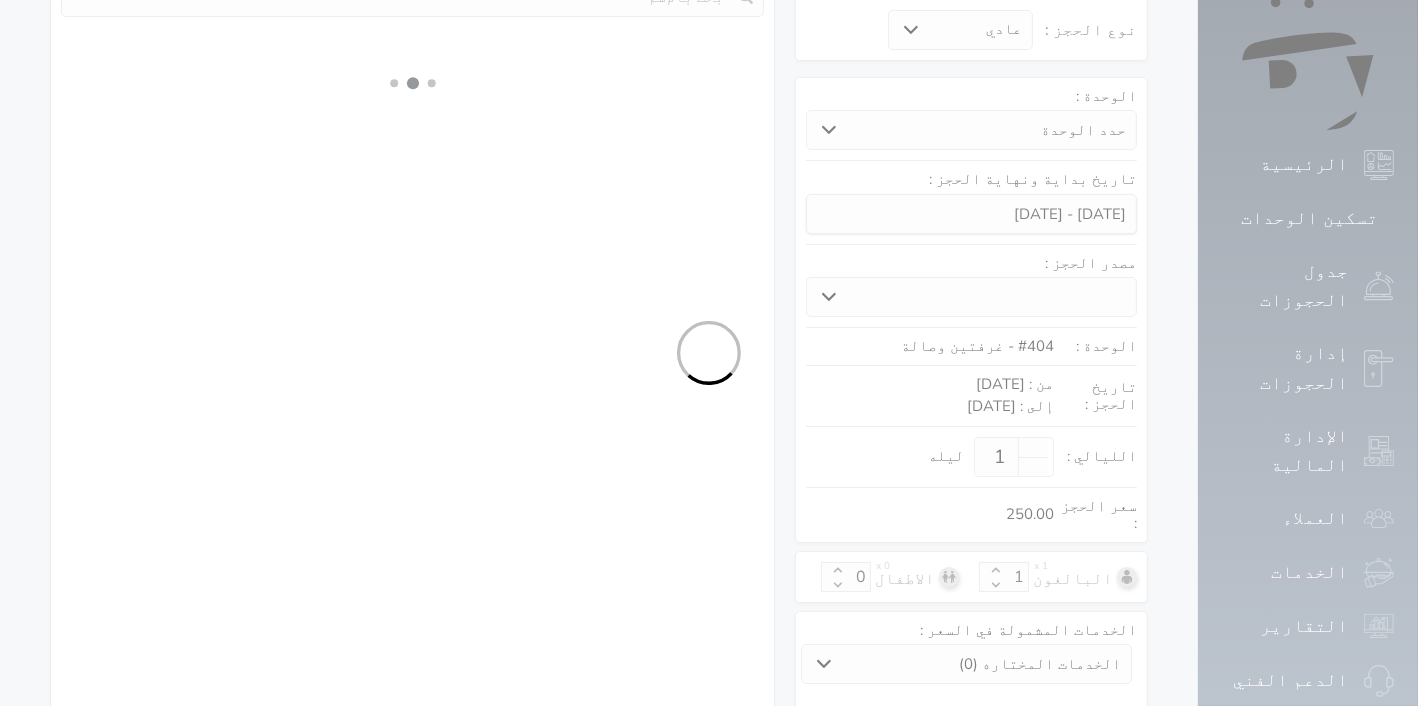 select on "1" 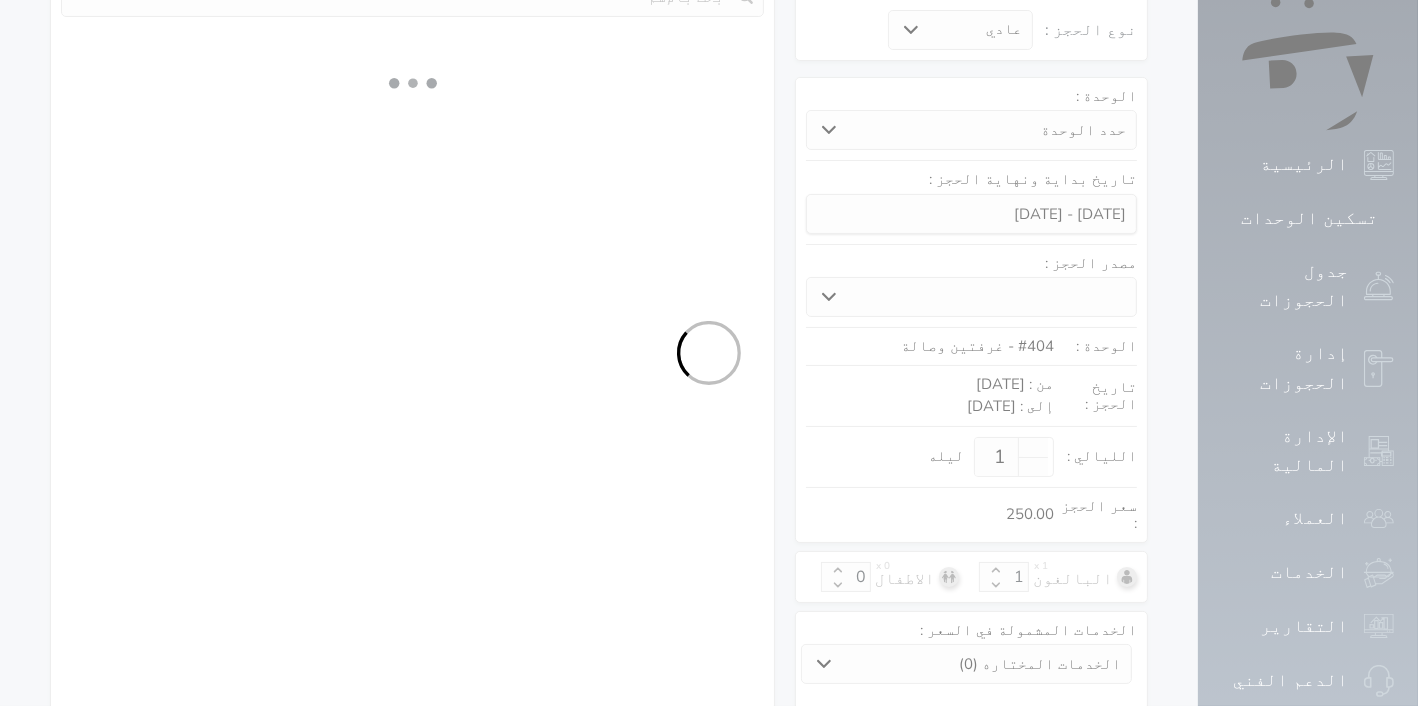 select on "7" 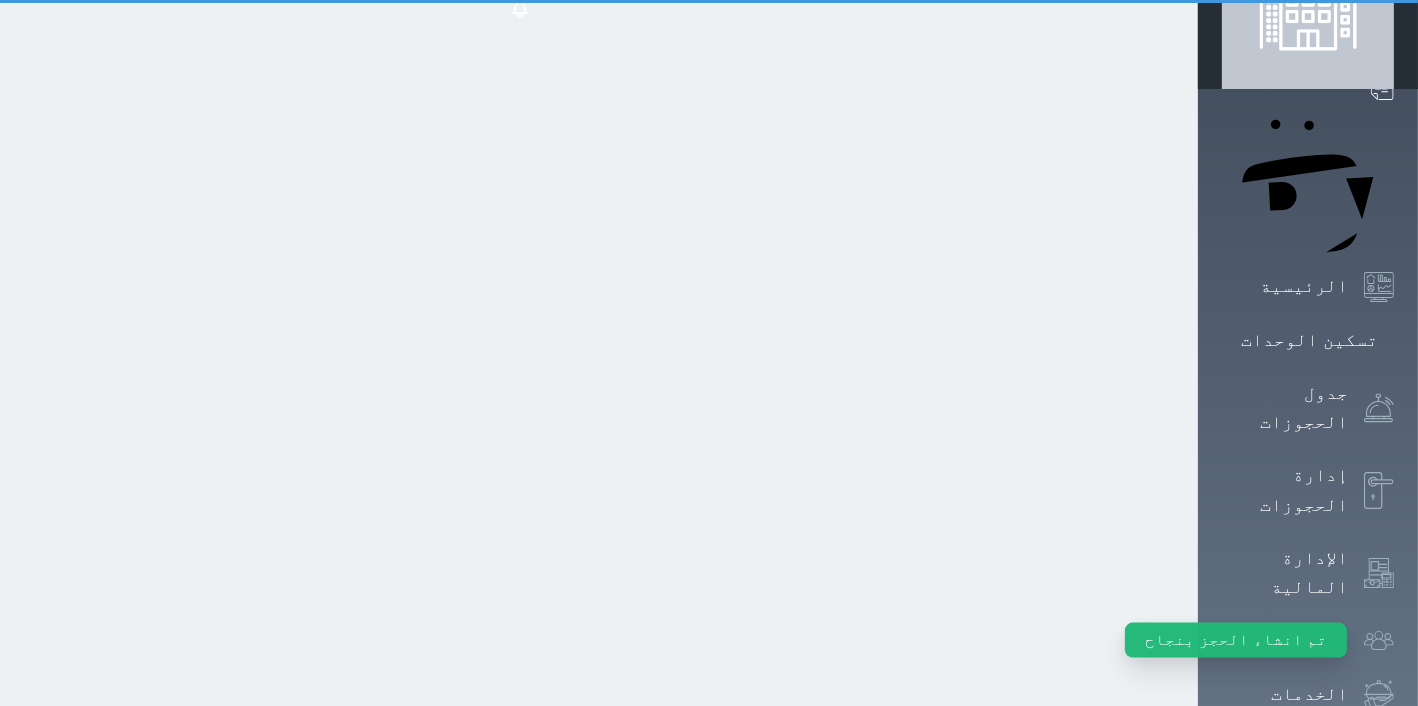 scroll, scrollTop: 0, scrollLeft: 0, axis: both 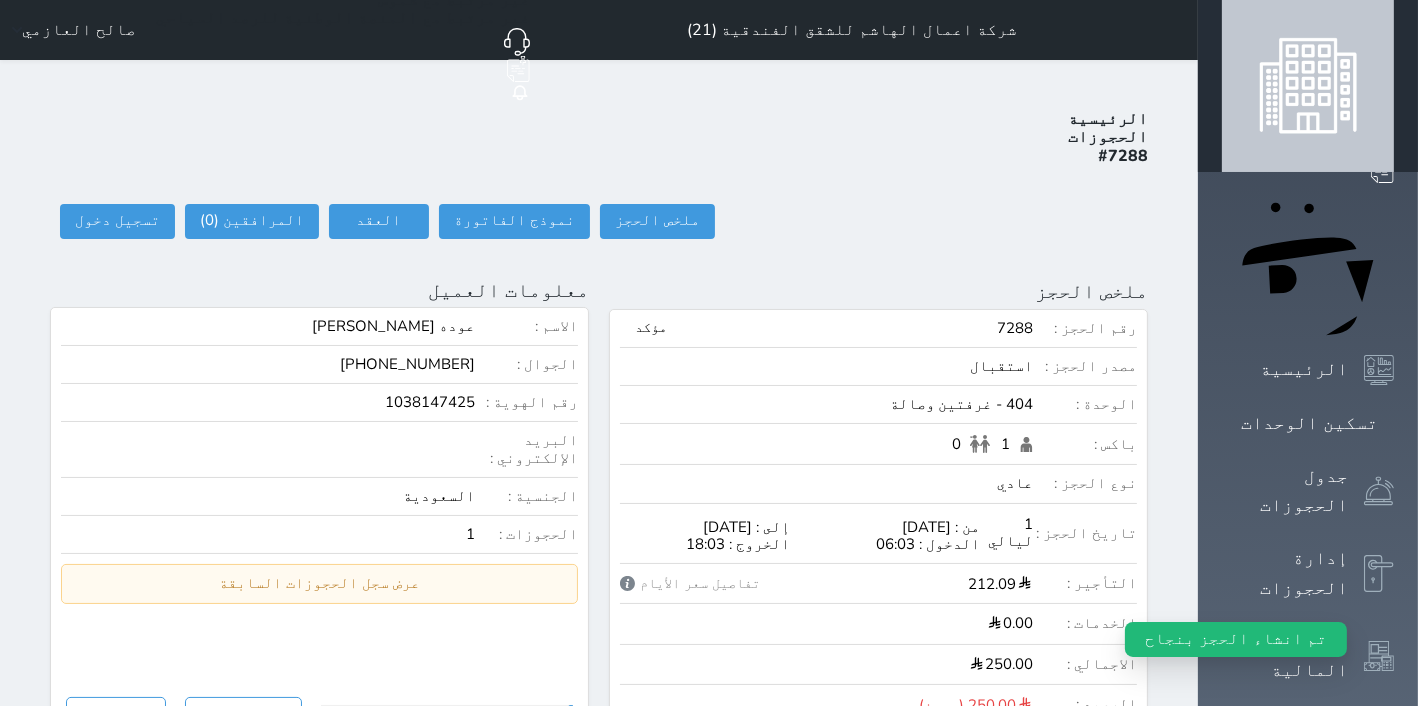 select 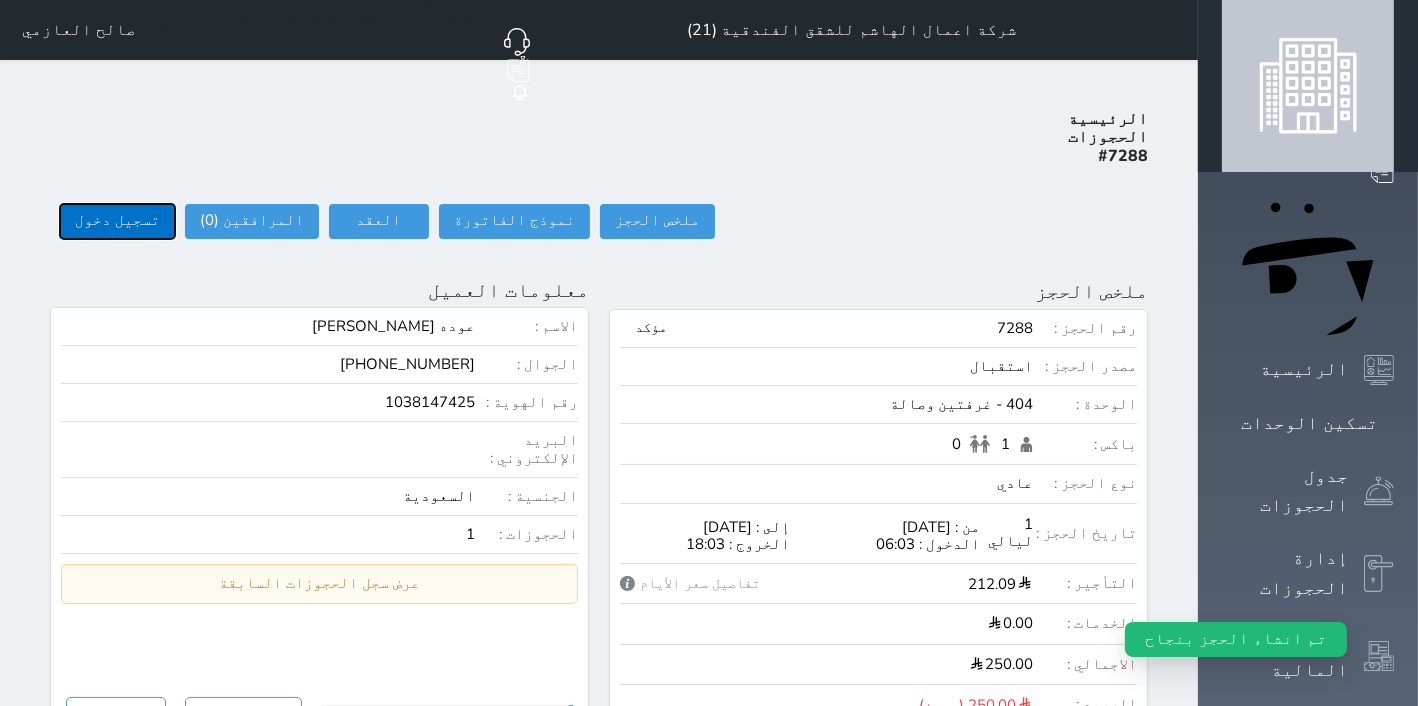 click on "تسجيل دخول" at bounding box center [117, 221] 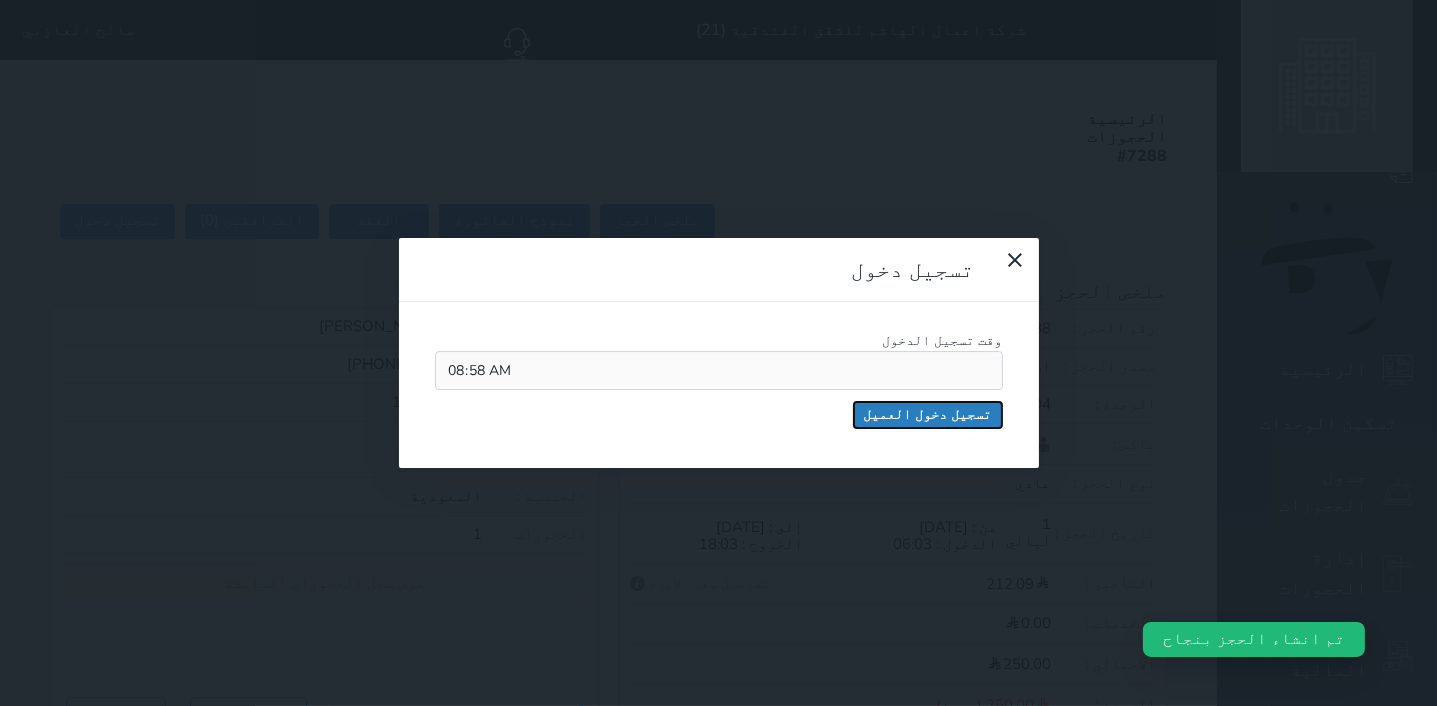 click on "تسجيل دخول العميل" at bounding box center (928, 415) 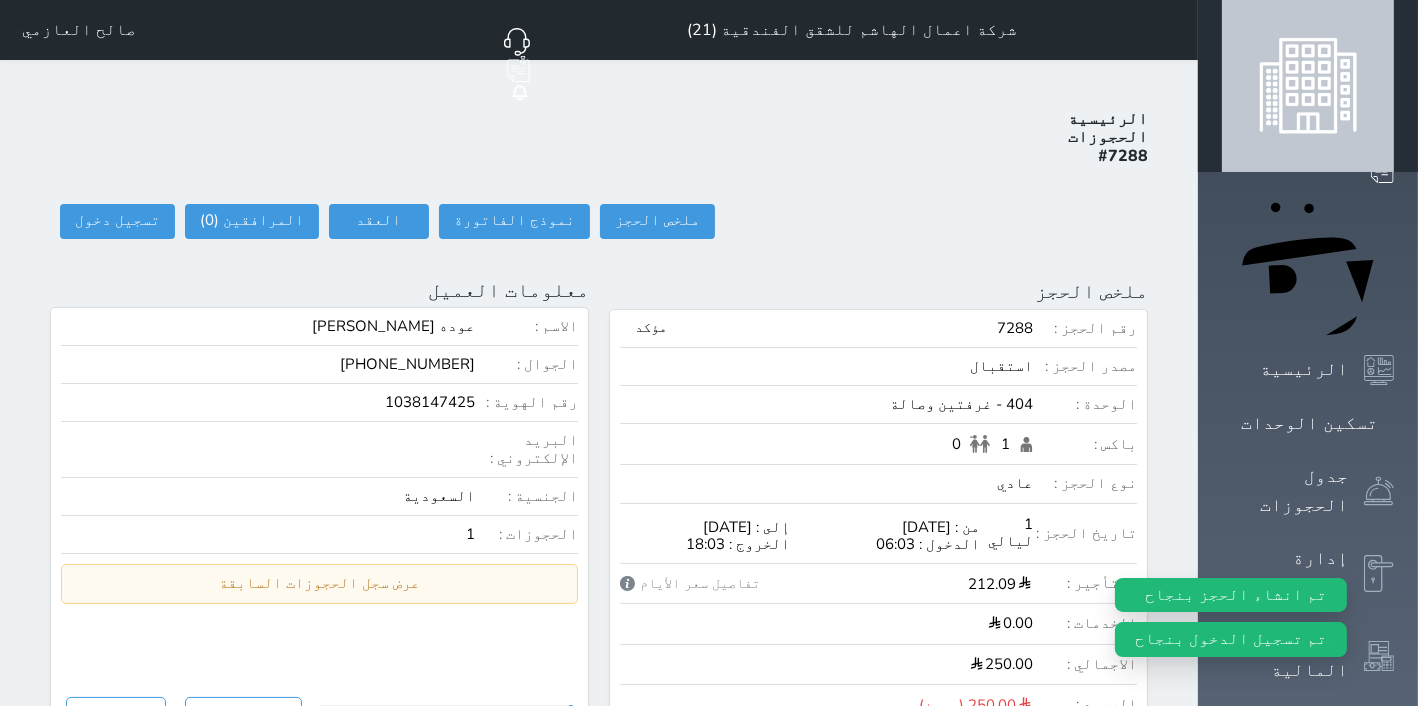 select 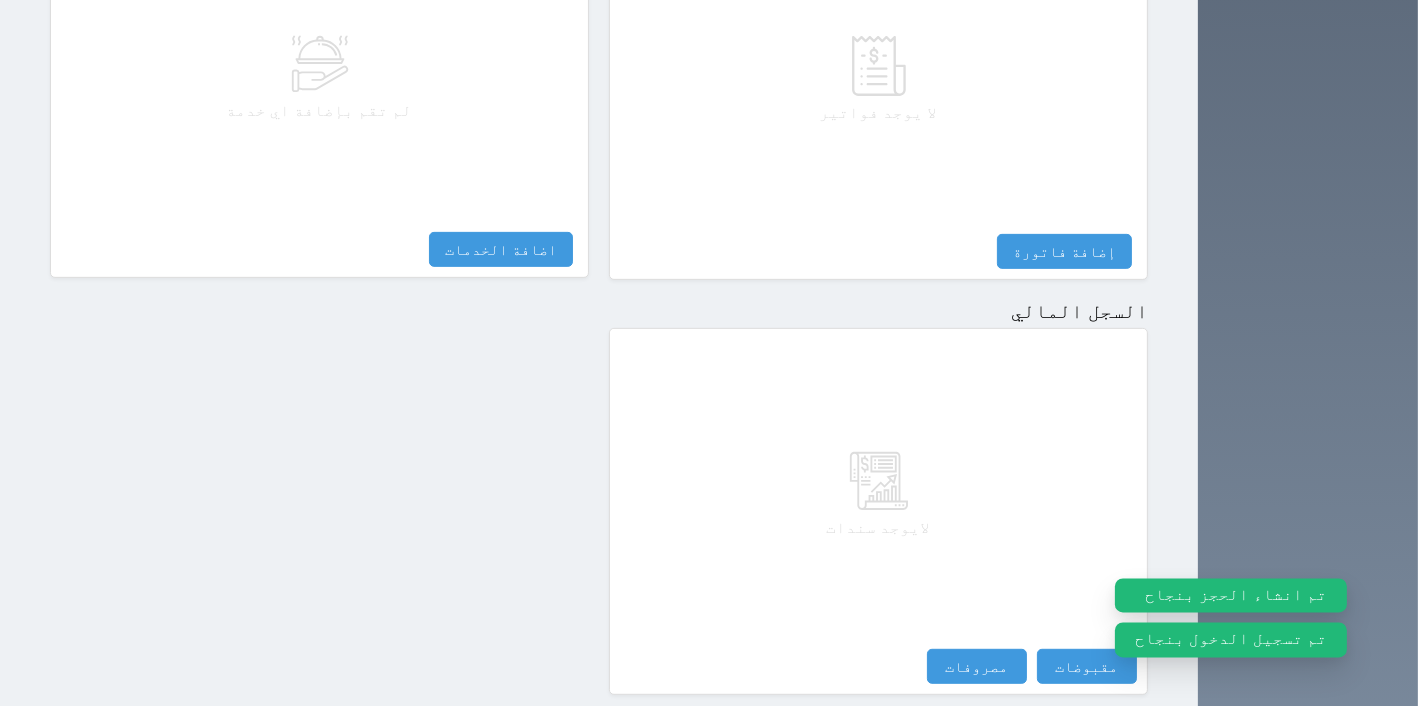 scroll, scrollTop: 1018, scrollLeft: 0, axis: vertical 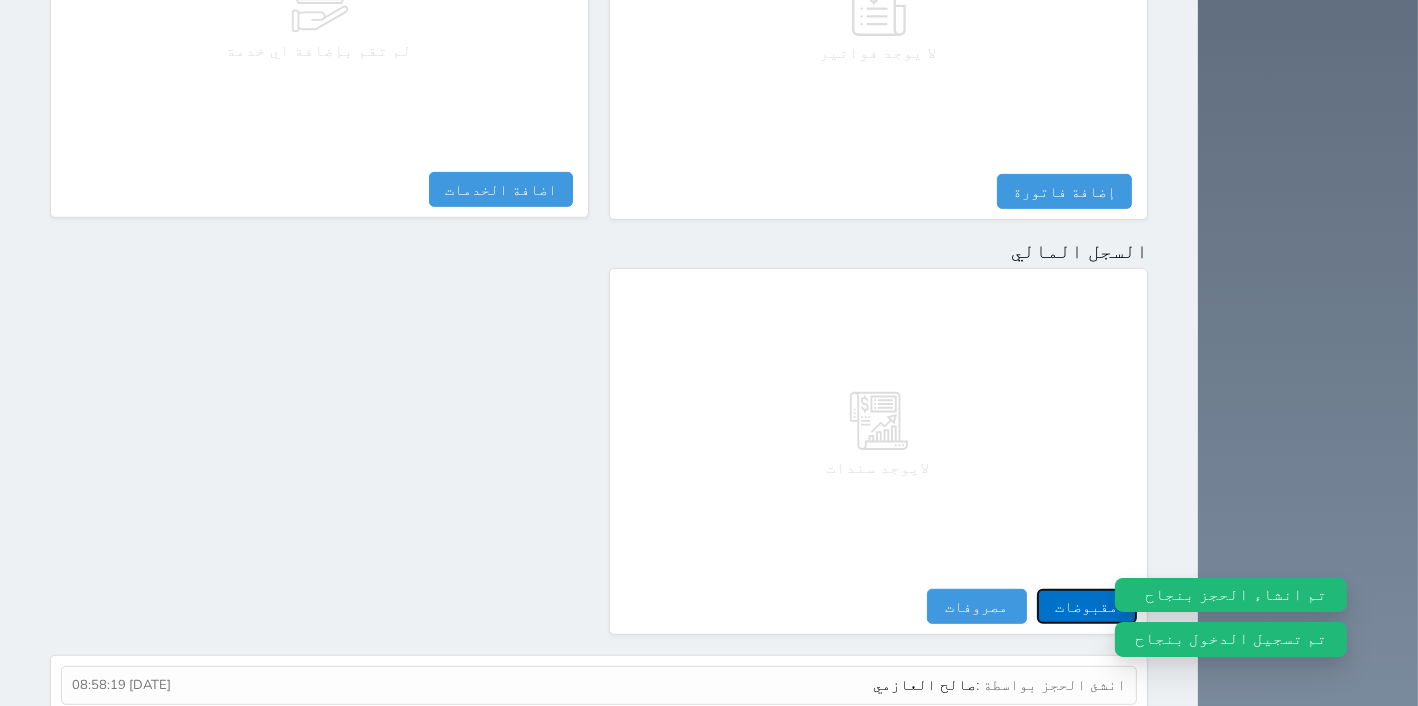 click on "مقبوضات" at bounding box center [1087, 606] 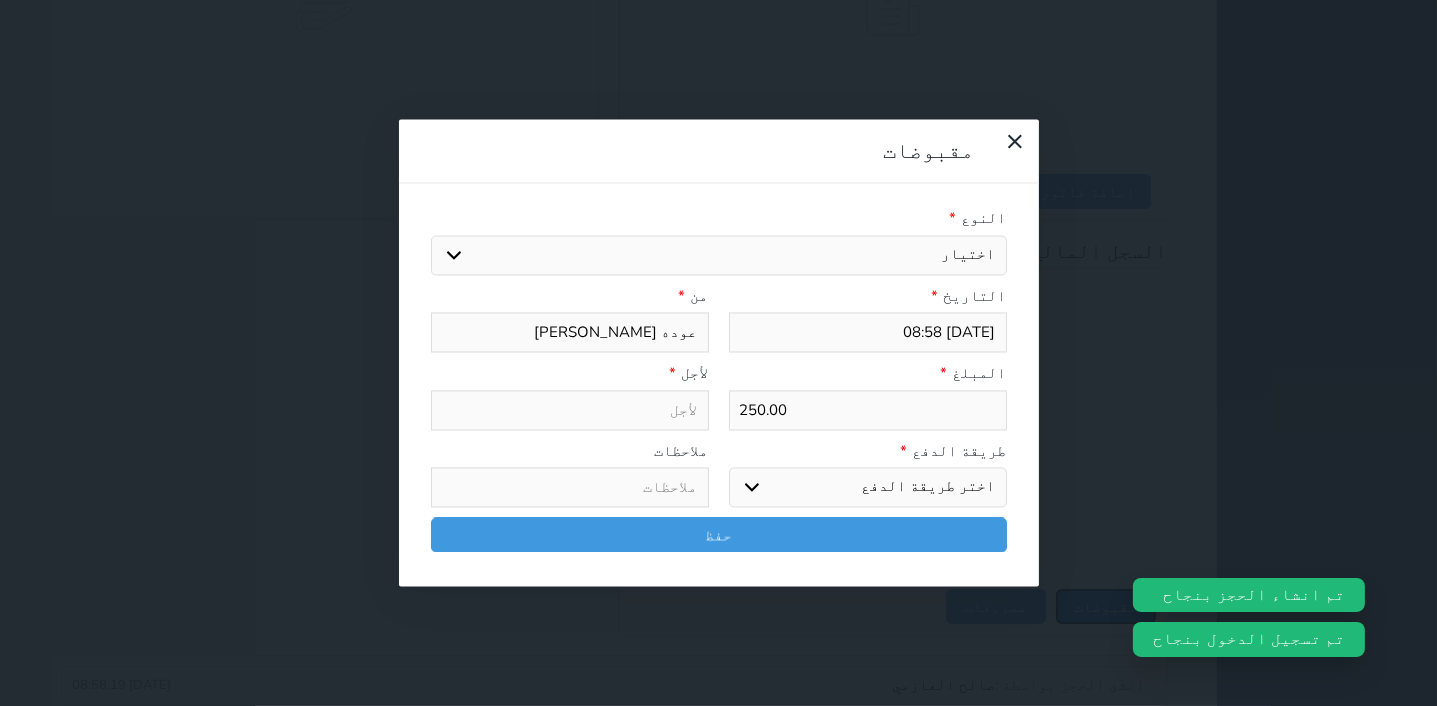 select 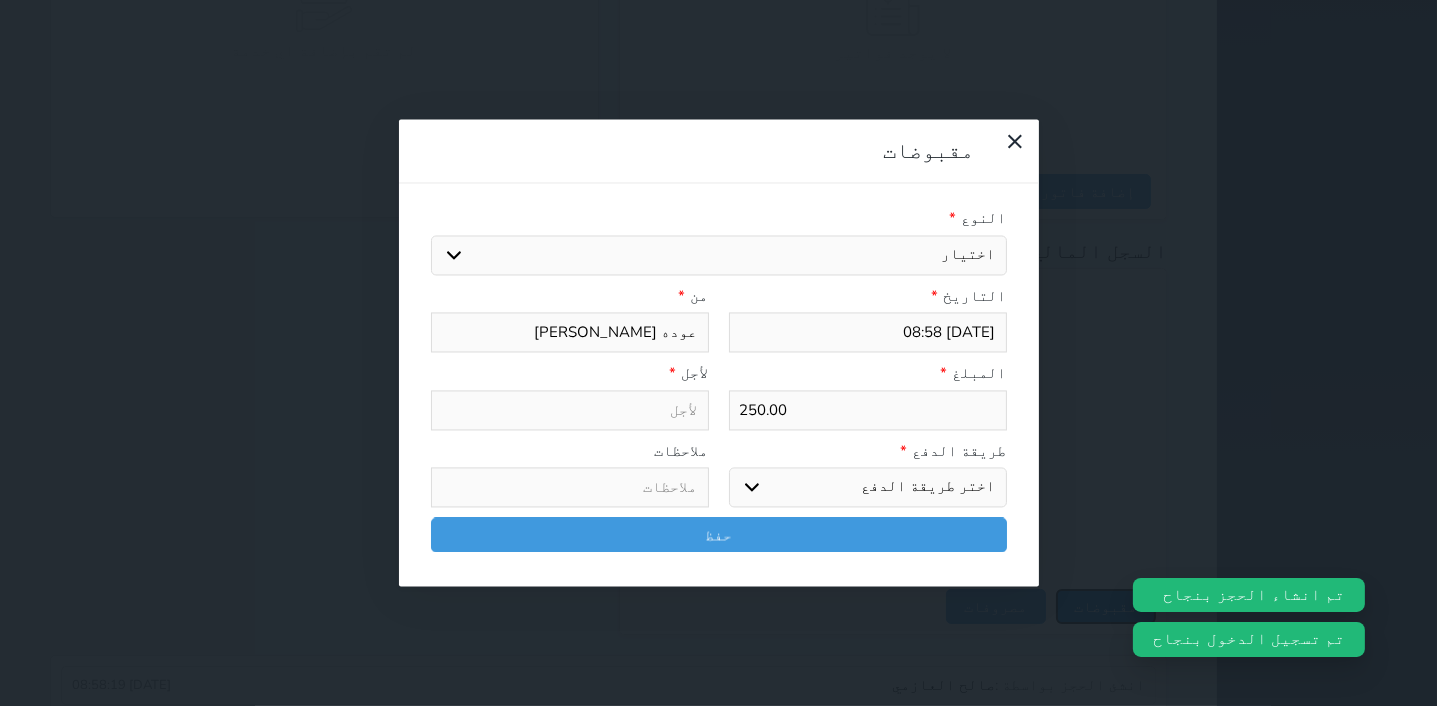 select 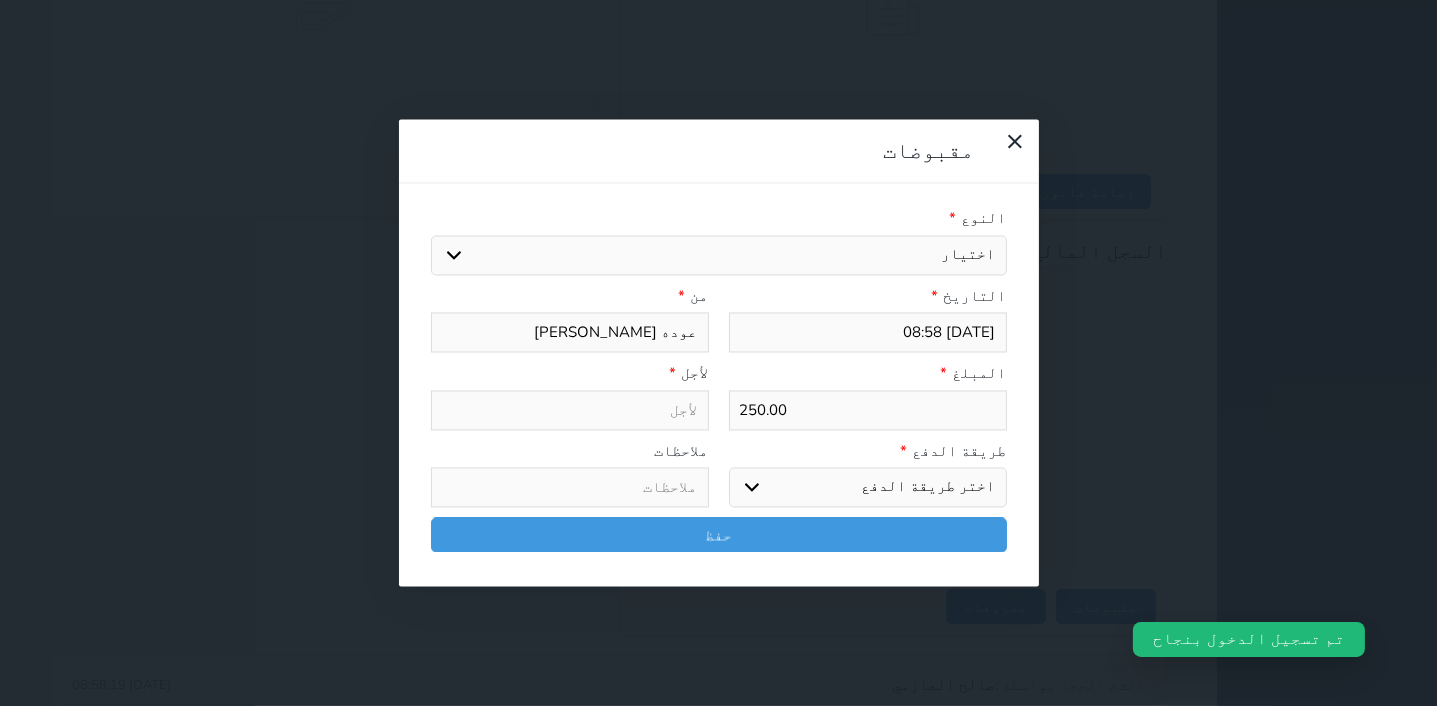 click on "اختيار   مقبوضات عامة قيمة إيجار فواتير تامين عربون لا ينطبق آخر مغسلة واي فاي - الإنترنت مواقف السيارات طعام الأغذية والمشروبات مشروبات المشروبات الباردة المشروبات الساخنة الإفطار غداء عشاء مخبز و كعك حمام سباحة الصالة الرياضية سبا و خدمات الجمال اختيار وإسقاط (خدمات النقل) ميني بار كابل - تلفزيون سرير إضافي تصفيف الشعر التسوق خدمات الجولات السياحية المنظمة خدمات الدليل السياحي" at bounding box center (719, 255) 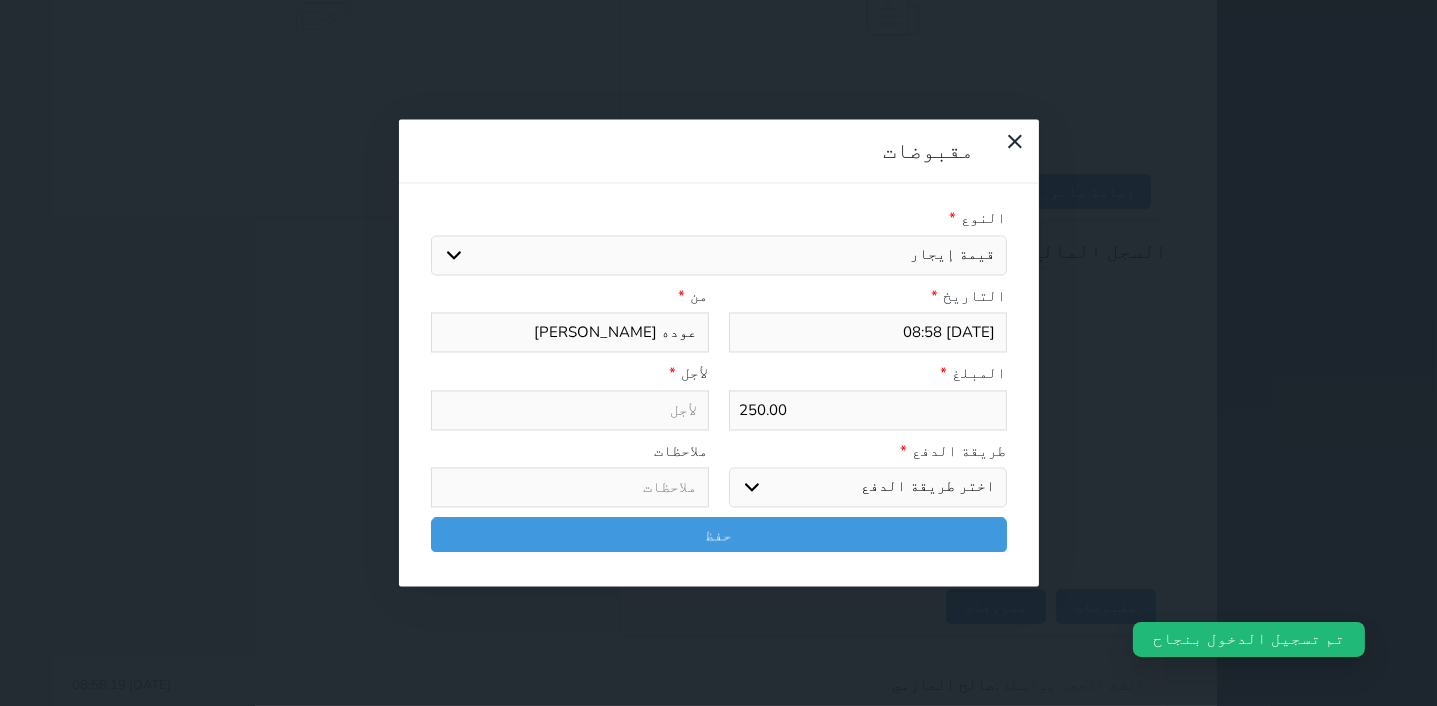 click on "قيمة إيجار" at bounding box center [0, 0] 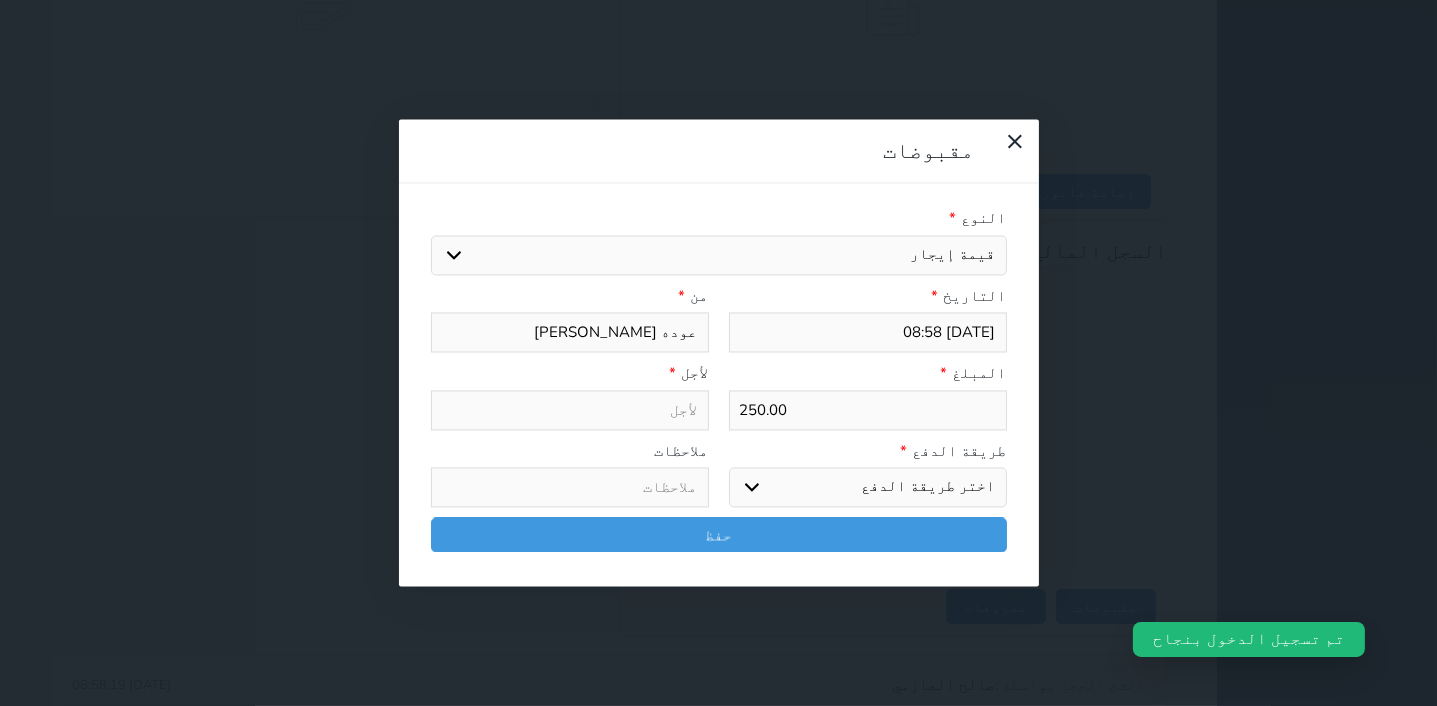 select 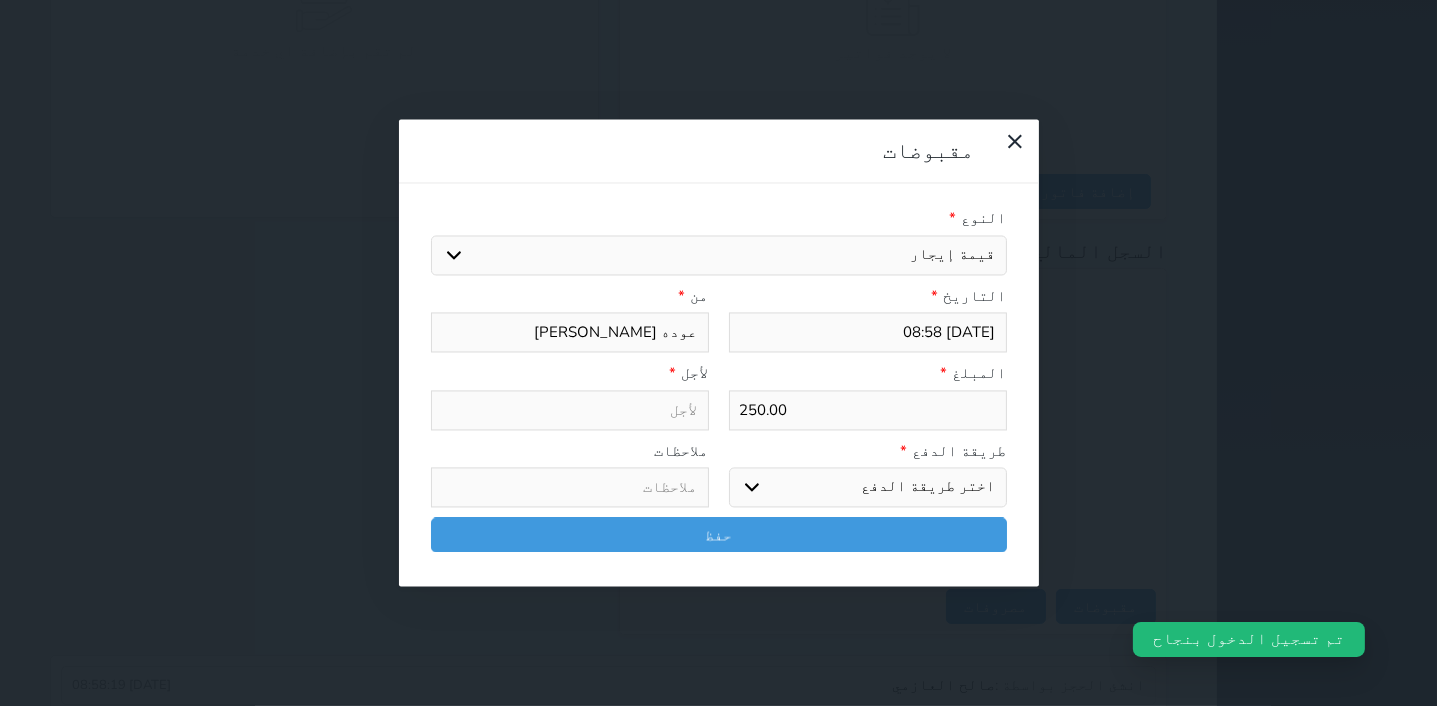 type on "قيمة إيجار - الوحدة - 404" 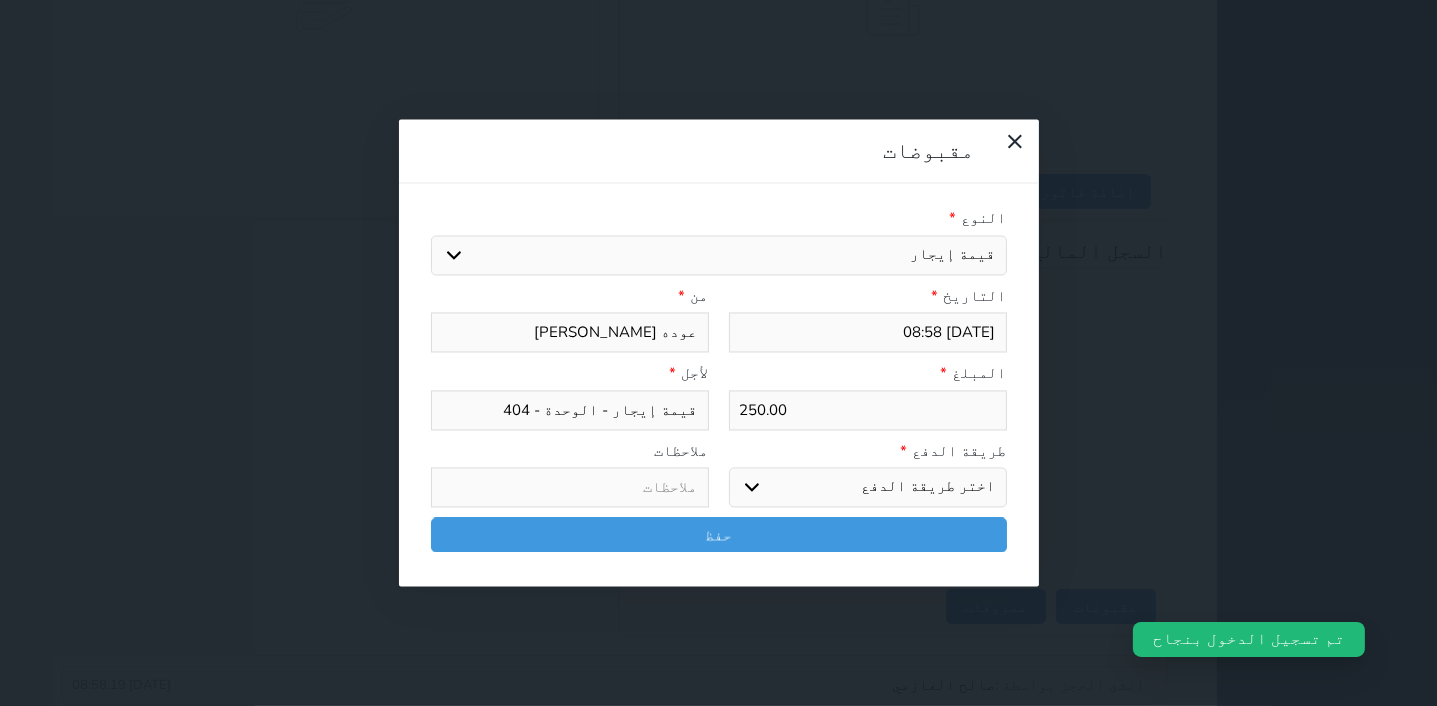 click on "اختر طريقة الدفع   دفع نقدى   تحويل بنكى   مدى   بطاقة ائتمان   آجل" at bounding box center [868, 488] 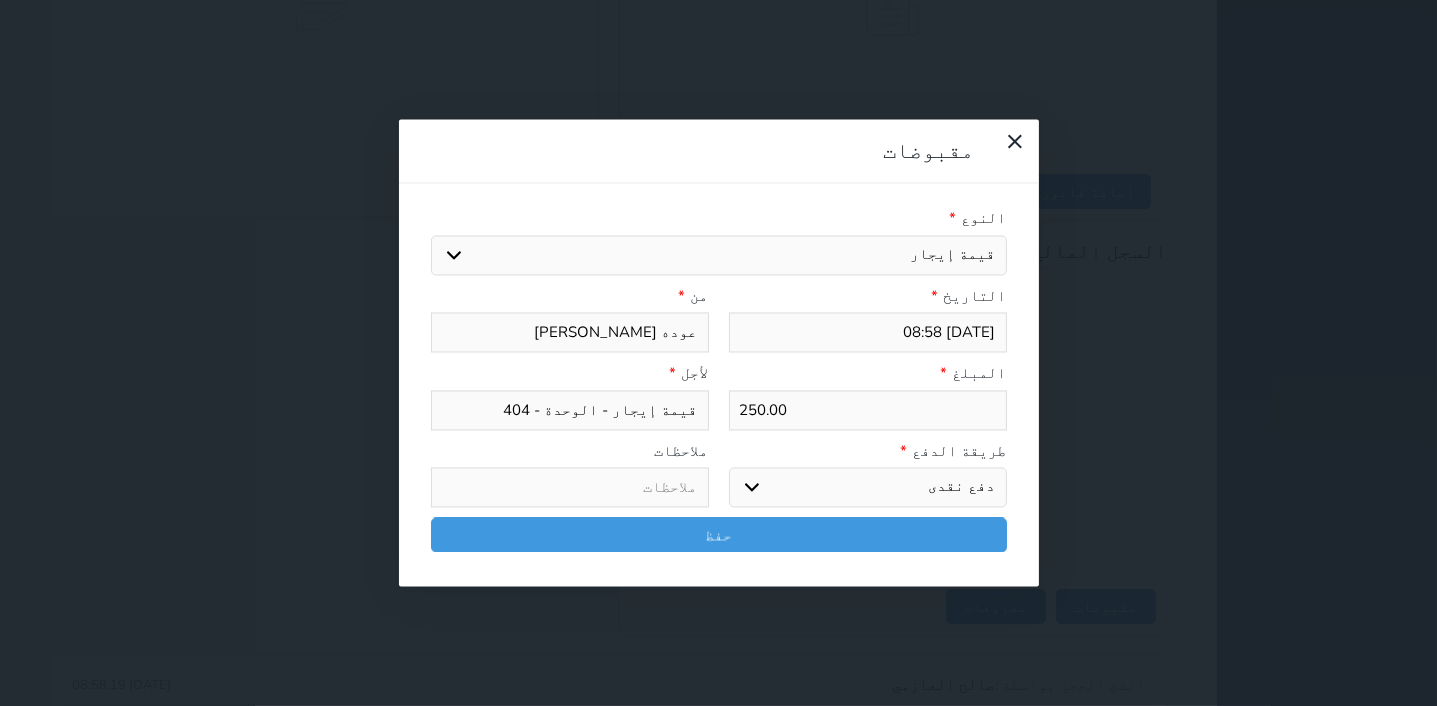 click on "دفع نقدى" at bounding box center [0, 0] 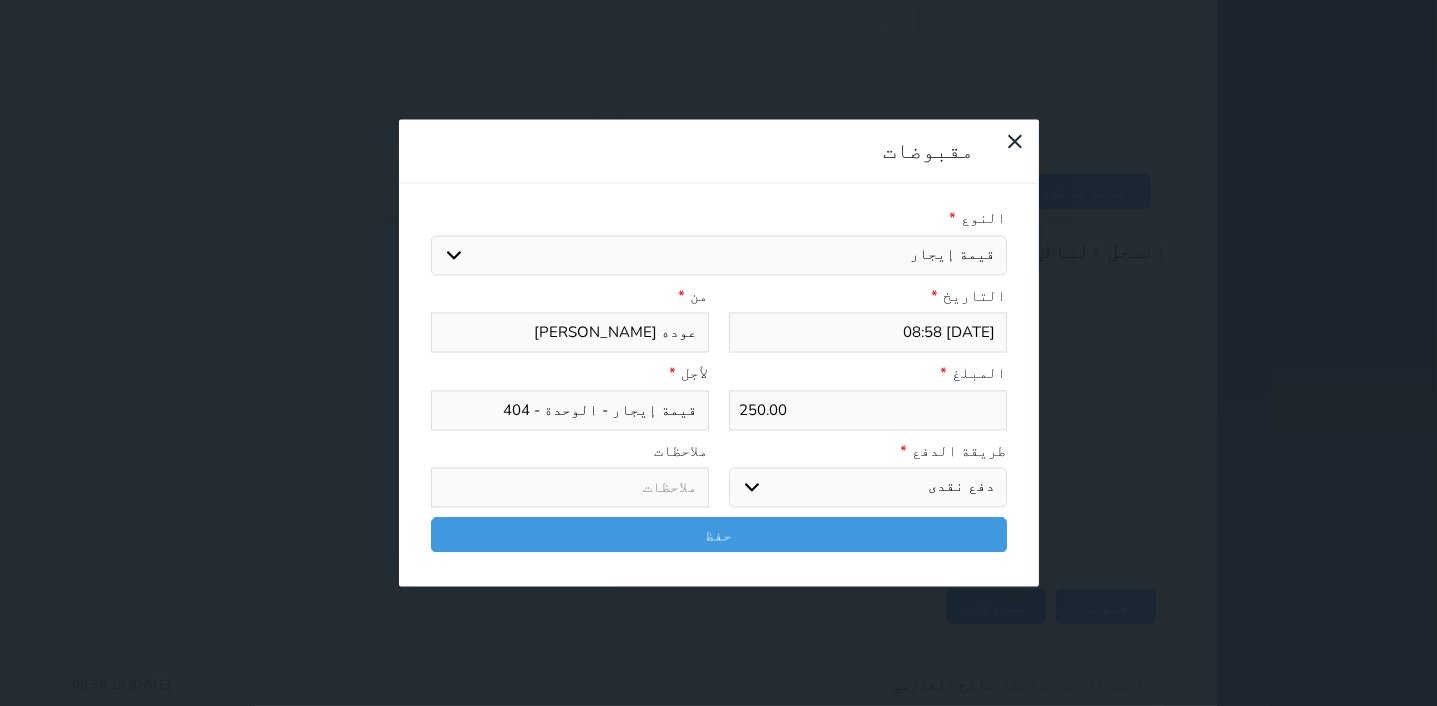 click on "اختر طريقة الدفع   دفع نقدى   تحويل بنكى   مدى   بطاقة ائتمان   آجل" at bounding box center [868, 488] 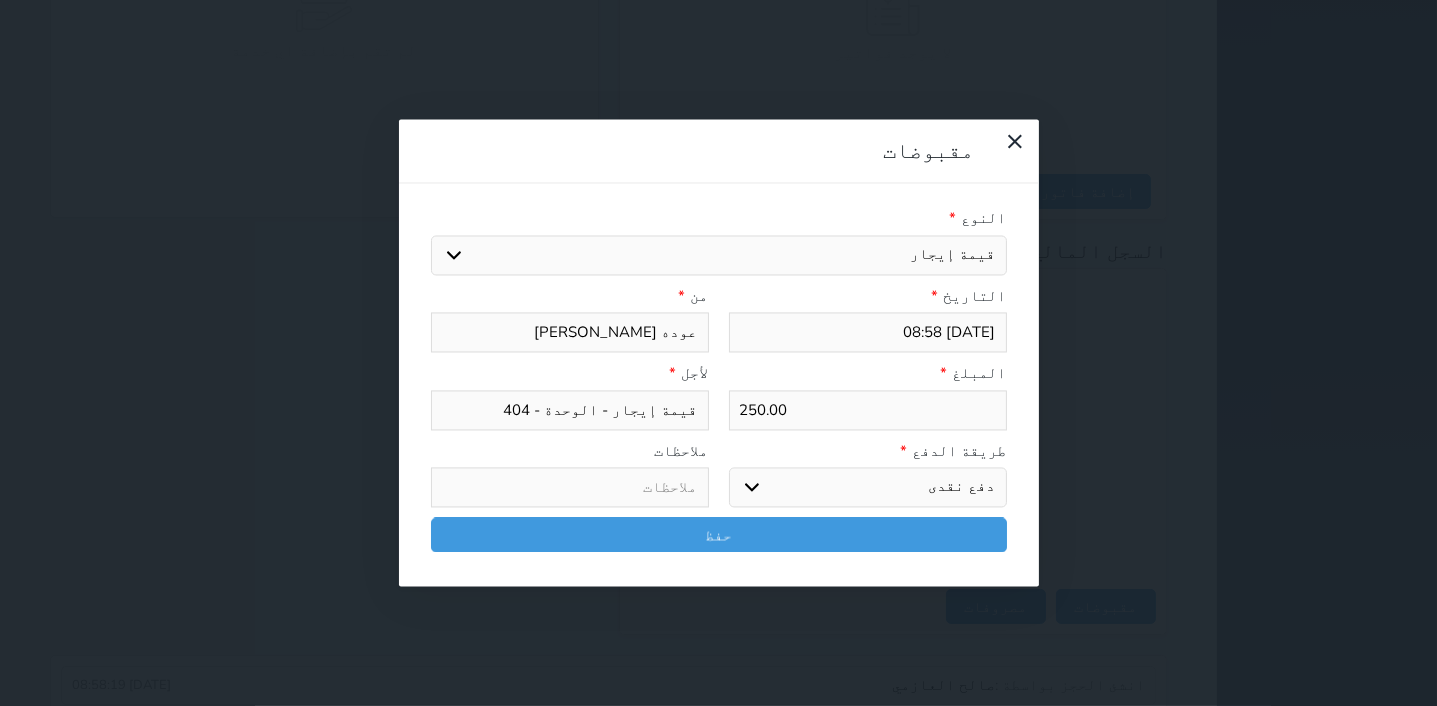 select on "mada" 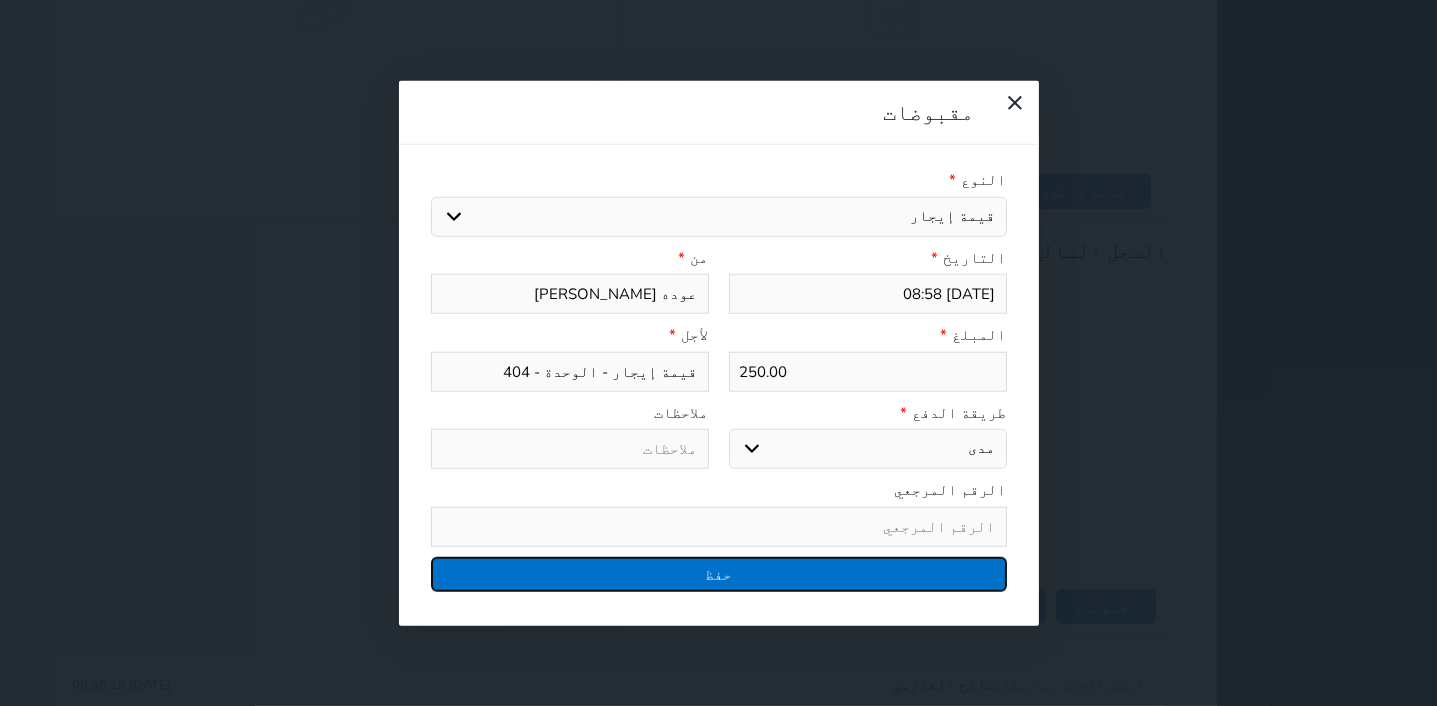 click on "حفظ" at bounding box center (719, 573) 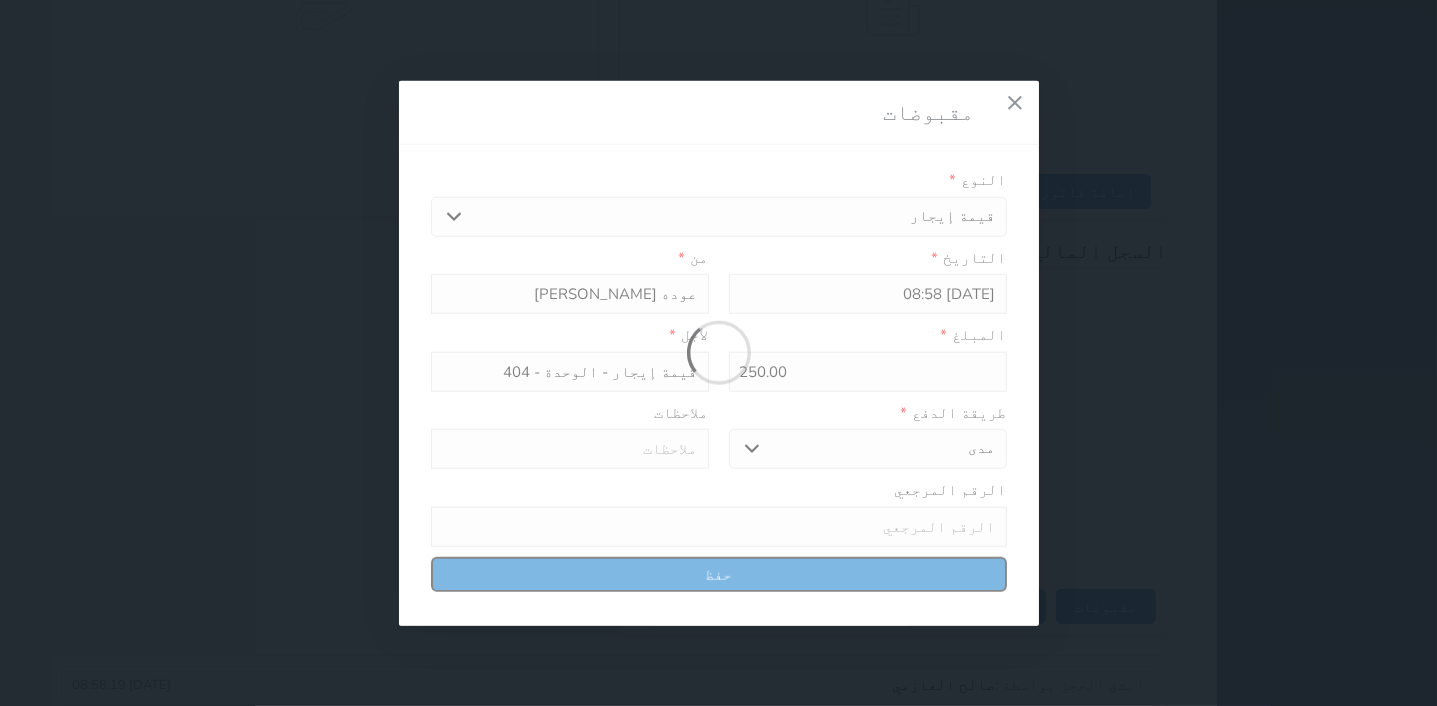 select 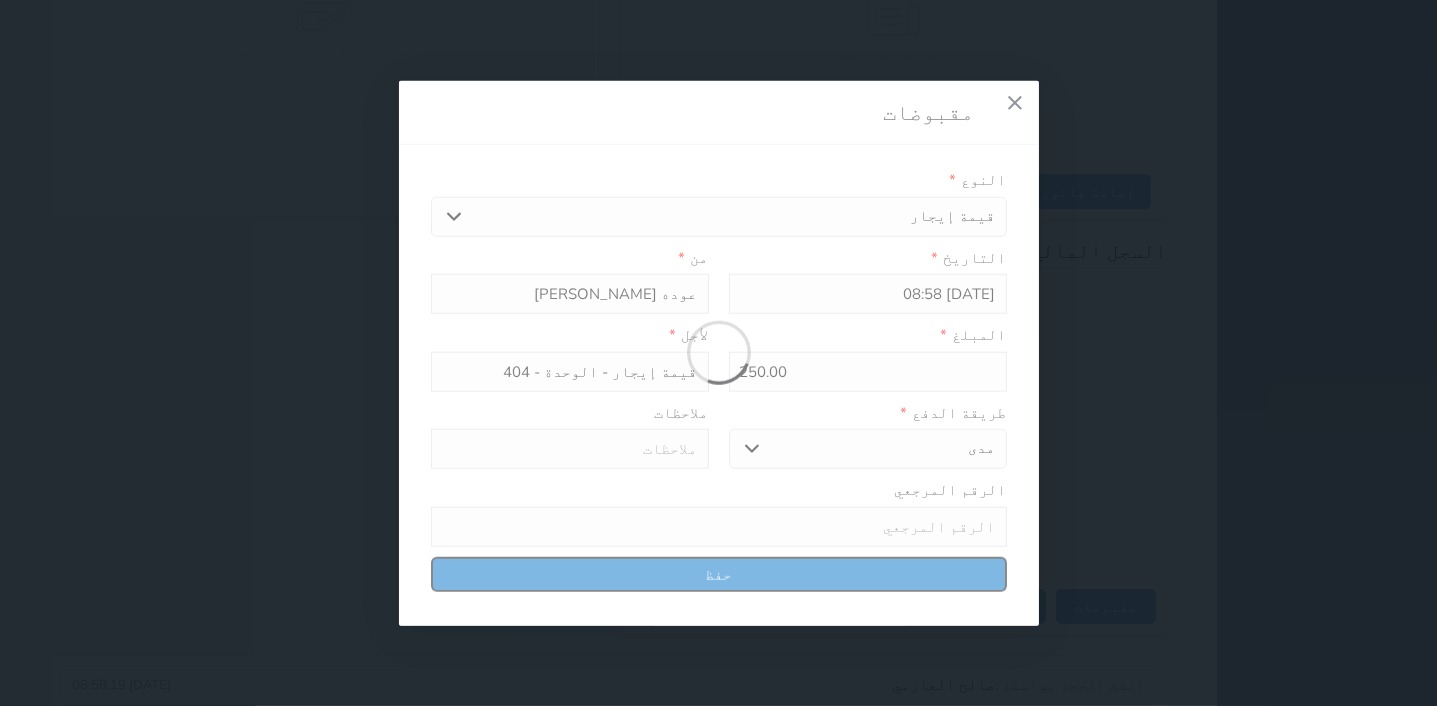 type 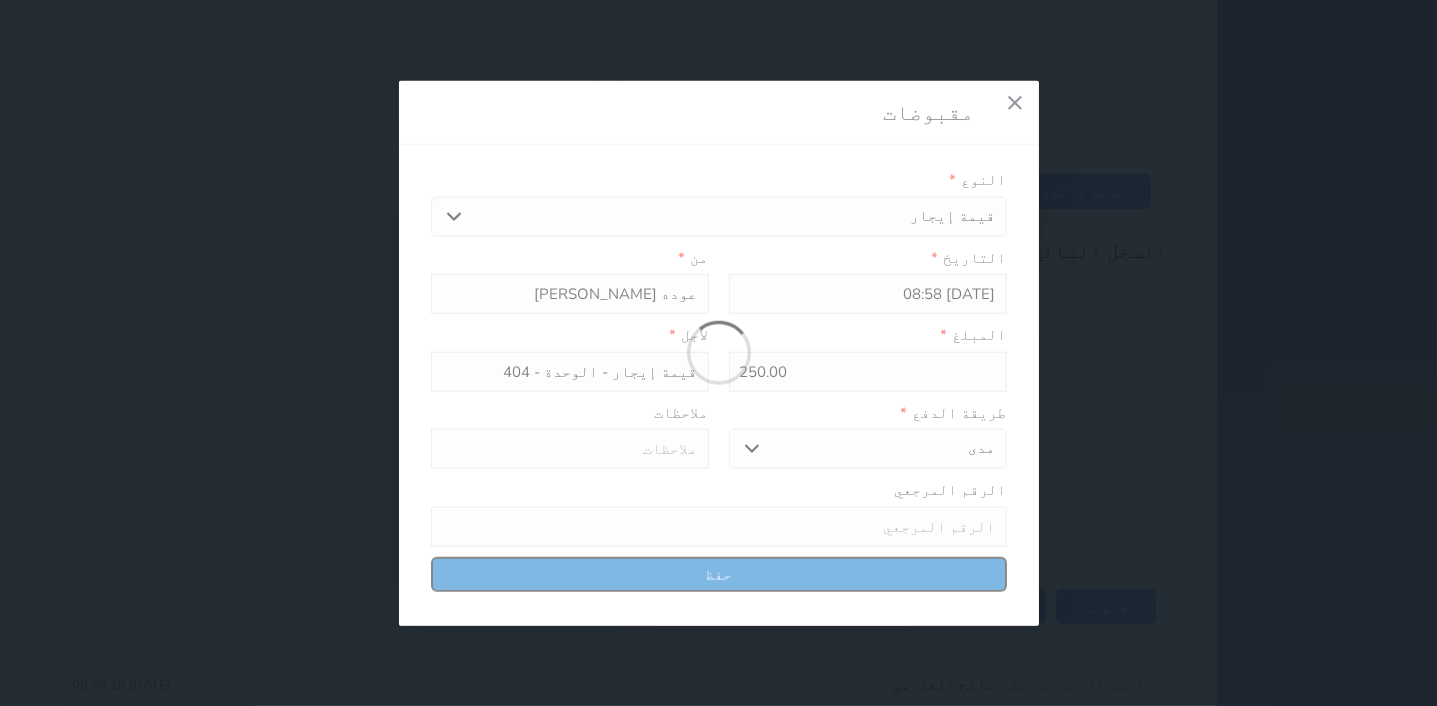 type on "0" 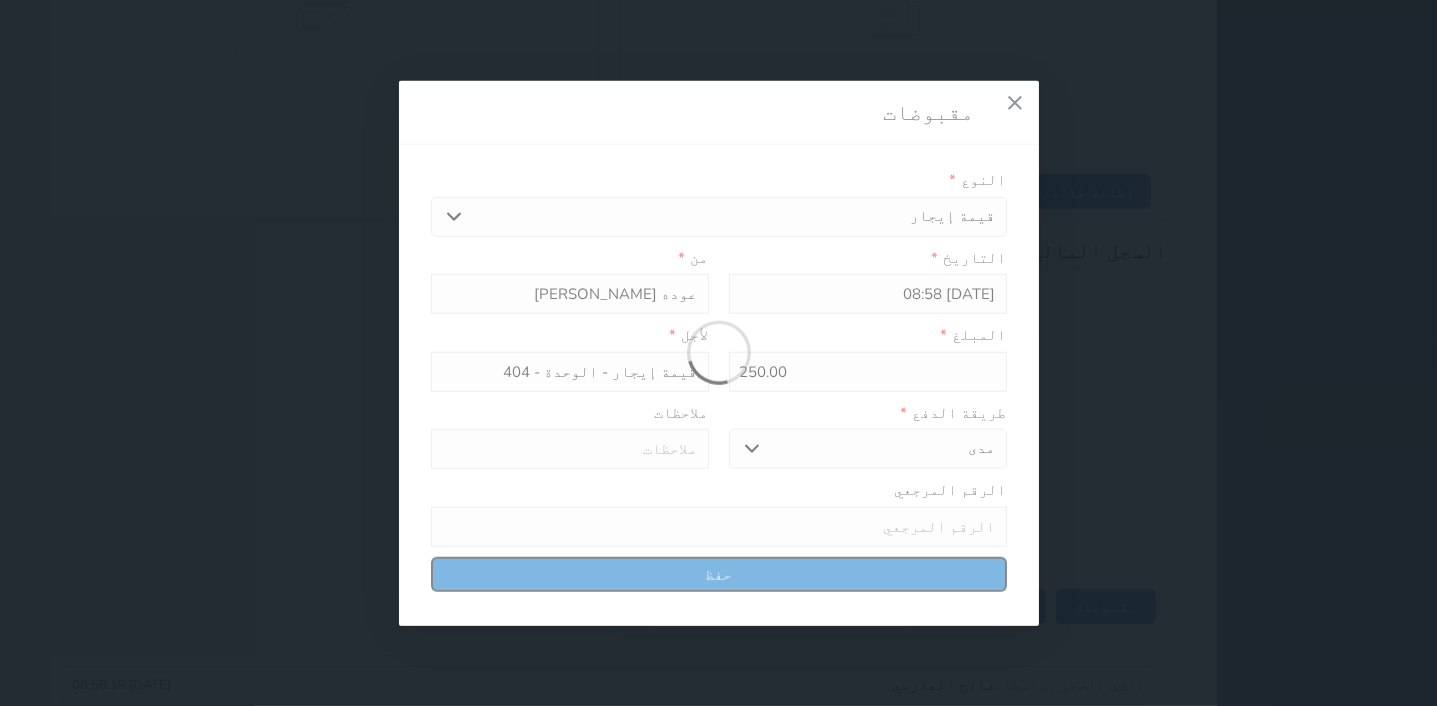 select 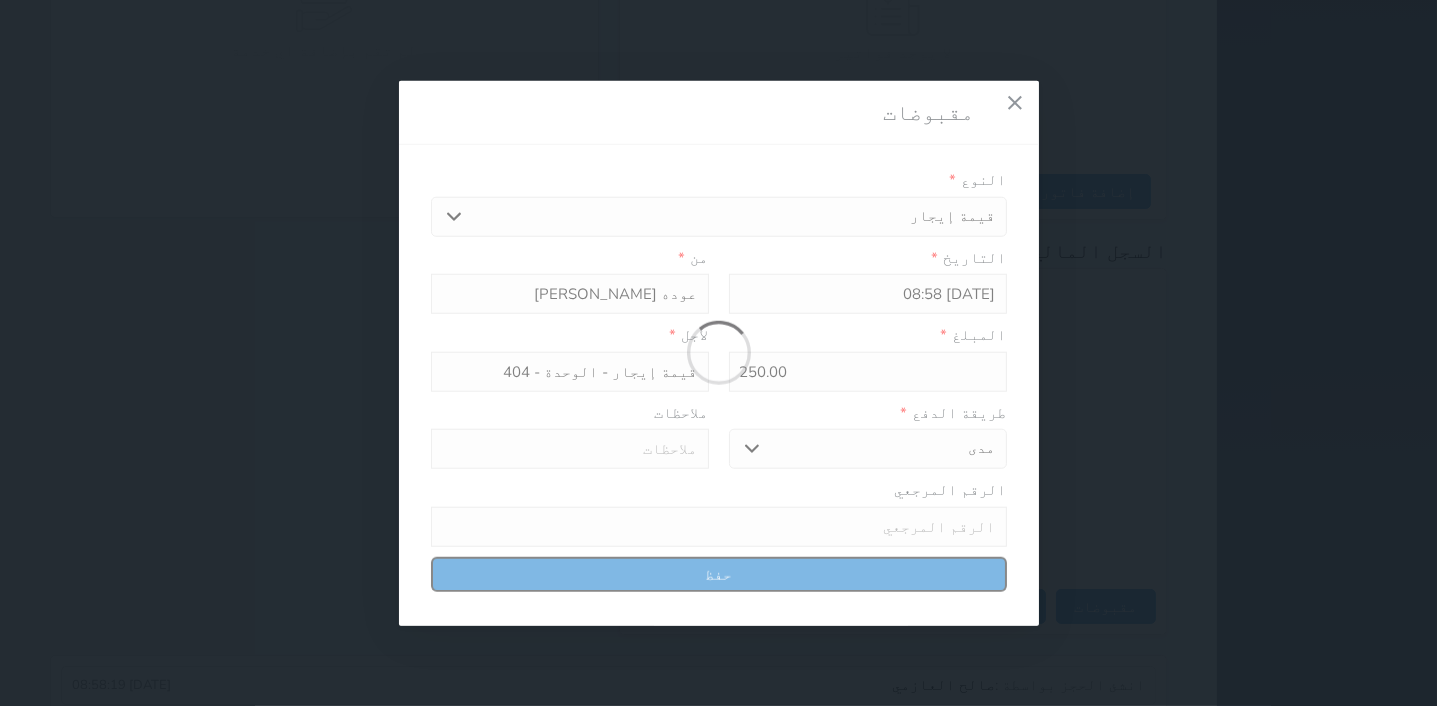 type on "0" 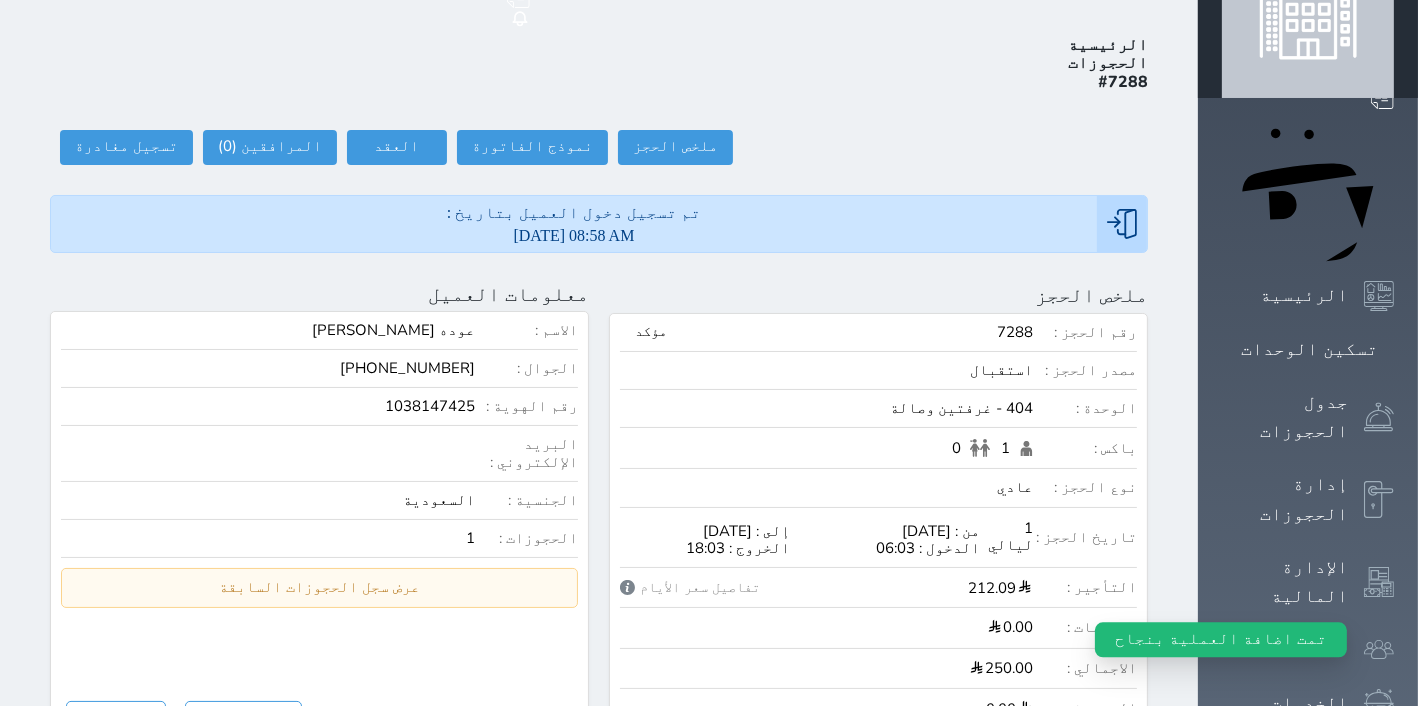 scroll, scrollTop: 0, scrollLeft: 0, axis: both 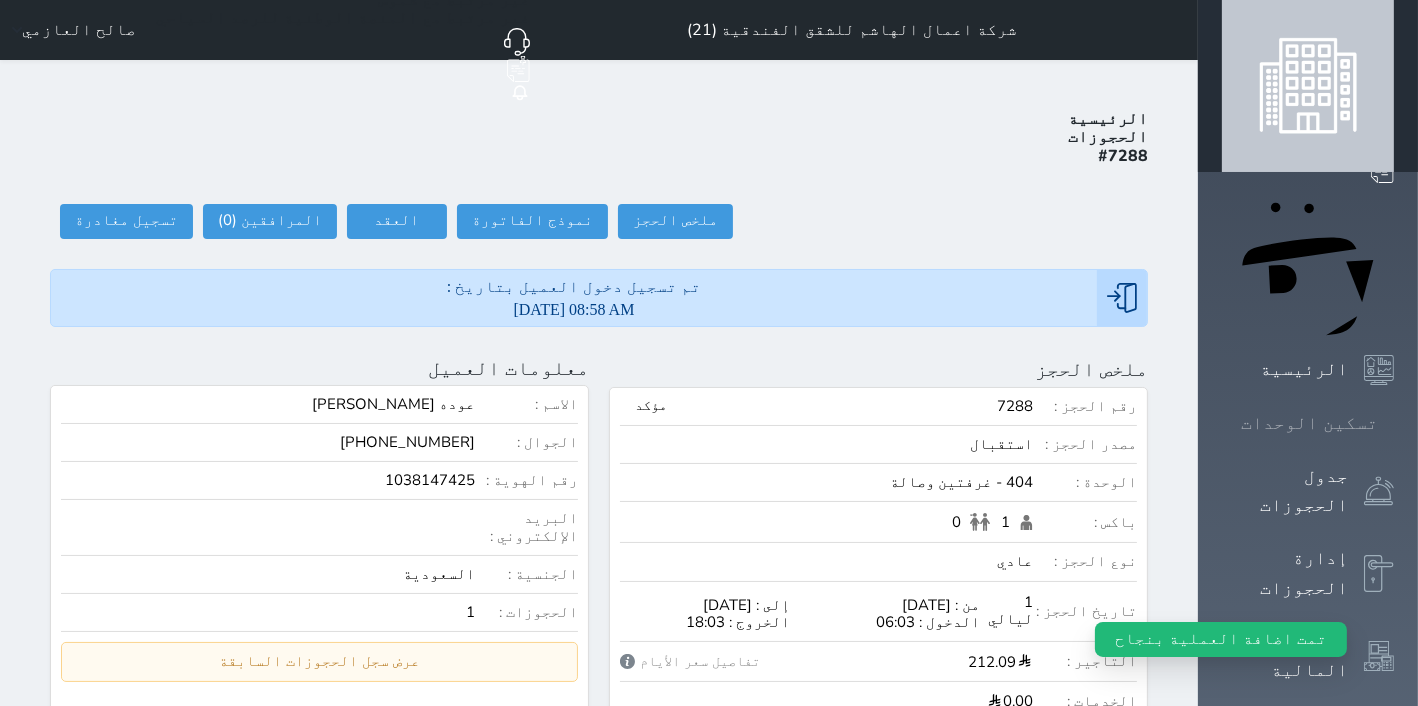 click on "تسكين الوحدات" at bounding box center (1309, 423) 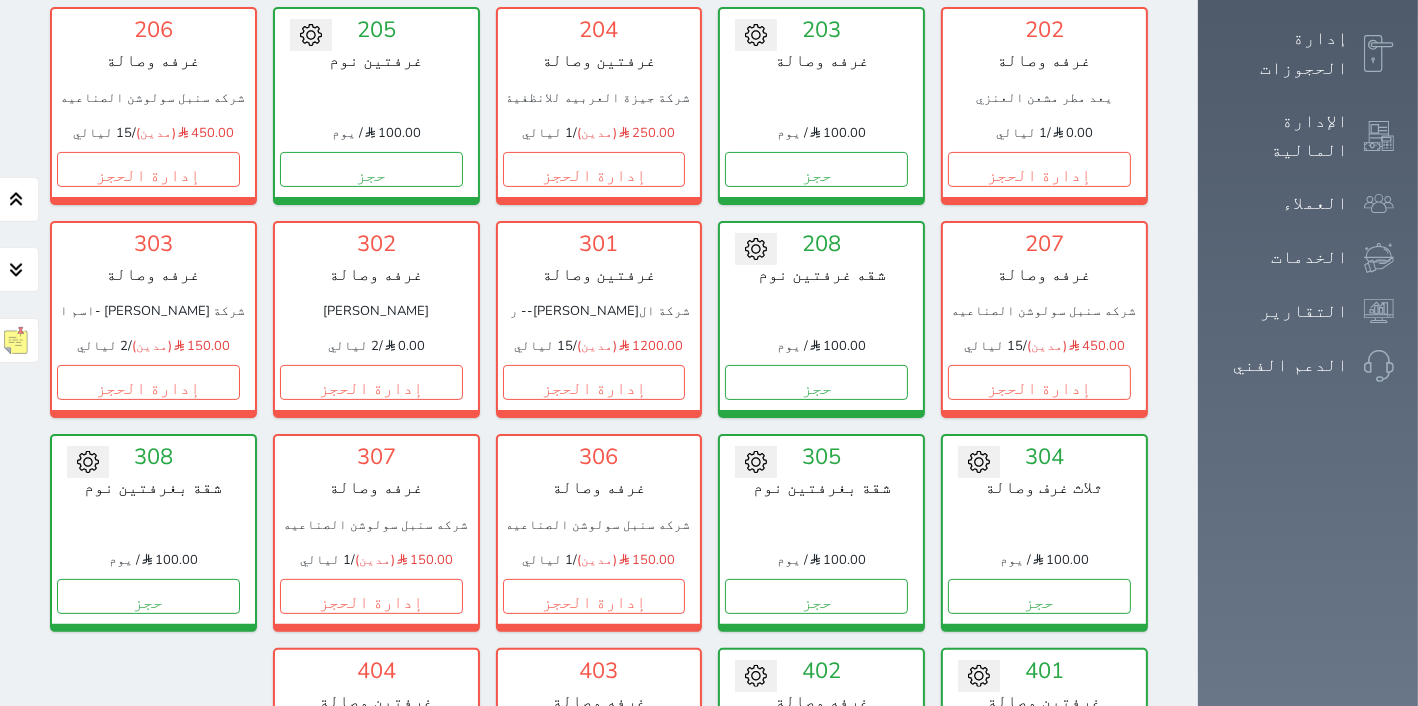 scroll, scrollTop: 460, scrollLeft: 0, axis: vertical 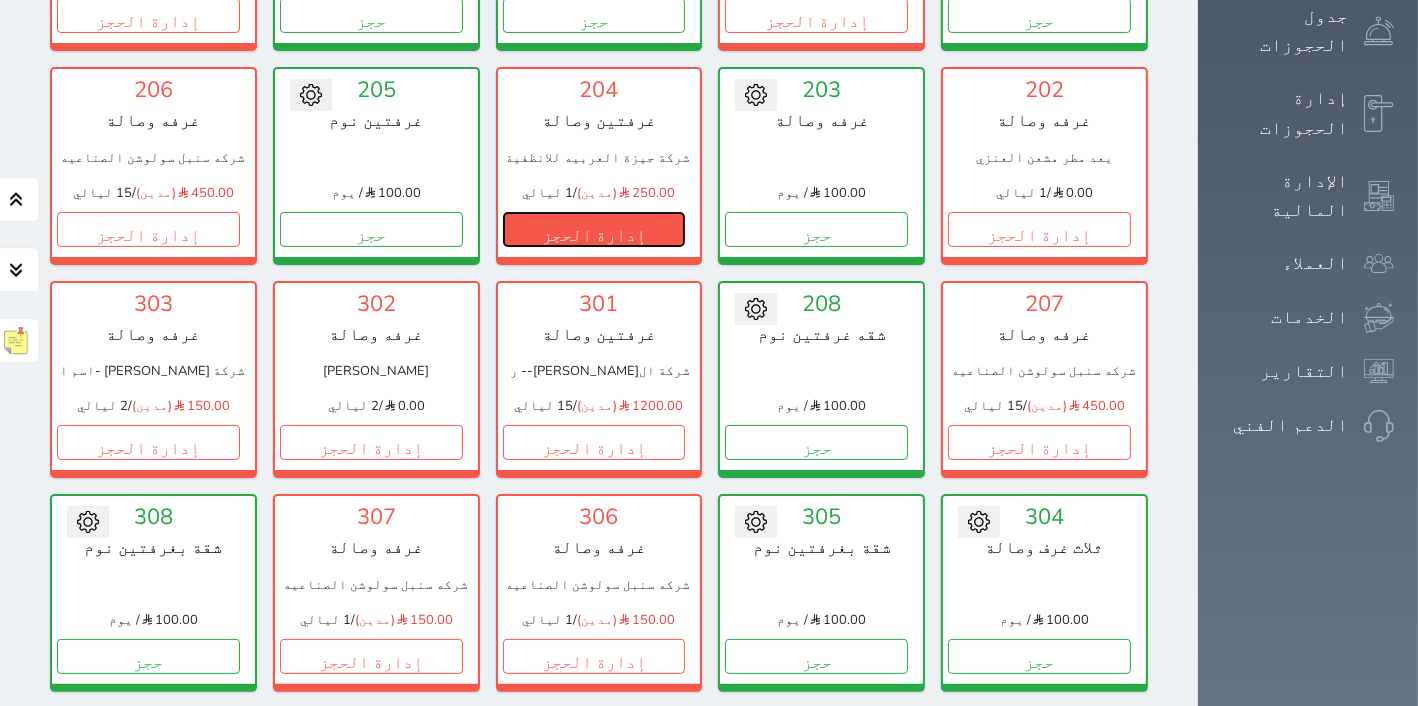 click on "إدارة الحجز" at bounding box center [594, 229] 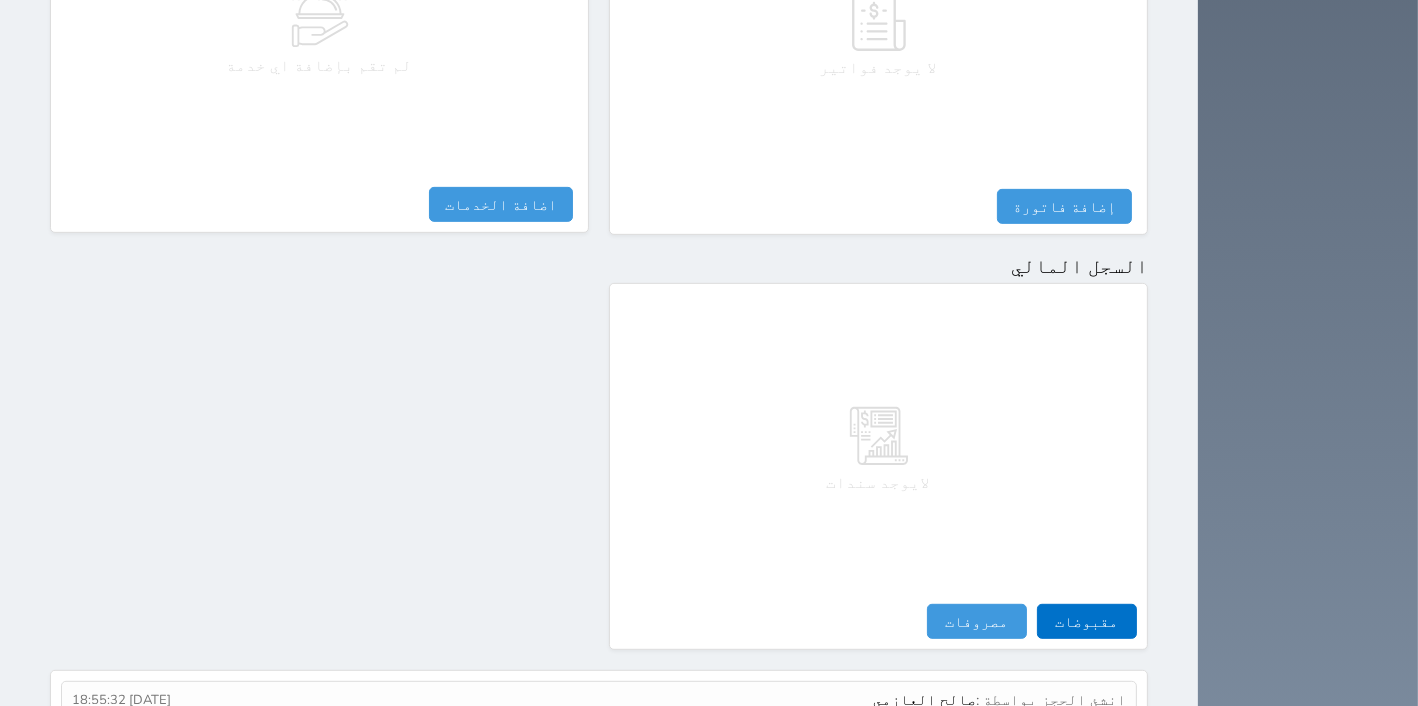 scroll, scrollTop: 1020, scrollLeft: 0, axis: vertical 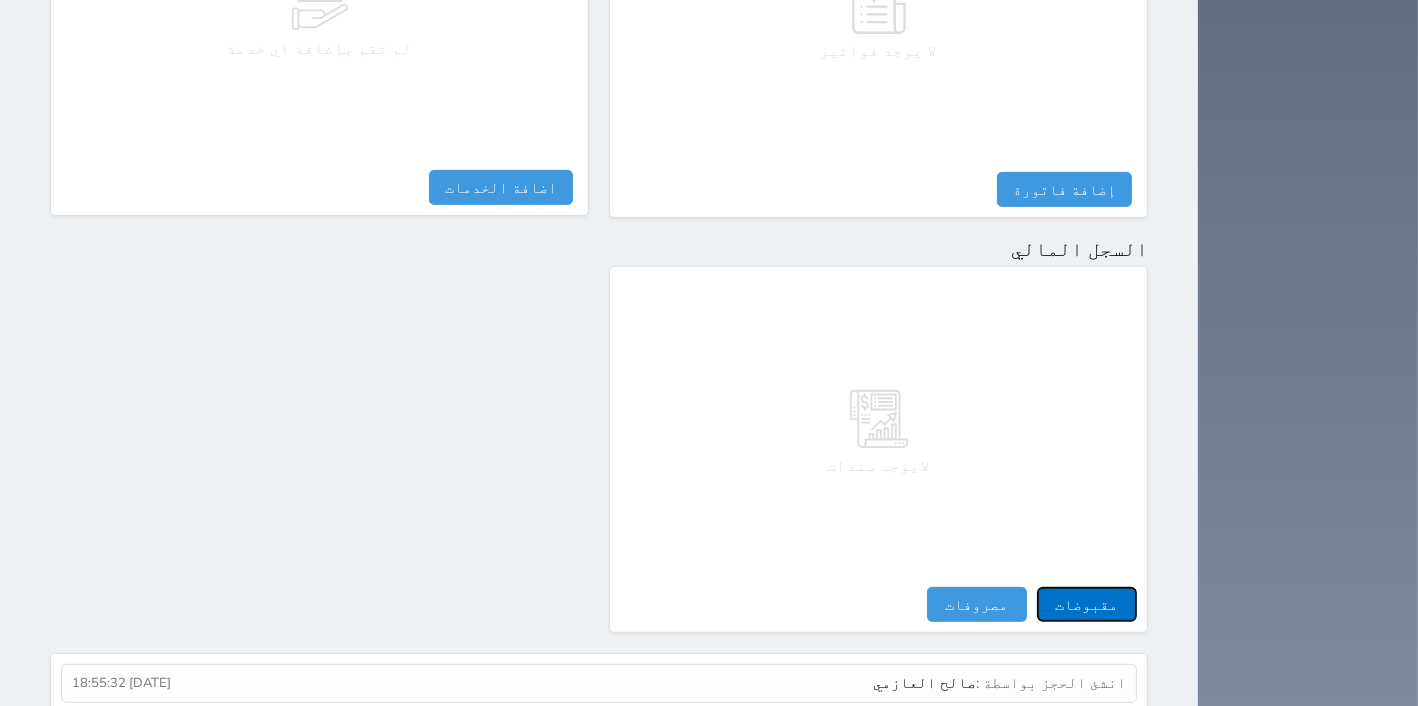 click on "مقبوضات" at bounding box center (1087, 604) 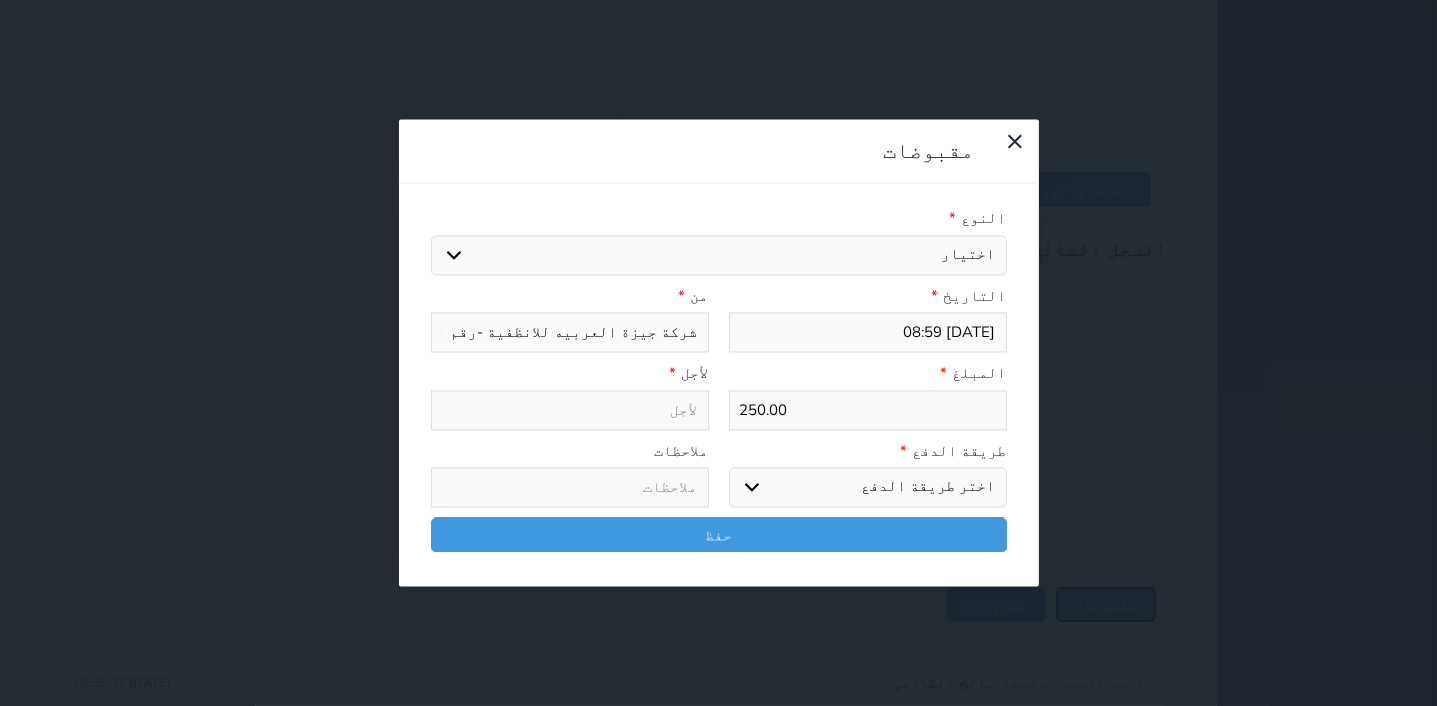 select 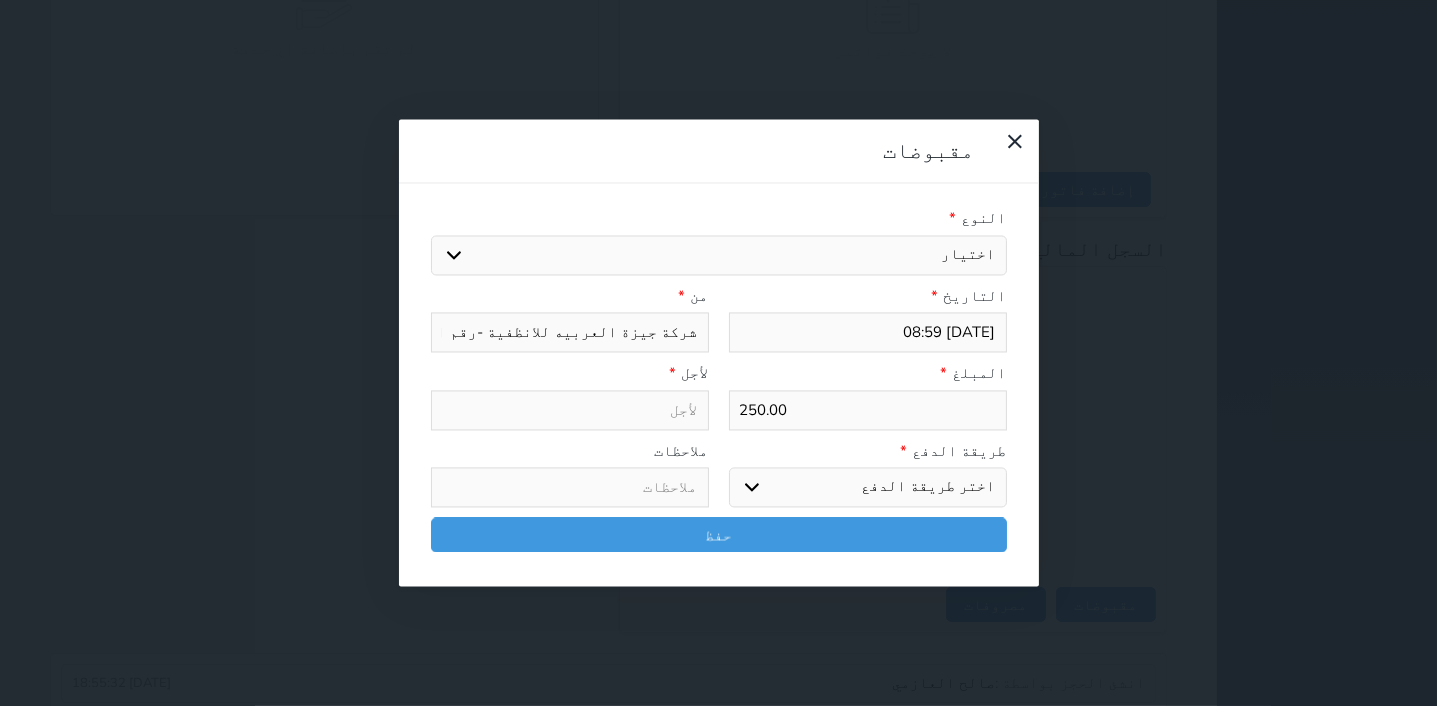 click on "اختيار   مقبوضات عامة قيمة إيجار فواتير تامين عربون لا ينطبق آخر مغسلة واي فاي - الإنترنت مواقف السيارات طعام الأغذية والمشروبات مشروبات المشروبات الباردة المشروبات الساخنة الإفطار غداء عشاء مخبز و كعك حمام سباحة الصالة الرياضية سبا و خدمات الجمال اختيار وإسقاط (خدمات النقل) ميني بار كابل - تلفزيون سرير إضافي تصفيف الشعر التسوق خدمات الجولات السياحية المنظمة خدمات الدليل السياحي" at bounding box center (719, 255) 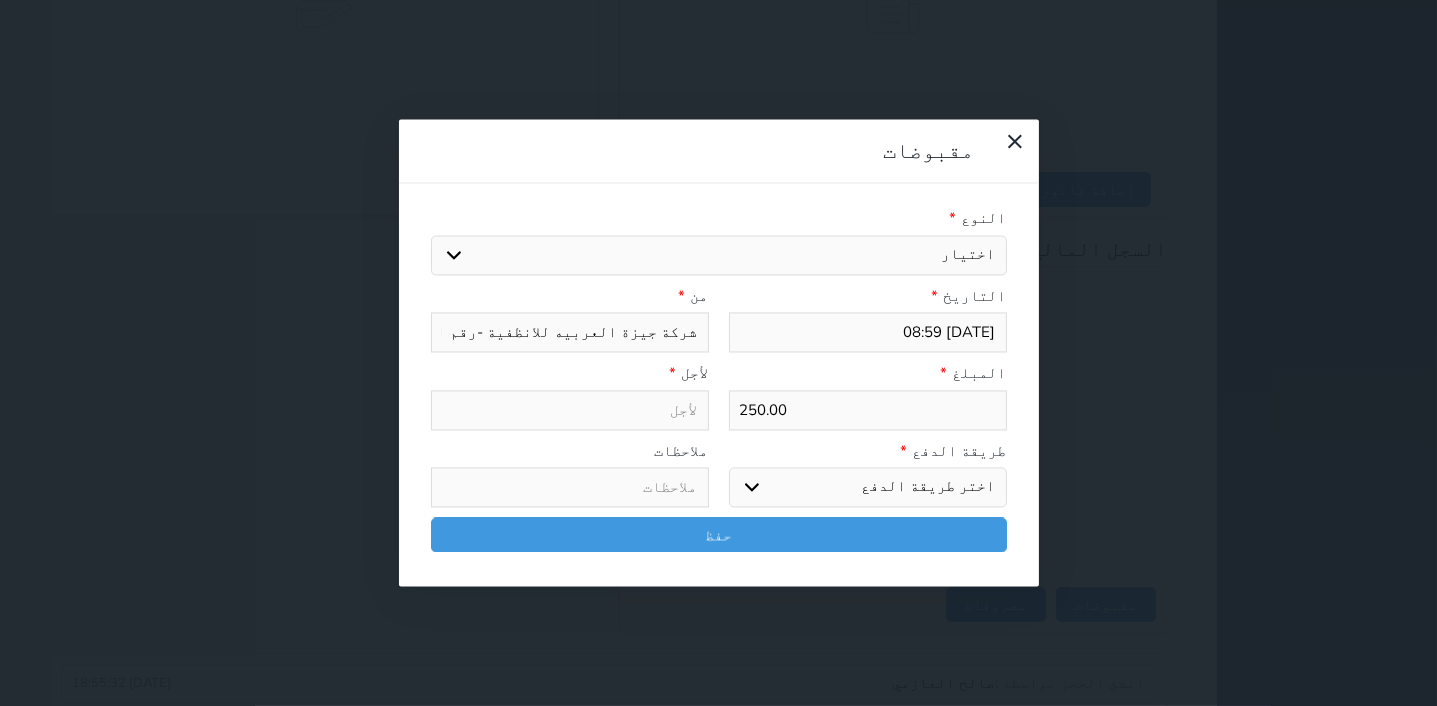 select on "77559" 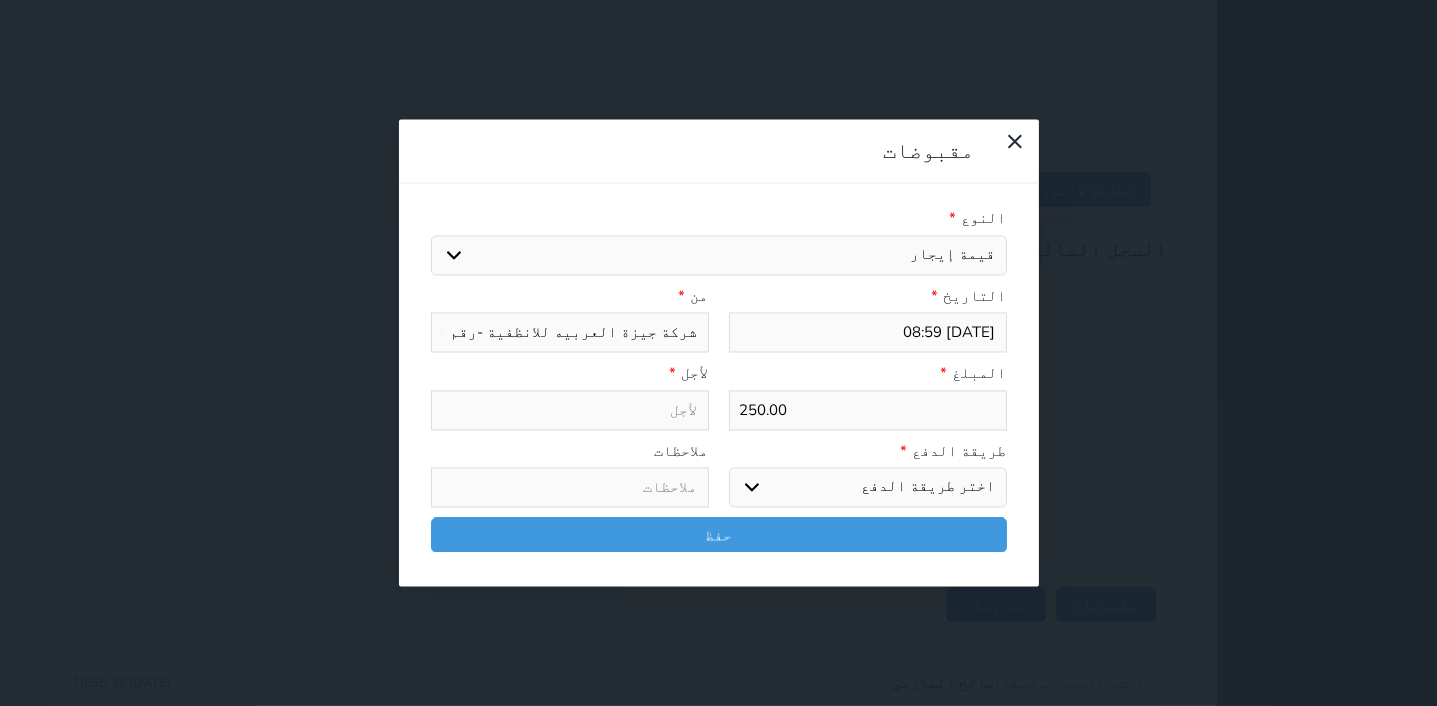 click on "قيمة إيجار" at bounding box center [0, 0] 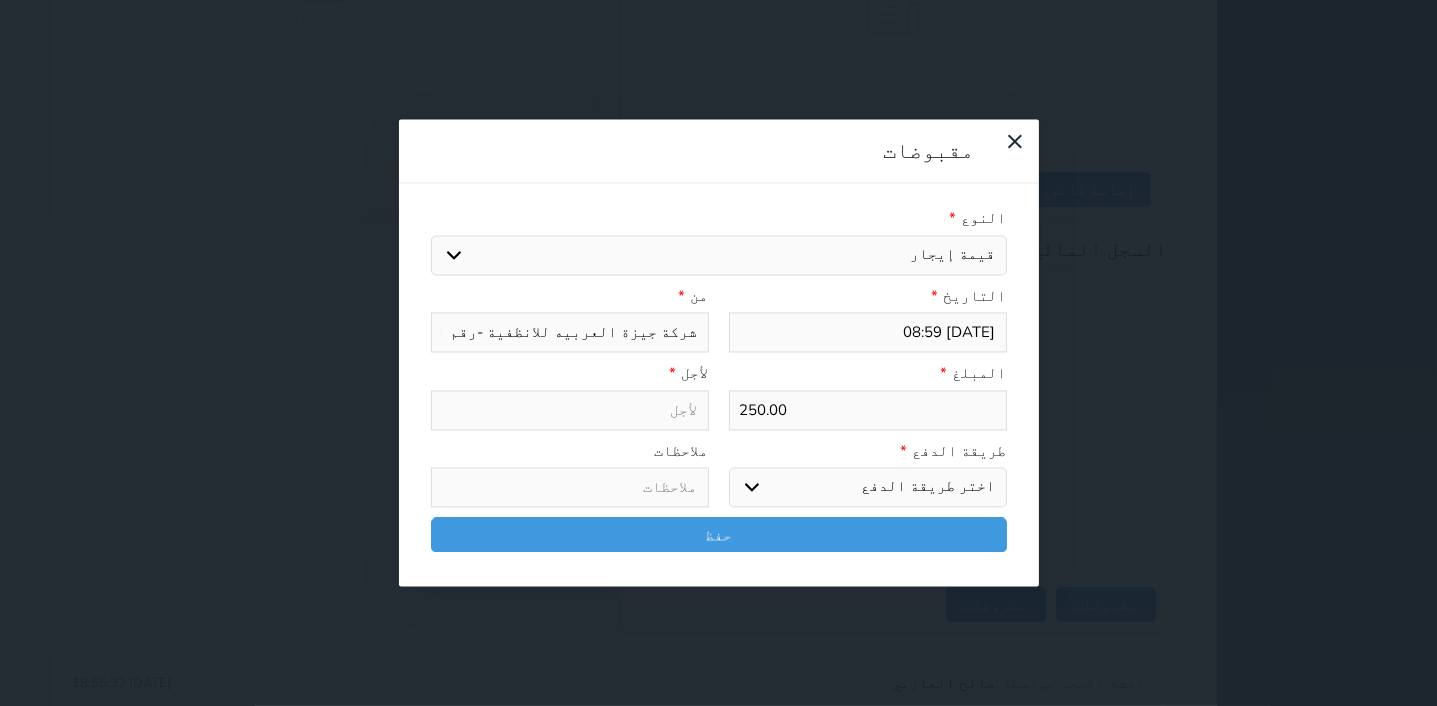 select 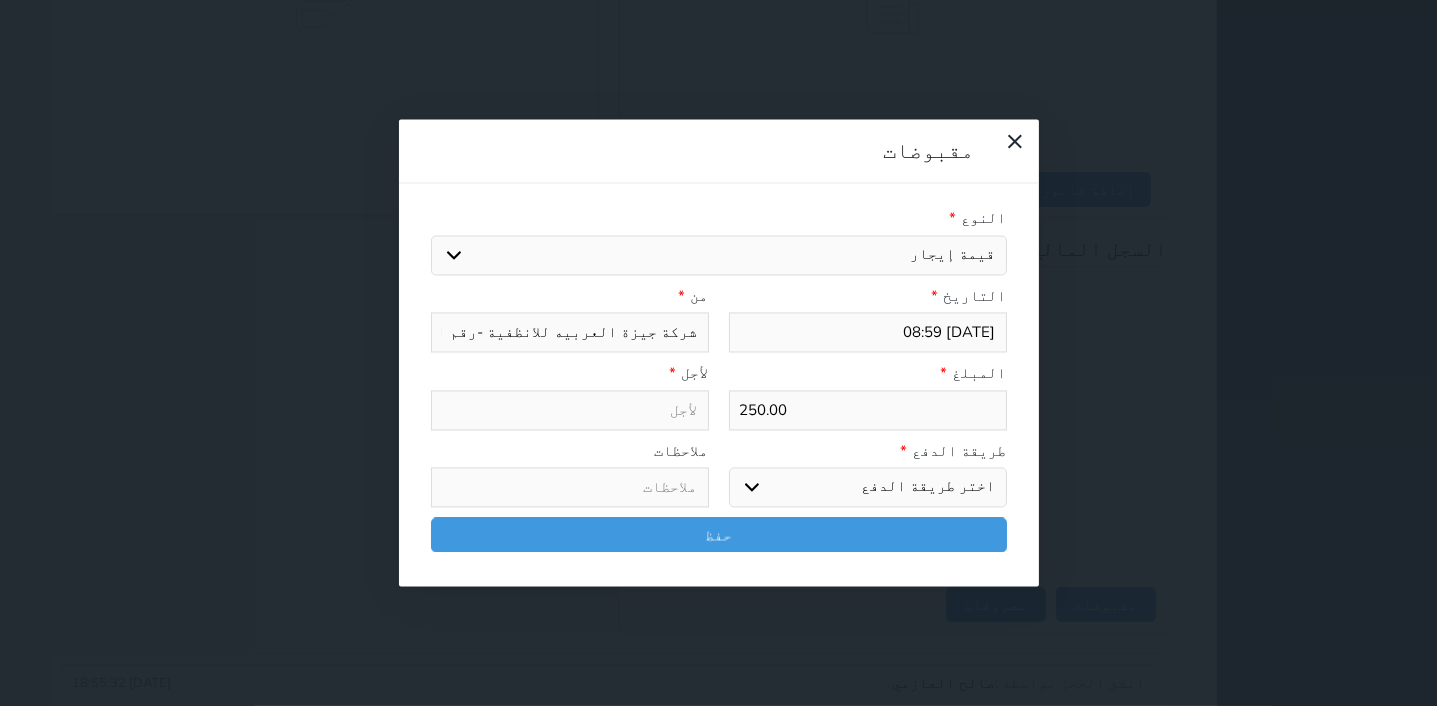 type on "قيمة إيجار - الوحدة - 204" 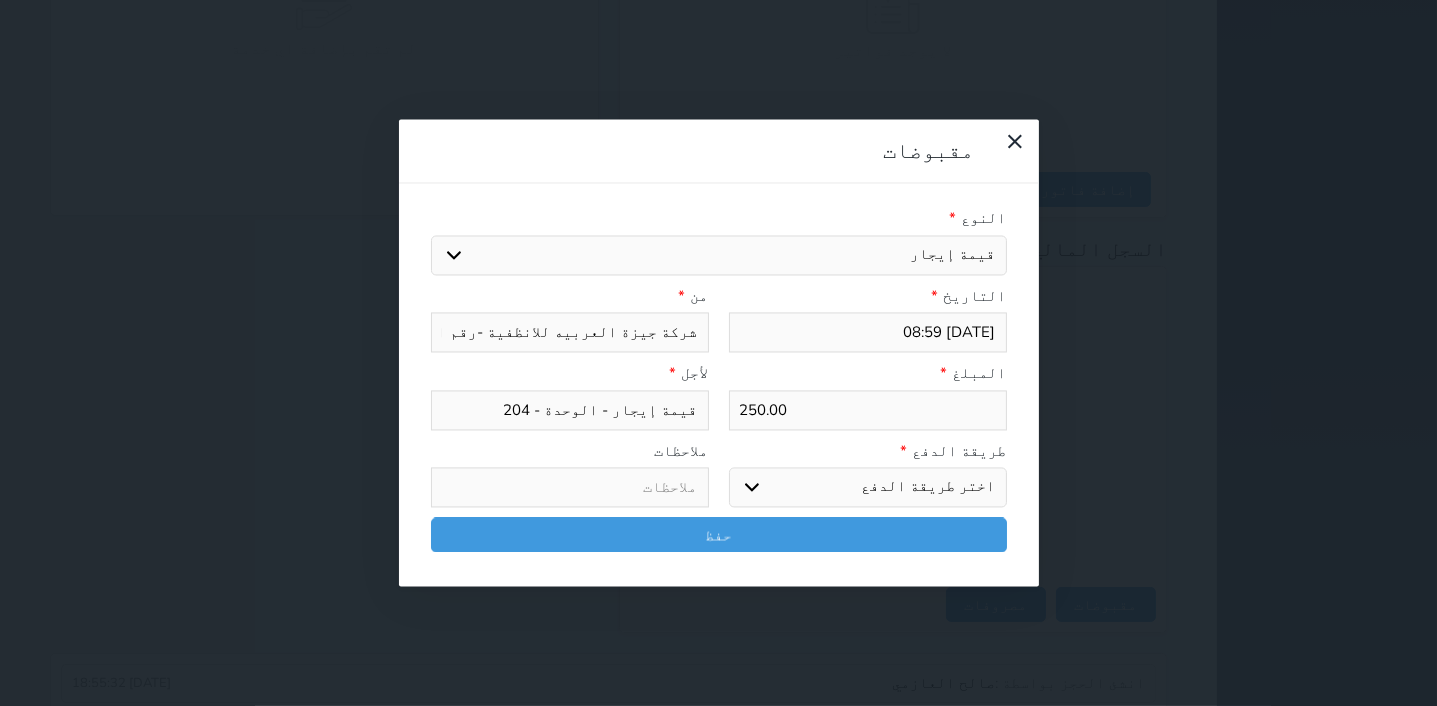 click on "اختر طريقة الدفع   دفع نقدى   تحويل بنكى   مدى   بطاقة ائتمان   آجل" at bounding box center (868, 488) 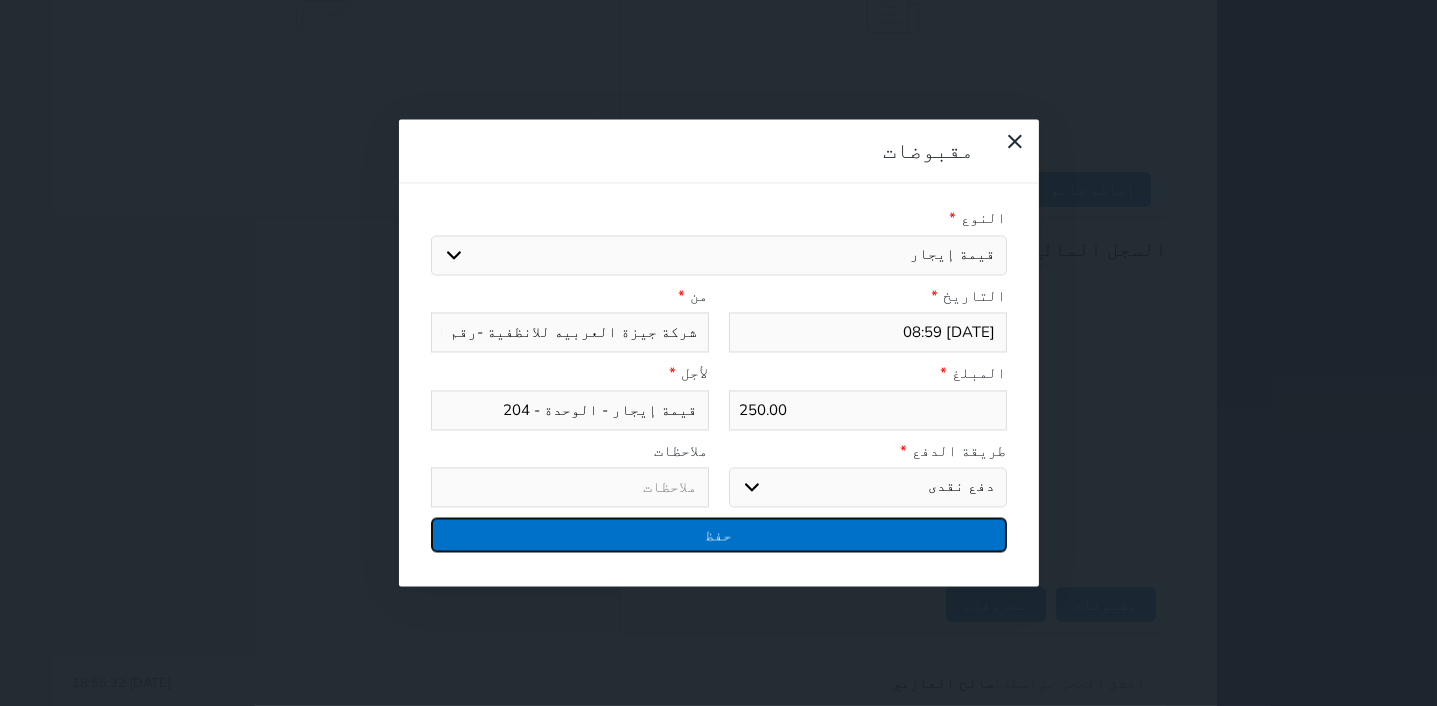 click on "حفظ" at bounding box center (719, 535) 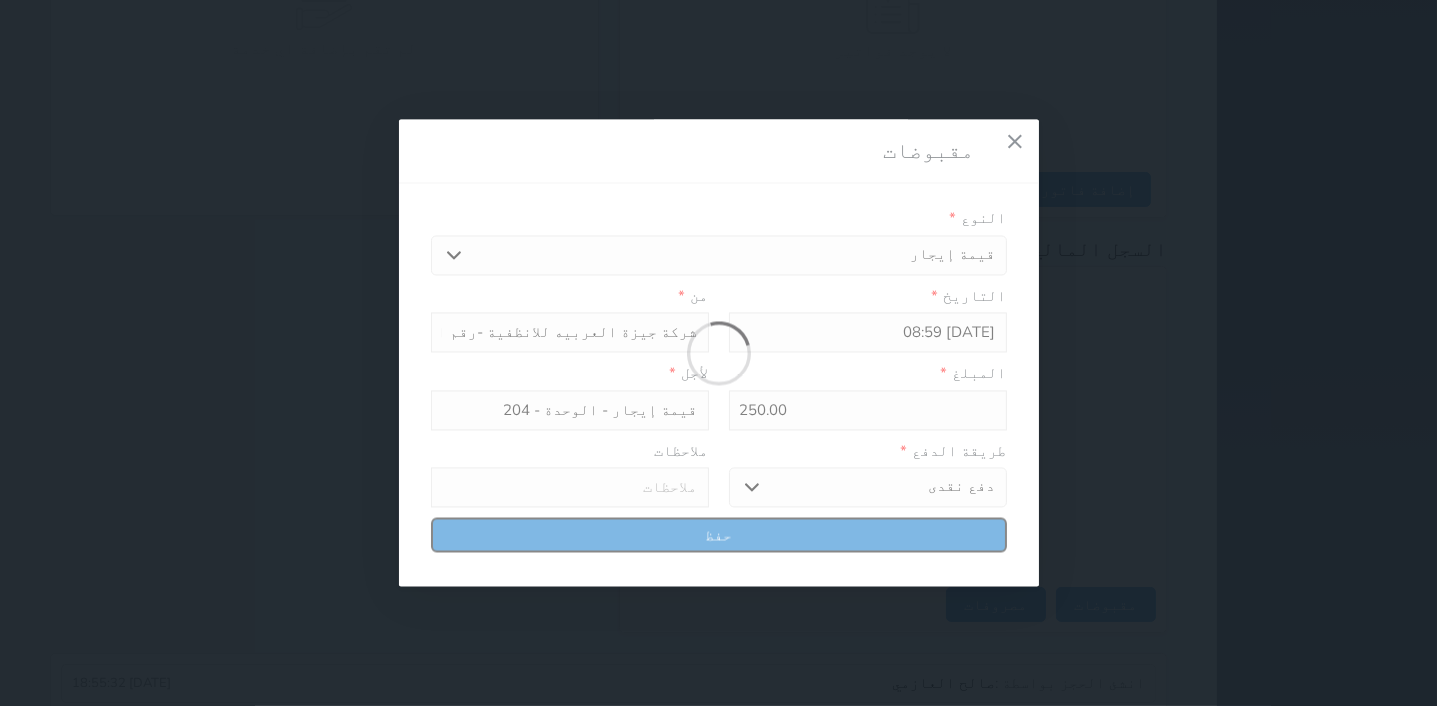 select 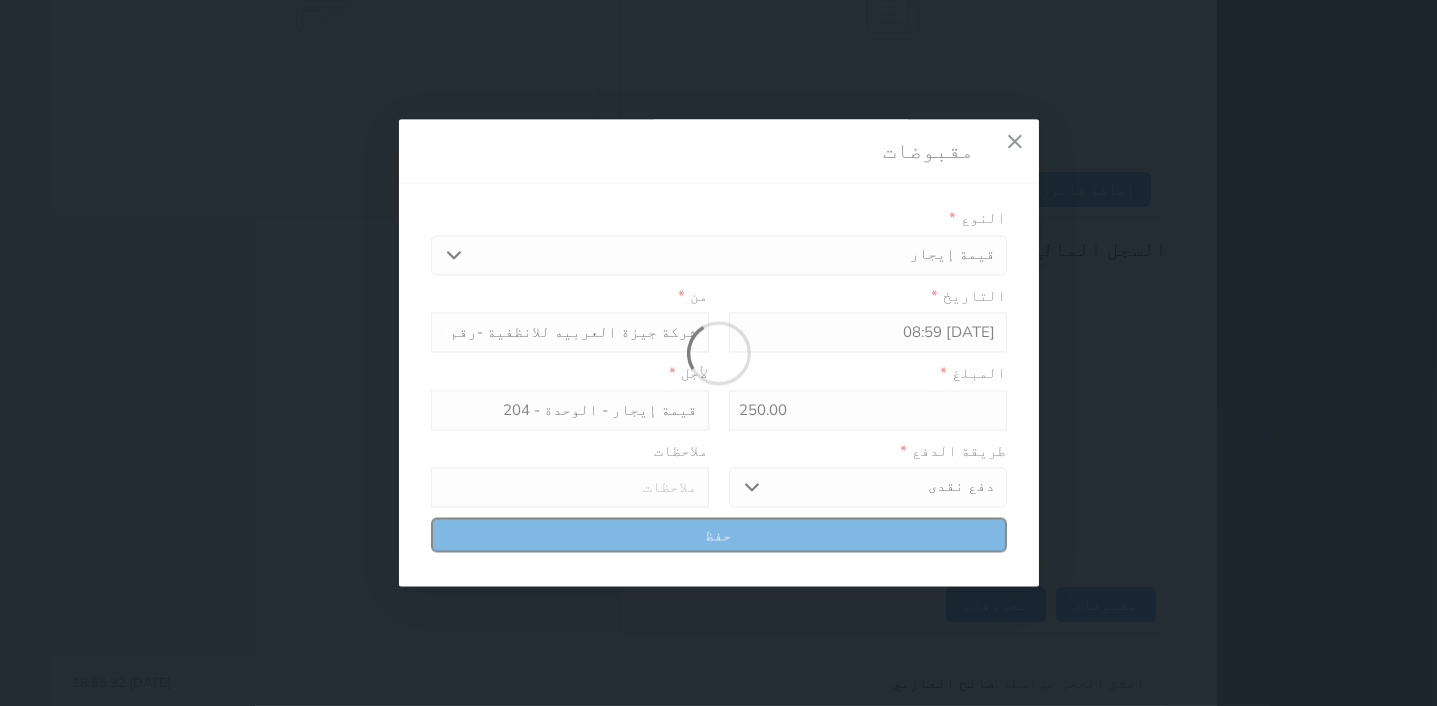 type 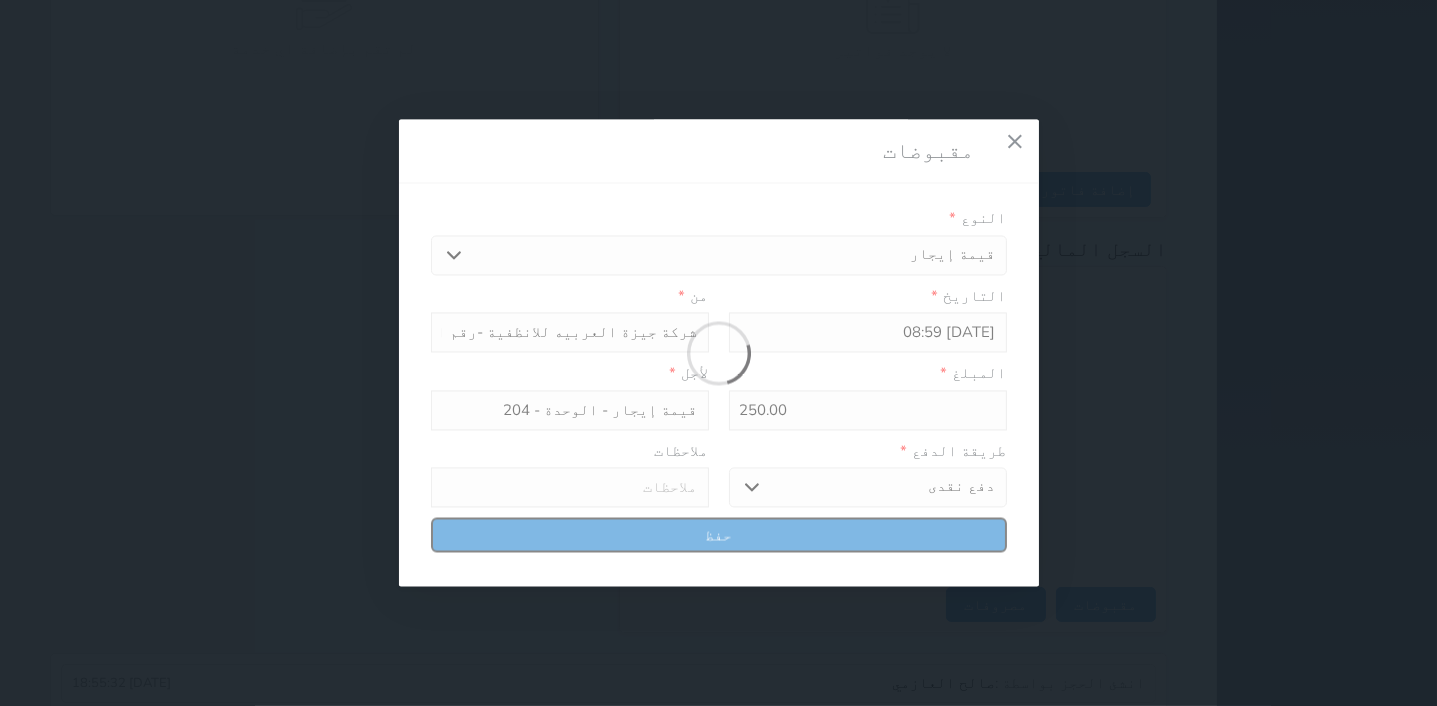 type on "0" 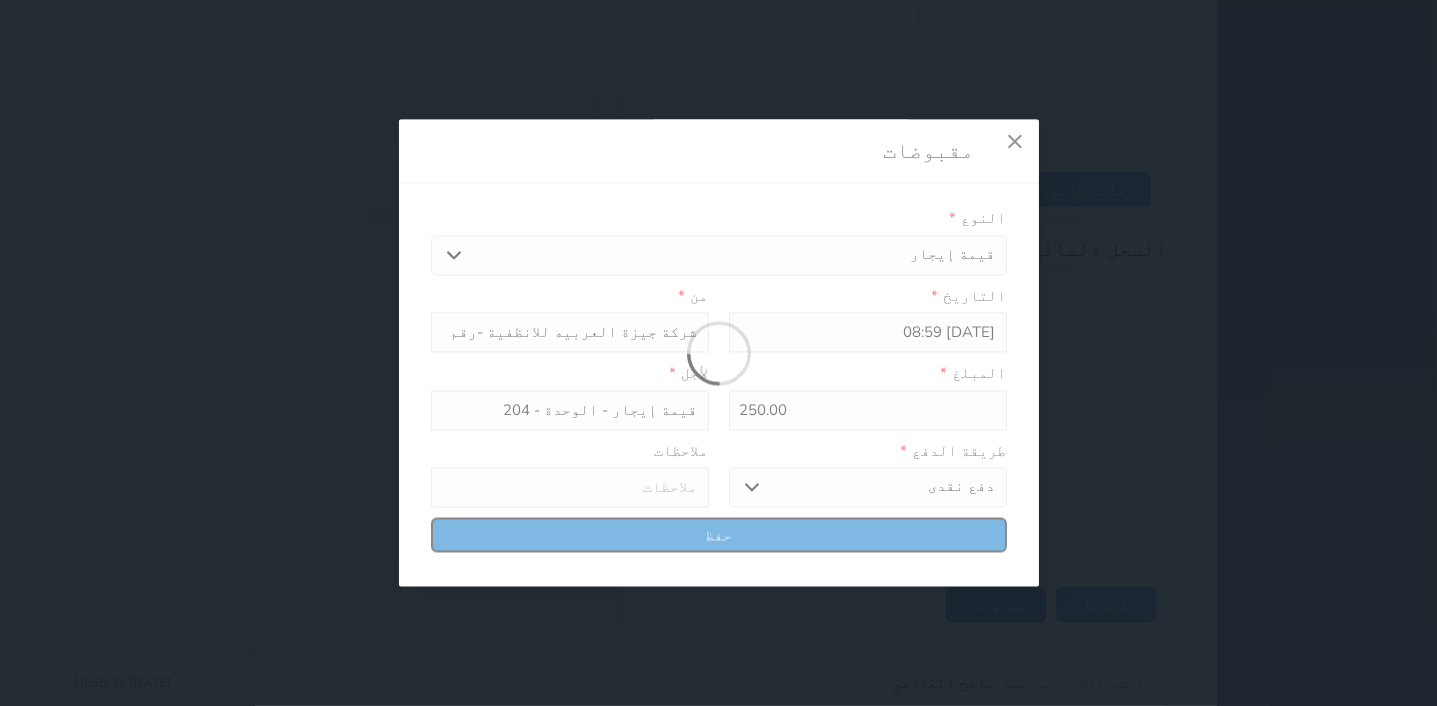 select 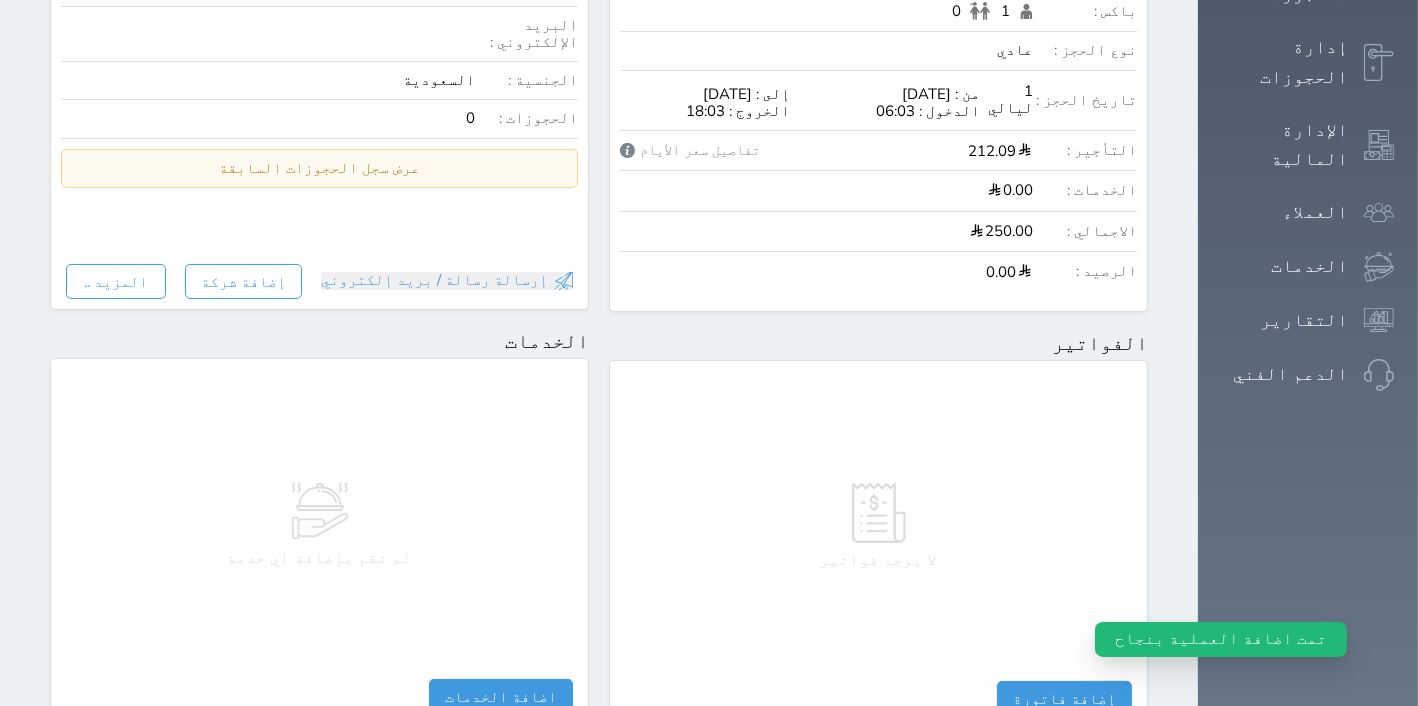 scroll, scrollTop: 0, scrollLeft: 0, axis: both 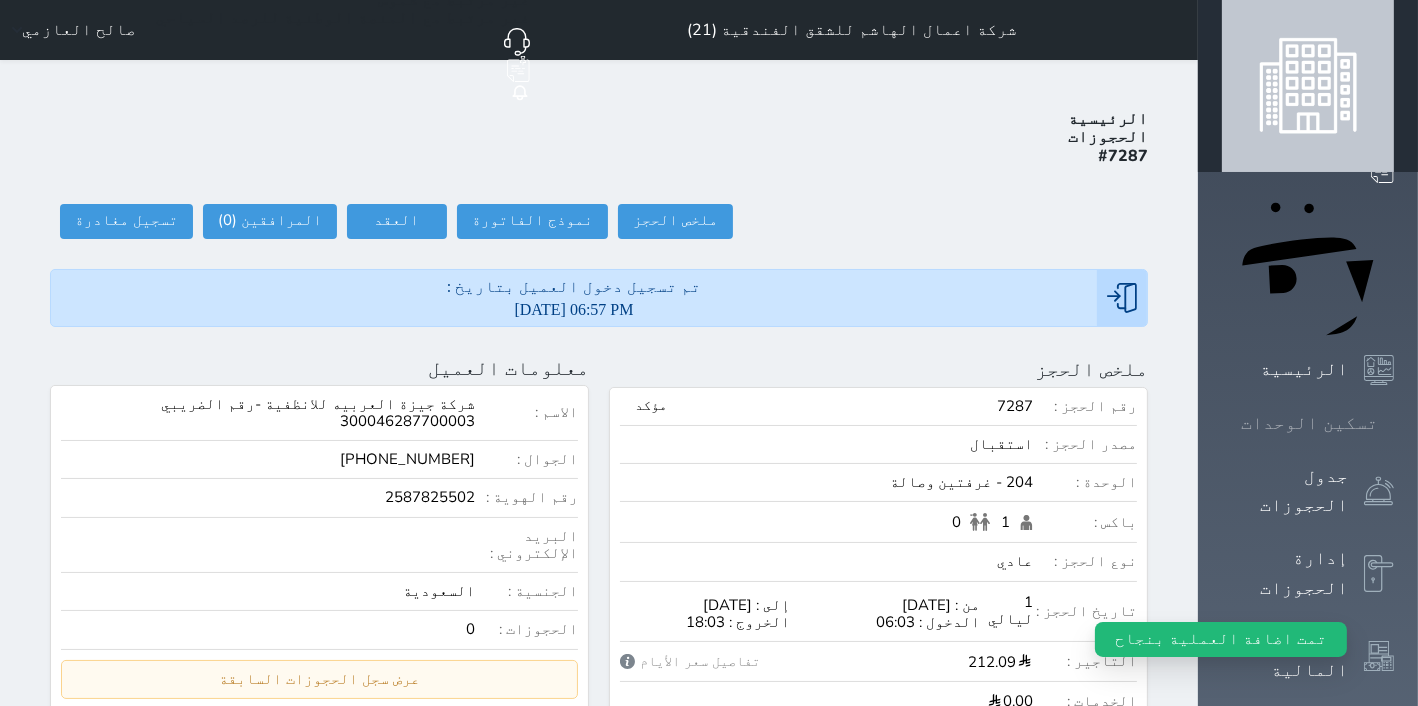 click 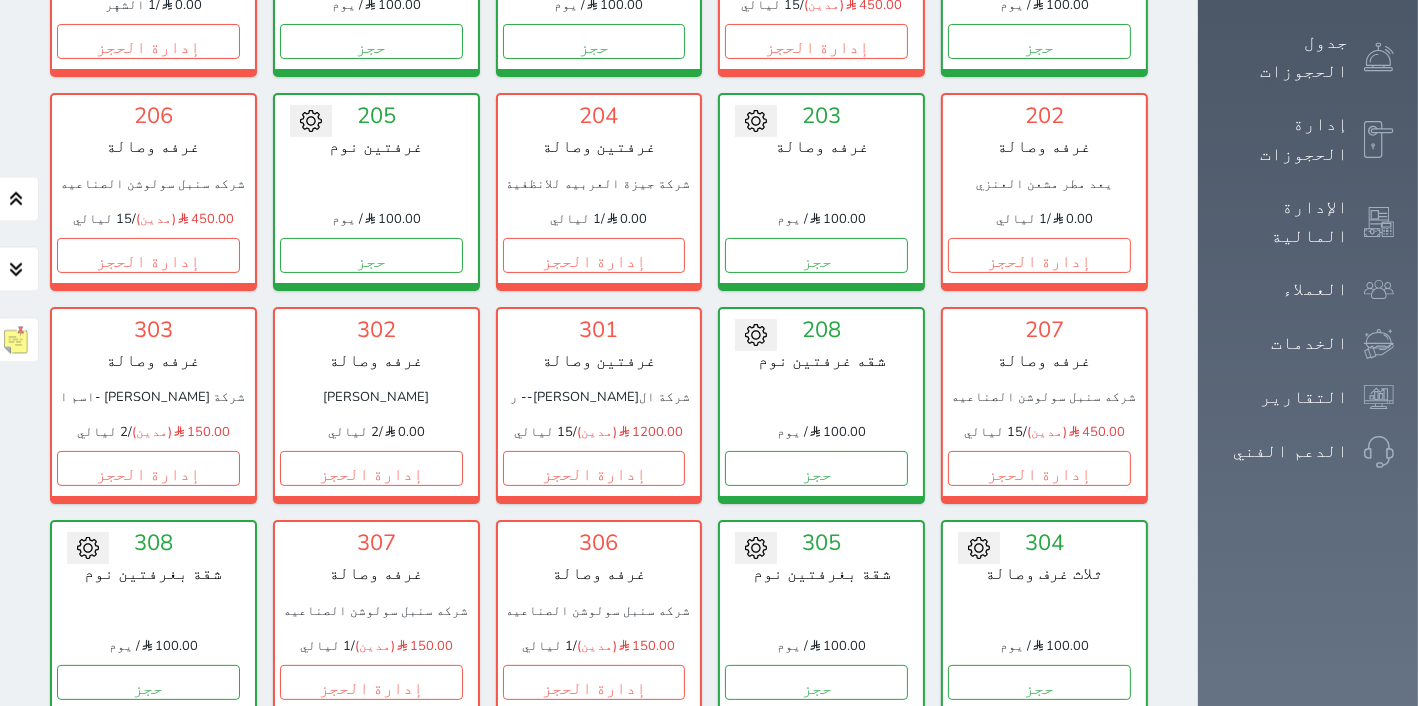 scroll, scrollTop: 460, scrollLeft: 0, axis: vertical 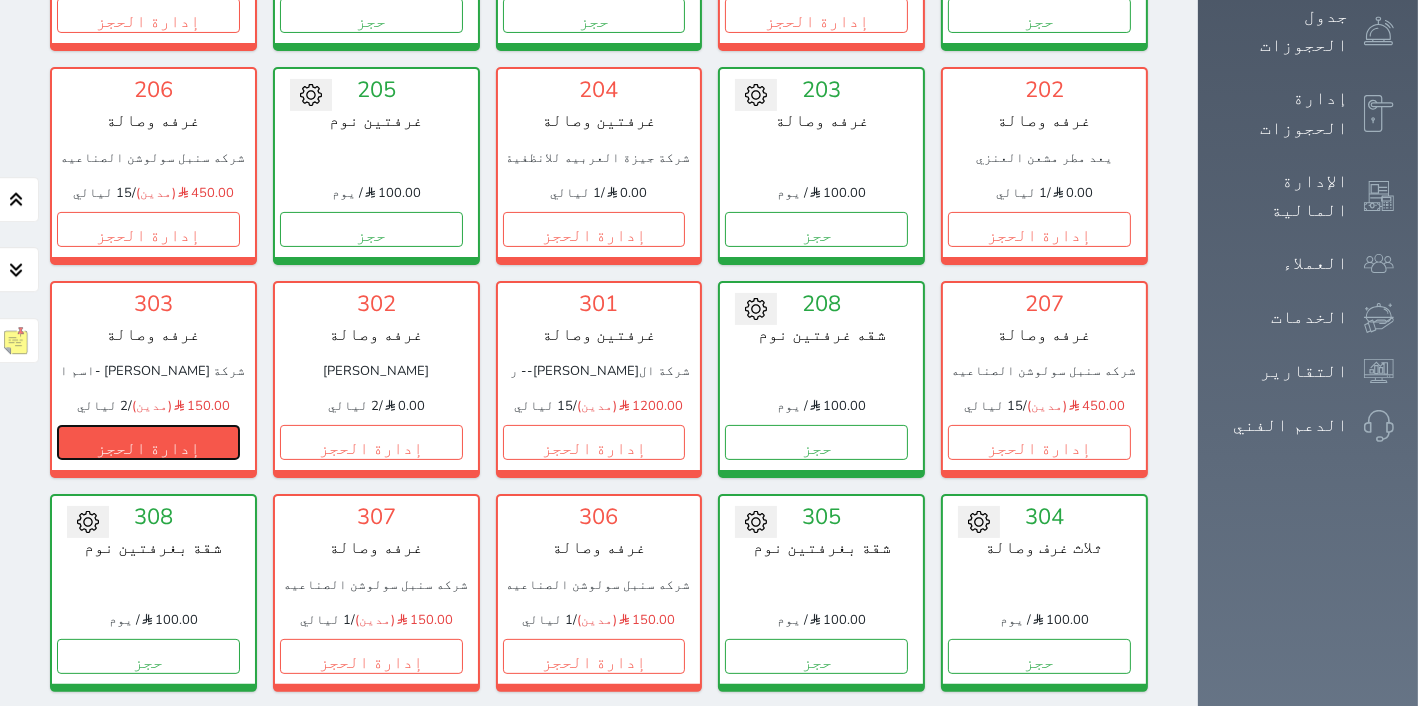 click on "إدارة الحجز" at bounding box center [148, 442] 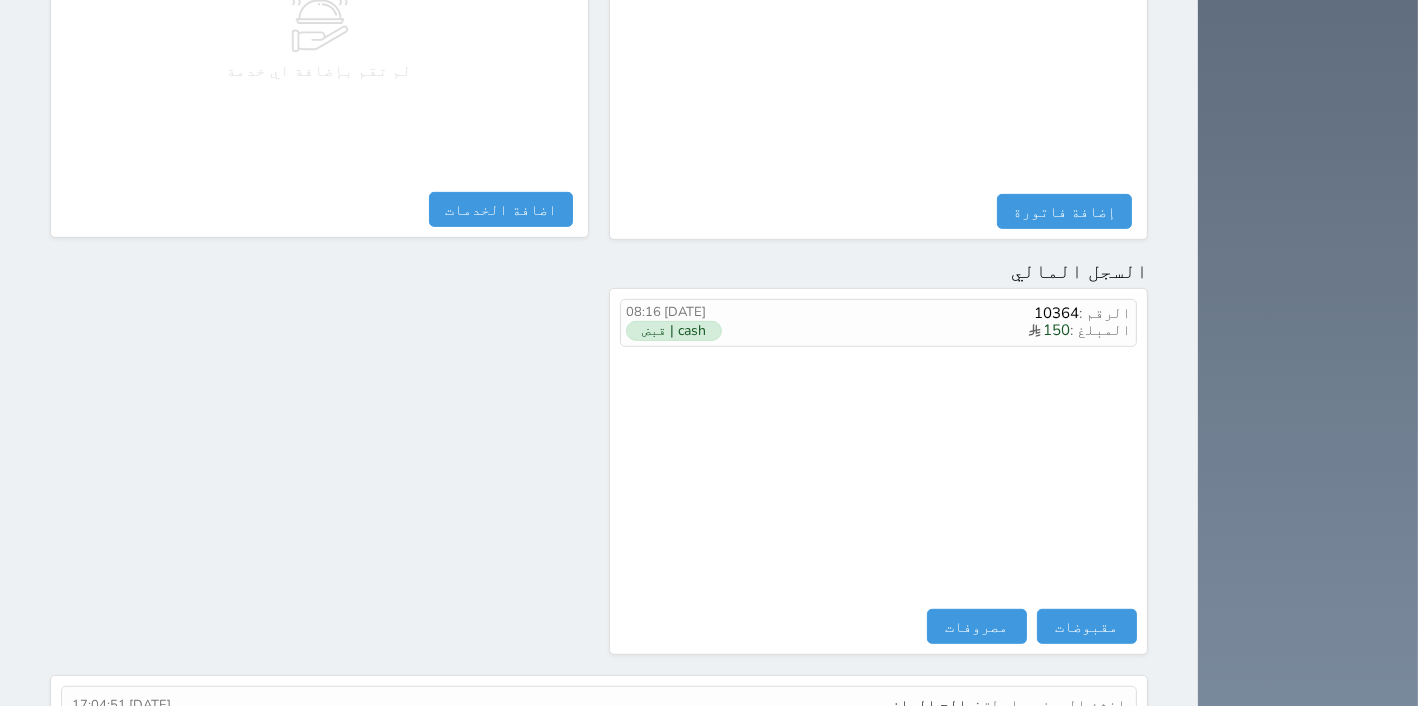scroll, scrollTop: 1020, scrollLeft: 0, axis: vertical 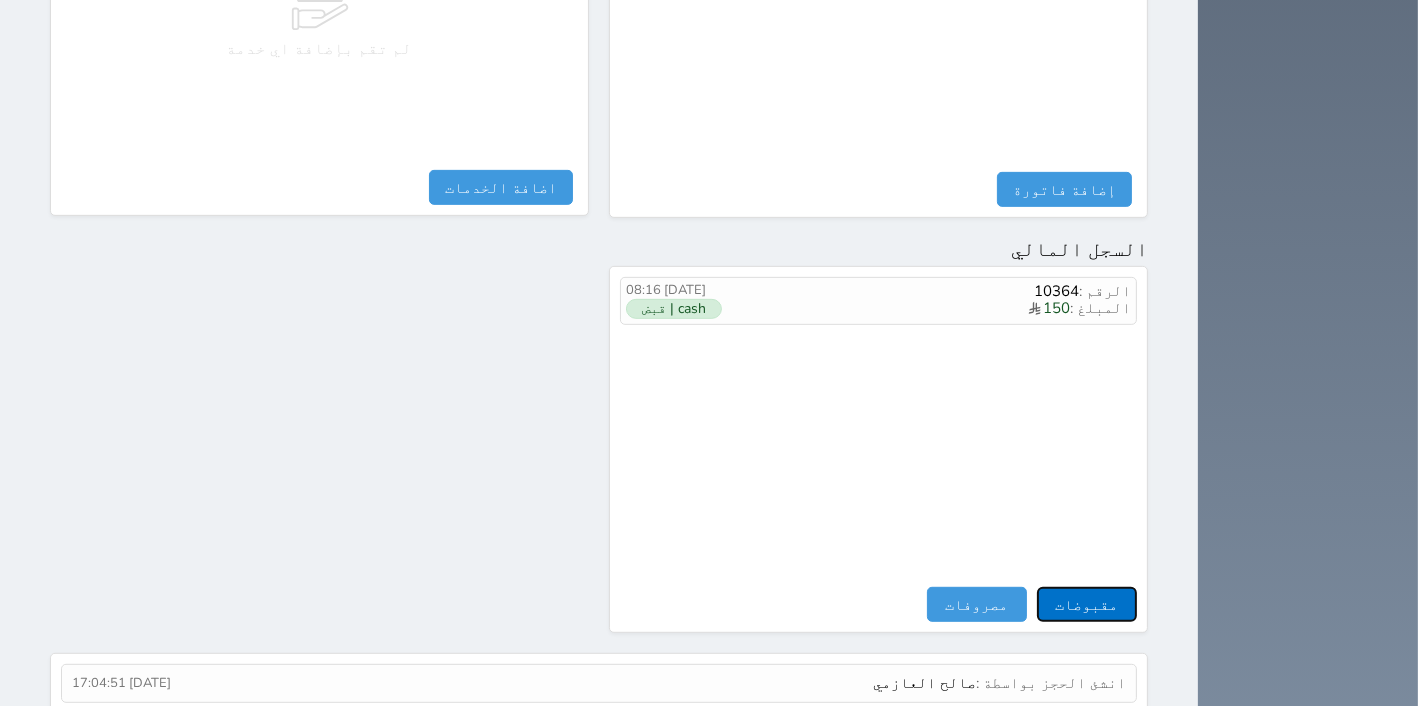 click on "مقبوضات" at bounding box center [1087, 604] 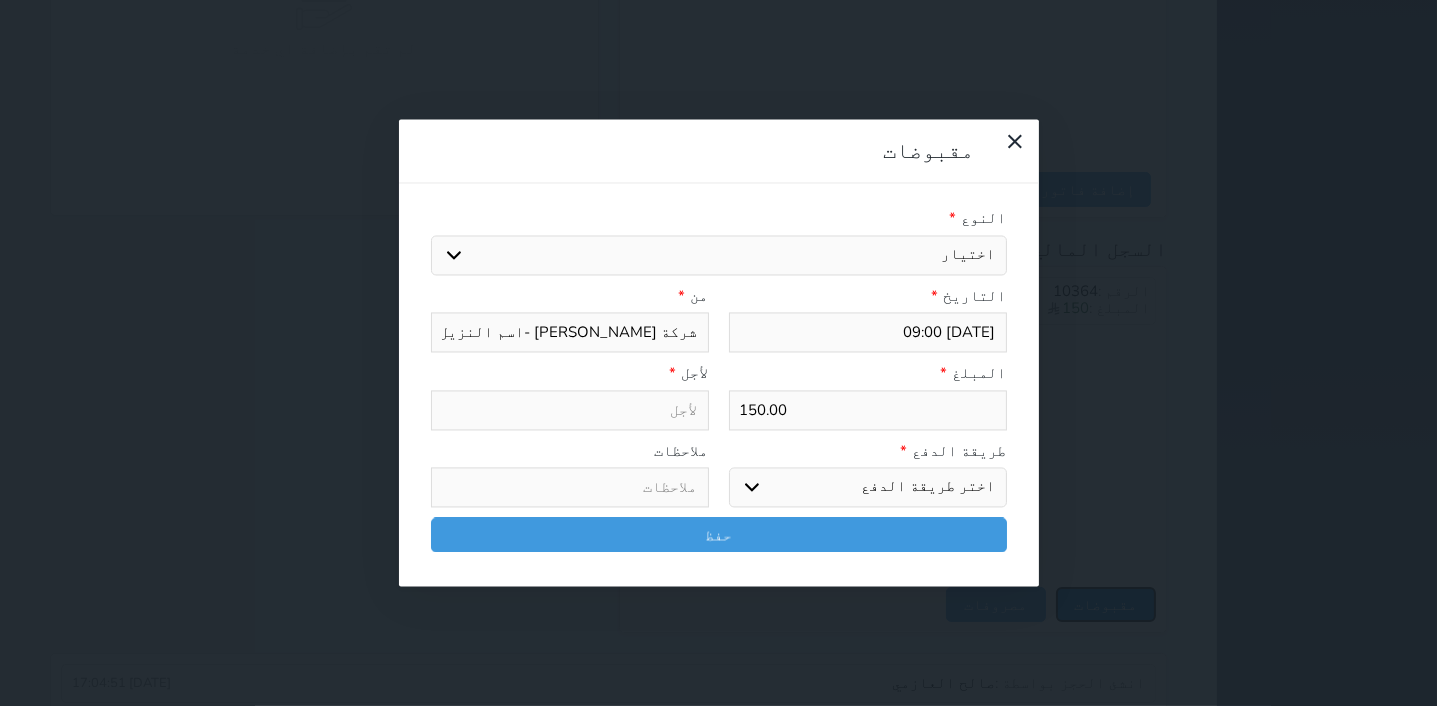 select 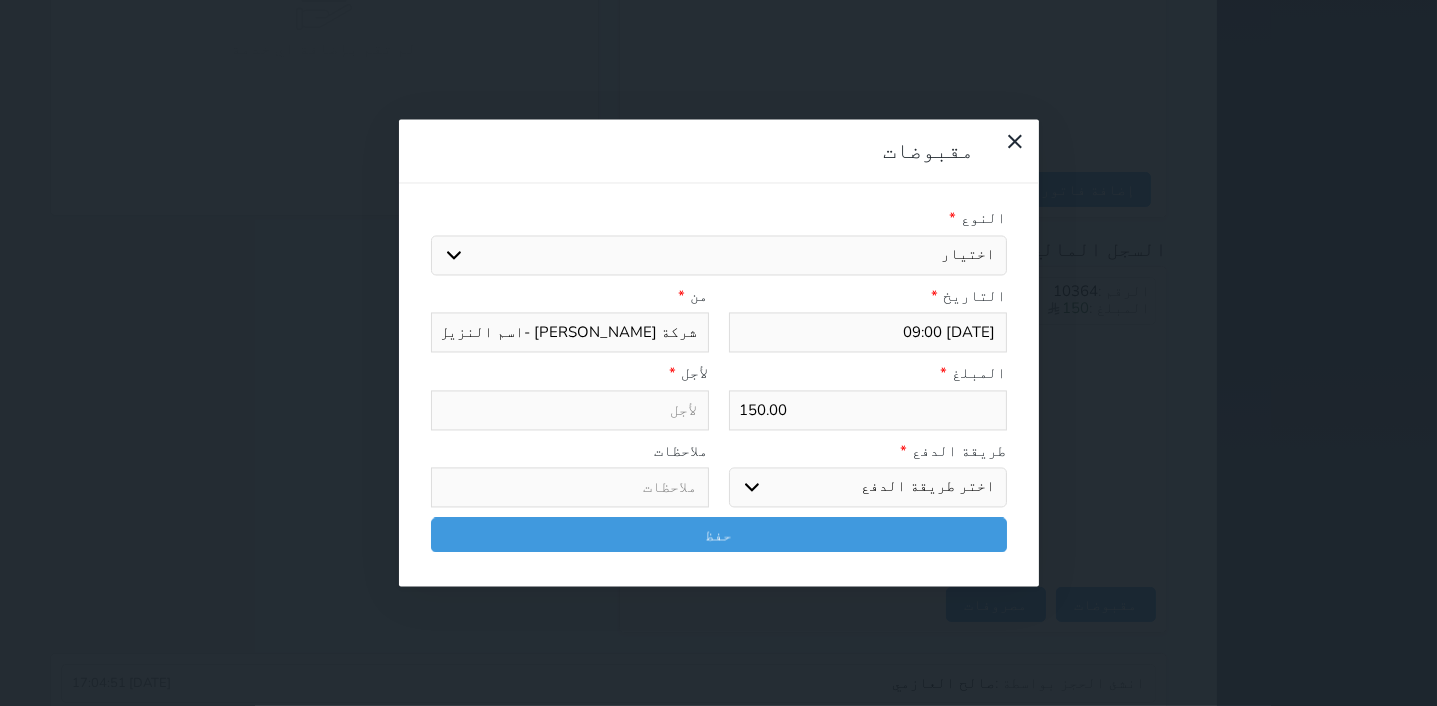 click on "اختيار   مقبوضات عامة قيمة إيجار فواتير تامين عربون لا ينطبق آخر مغسلة واي فاي - الإنترنت مواقف السيارات طعام الأغذية والمشروبات مشروبات المشروبات الباردة المشروبات الساخنة الإفطار غداء عشاء مخبز و كعك حمام سباحة الصالة الرياضية سبا و خدمات الجمال اختيار وإسقاط (خدمات النقل) ميني بار كابل - تلفزيون سرير إضافي تصفيف الشعر التسوق خدمات الجولات السياحية المنظمة خدمات الدليل السياحي" at bounding box center (719, 255) 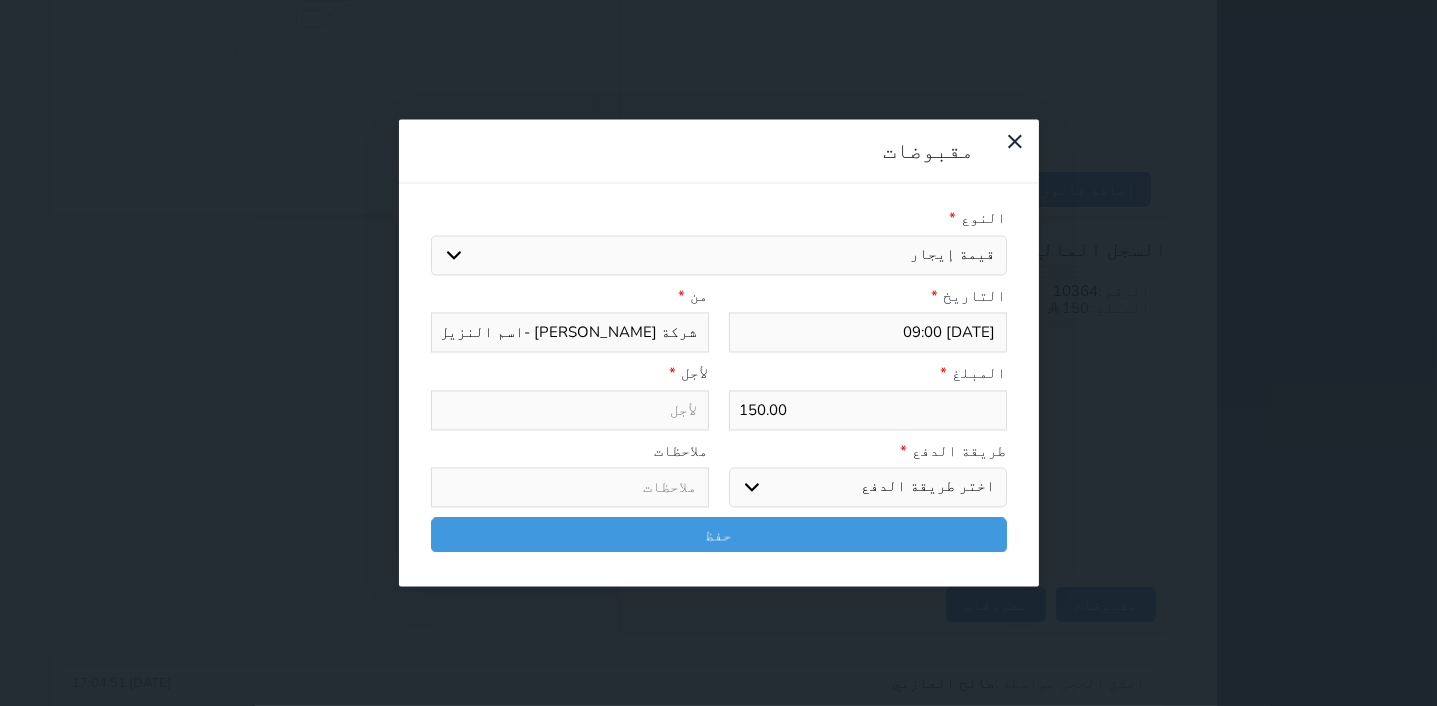 click on "قيمة إيجار" at bounding box center [0, 0] 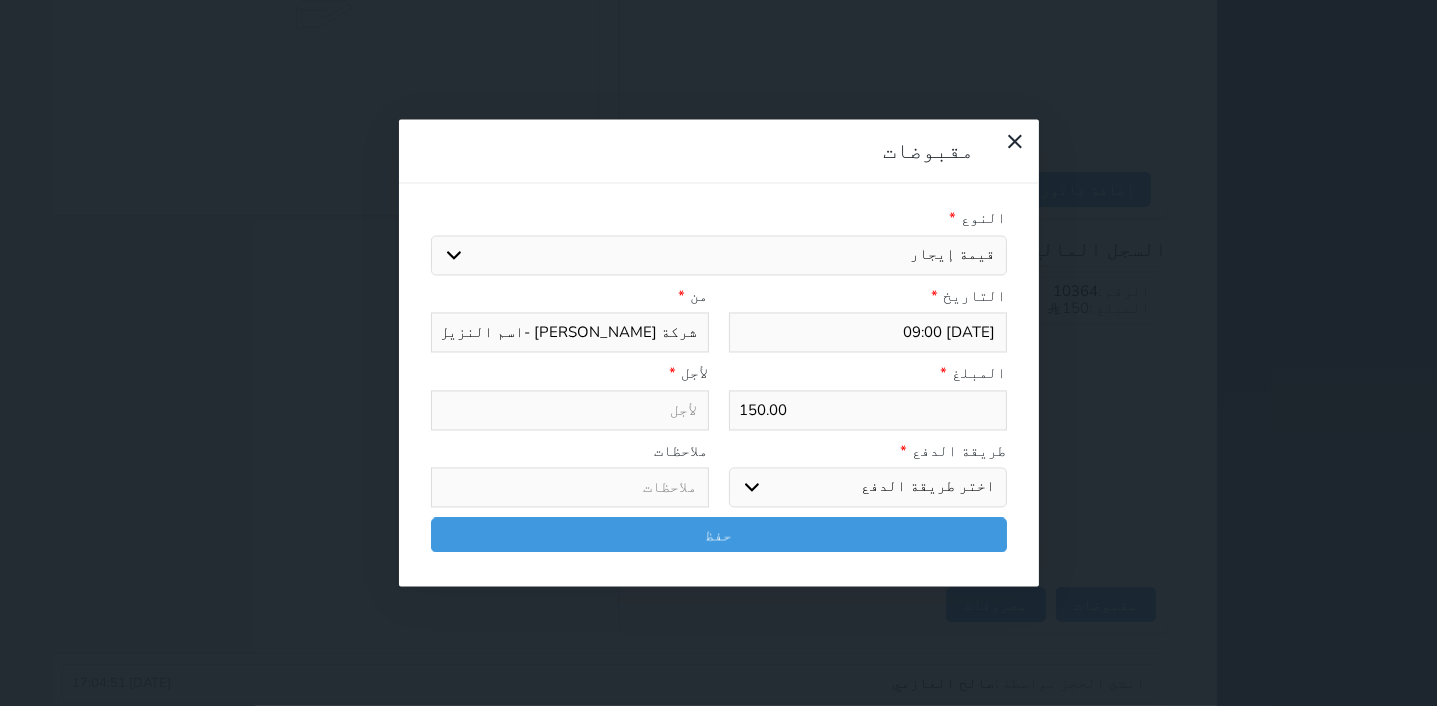 select 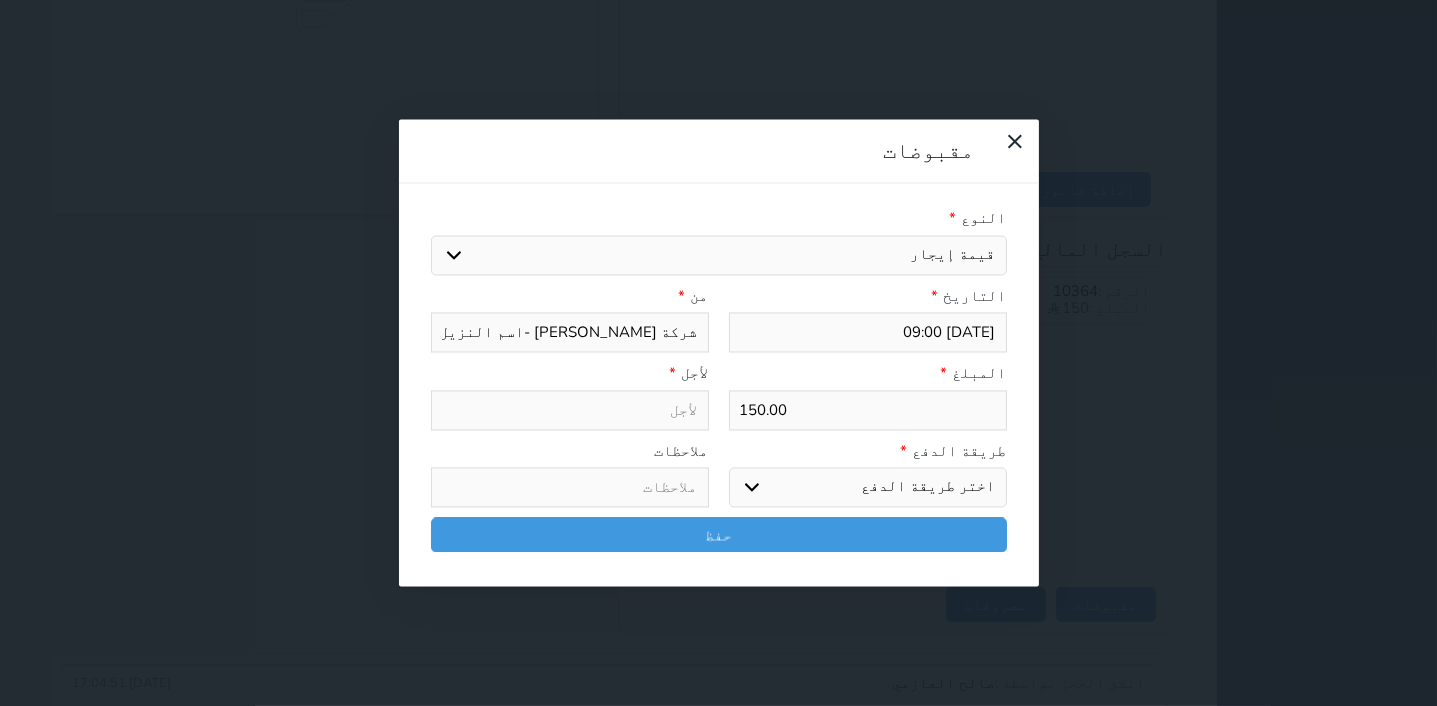 type on "قيمة إيجار - الوحدة - 303" 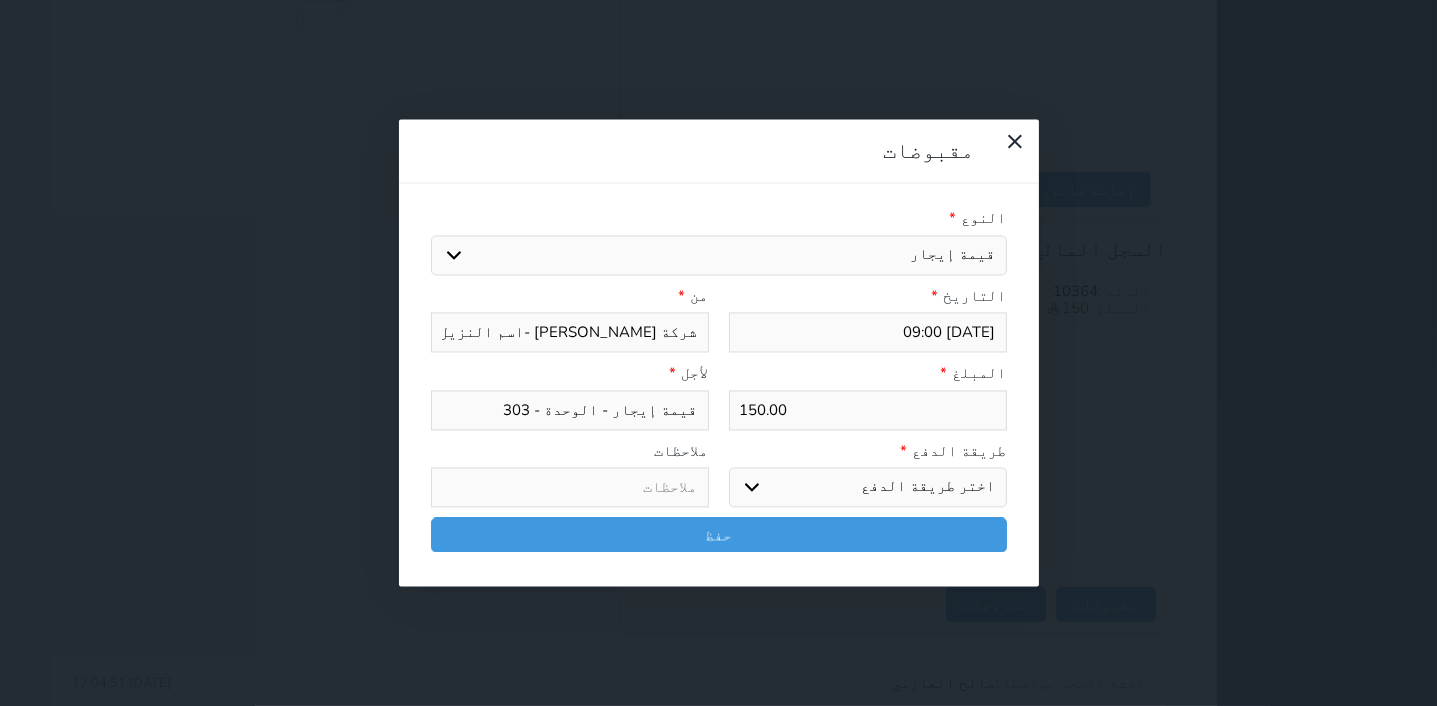 click on "اختر طريقة الدفع   دفع نقدى   تحويل بنكى   مدى   بطاقة ائتمان   آجل" at bounding box center (868, 488) 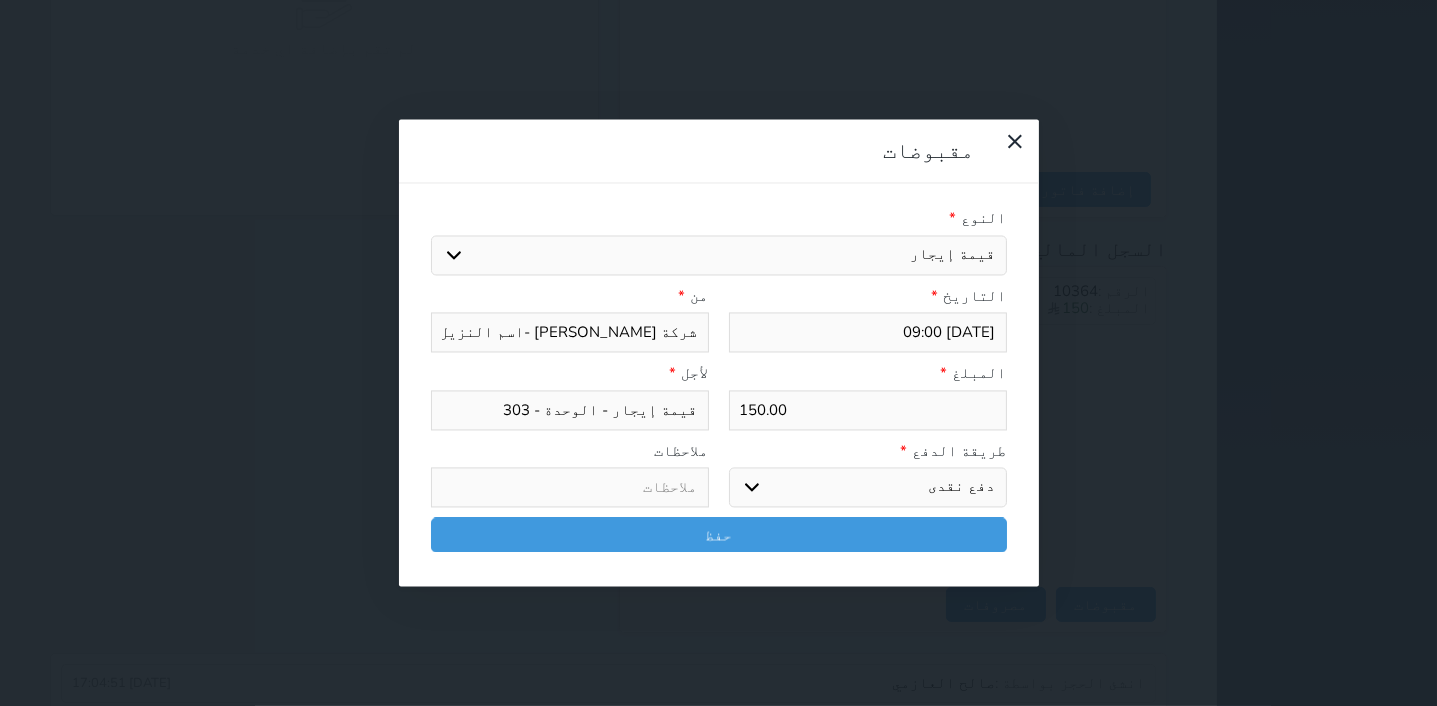 click on "دفع نقدى" at bounding box center [0, 0] 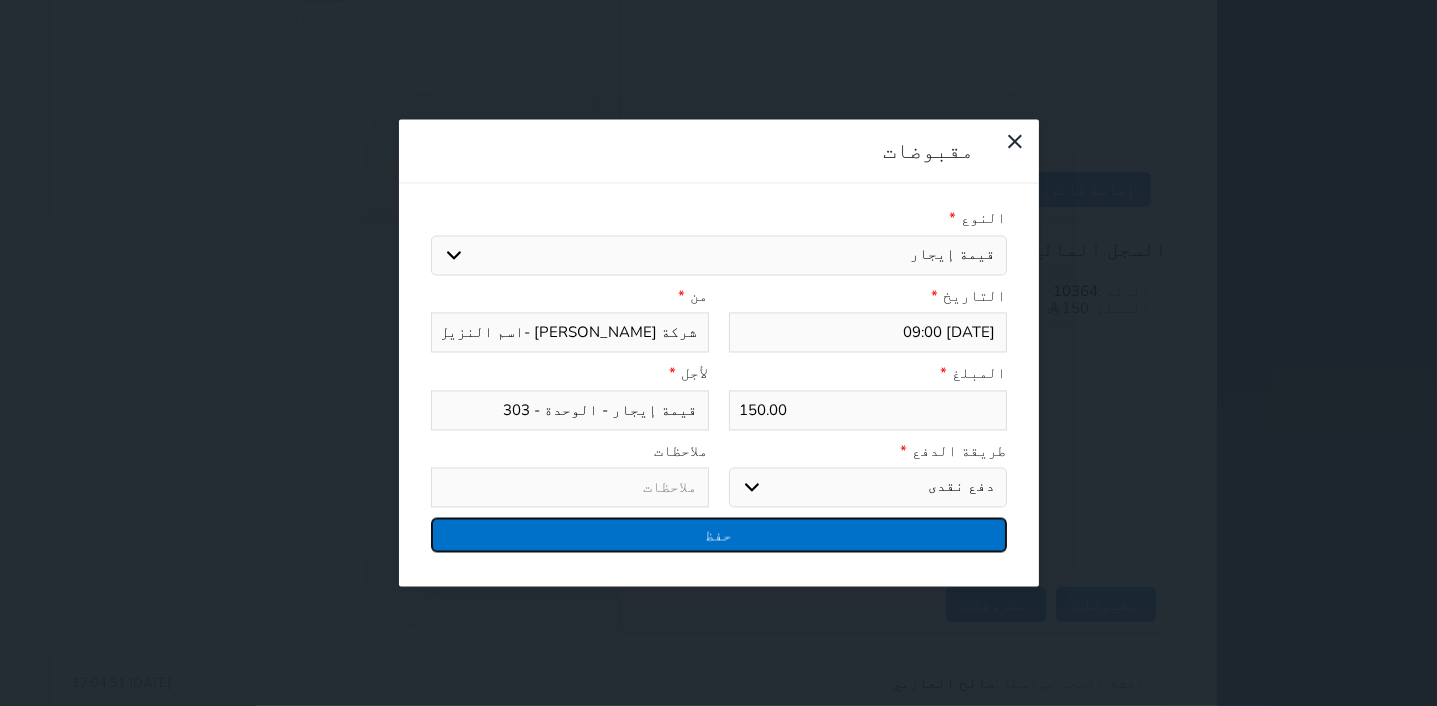 click on "حفظ" at bounding box center [719, 535] 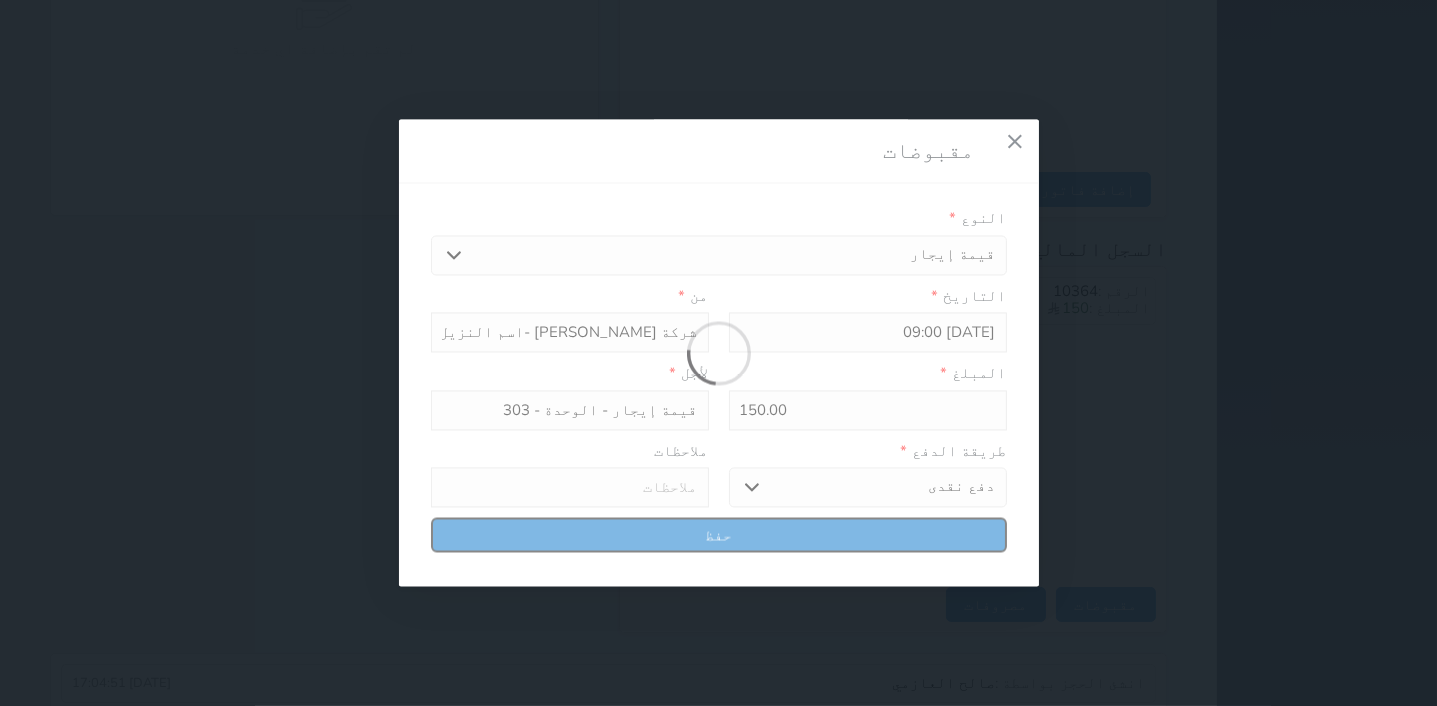 select 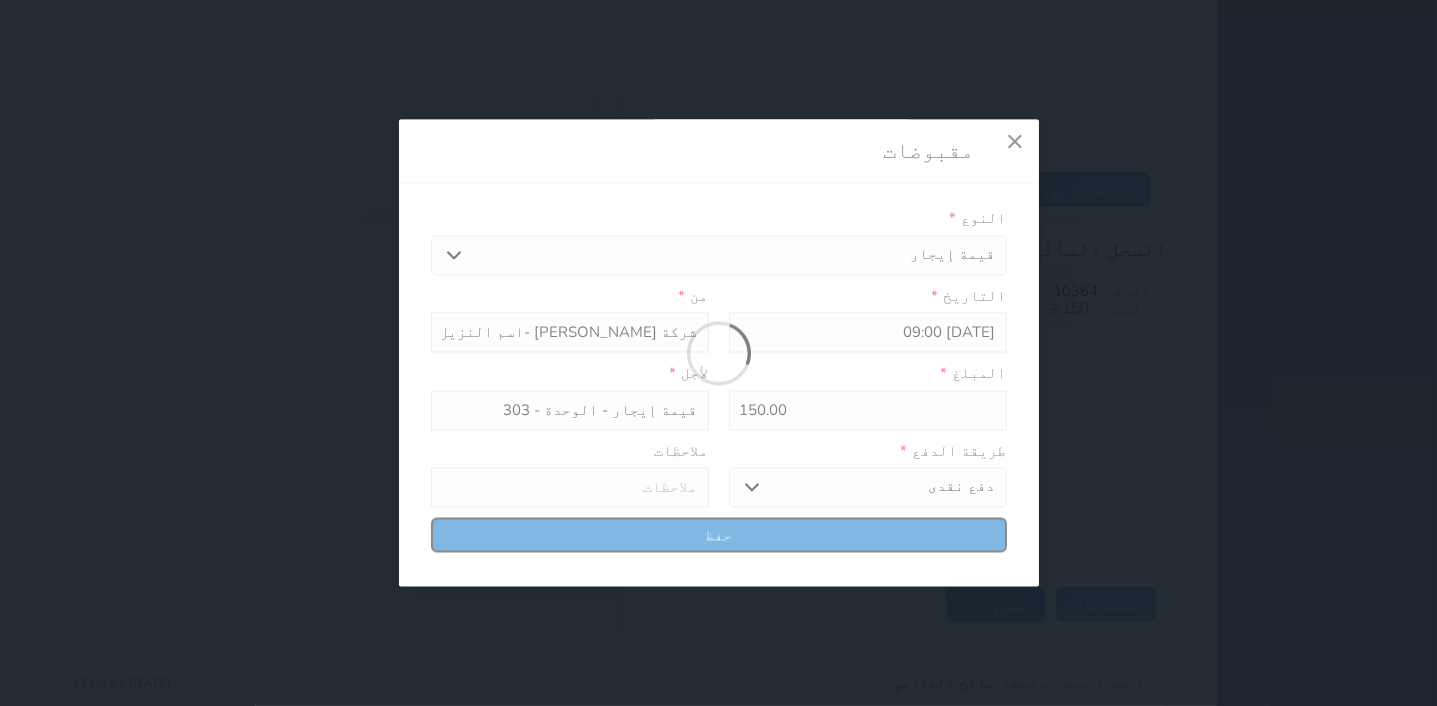 type 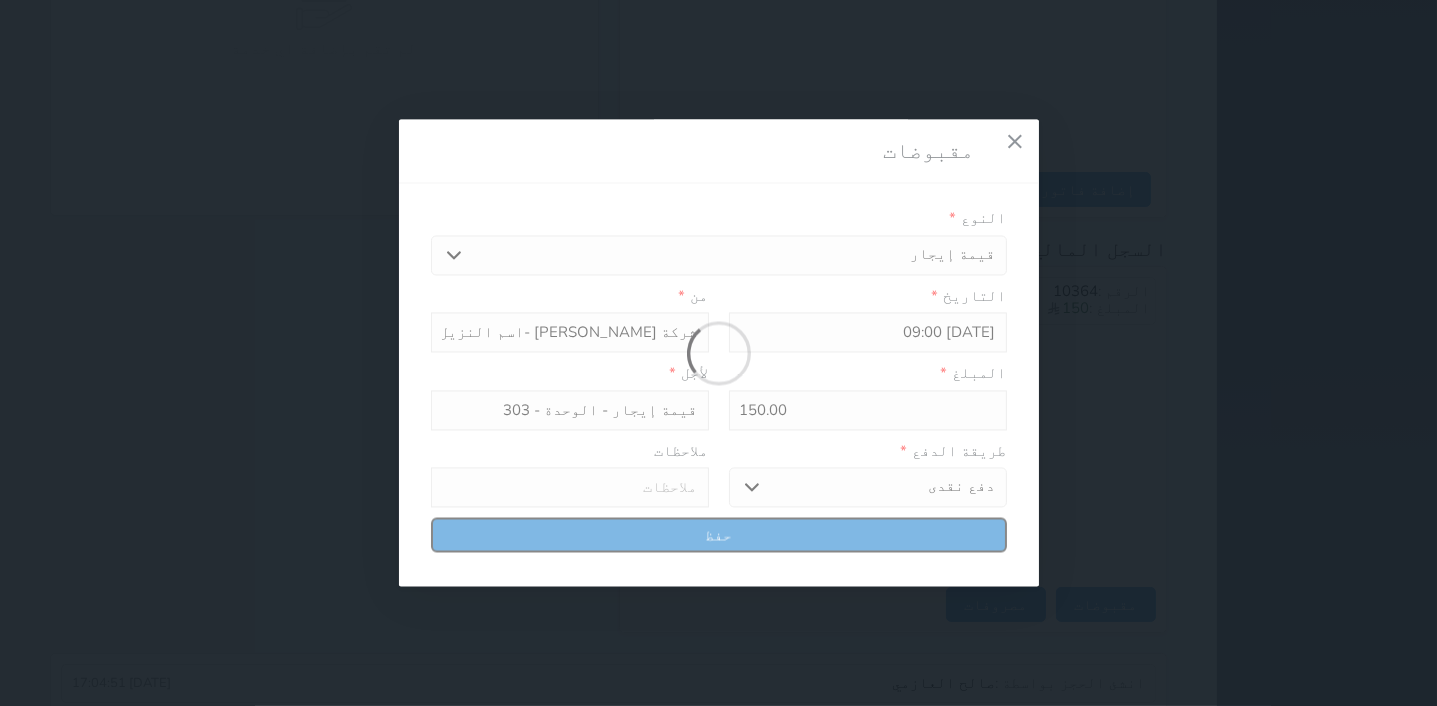 type on "0" 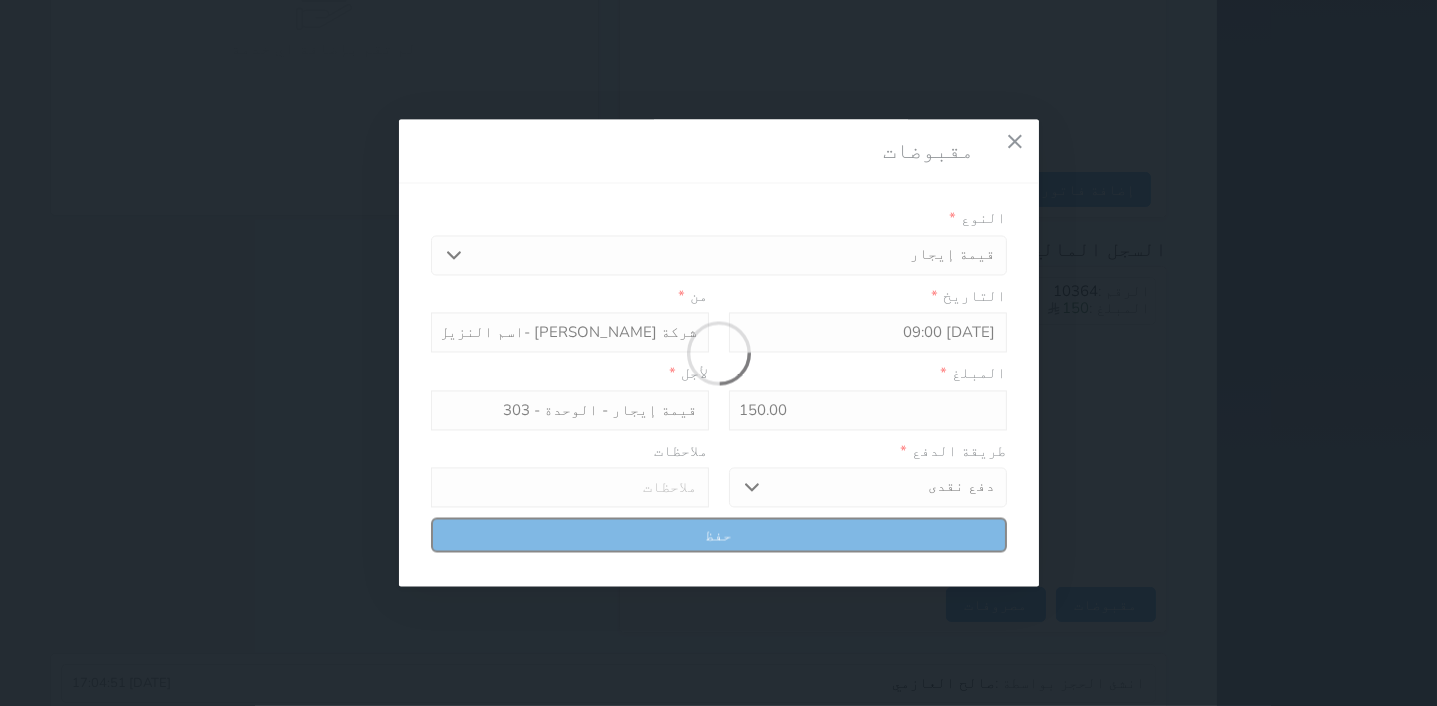 select 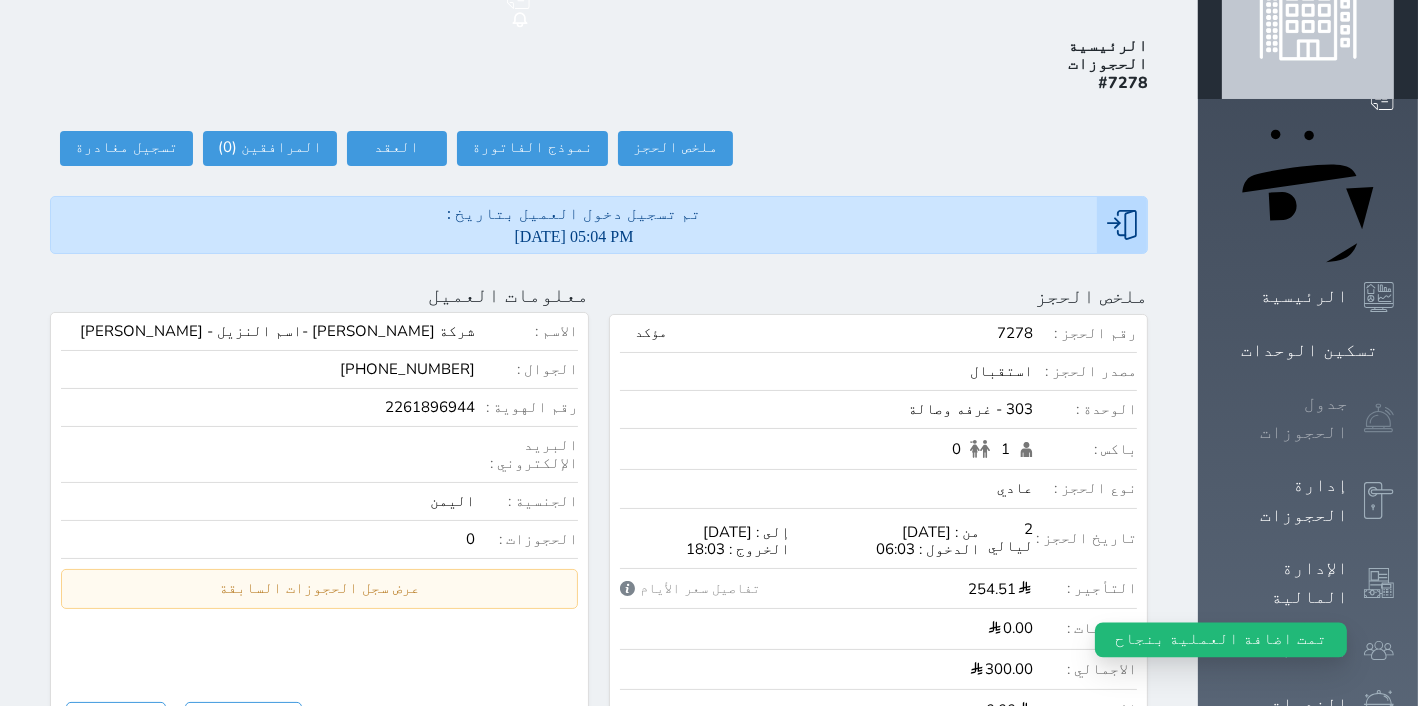 scroll, scrollTop: 0, scrollLeft: 0, axis: both 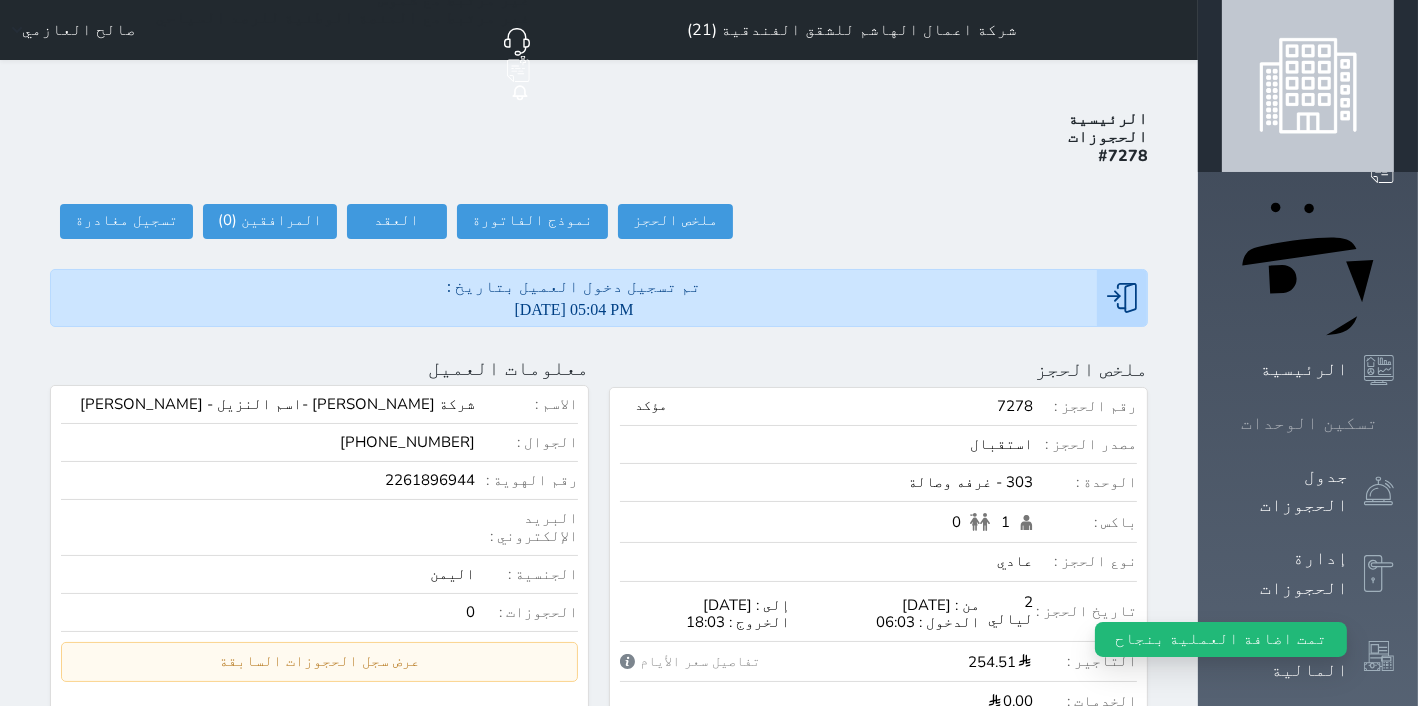click 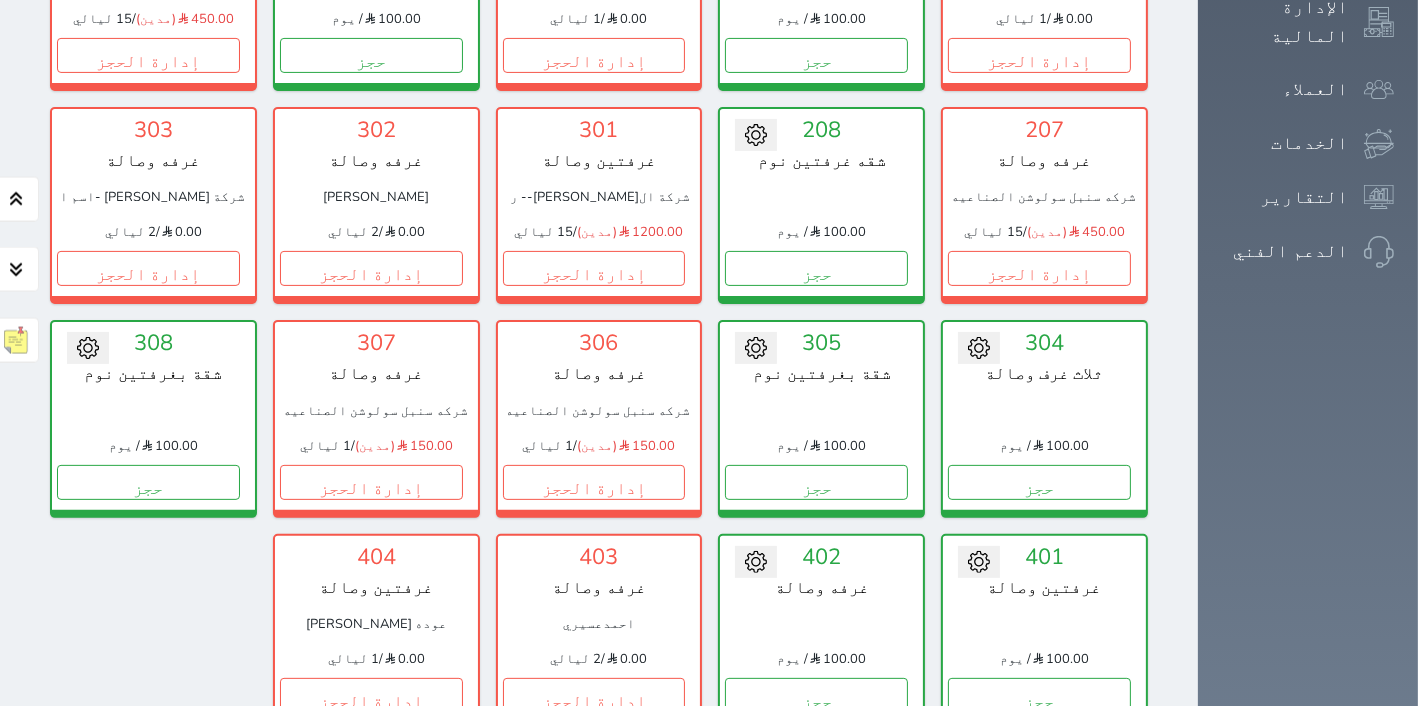 scroll, scrollTop: 841, scrollLeft: 0, axis: vertical 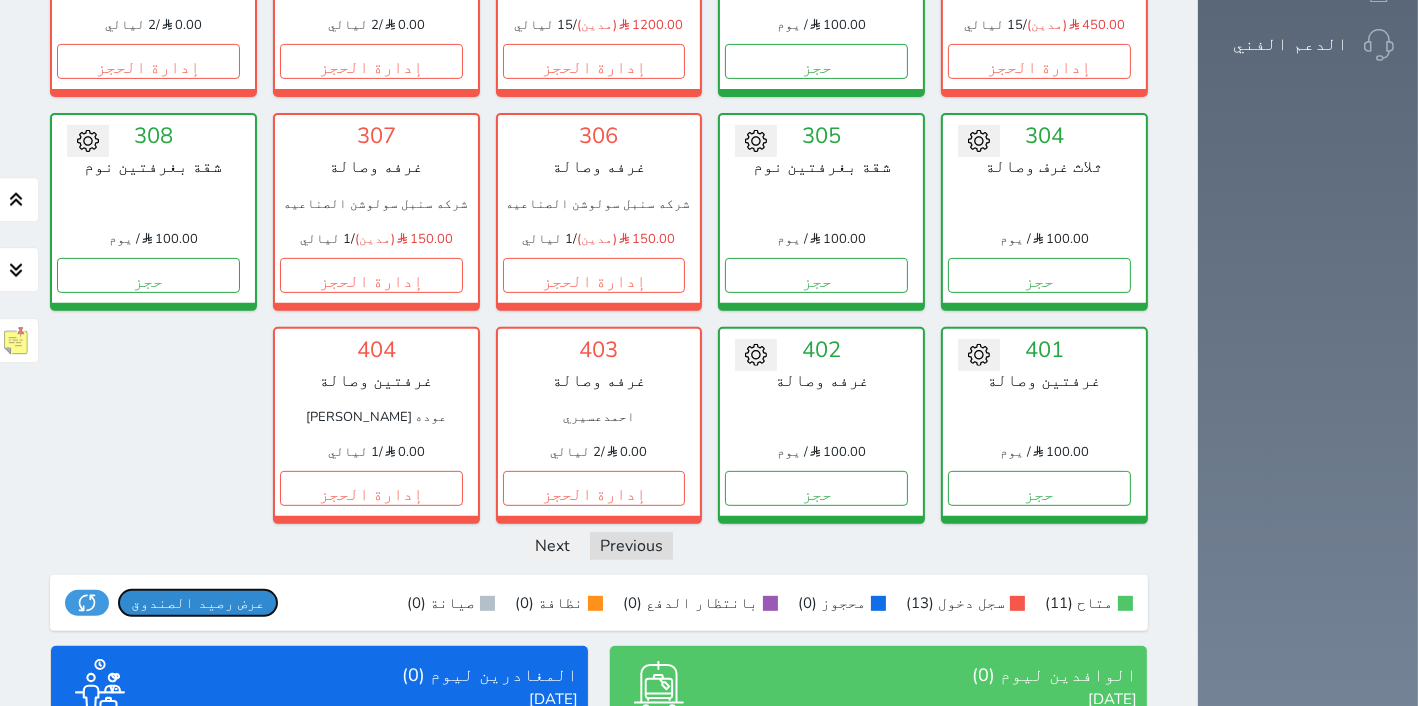 click on "عرض رصيد الصندوق" at bounding box center (198, 603) 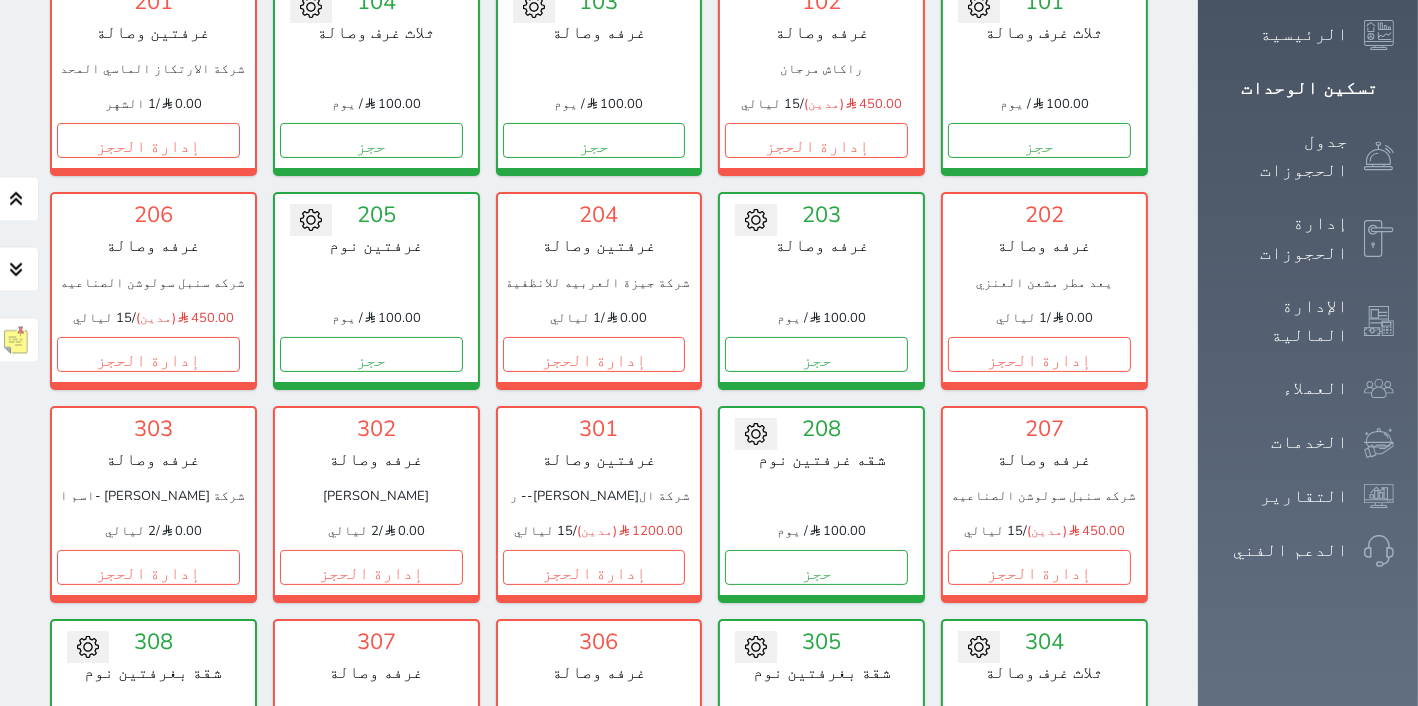 scroll, scrollTop: 460, scrollLeft: 0, axis: vertical 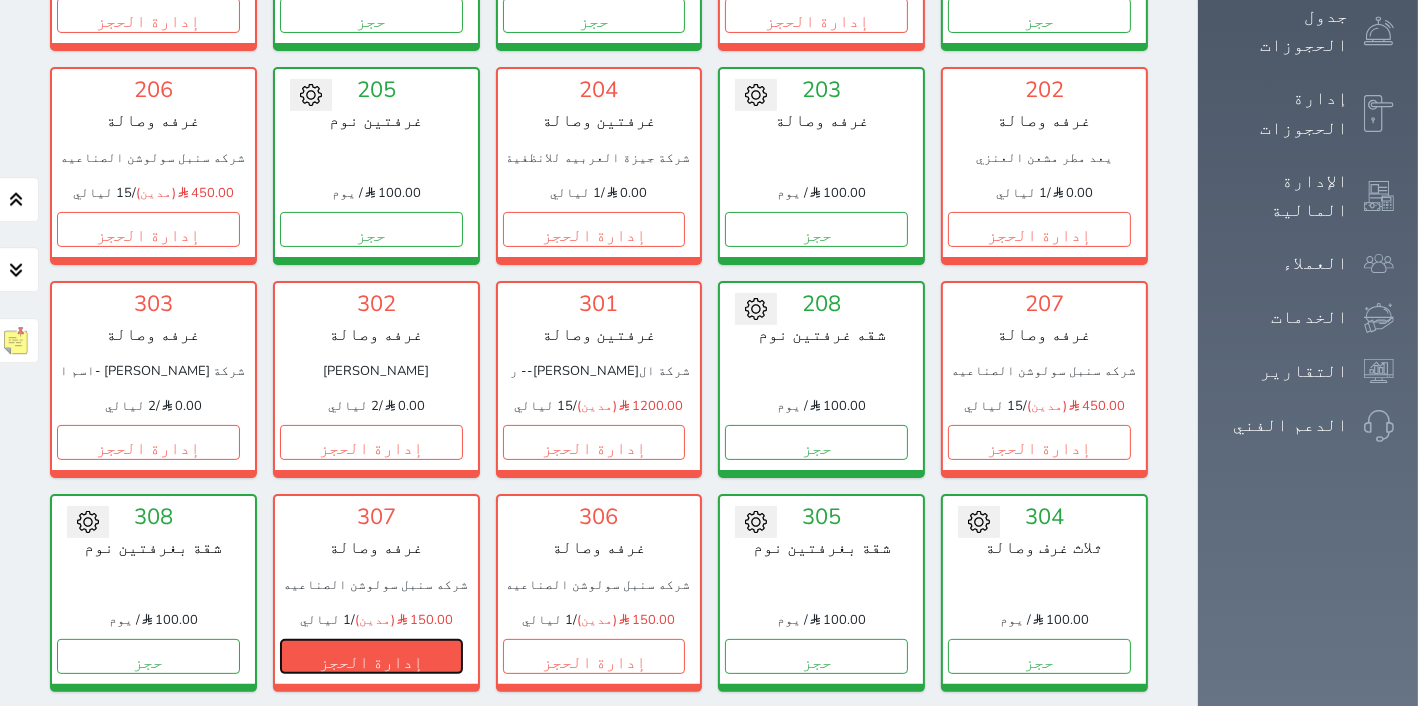 click on "إدارة الحجز" at bounding box center [371, 656] 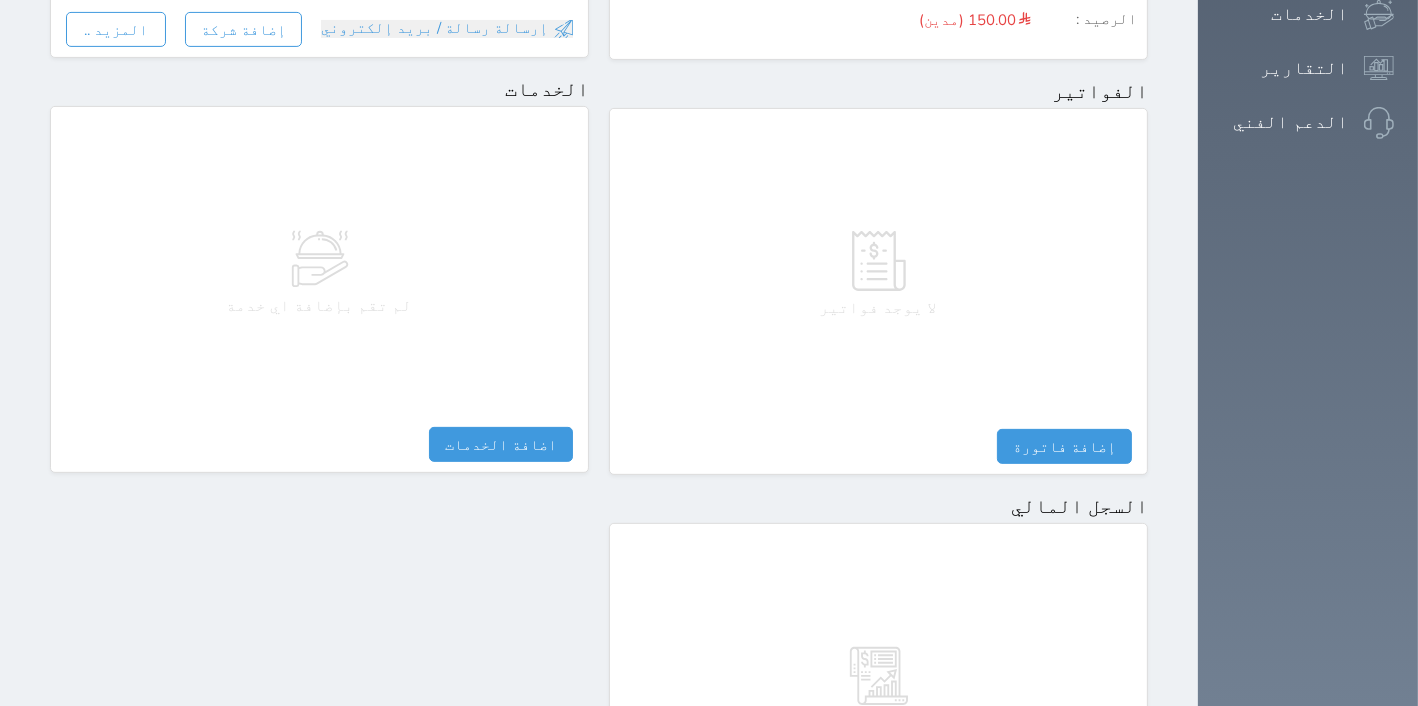 scroll, scrollTop: 1020, scrollLeft: 0, axis: vertical 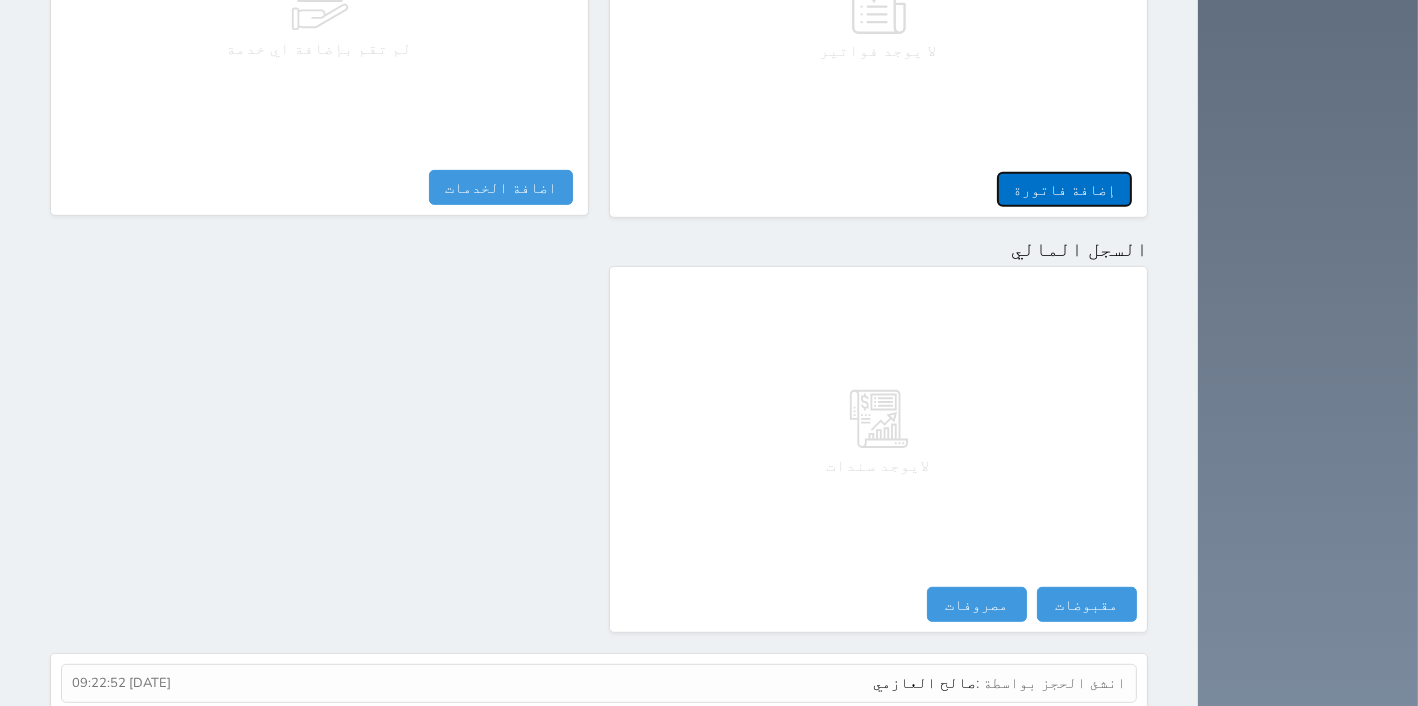 click on "إضافة فاتورة" at bounding box center (1064, 189) 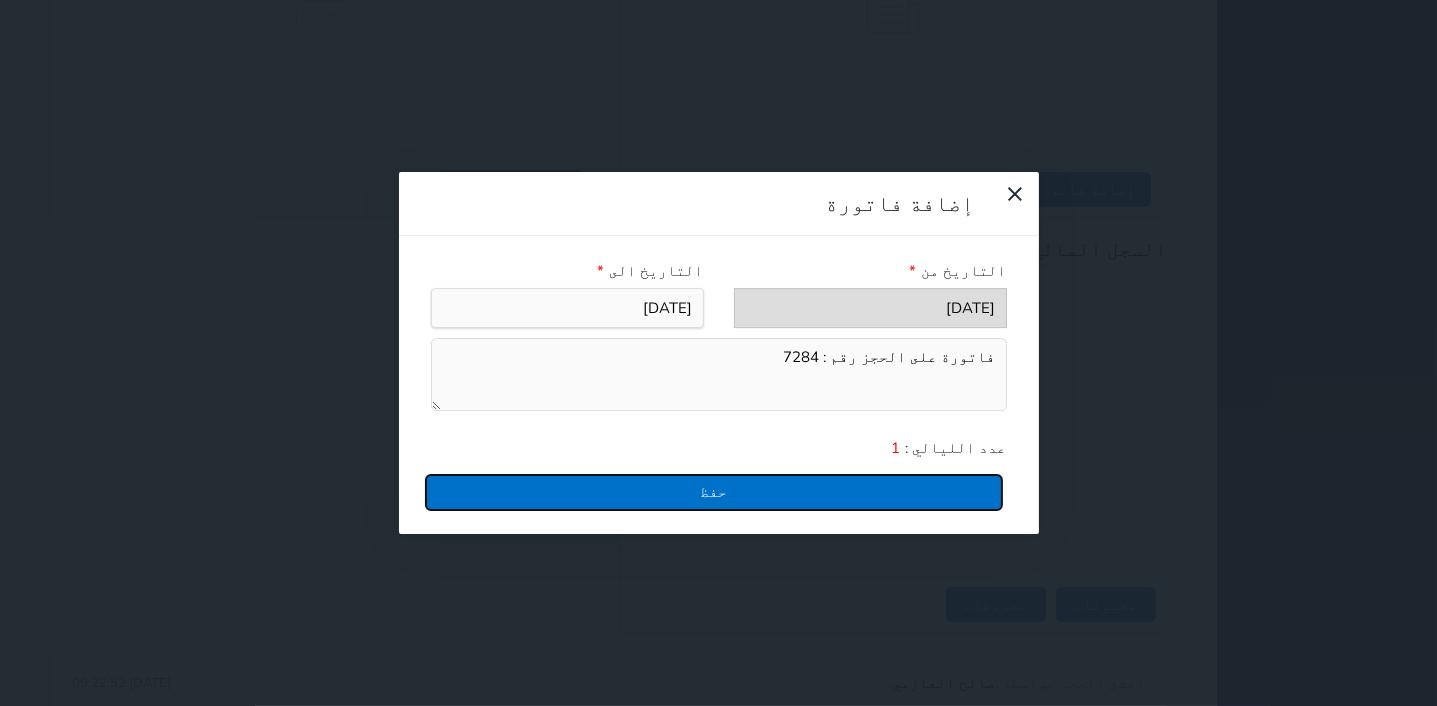 click on "حفظ" at bounding box center [714, 492] 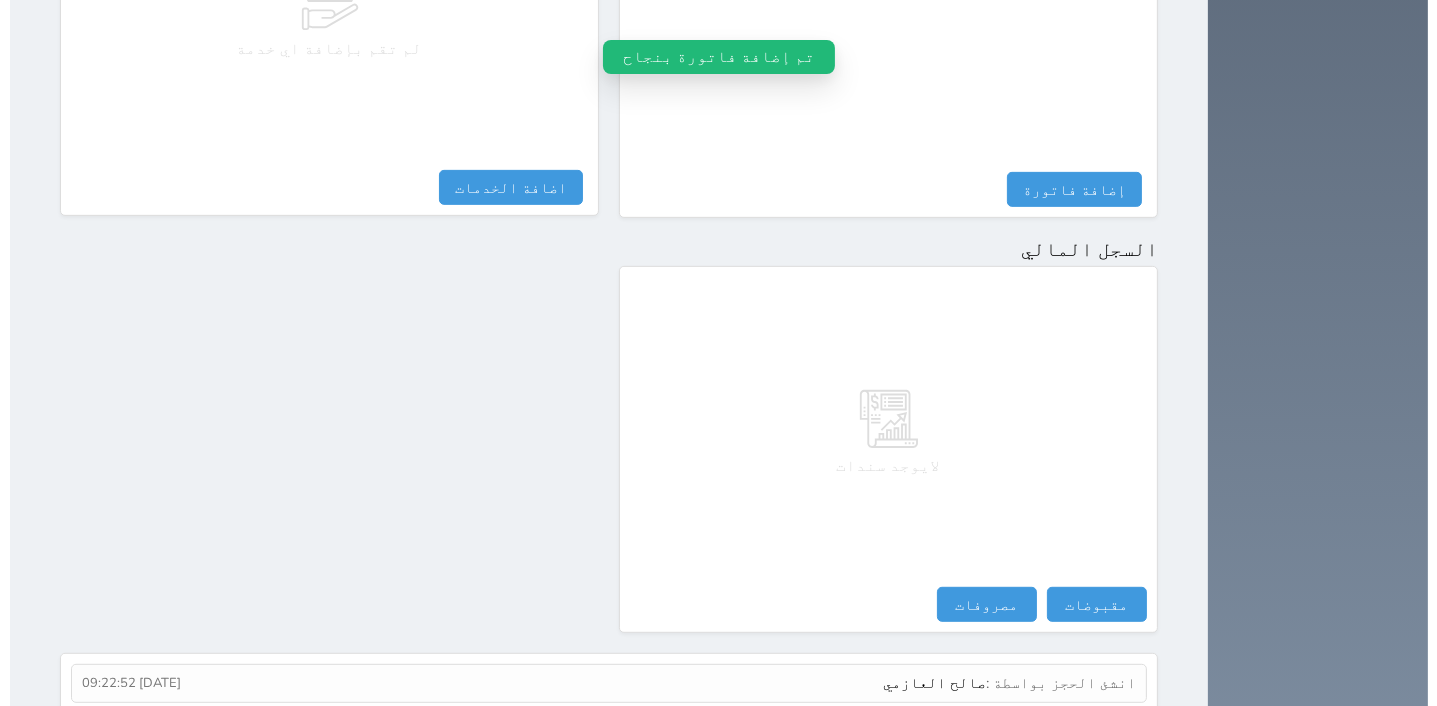 scroll, scrollTop: 638, scrollLeft: 0, axis: vertical 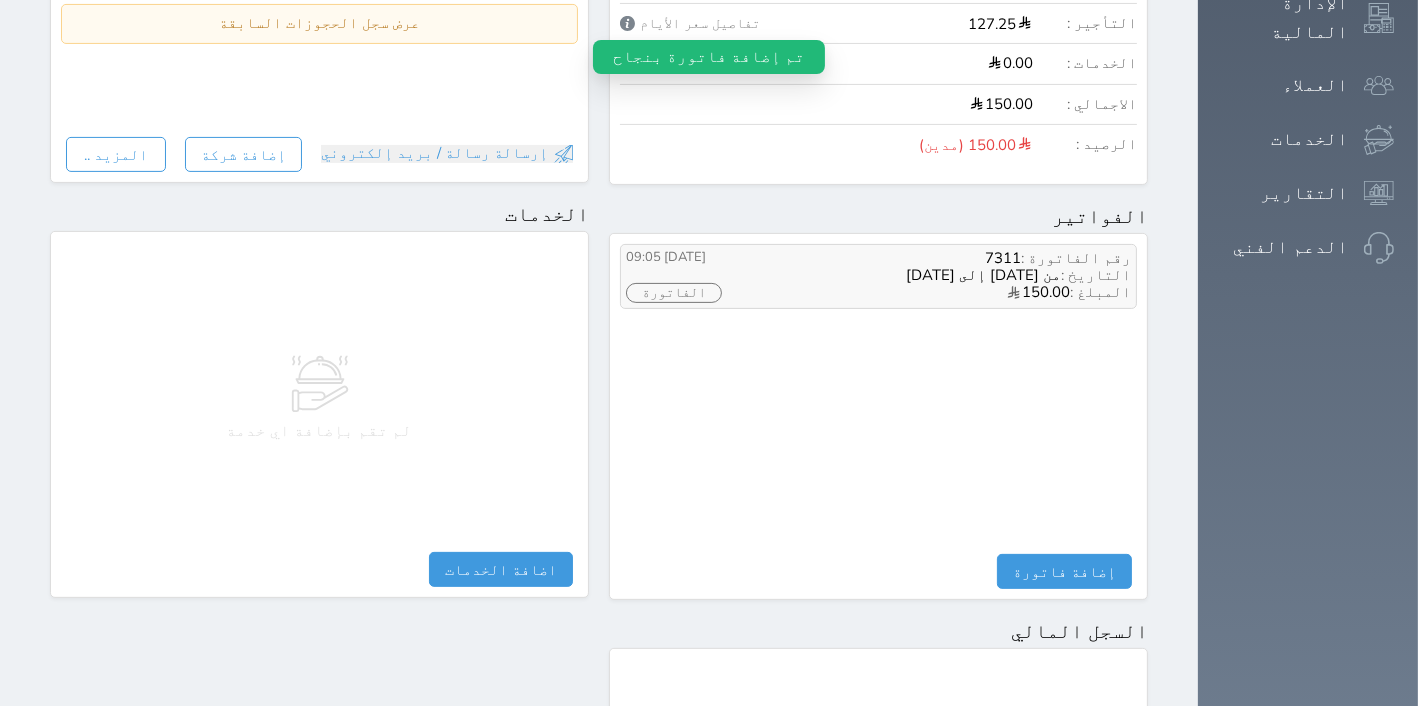 click on "الفاتورة" at bounding box center [674, 293] 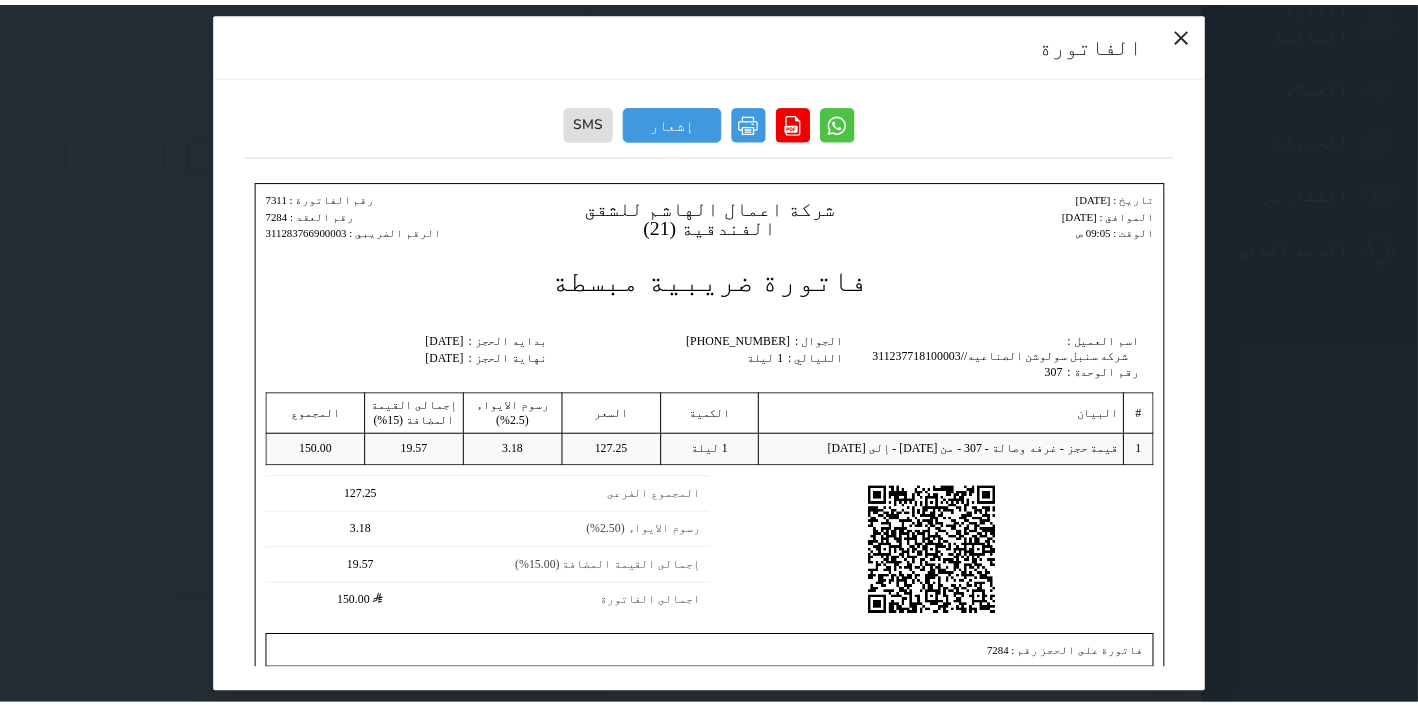 scroll, scrollTop: 0, scrollLeft: 0, axis: both 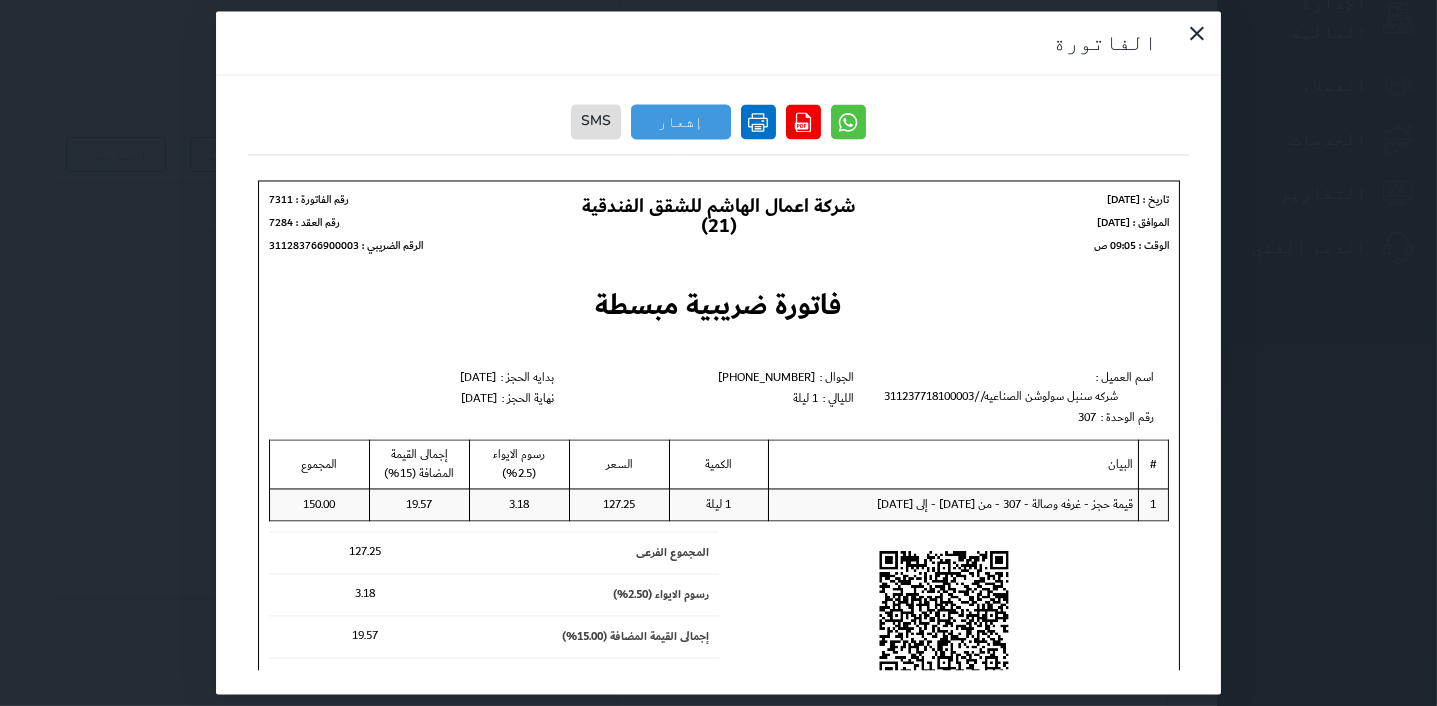 click at bounding box center [758, 122] 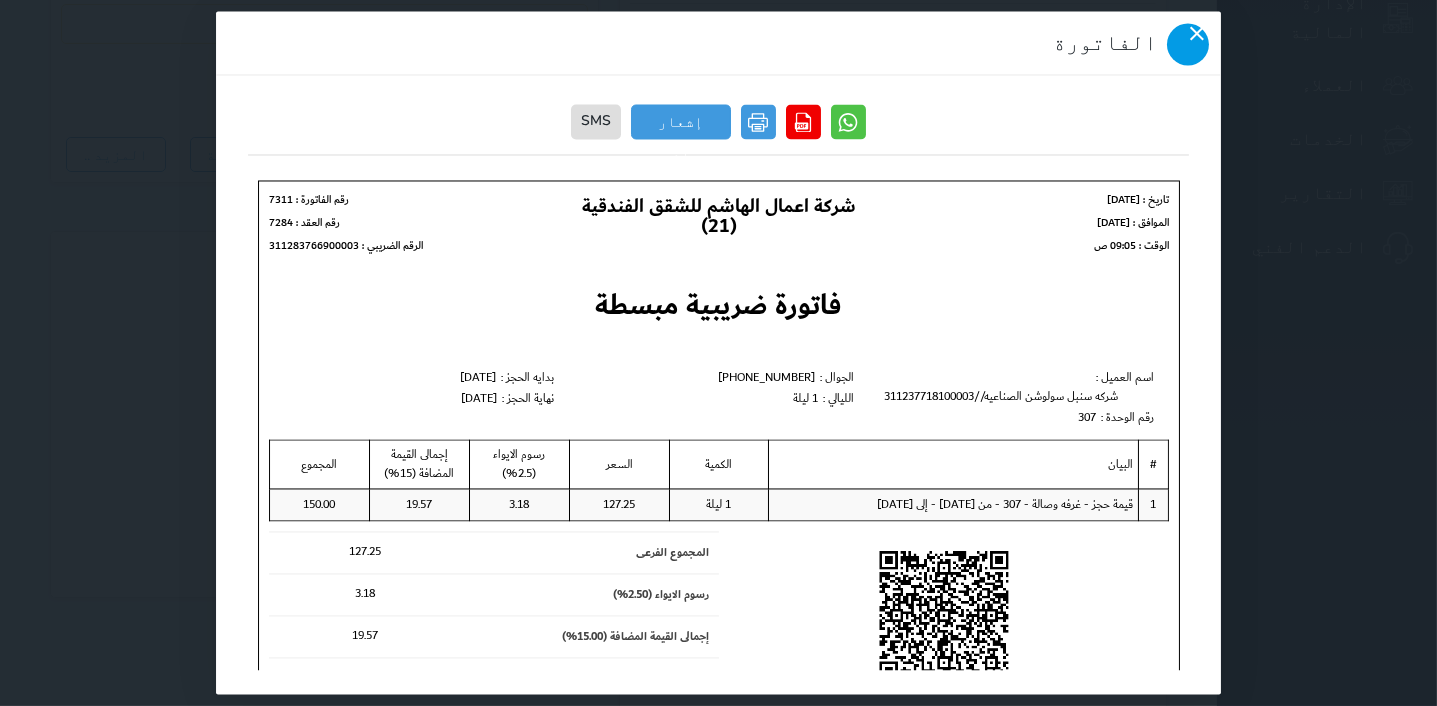 click 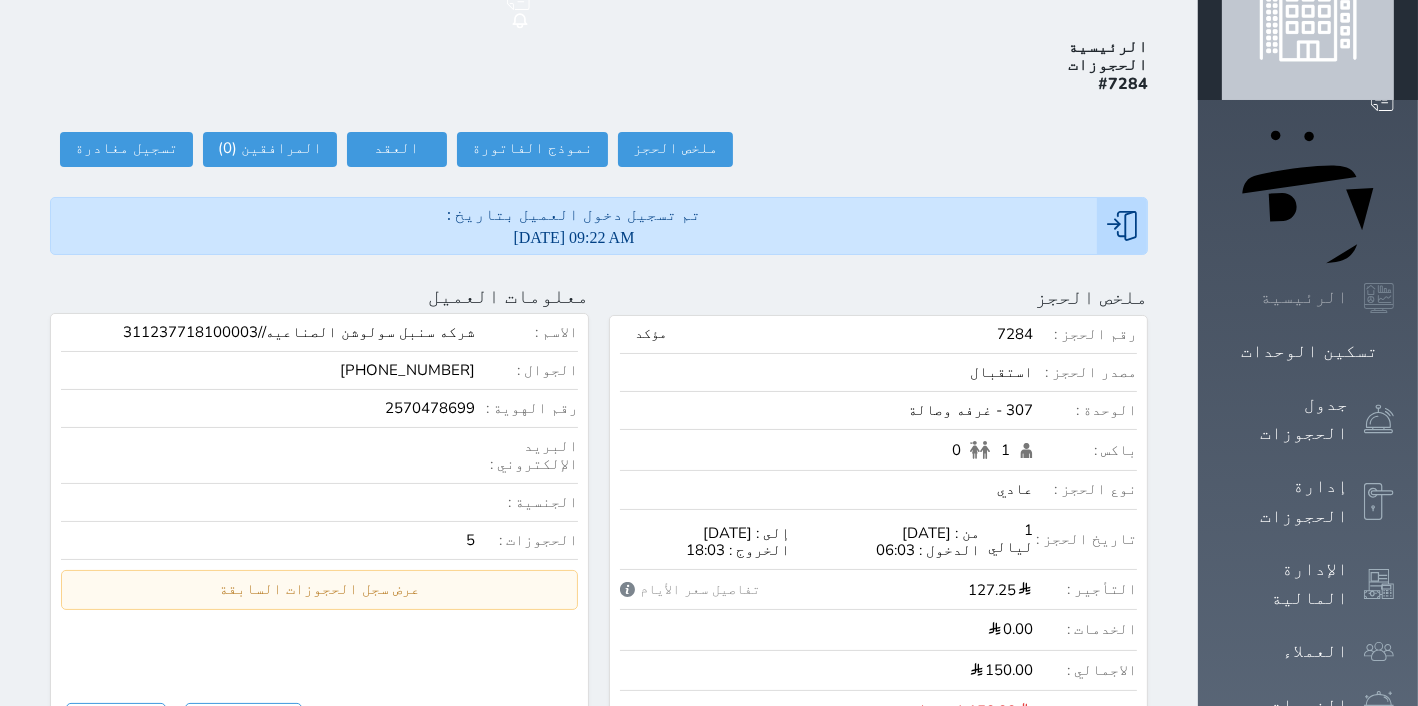 scroll, scrollTop: 2, scrollLeft: 0, axis: vertical 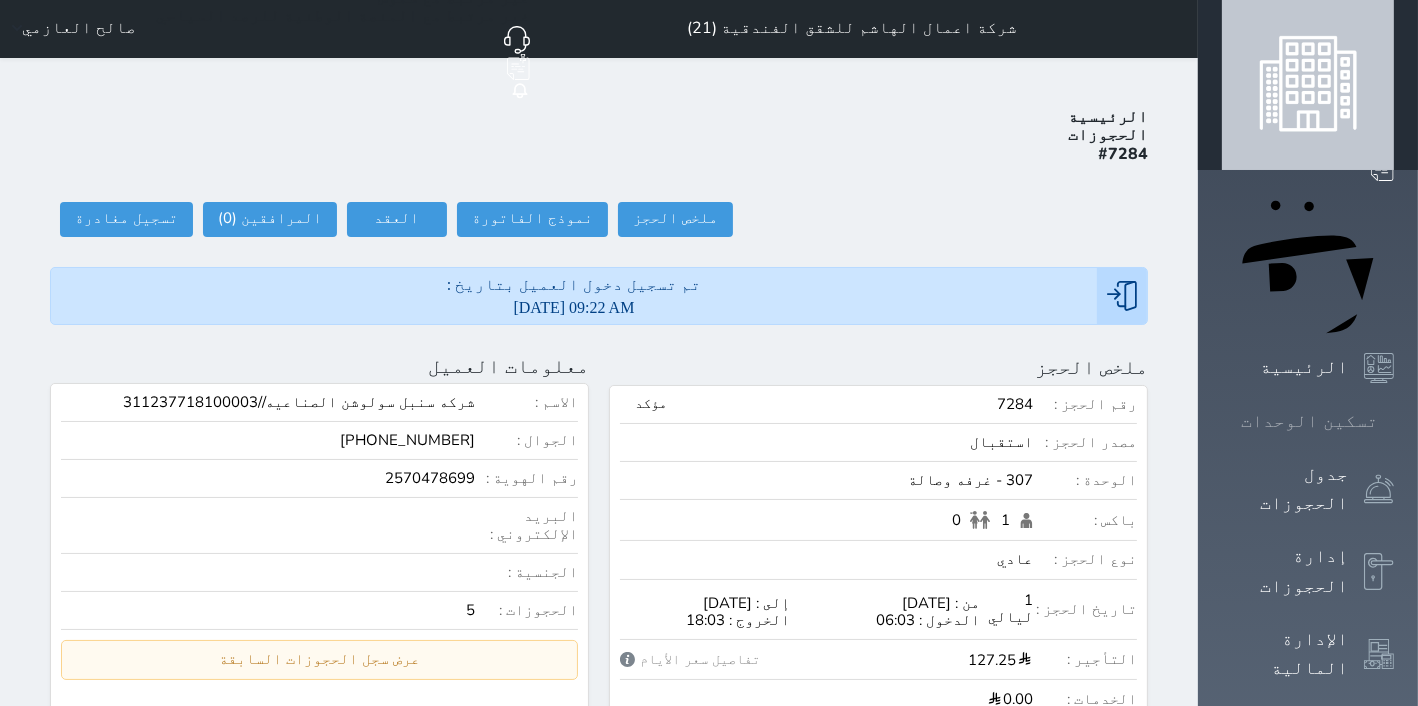click on "تسكين الوحدات" at bounding box center (1308, 421) 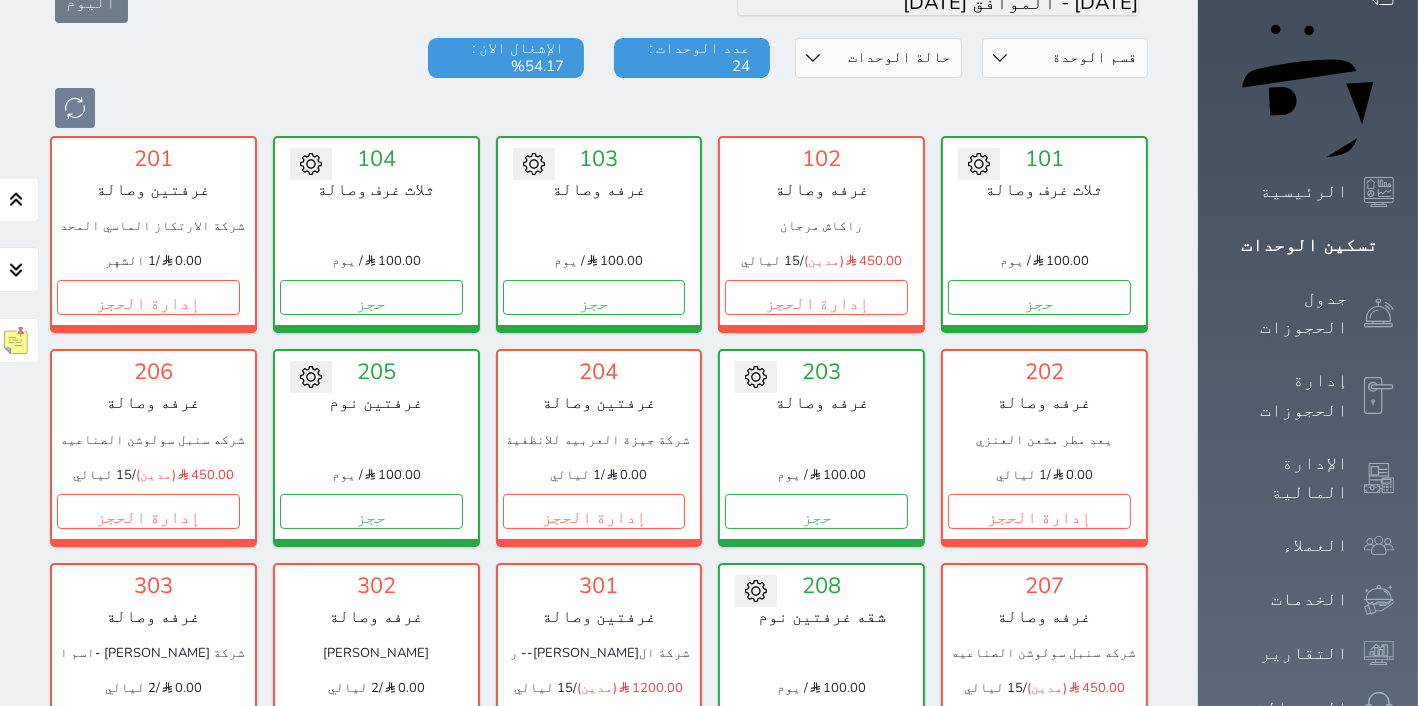 scroll, scrollTop: 332, scrollLeft: 0, axis: vertical 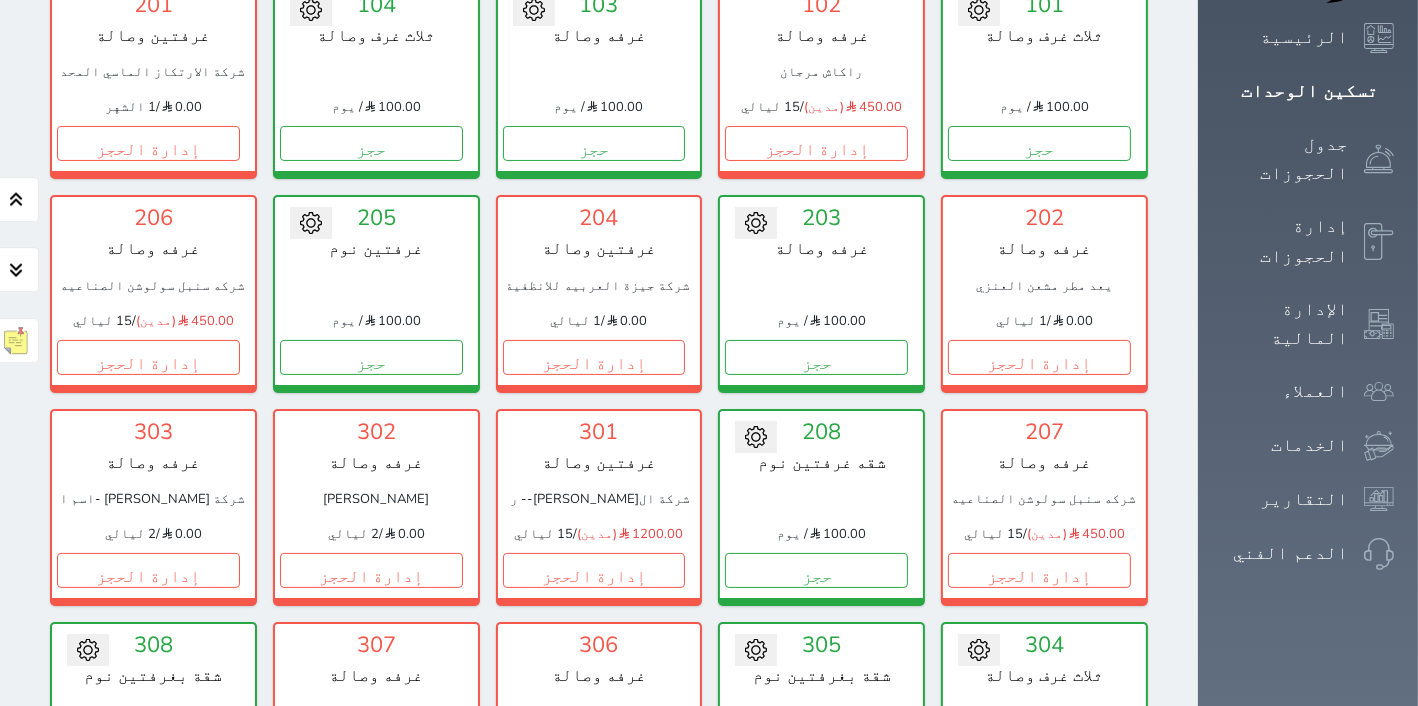 click on "إدارة الحجز" at bounding box center (594, 784) 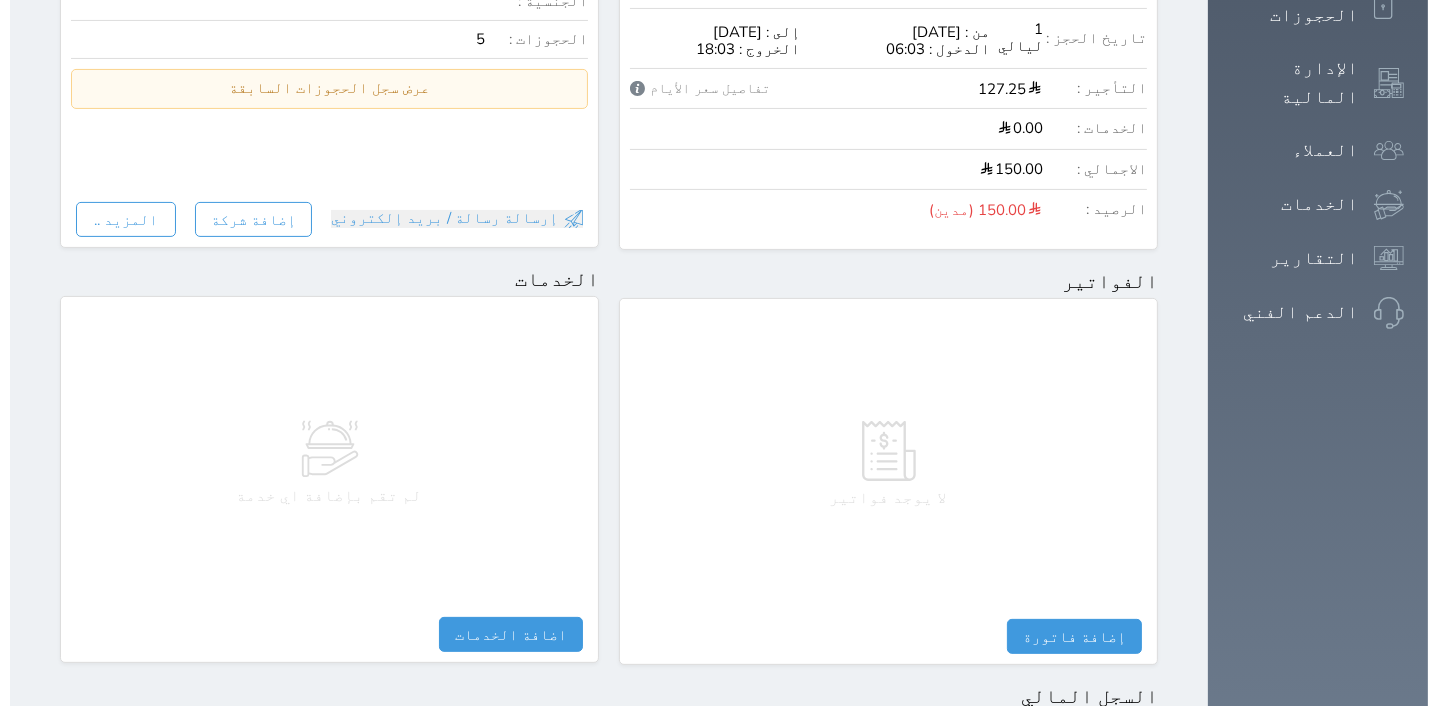 scroll, scrollTop: 636, scrollLeft: 0, axis: vertical 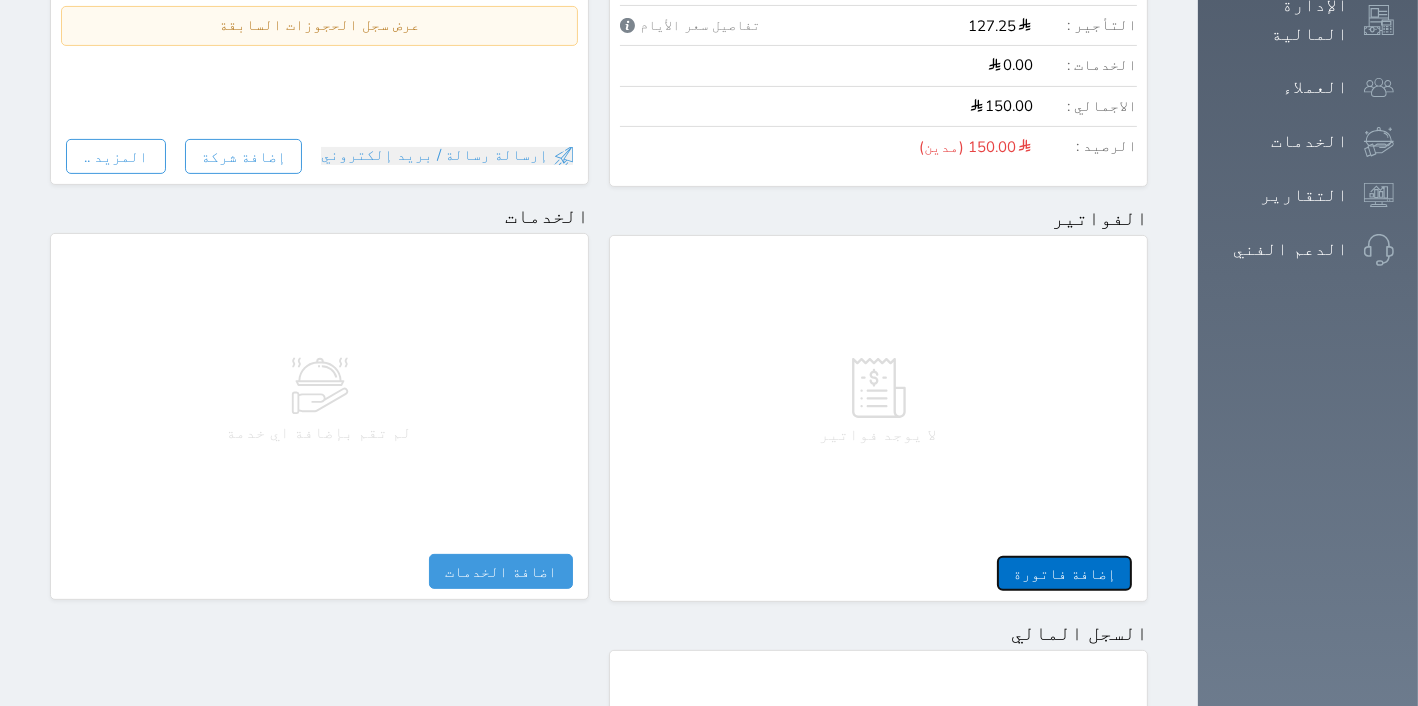 click on "إضافة فاتورة" at bounding box center (1064, 573) 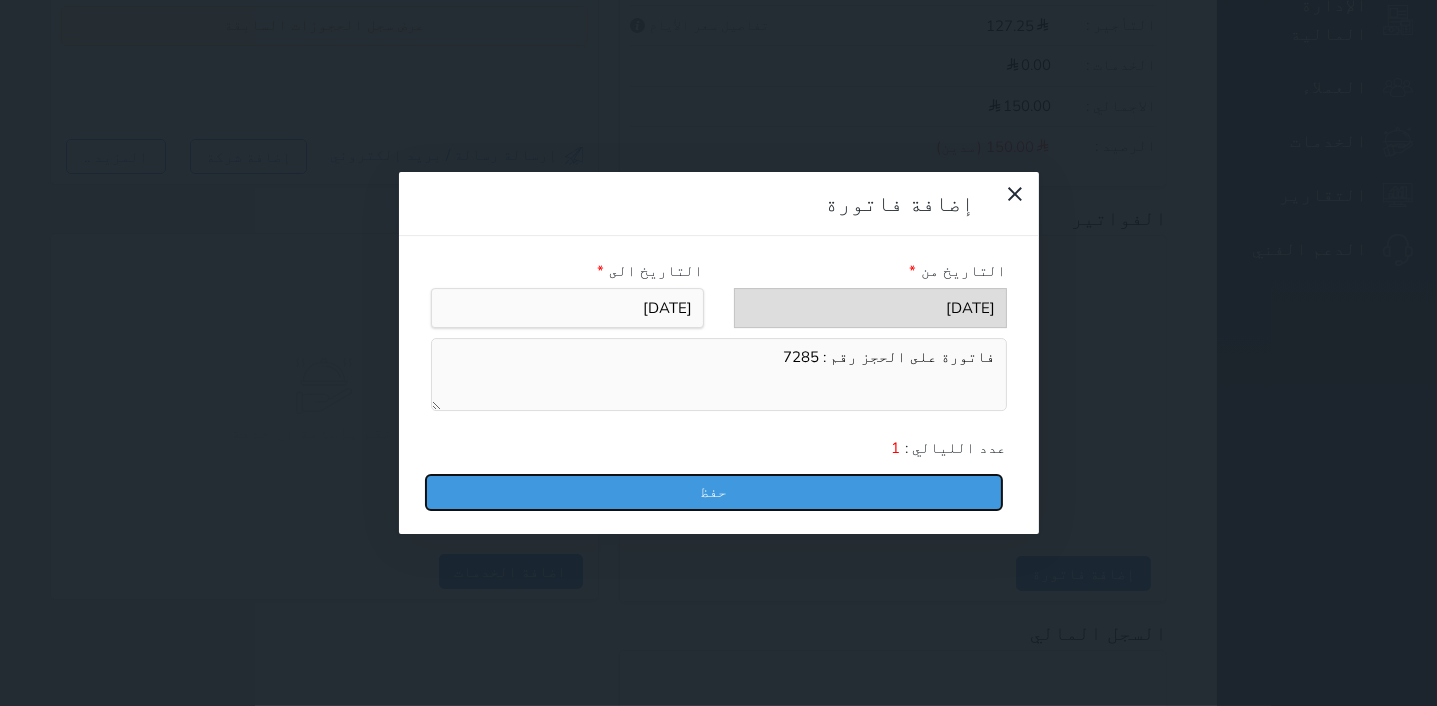 click on "حفظ" at bounding box center [714, 492] 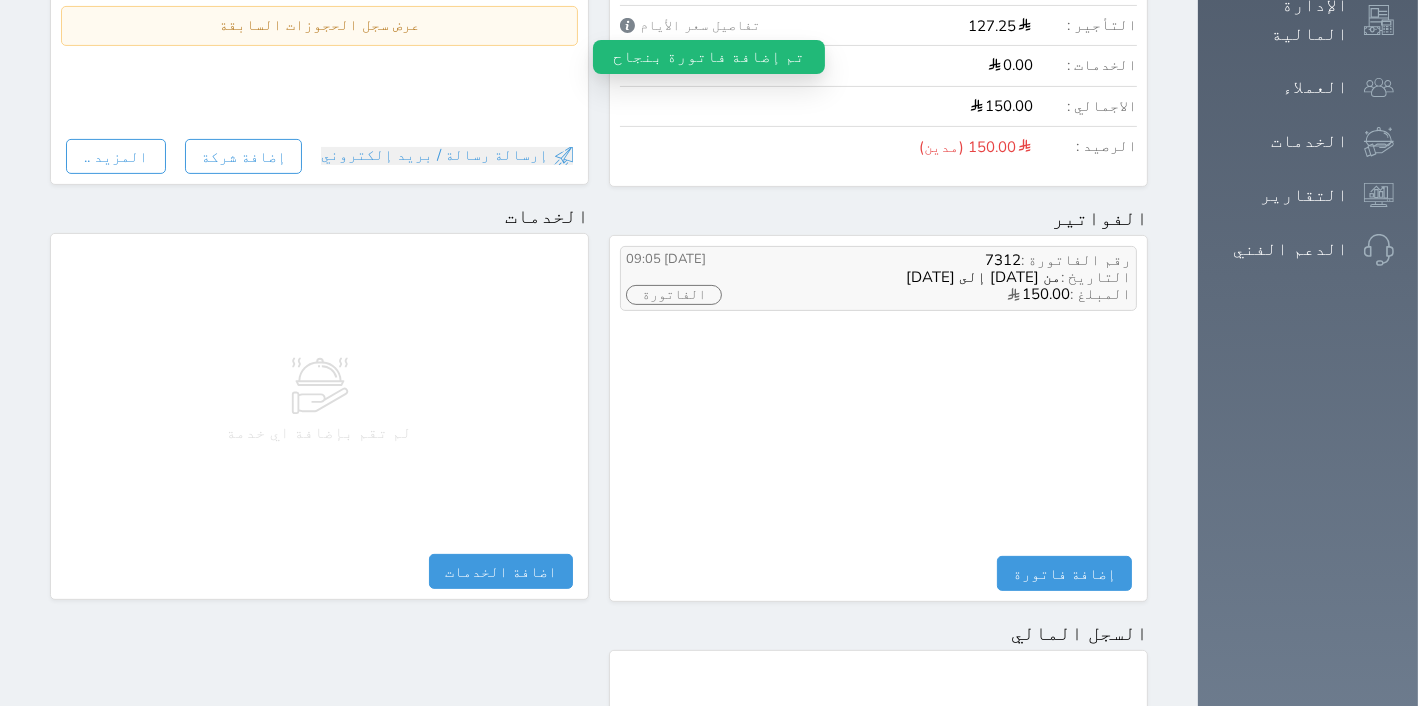 click on "الفاتورة" at bounding box center (674, 295) 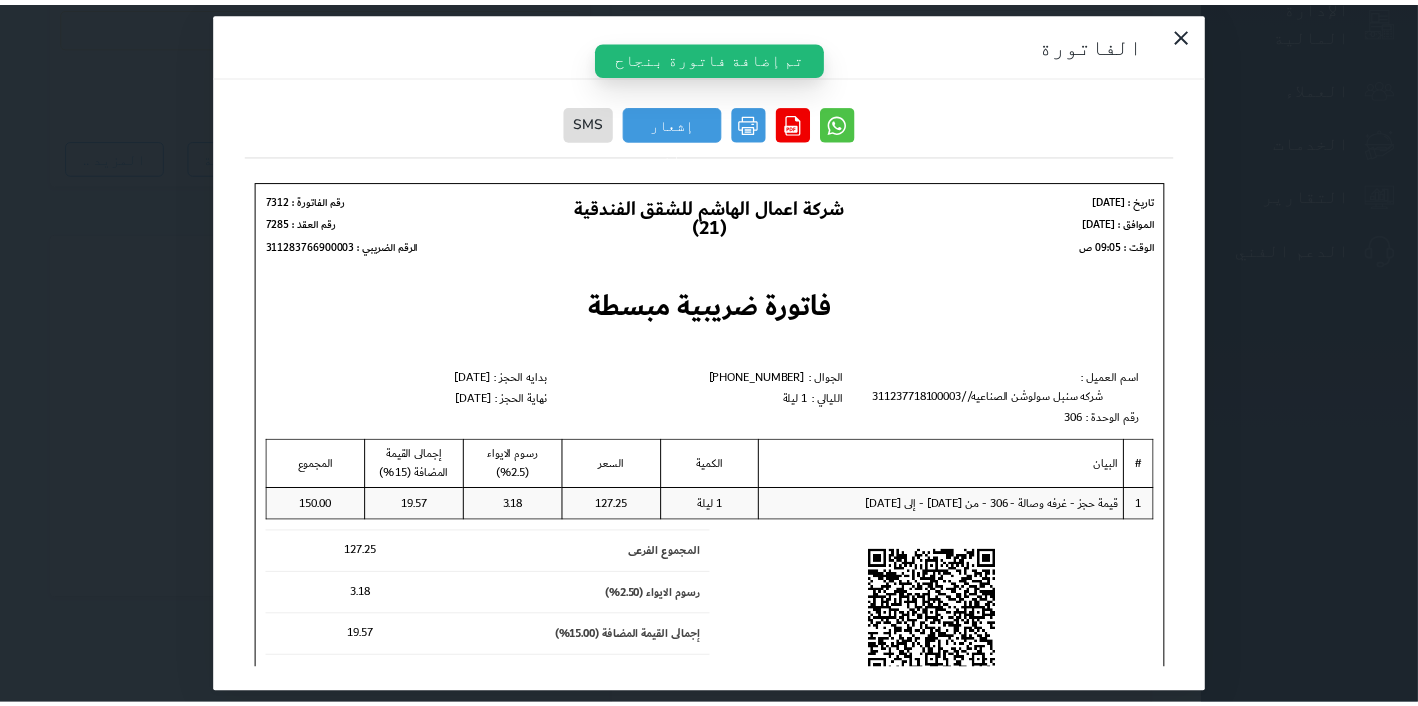 scroll, scrollTop: 0, scrollLeft: 0, axis: both 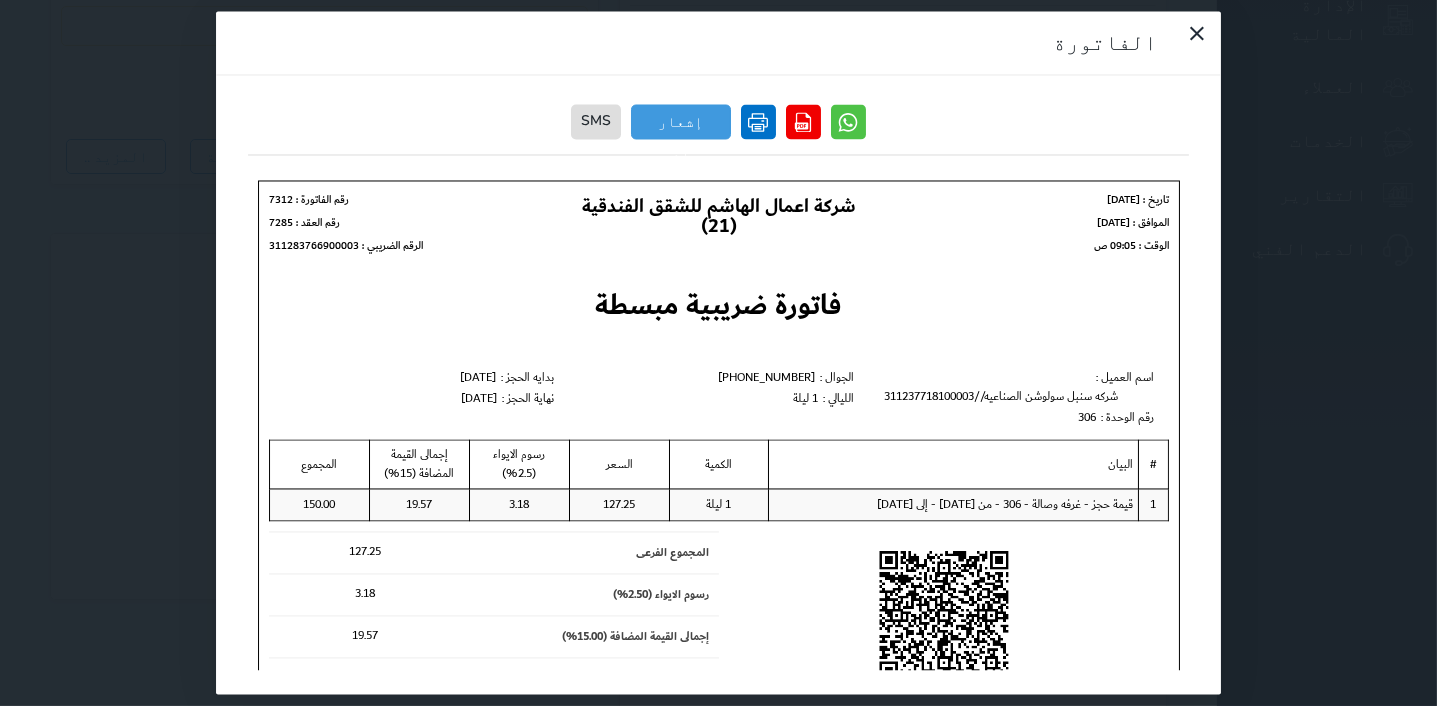 click at bounding box center [758, 122] 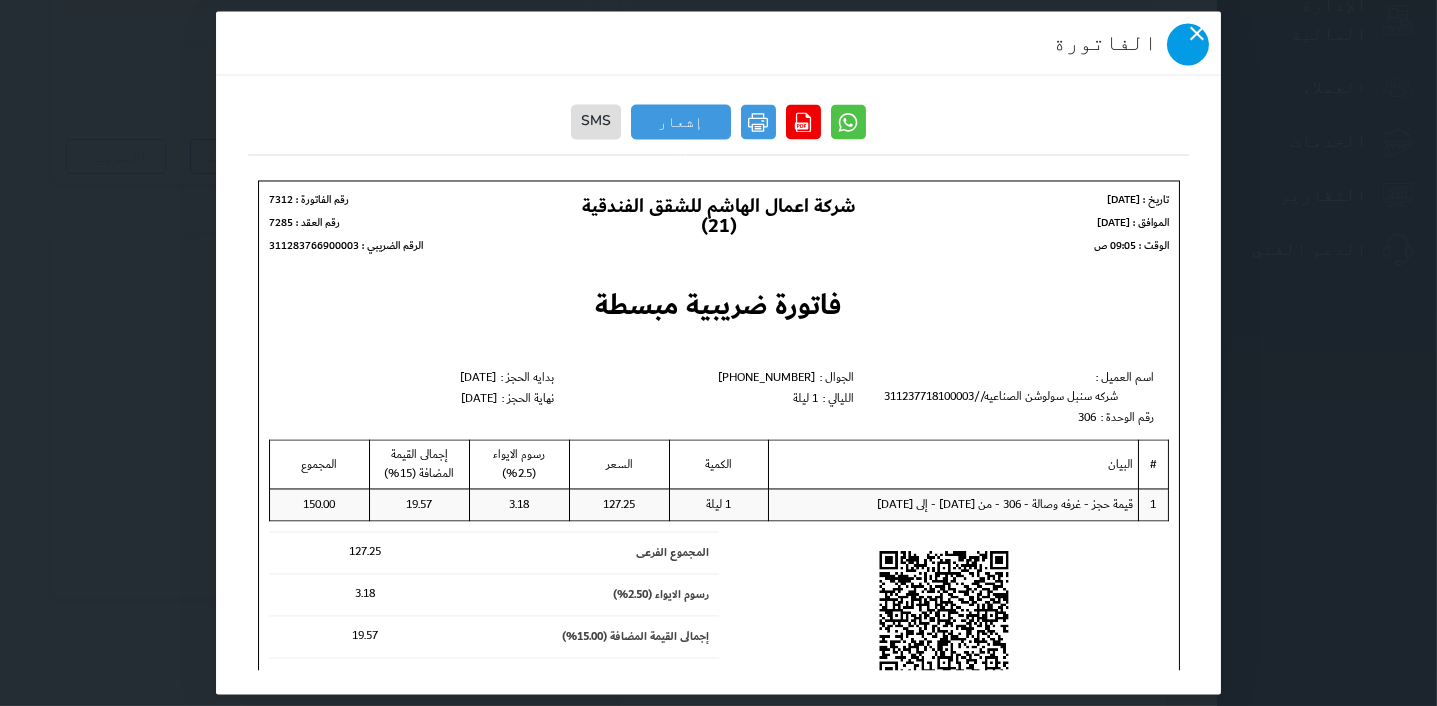 click at bounding box center (1188, 45) 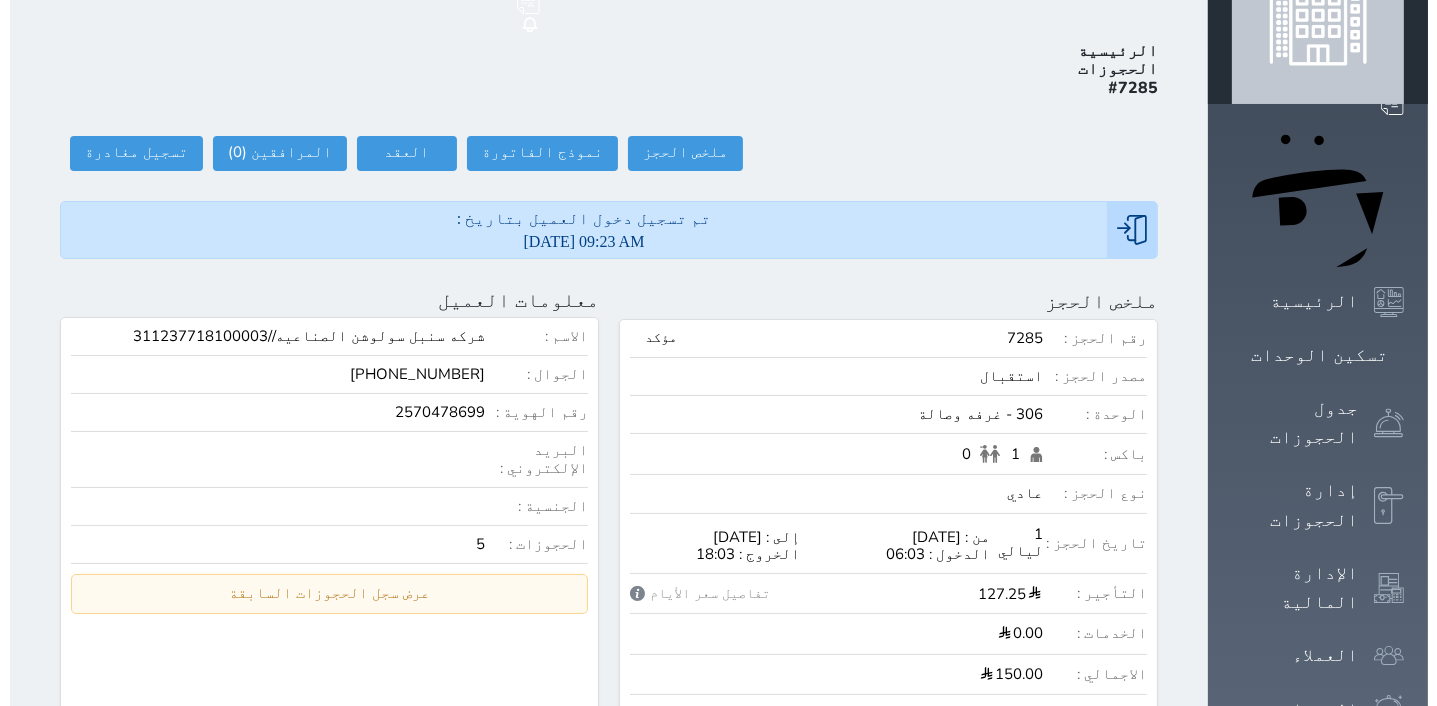 scroll, scrollTop: 0, scrollLeft: 0, axis: both 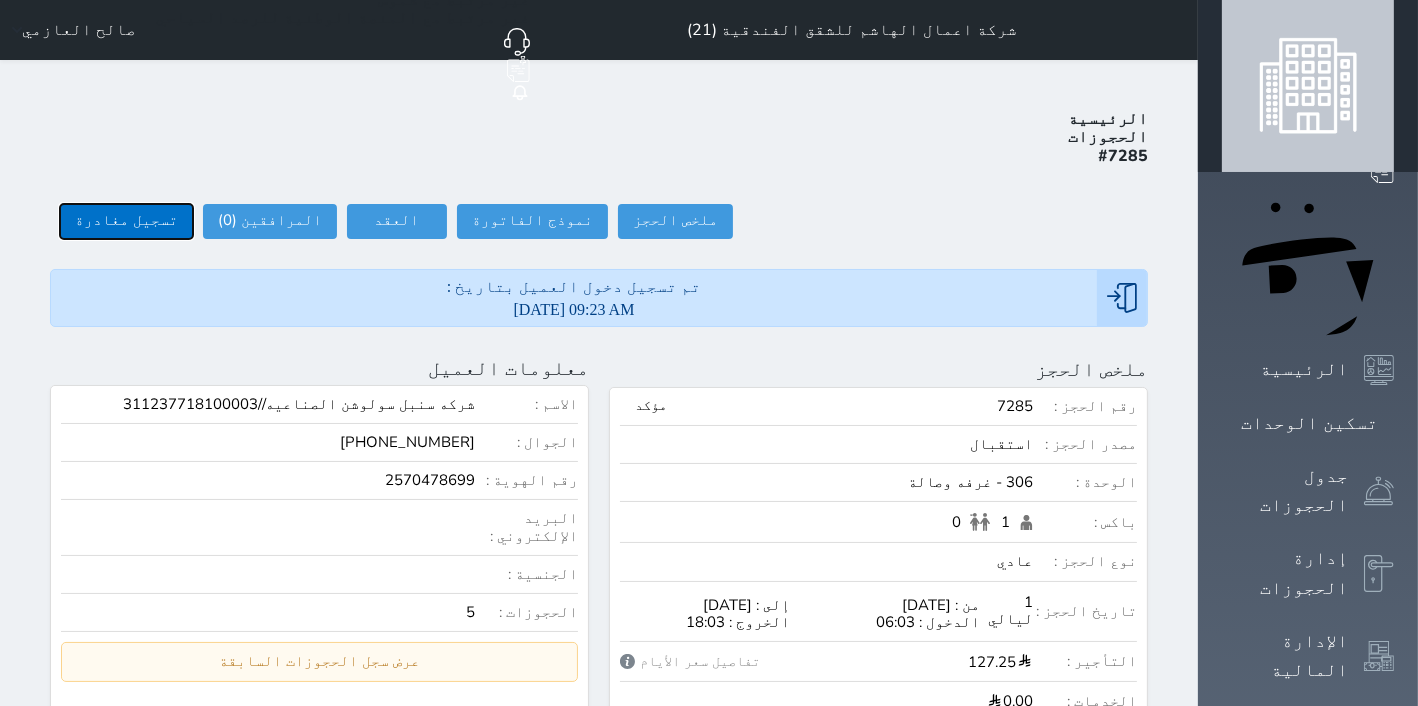 click on "تسجيل مغادرة" at bounding box center (126, 221) 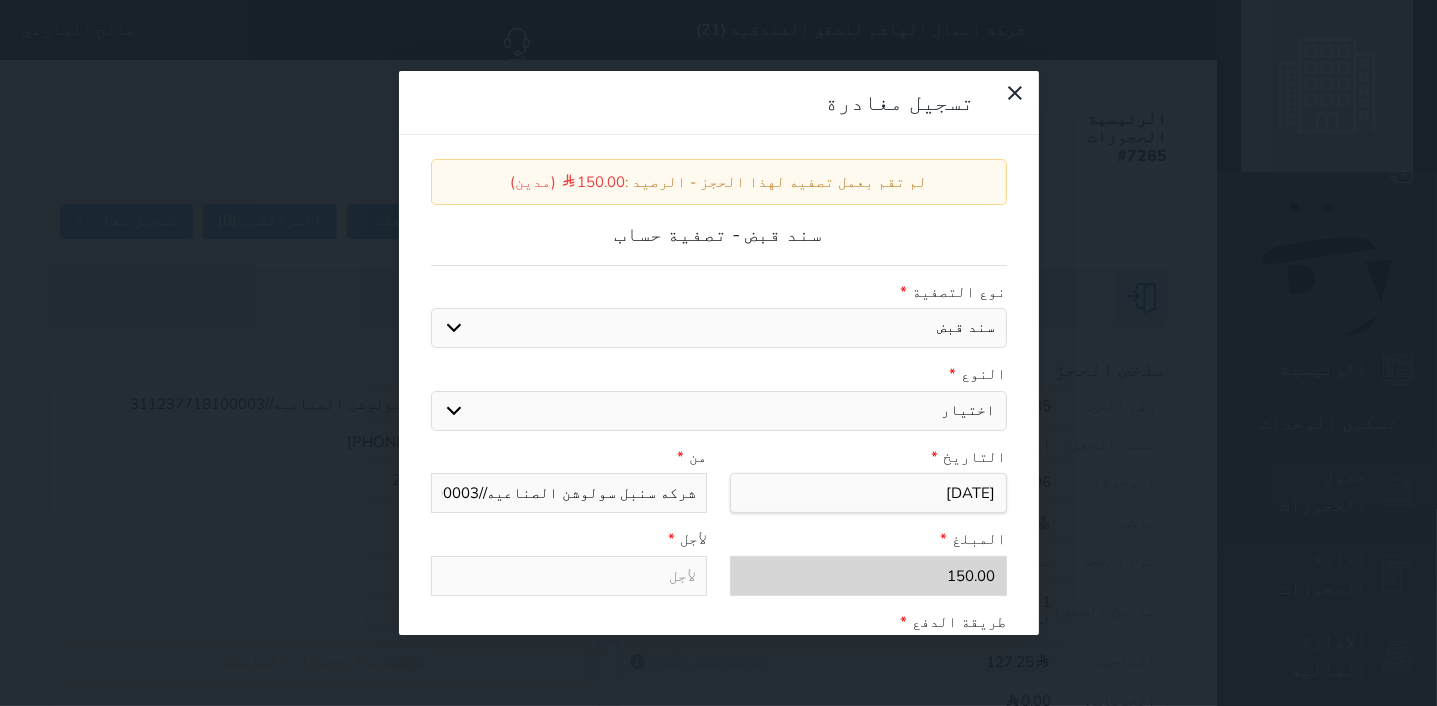 click on "سند قبض" at bounding box center (719, 328) 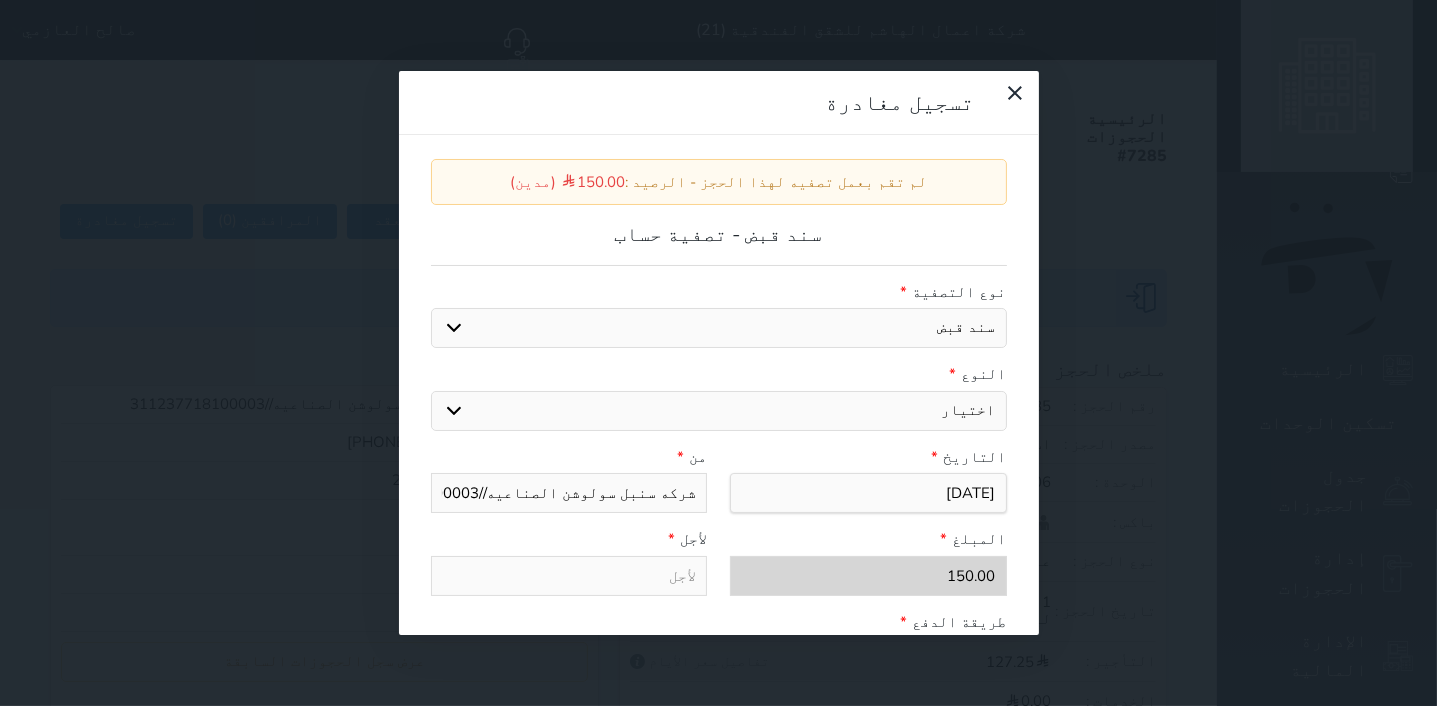 select on "77559" 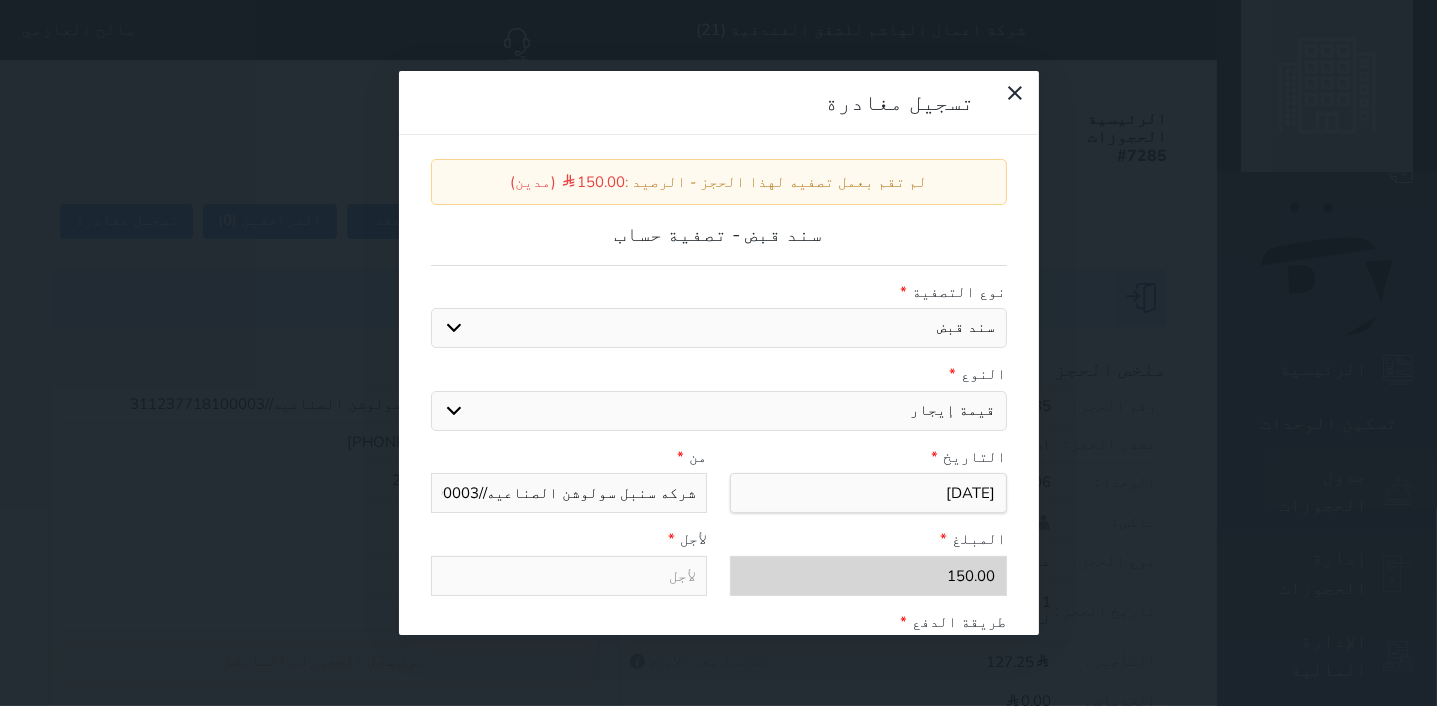click on "قيمة إيجار" at bounding box center (0, 0) 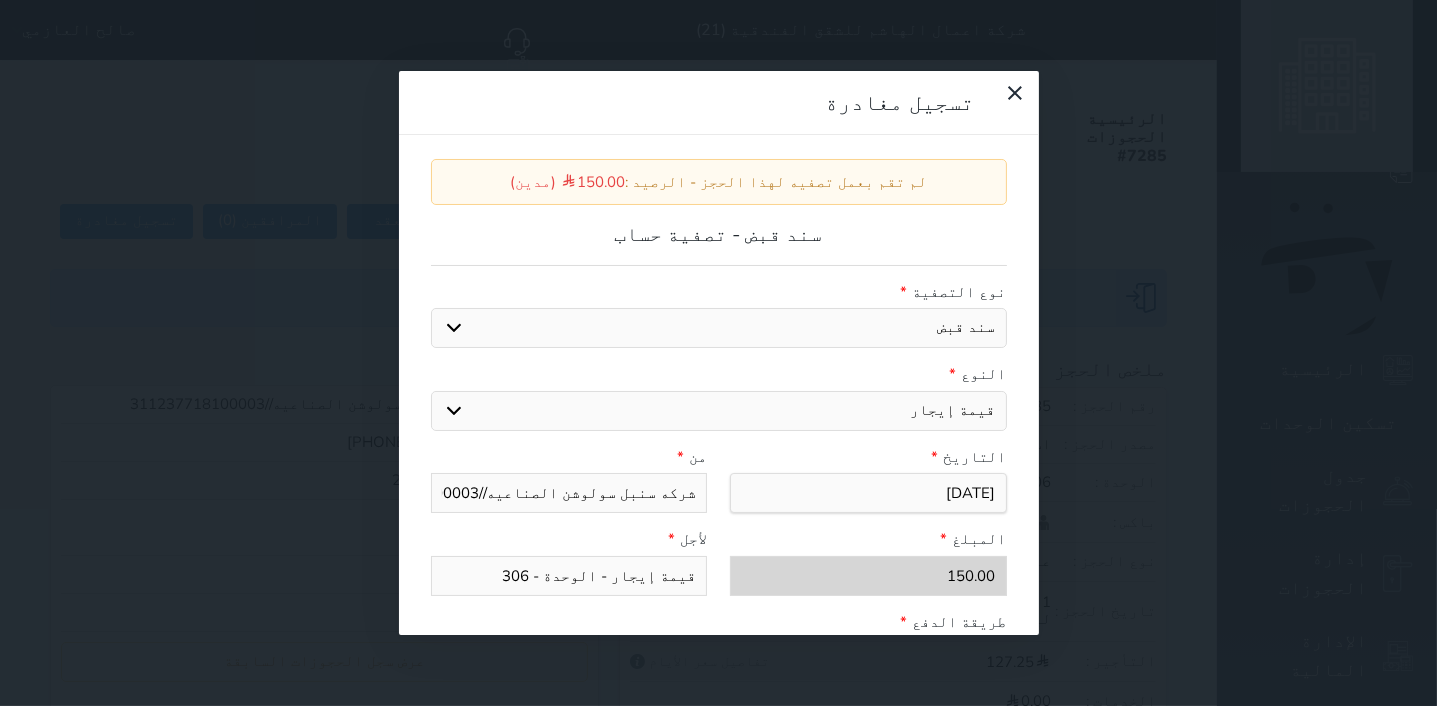 click on "طريقة الدفع *" at bounding box center (868, 622) 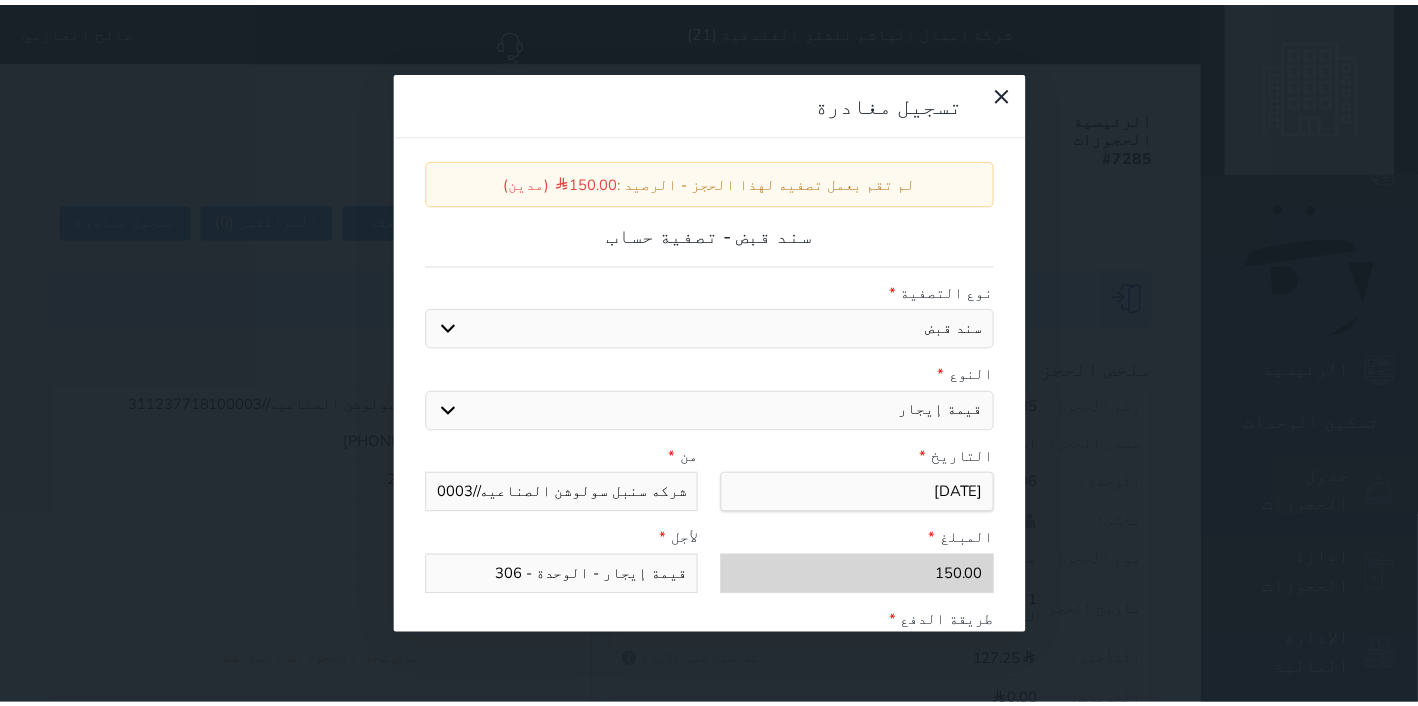 scroll, scrollTop: 322, scrollLeft: 0, axis: vertical 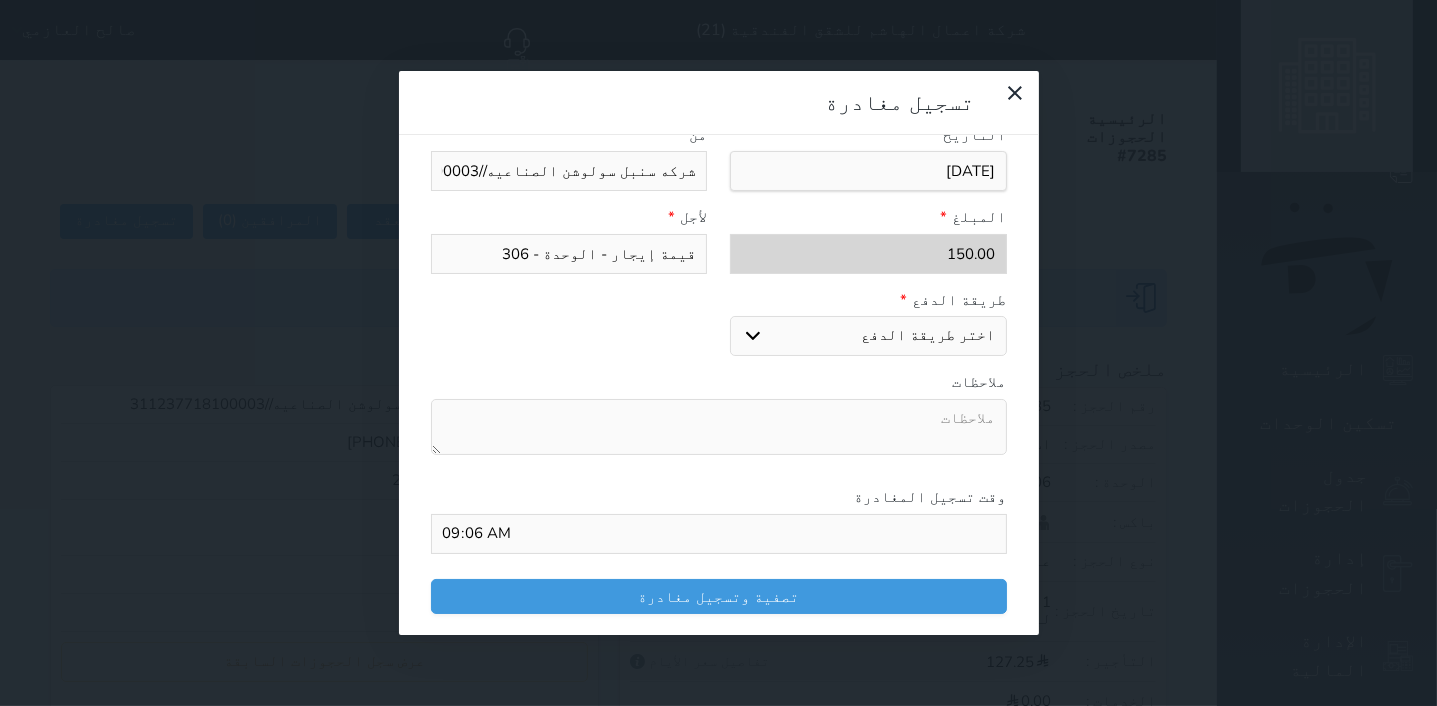click on "اختر طريقة الدفع   دفع نقدى   تحويل بنكى   مدى   بطاقة ائتمان" at bounding box center (868, 336) 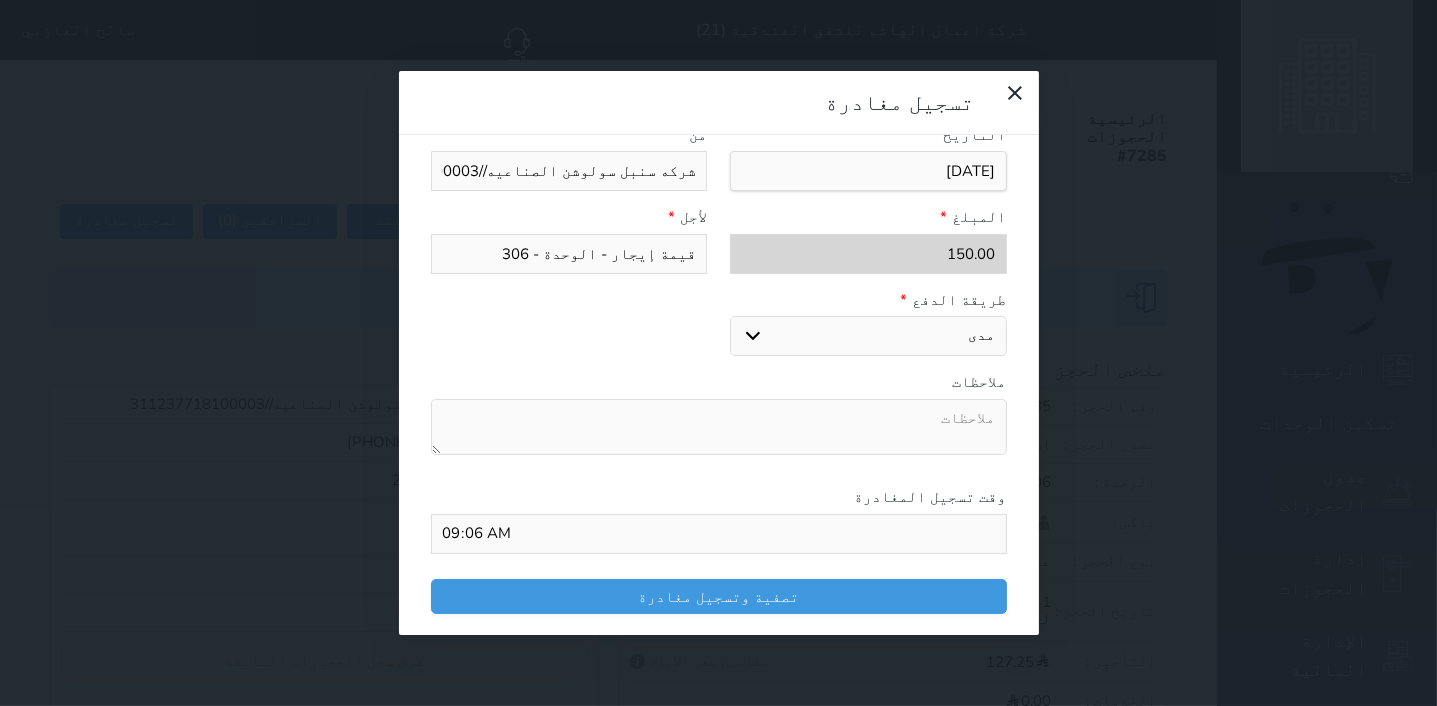 click on "مدى" at bounding box center (0, 0) 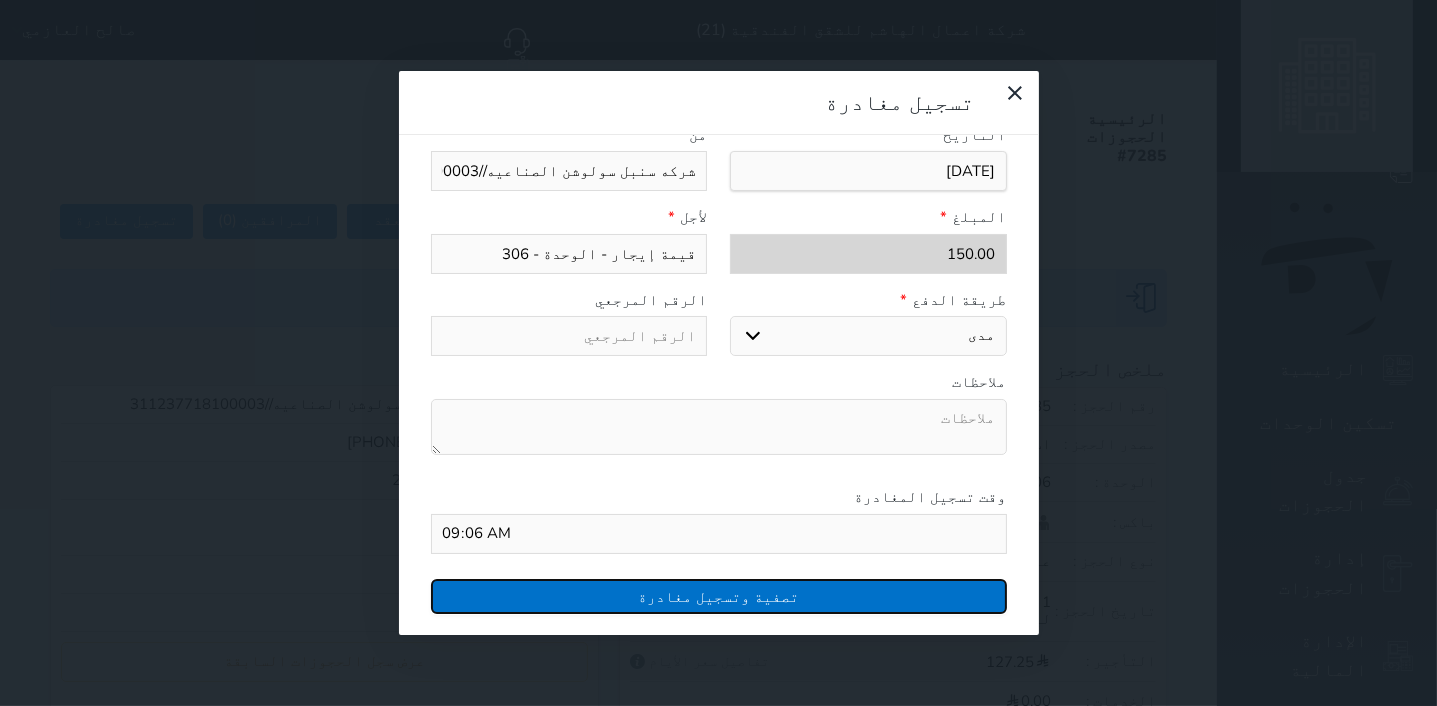 click on "تصفية وتسجيل مغادرة" at bounding box center (719, 596) 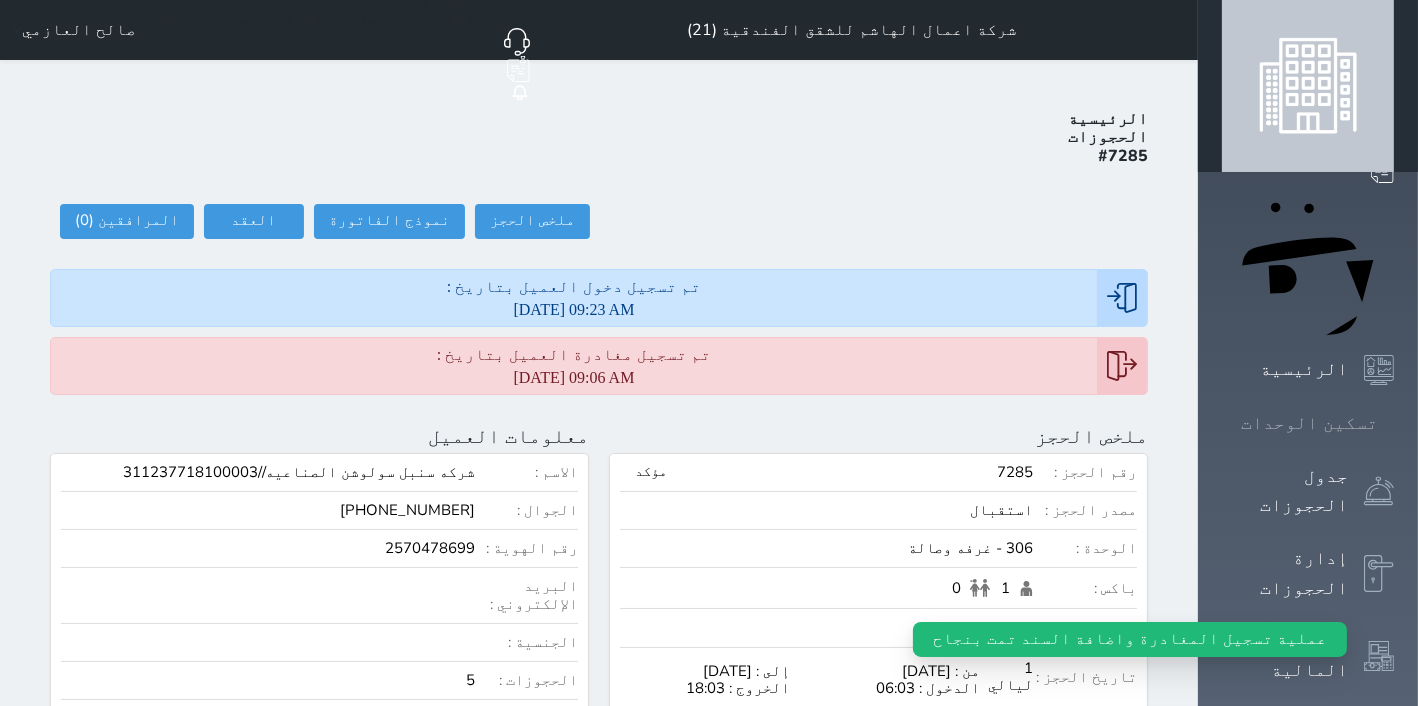 click at bounding box center [1394, 423] 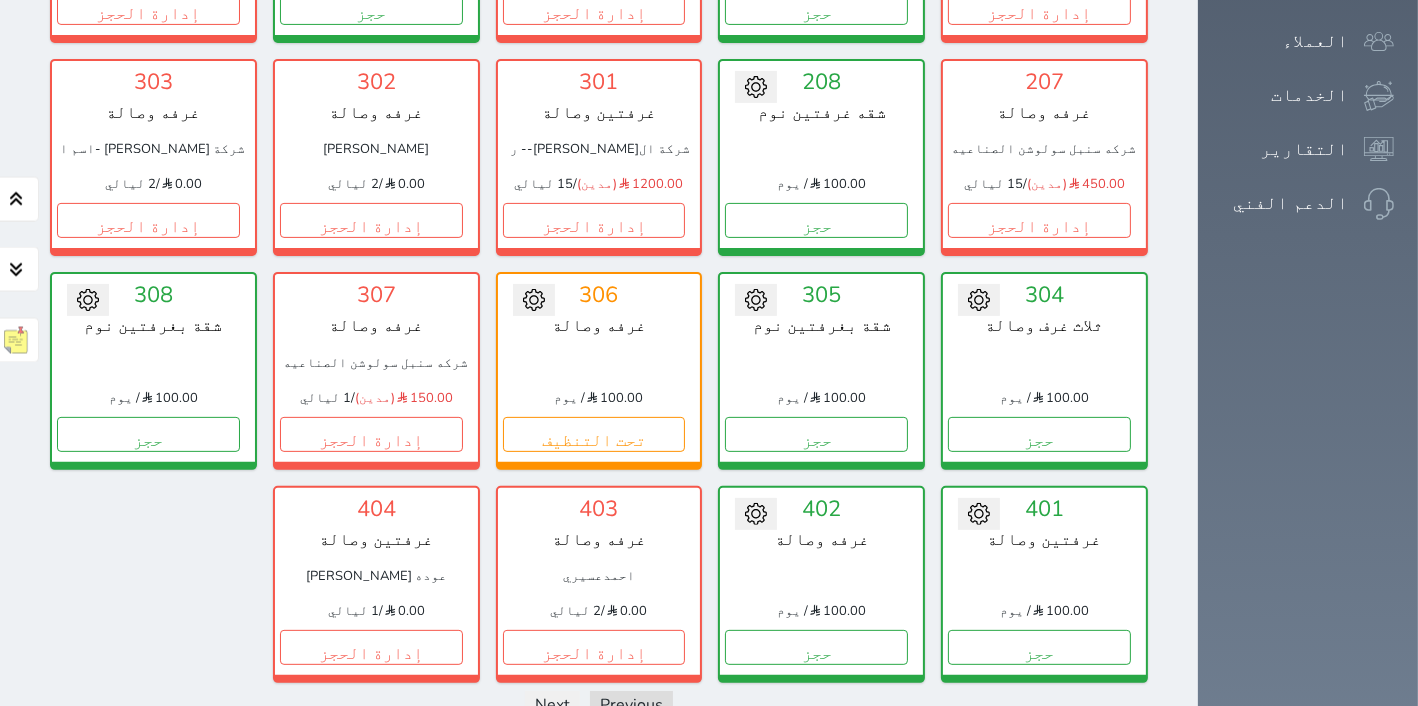 scroll, scrollTop: 714, scrollLeft: 0, axis: vertical 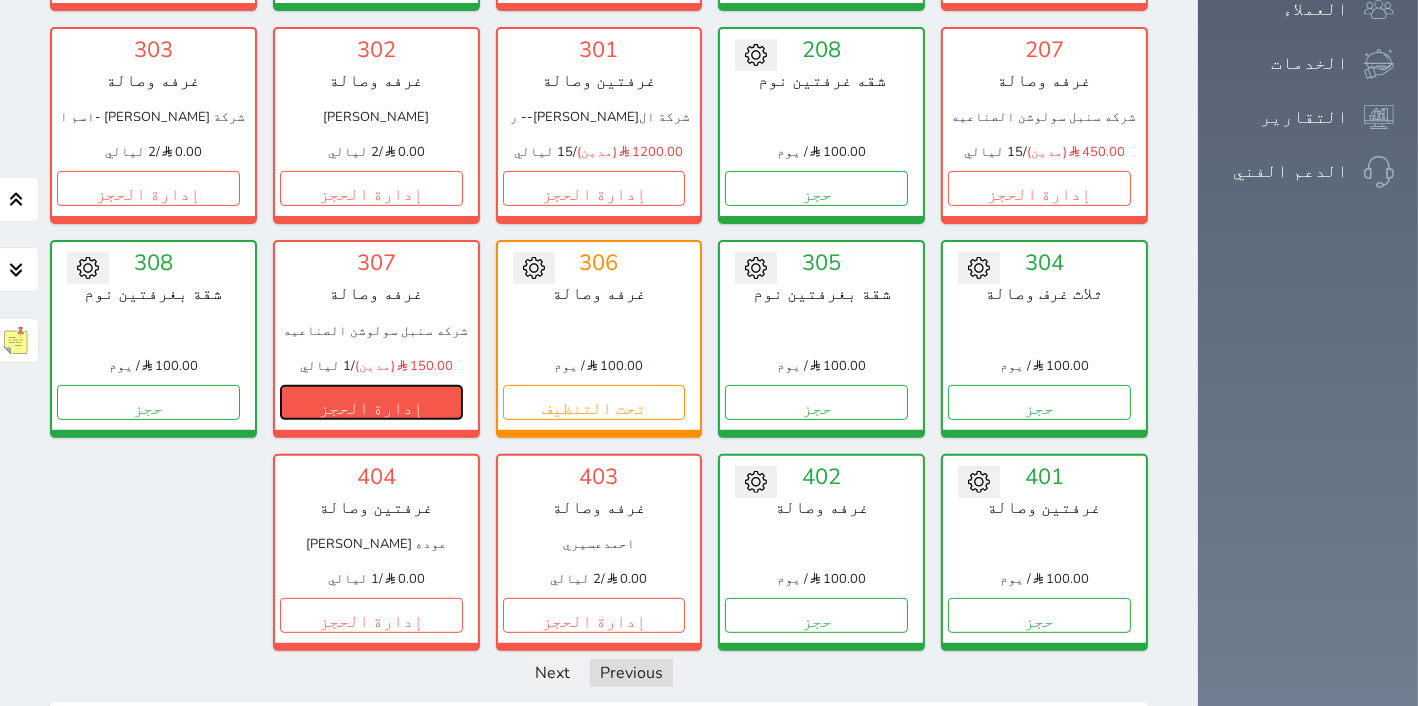 click on "إدارة الحجز" at bounding box center (371, 402) 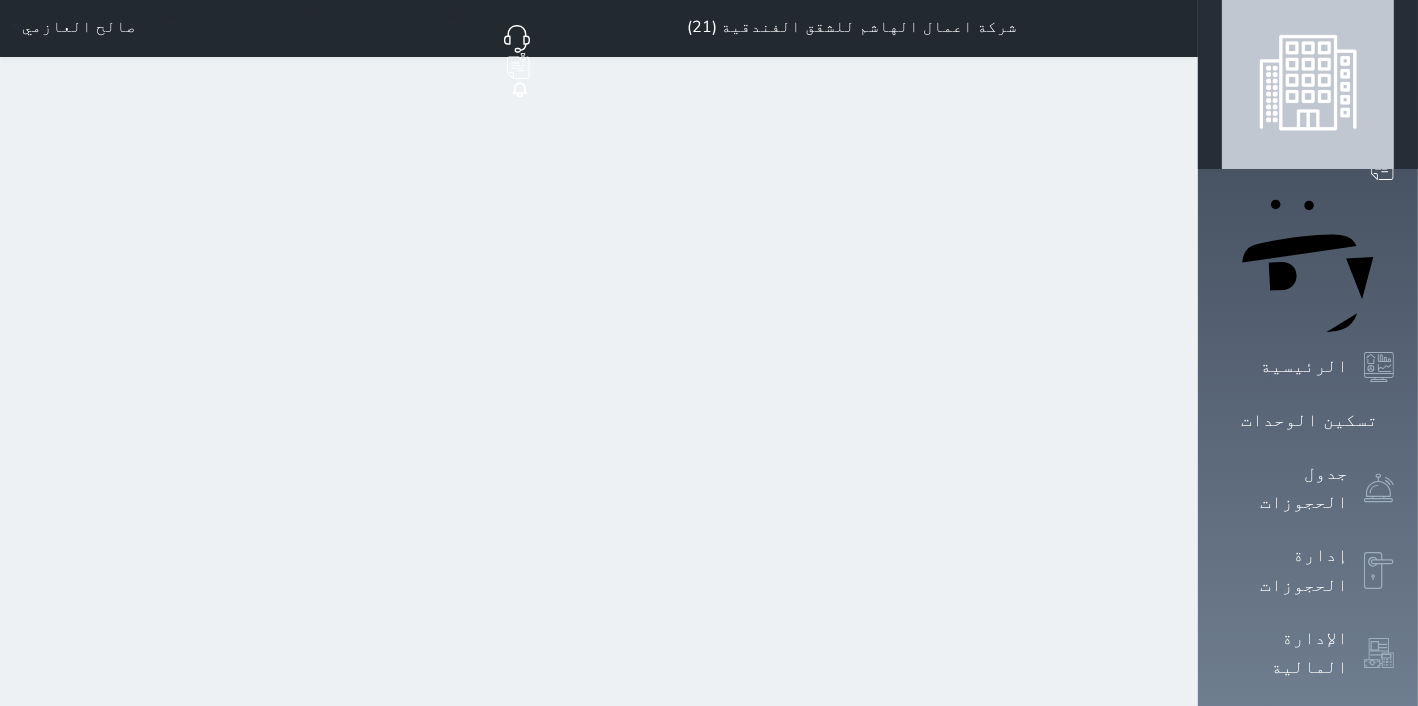 scroll, scrollTop: 0, scrollLeft: 0, axis: both 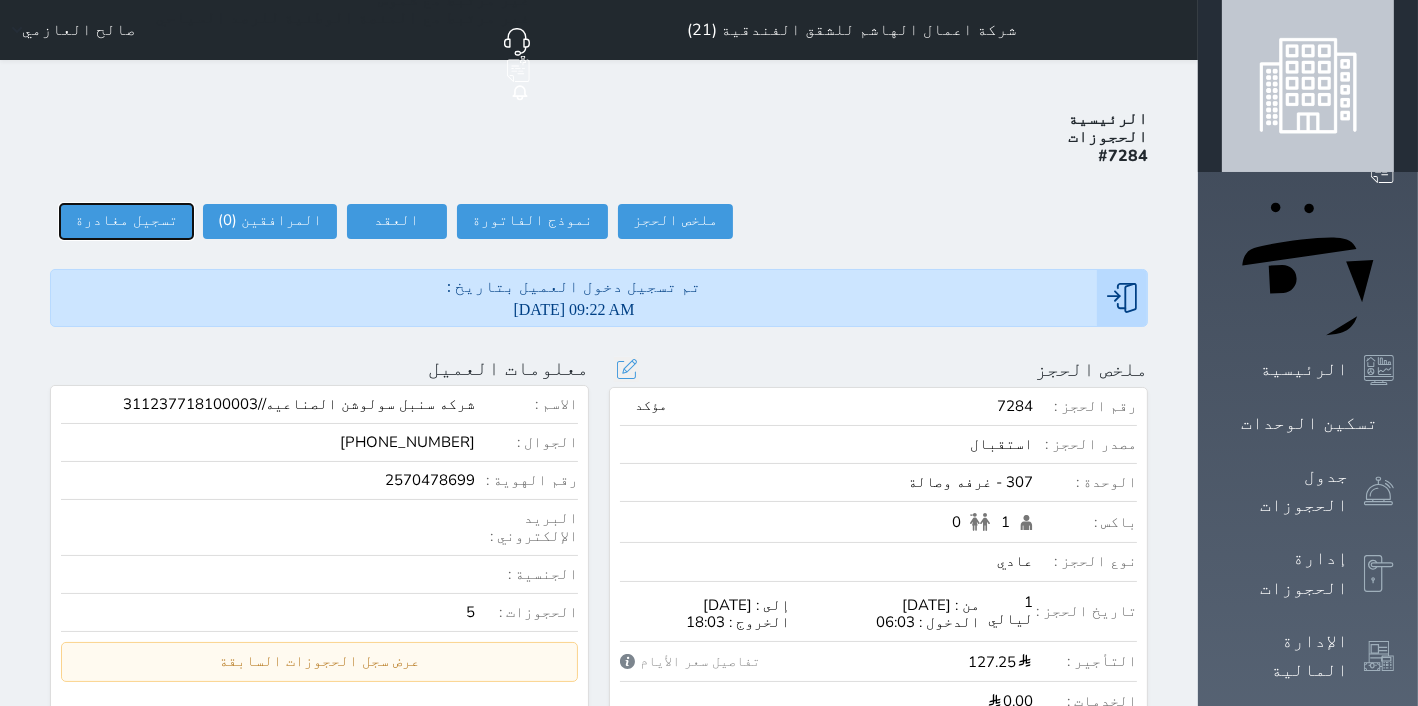 drag, startPoint x: 108, startPoint y: 149, endPoint x: 727, endPoint y: 417, distance: 674.52576 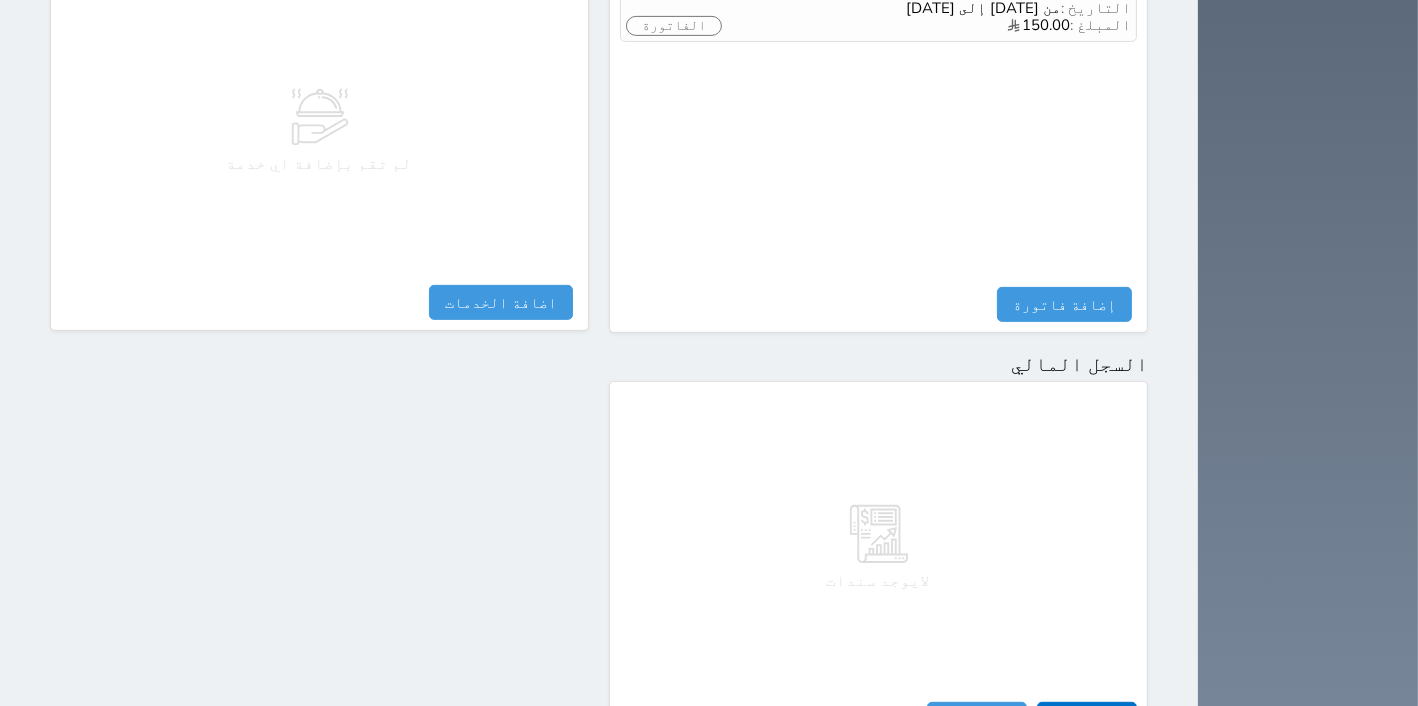 scroll, scrollTop: 1018, scrollLeft: 0, axis: vertical 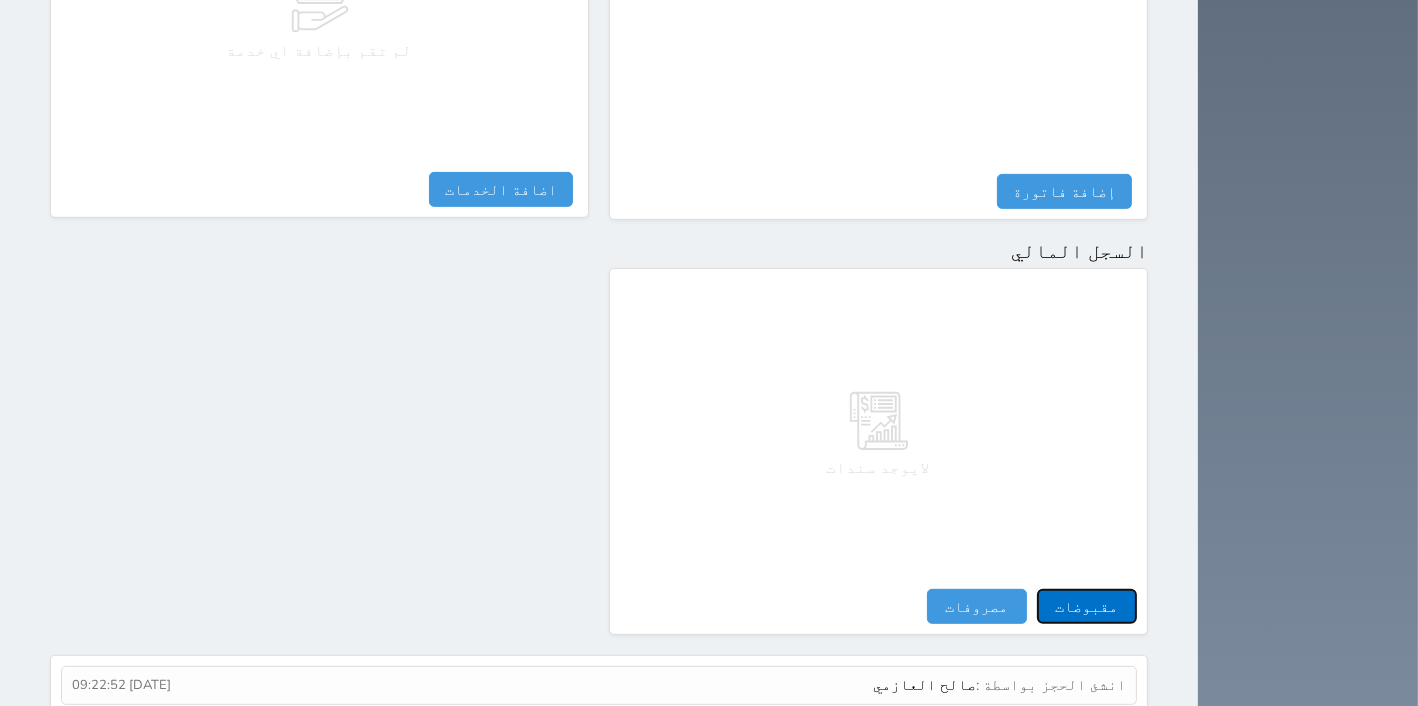 click on "مقبوضات" at bounding box center [1087, 606] 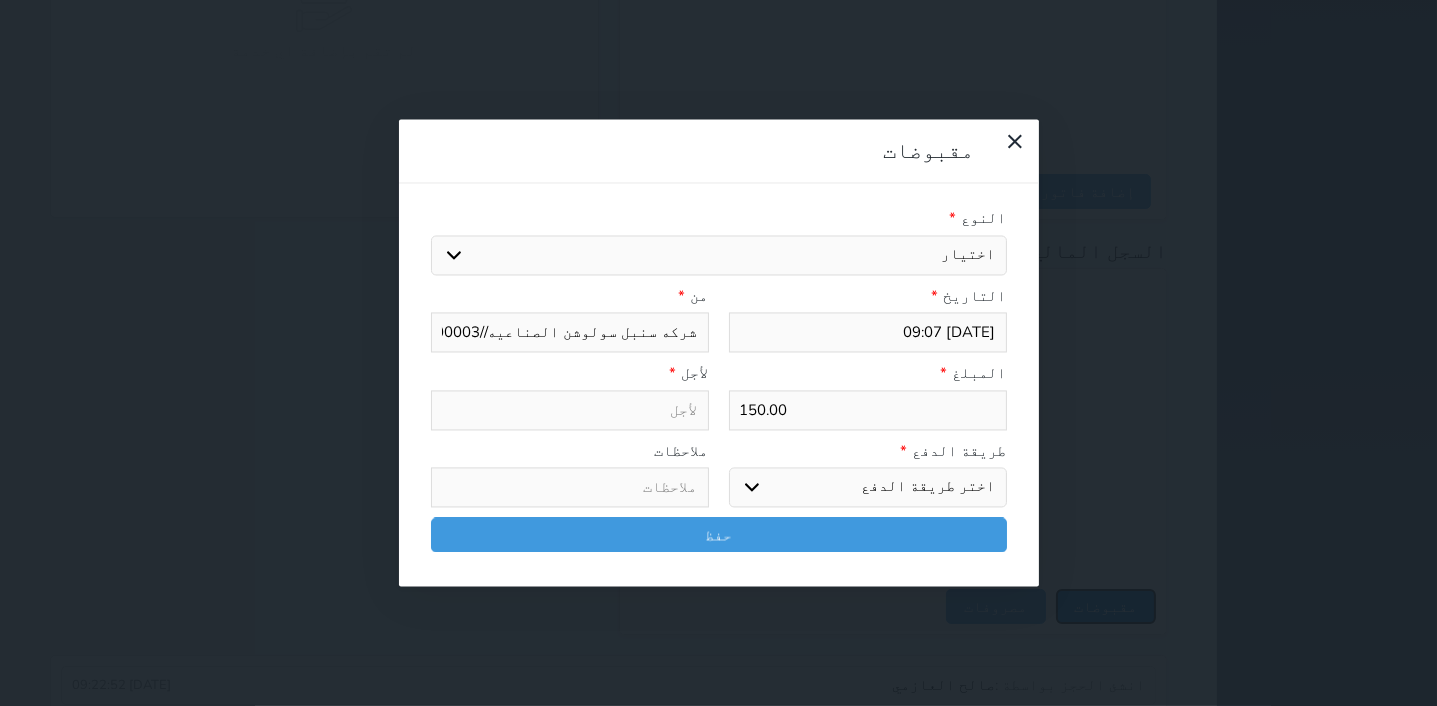select 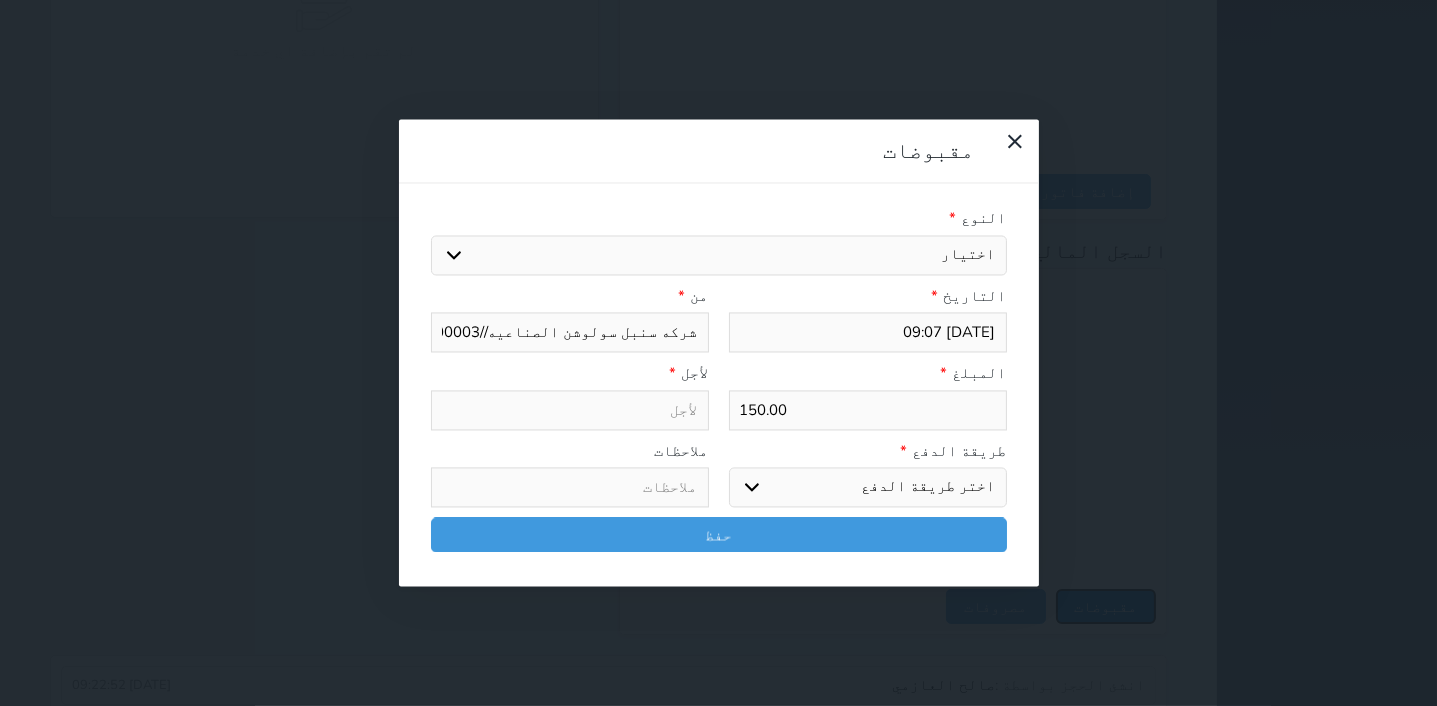 select 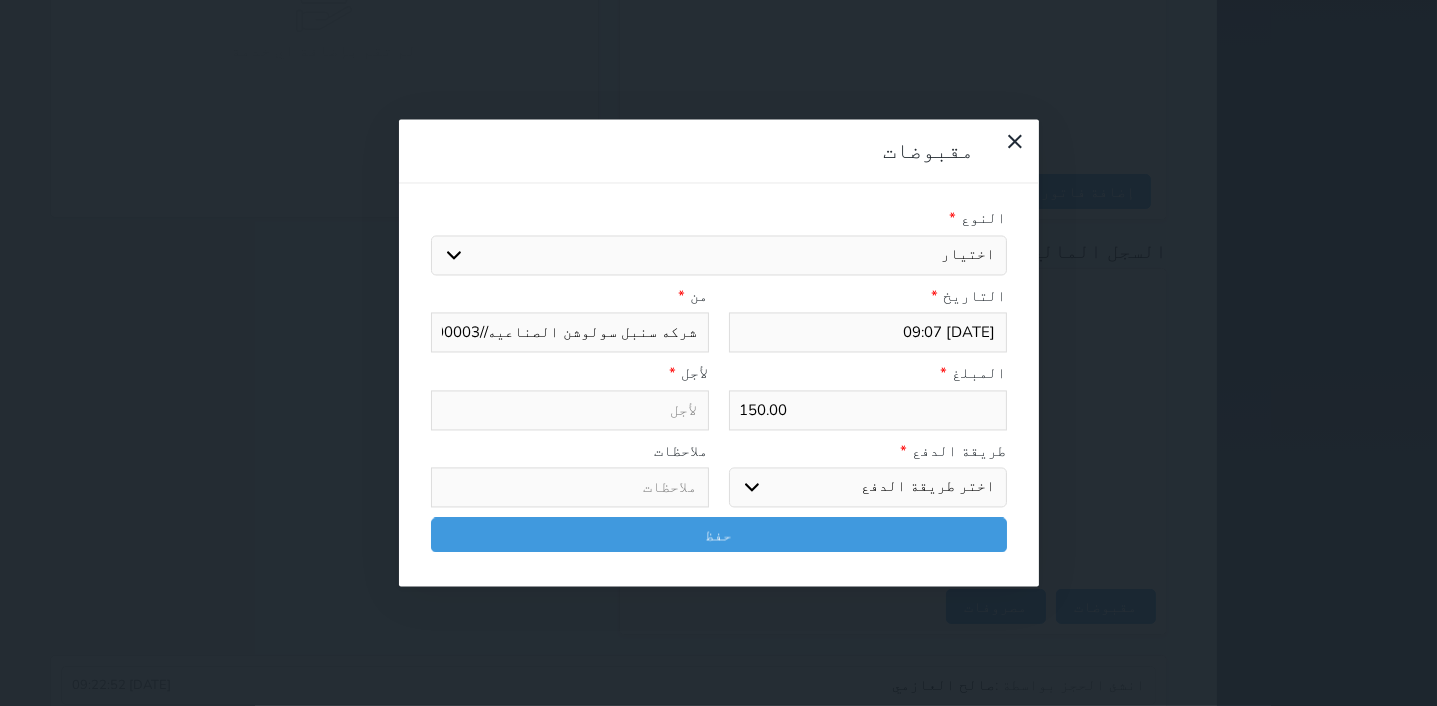 click on "اختيار   مقبوضات عامة قيمة إيجار فواتير تامين عربون لا ينطبق آخر مغسلة واي فاي - الإنترنت مواقف السيارات طعام الأغذية والمشروبات مشروبات المشروبات الباردة المشروبات الساخنة الإفطار غداء عشاء مخبز و كعك حمام سباحة الصالة الرياضية سبا و خدمات الجمال اختيار وإسقاط (خدمات النقل) ميني بار كابل - تلفزيون سرير إضافي تصفيف الشعر التسوق خدمات الجولات السياحية المنظمة خدمات الدليل السياحي" at bounding box center [719, 255] 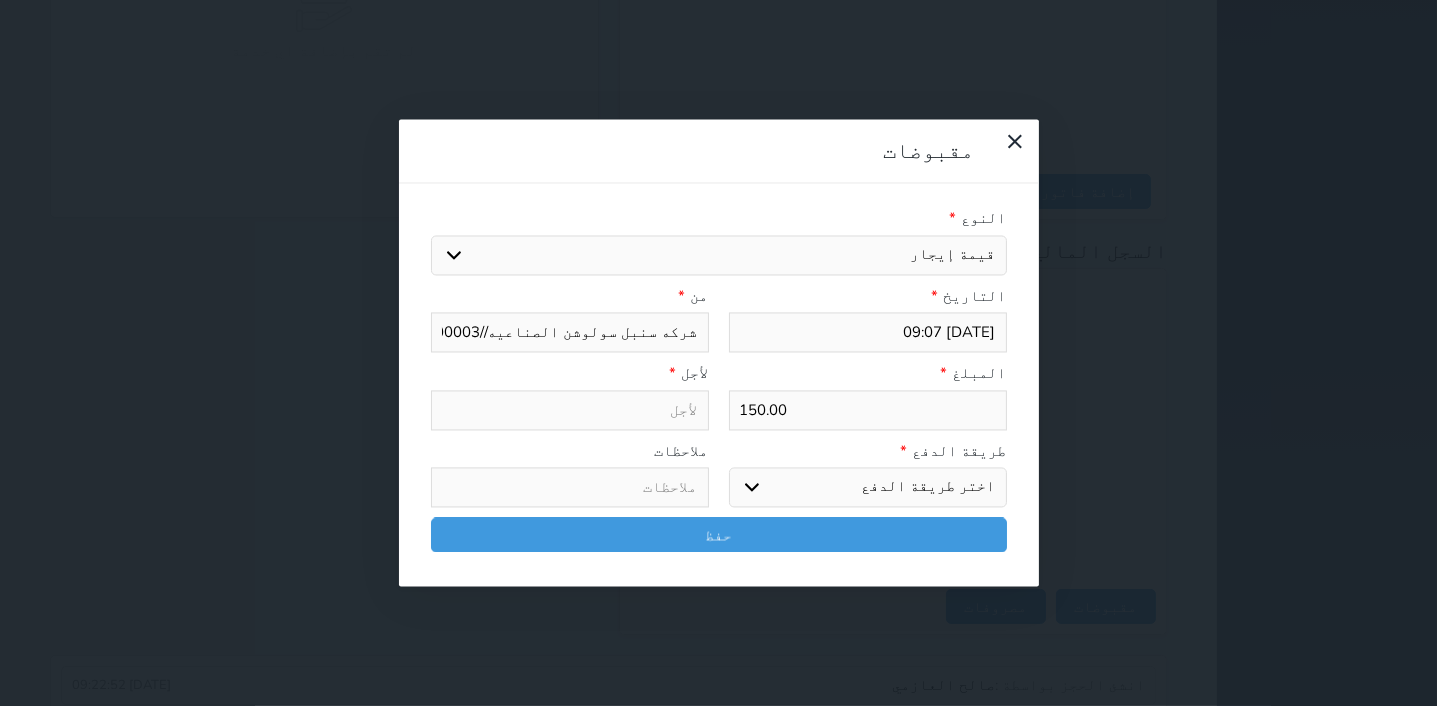 select 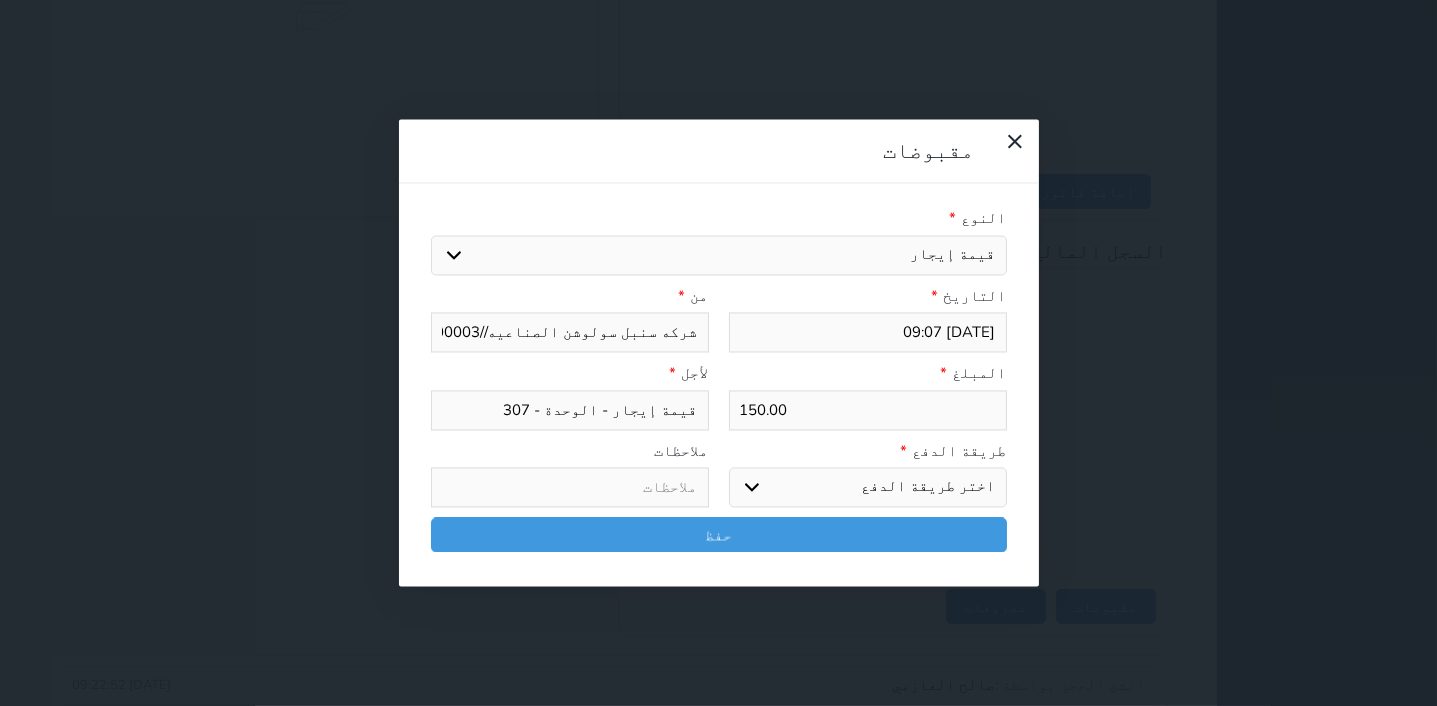 click on "اختر طريقة الدفع   دفع نقدى   تحويل بنكى   مدى   بطاقة ائتمان   آجل" at bounding box center (868, 488) 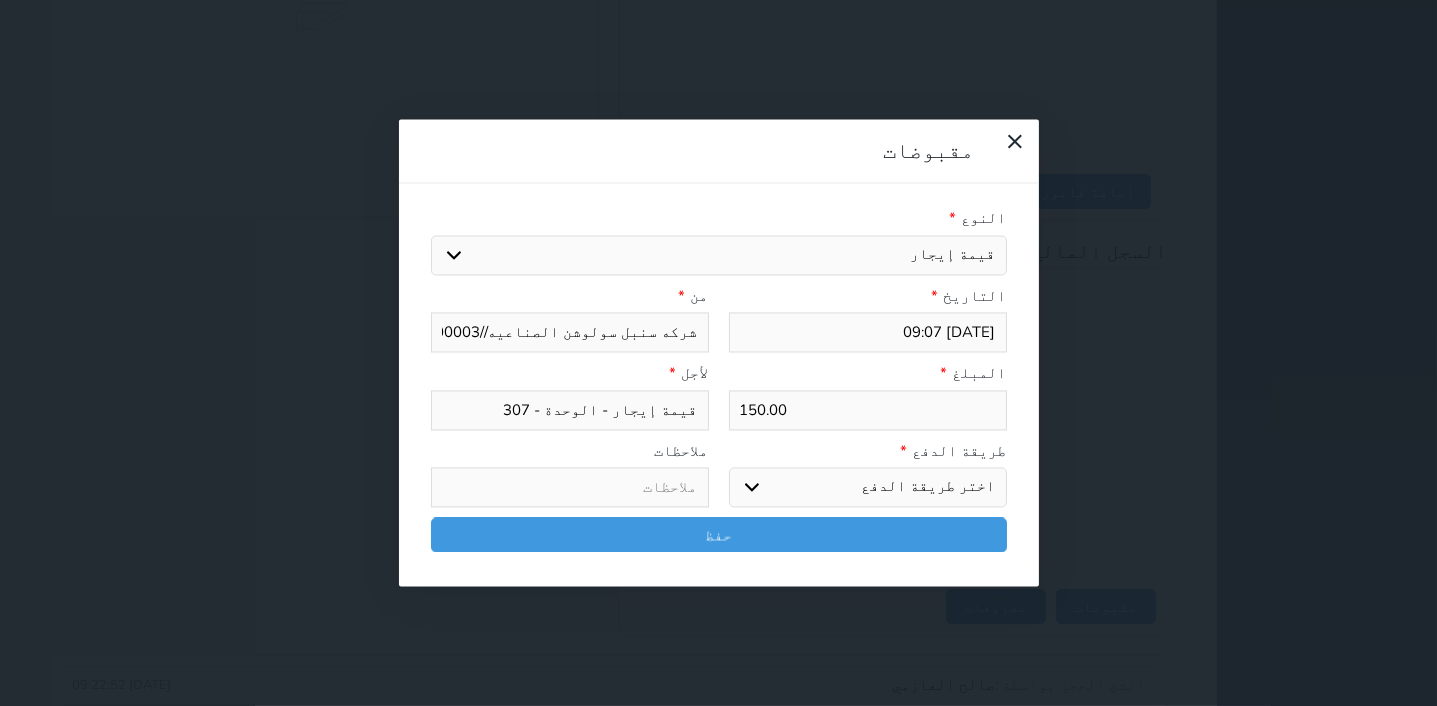 select on "mada" 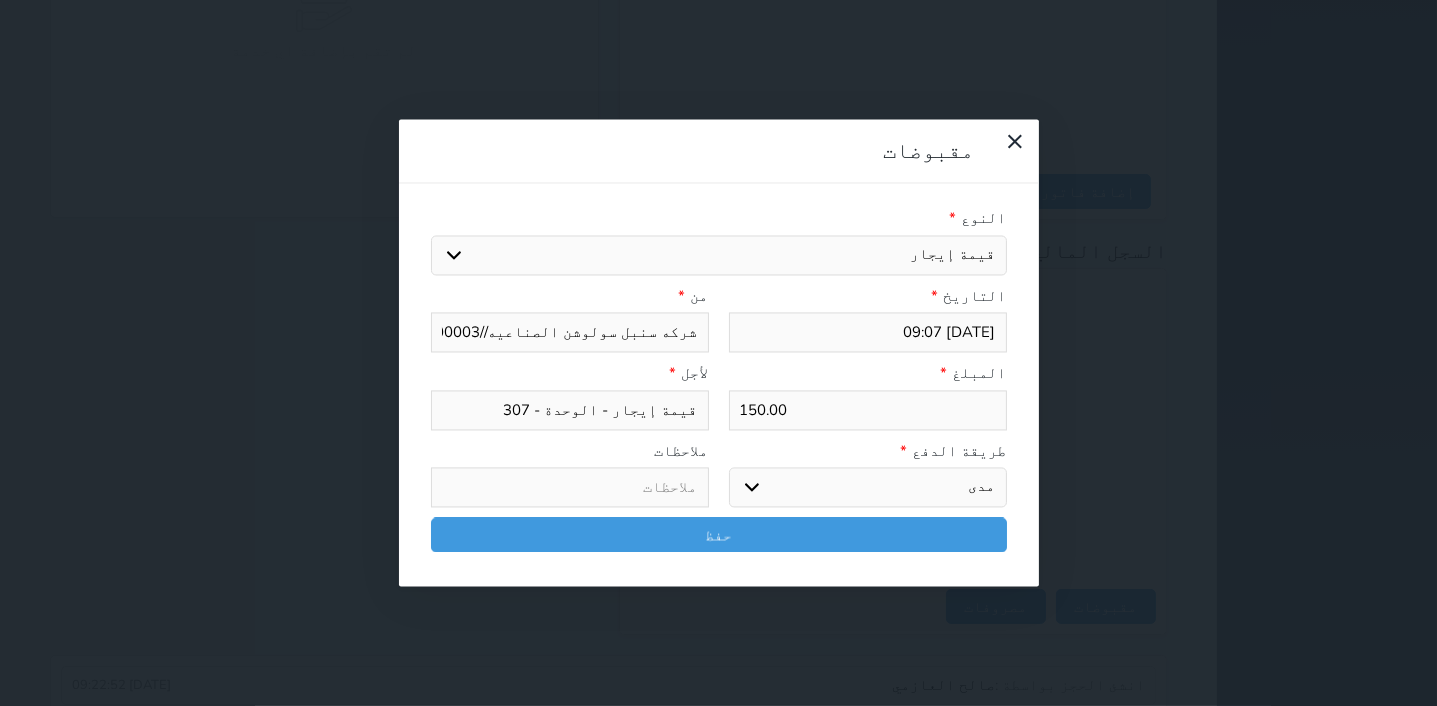 click on "مدى" at bounding box center (0, 0) 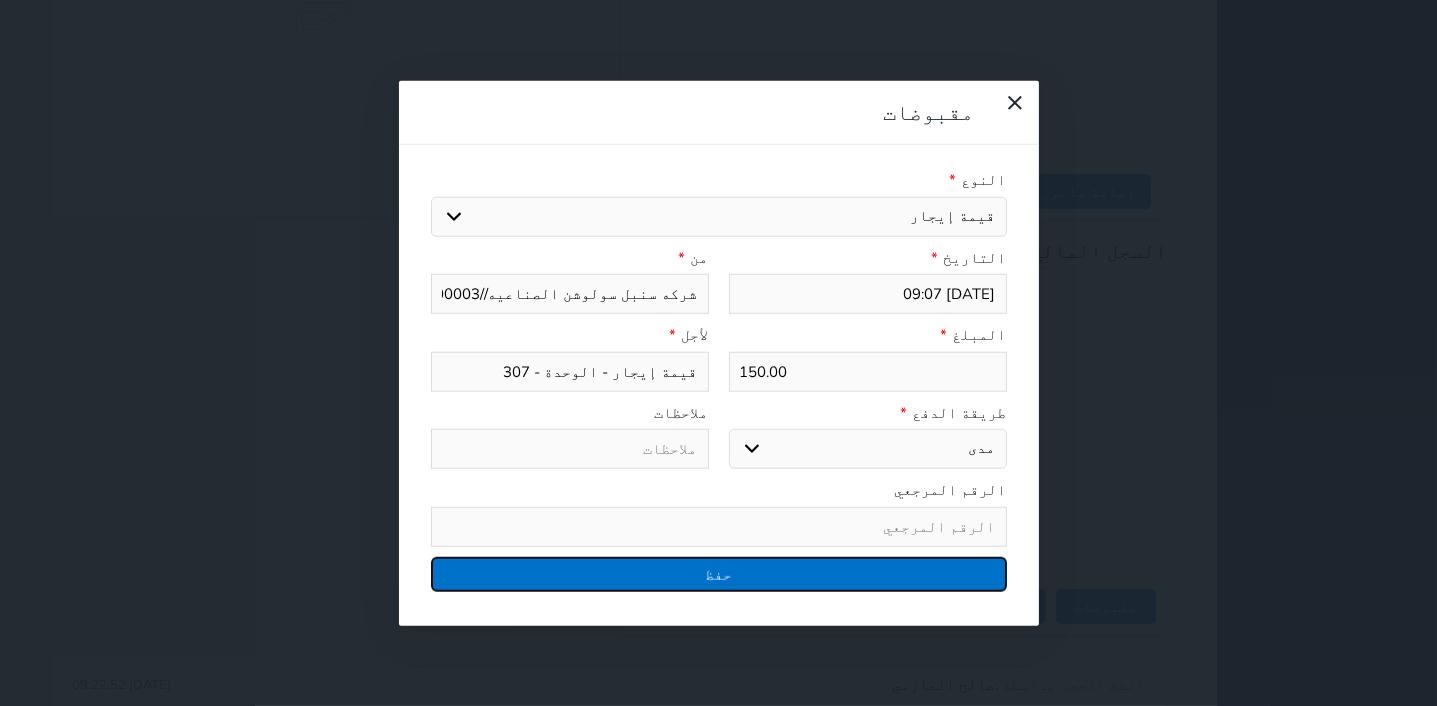 click on "حفظ" at bounding box center [719, 573] 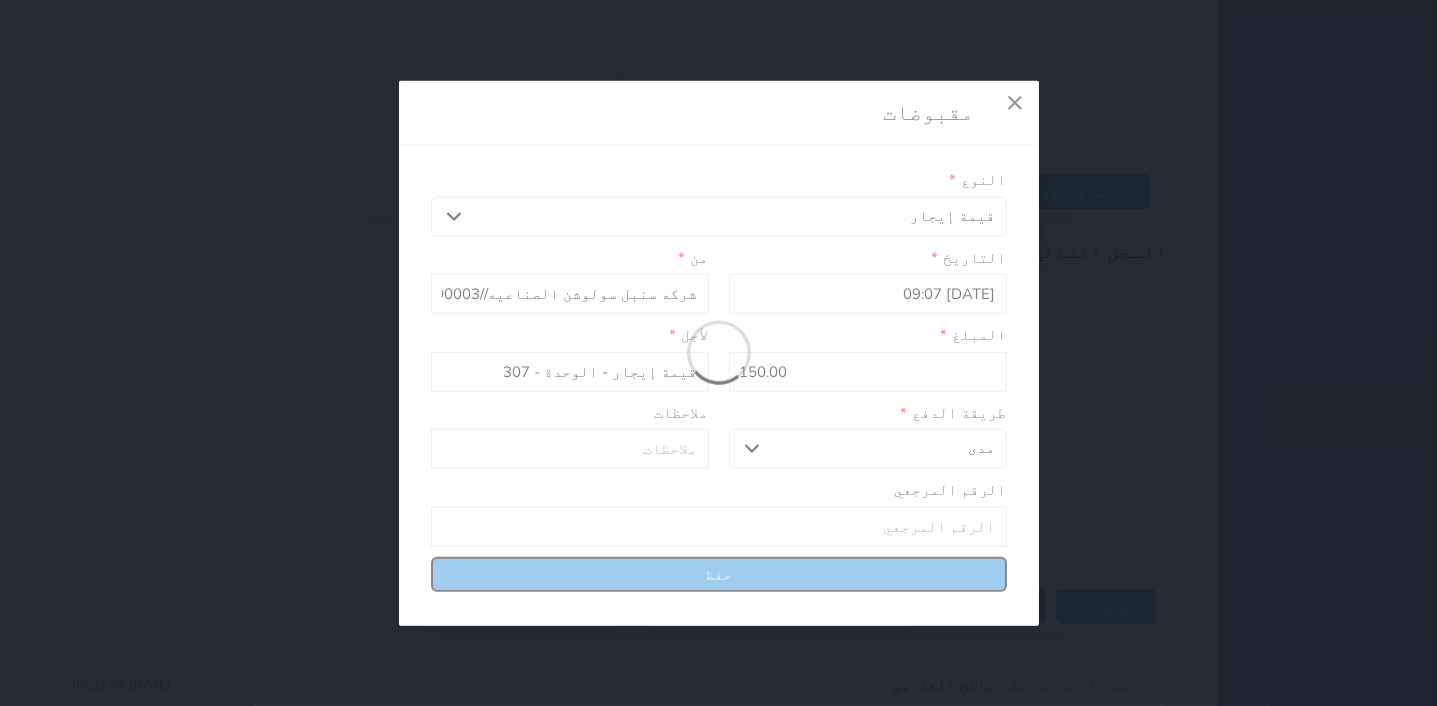 select 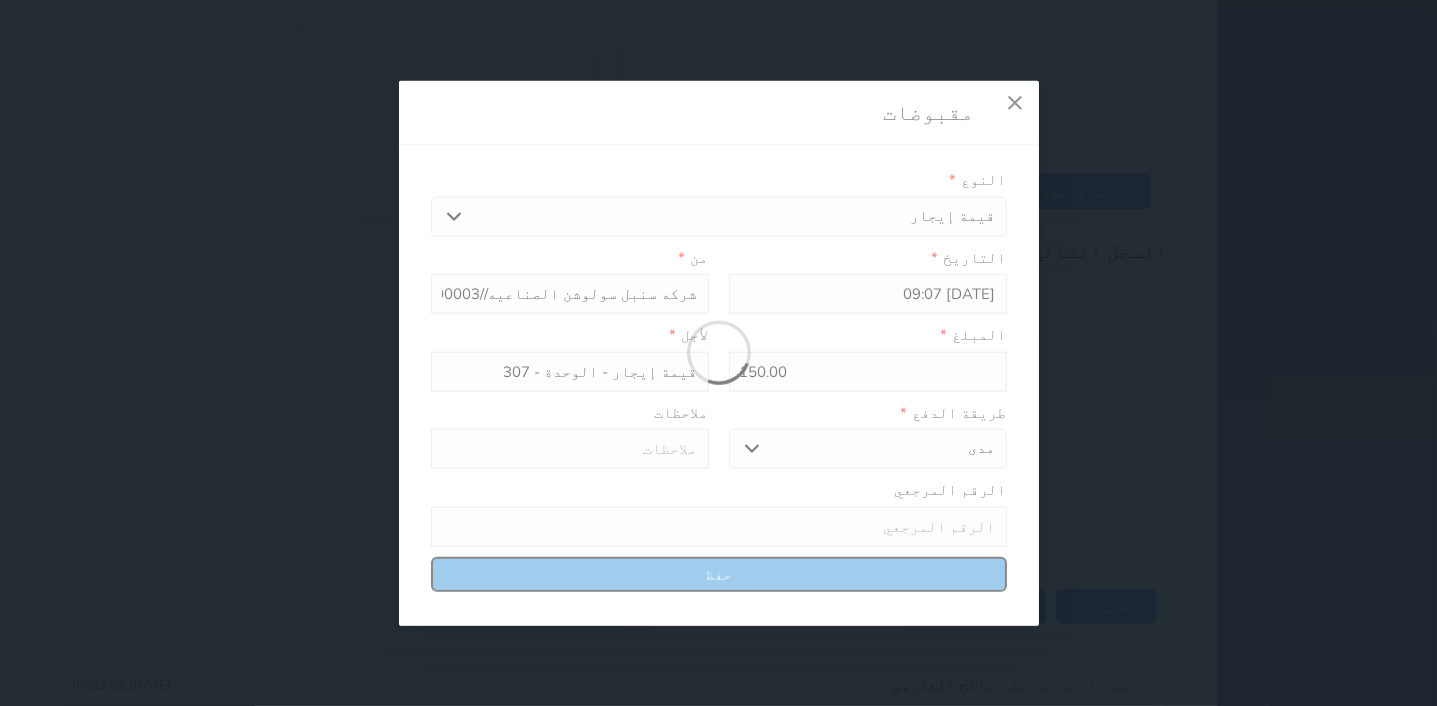 type 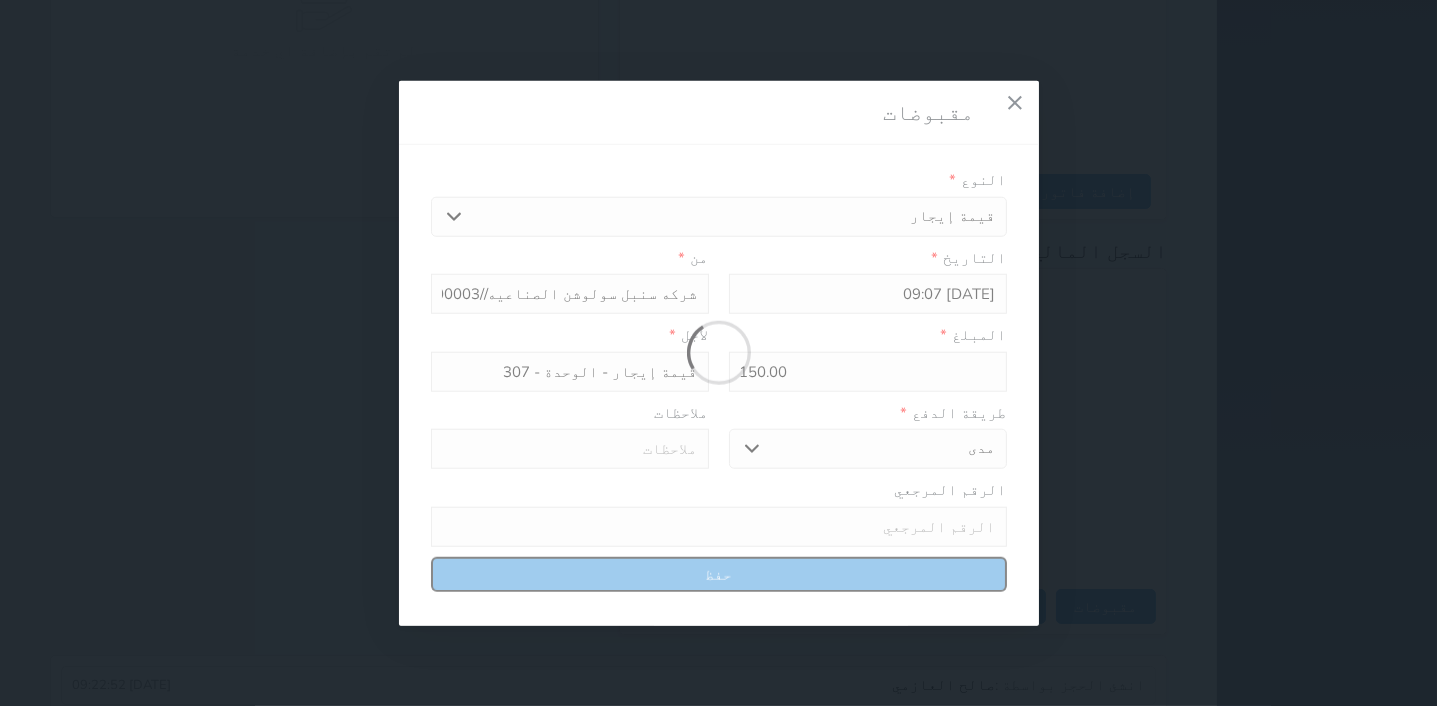 type on "0" 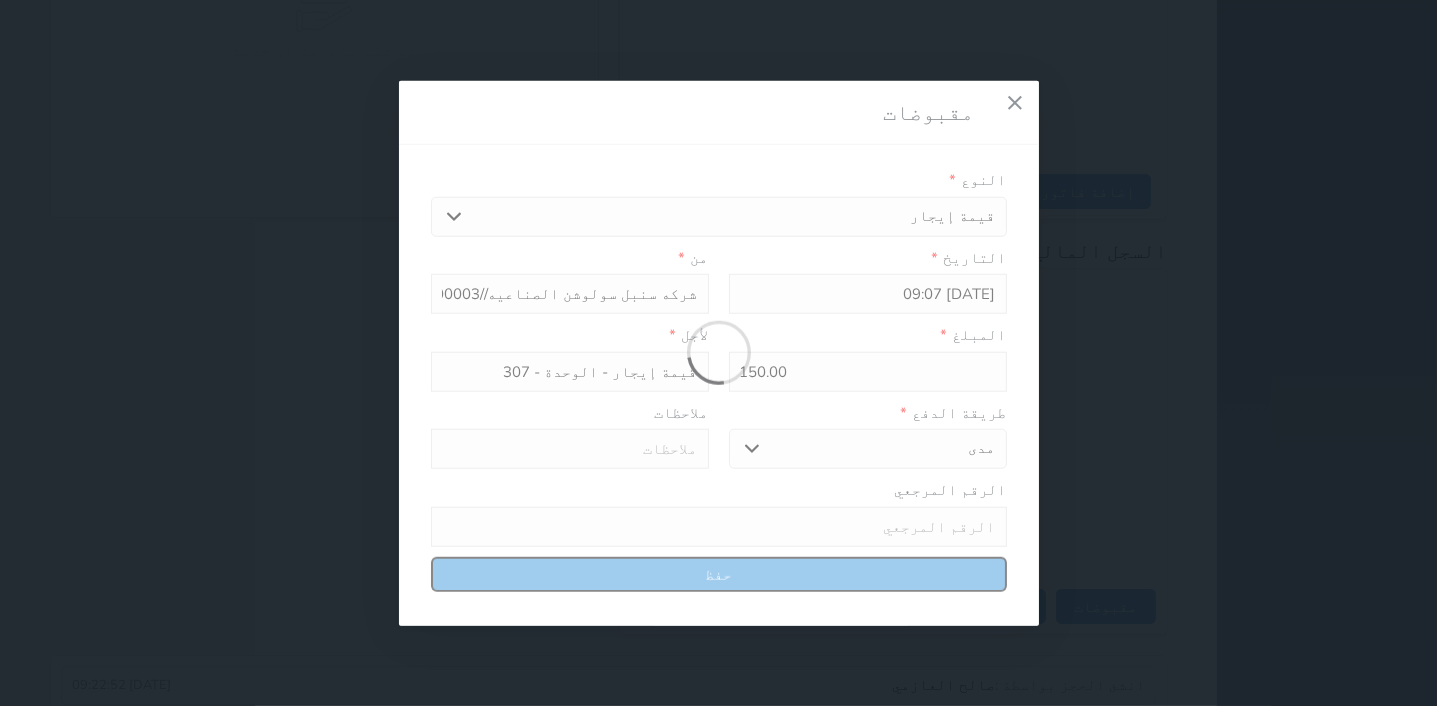 select 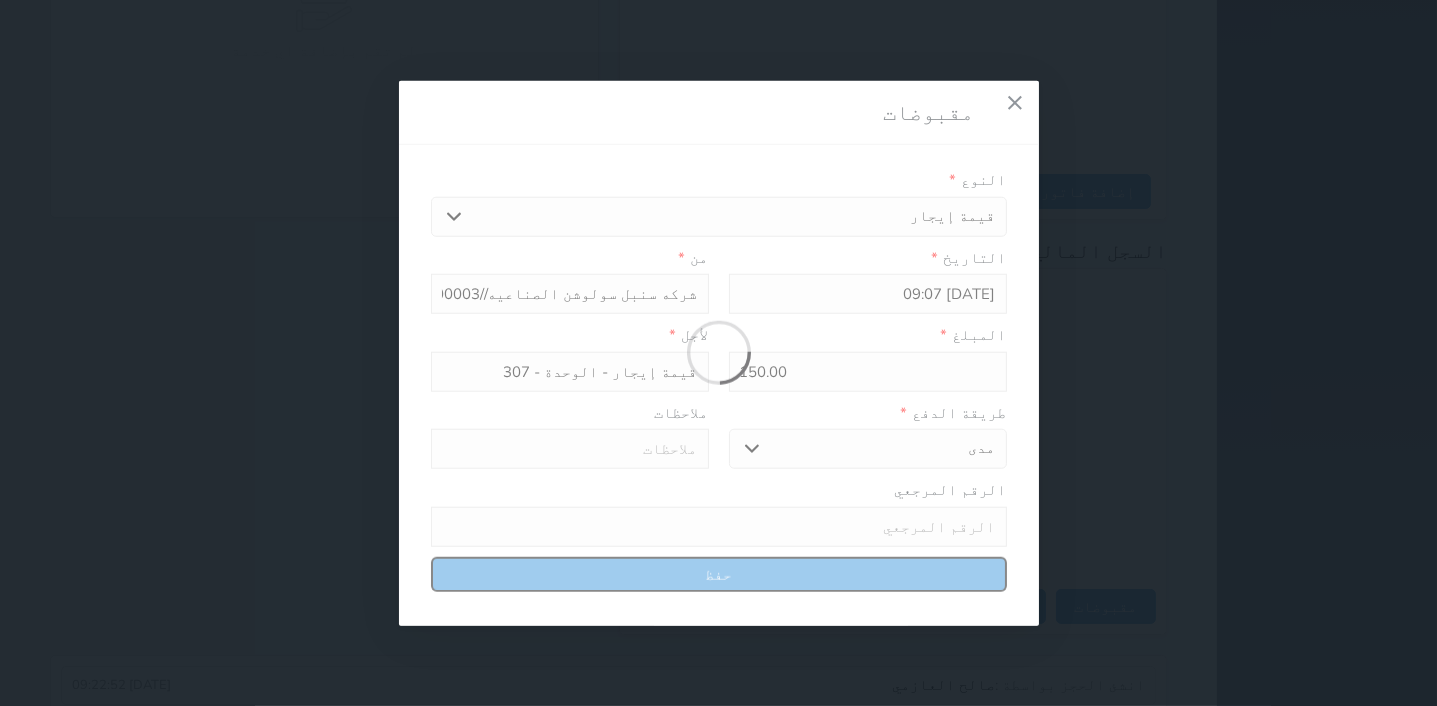 type on "0" 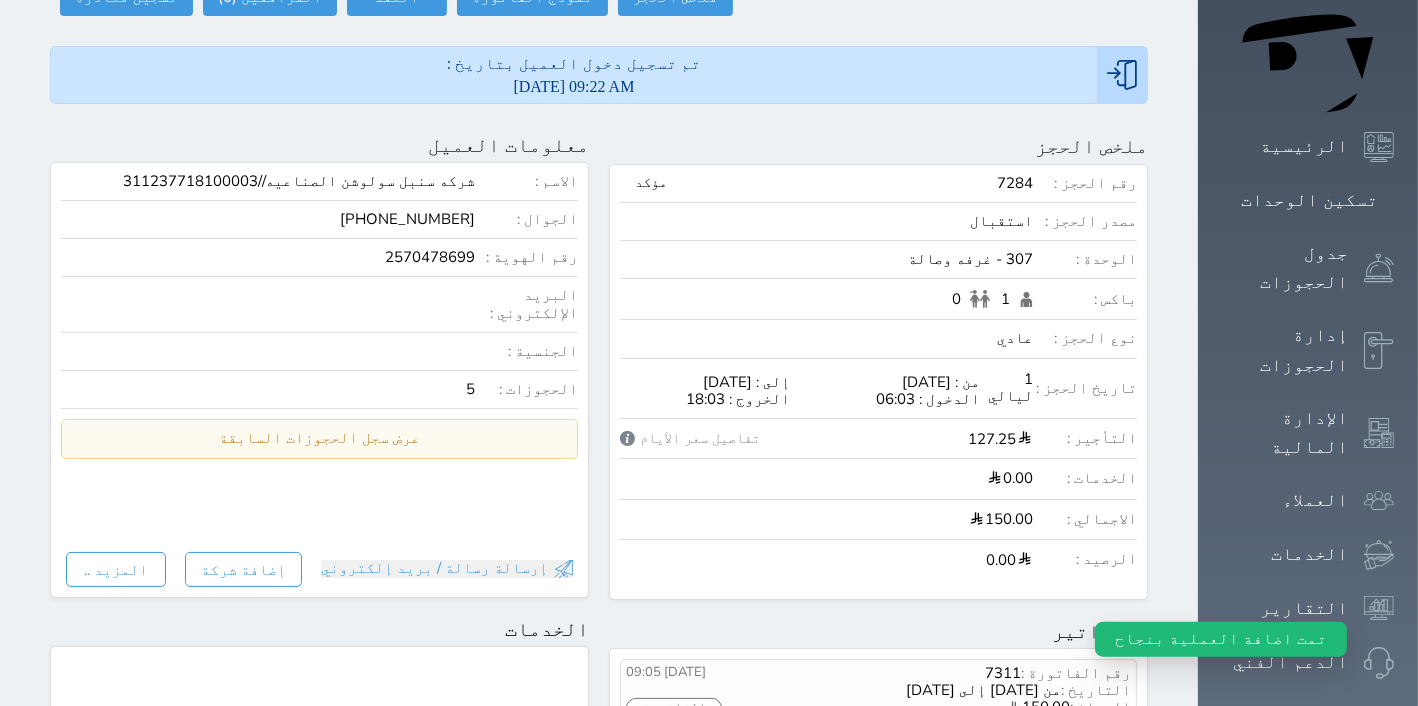 scroll, scrollTop: 127, scrollLeft: 0, axis: vertical 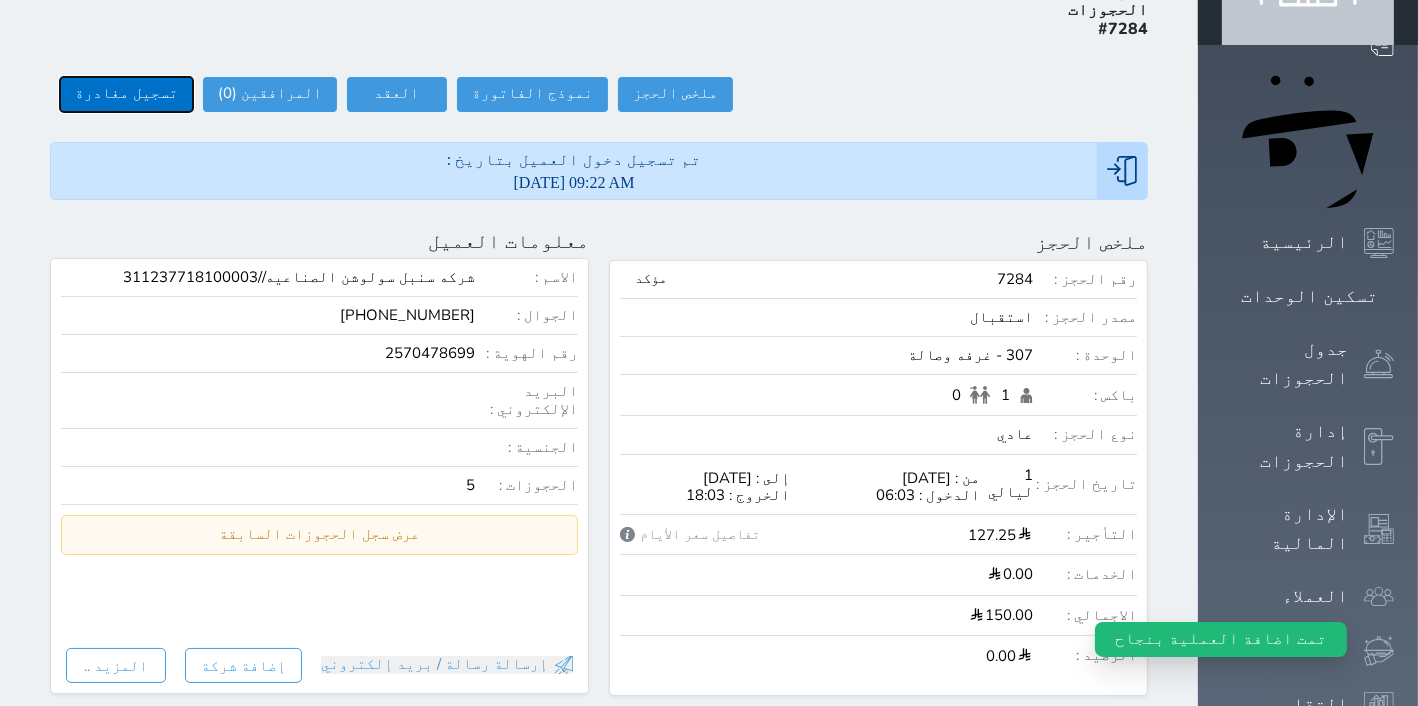 click on "تسجيل مغادرة" at bounding box center [126, 94] 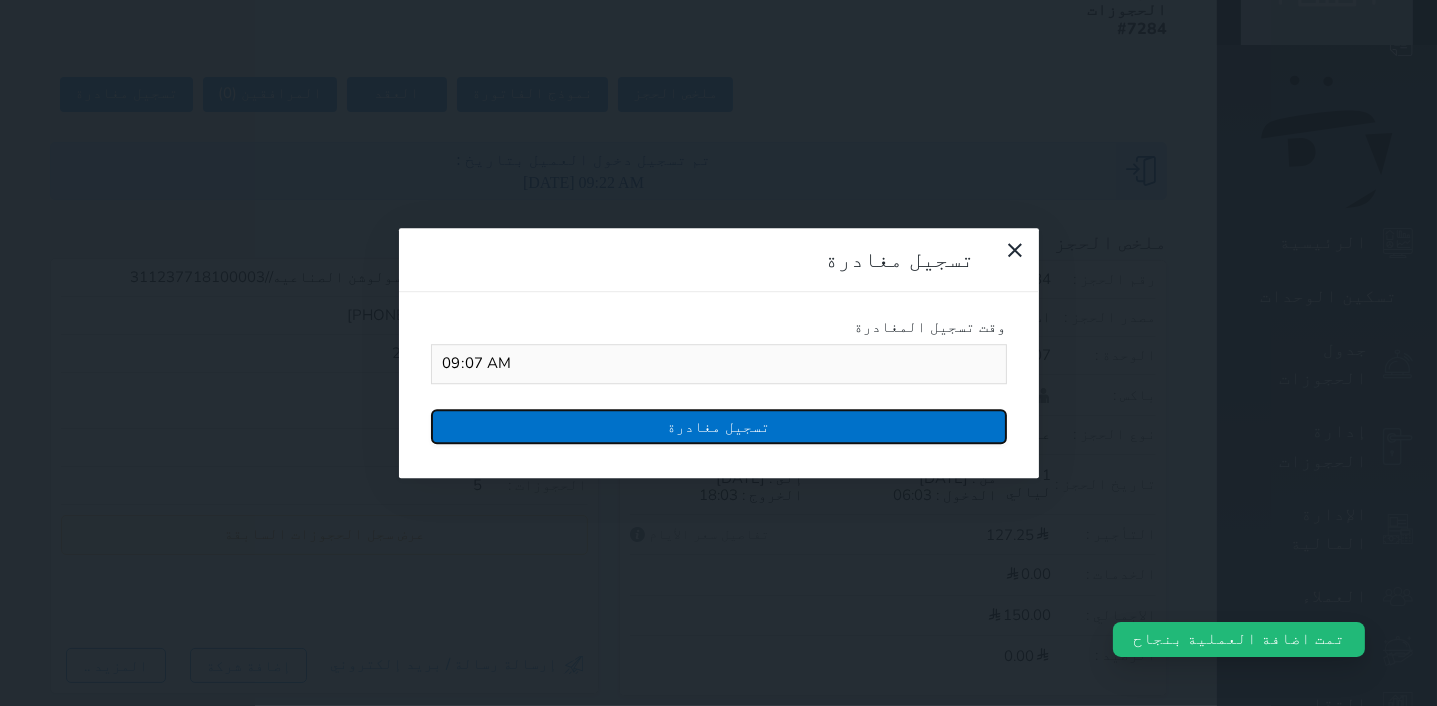 click on "تسجيل مغادرة" at bounding box center [719, 426] 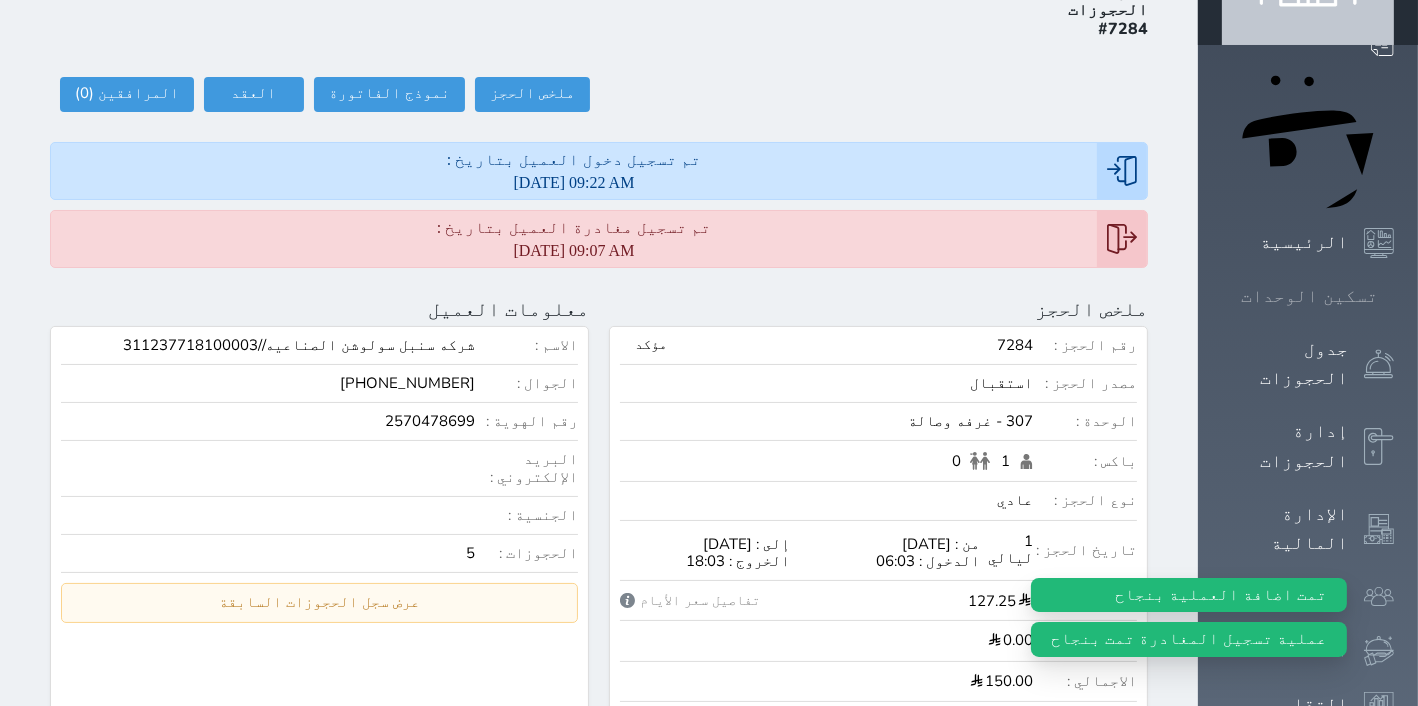 click 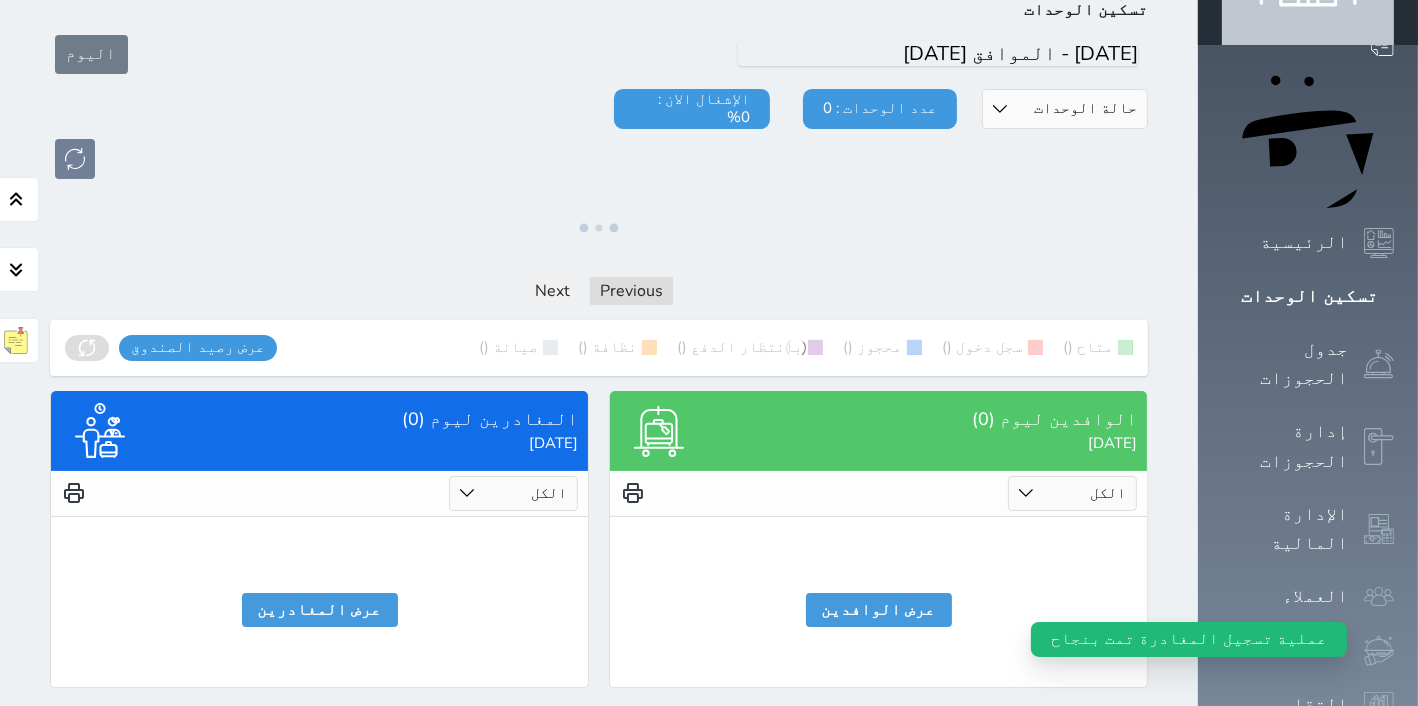 scroll, scrollTop: 147, scrollLeft: 0, axis: vertical 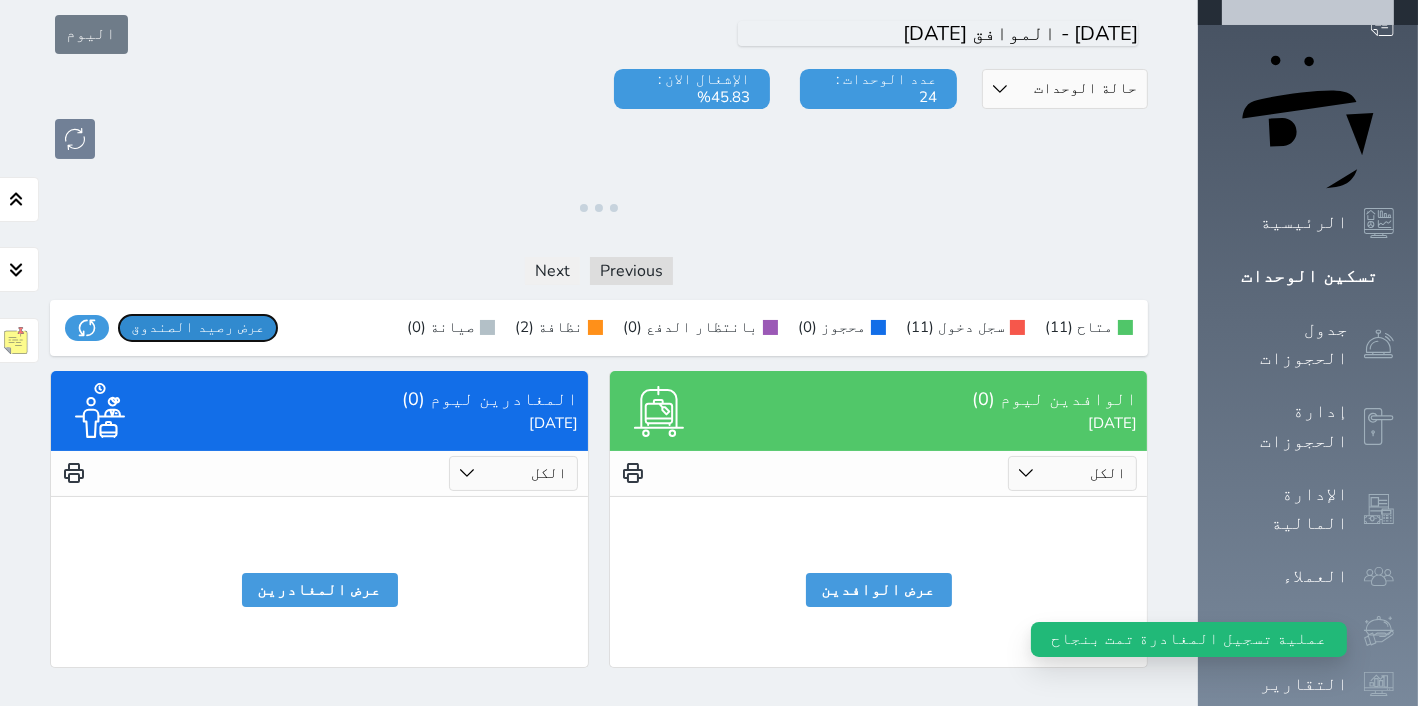 click on "عرض رصيد الصندوق" at bounding box center (198, 327) 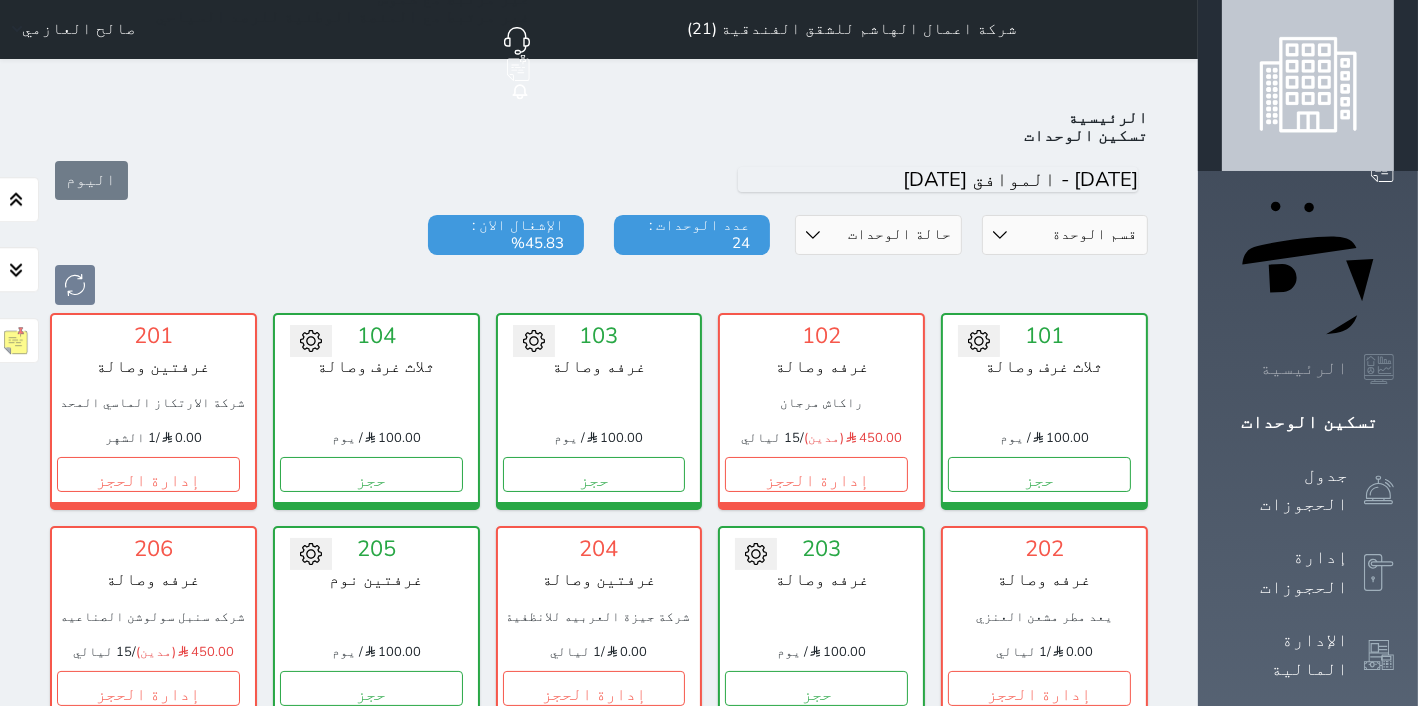 scroll, scrollTop: 0, scrollLeft: 0, axis: both 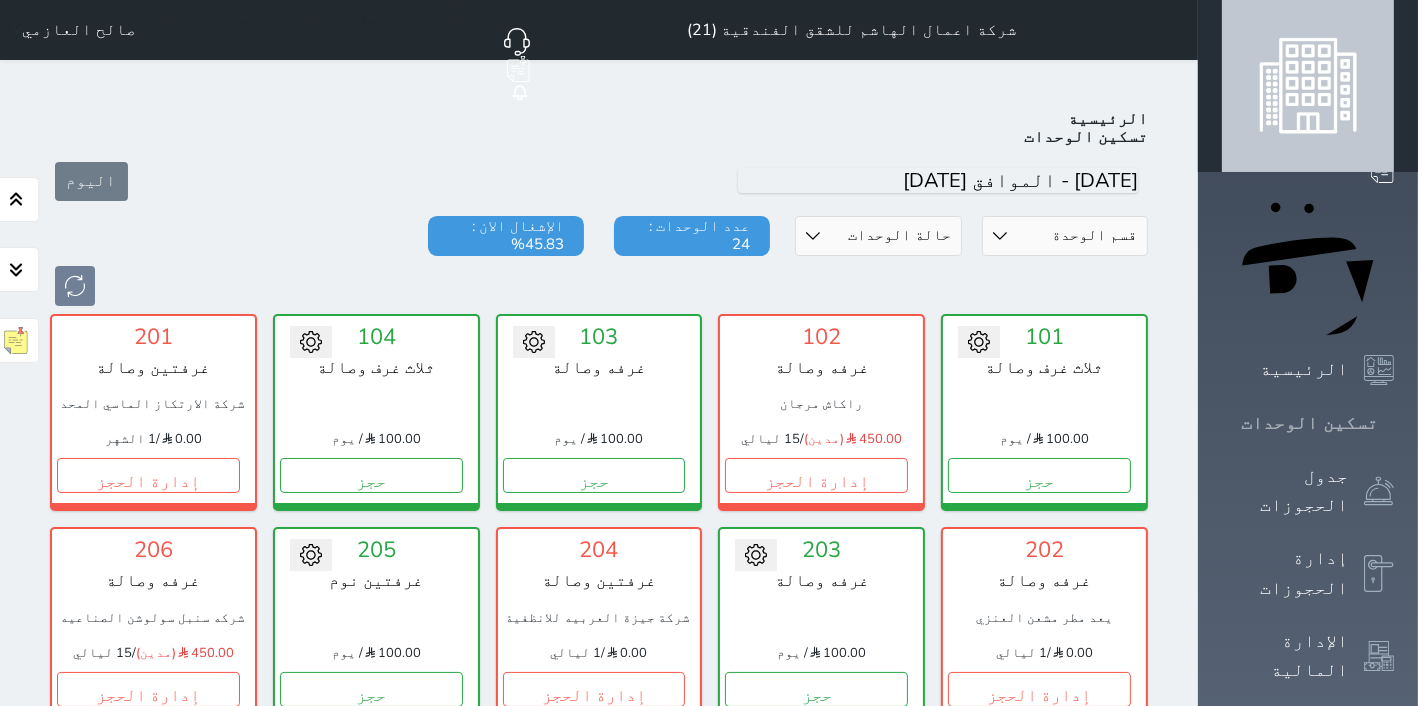 click at bounding box center (1394, 423) 